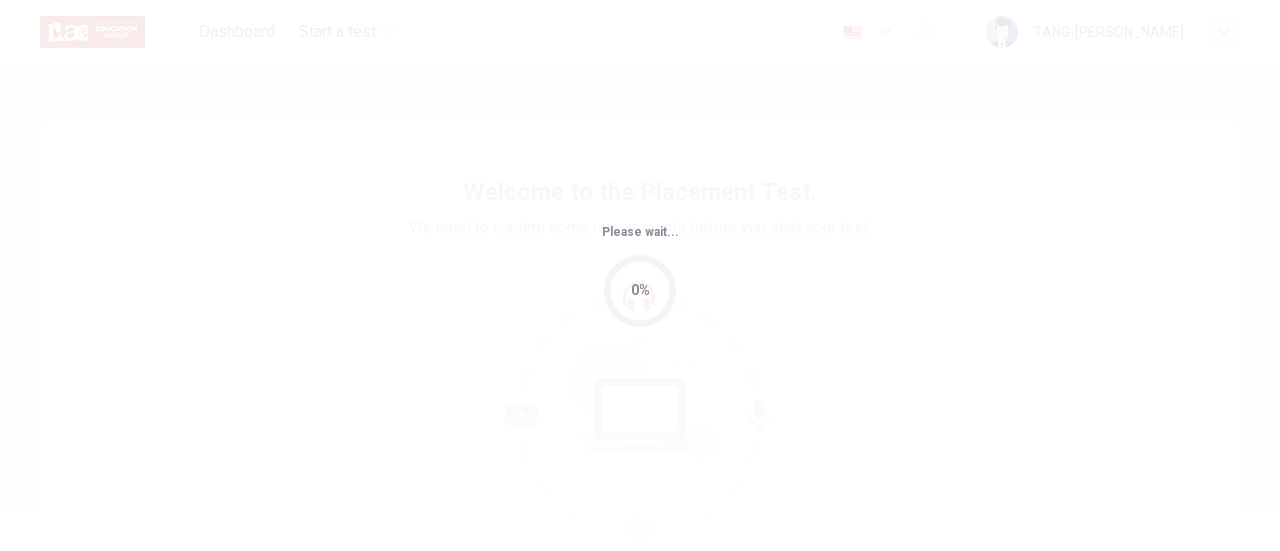 scroll, scrollTop: 0, scrollLeft: 0, axis: both 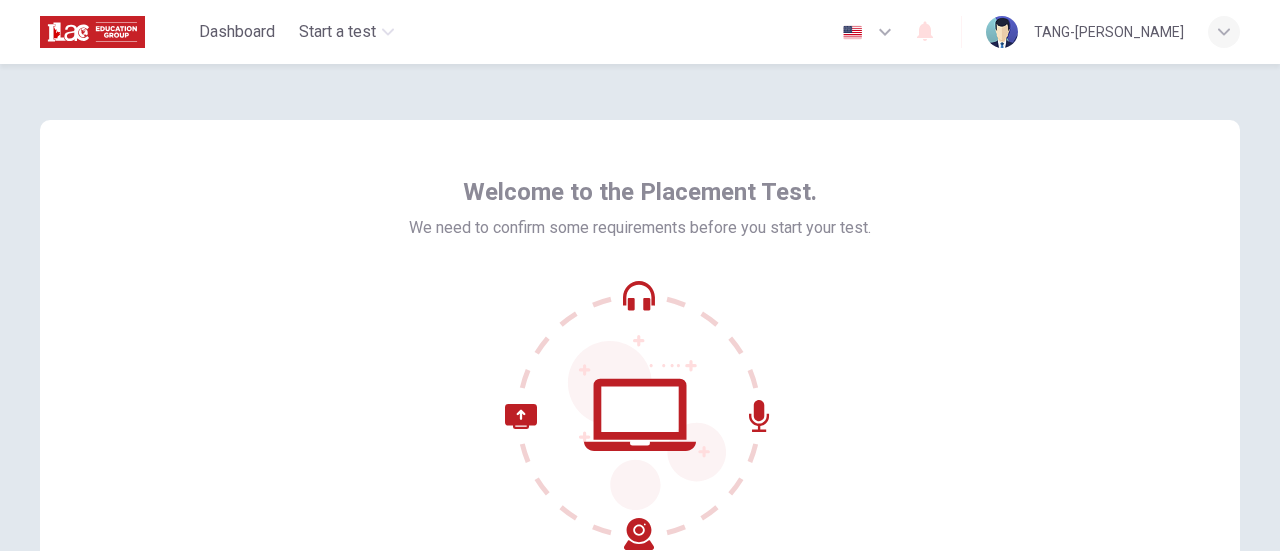 click on "Welcome to the Placement Test. We need to confirm some requirements before you start your test." at bounding box center [640, 363] 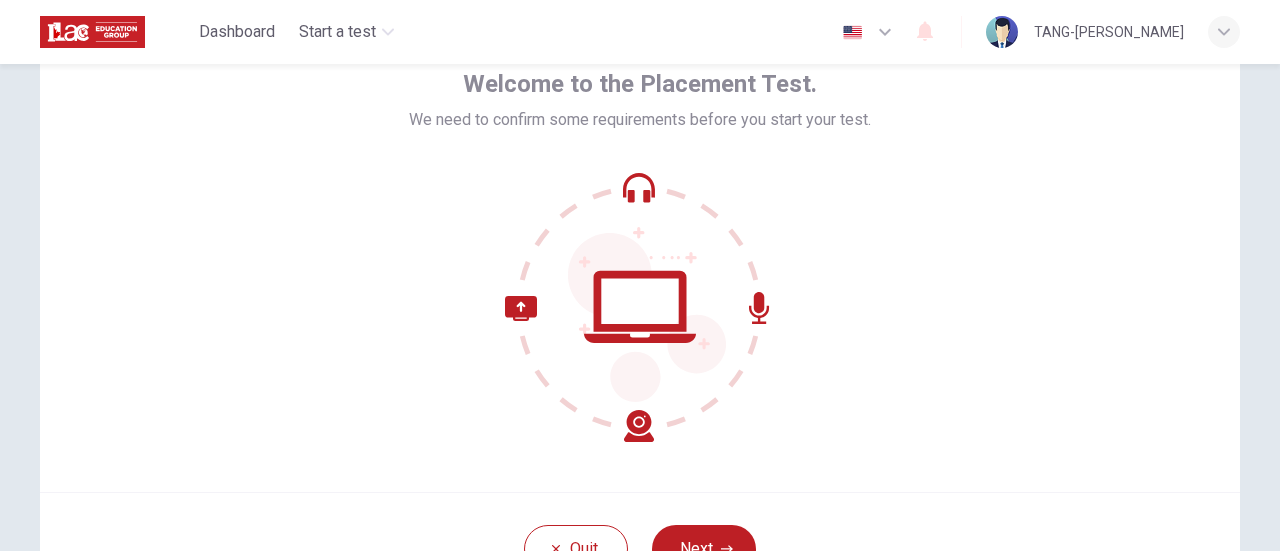 scroll, scrollTop: 281, scrollLeft: 0, axis: vertical 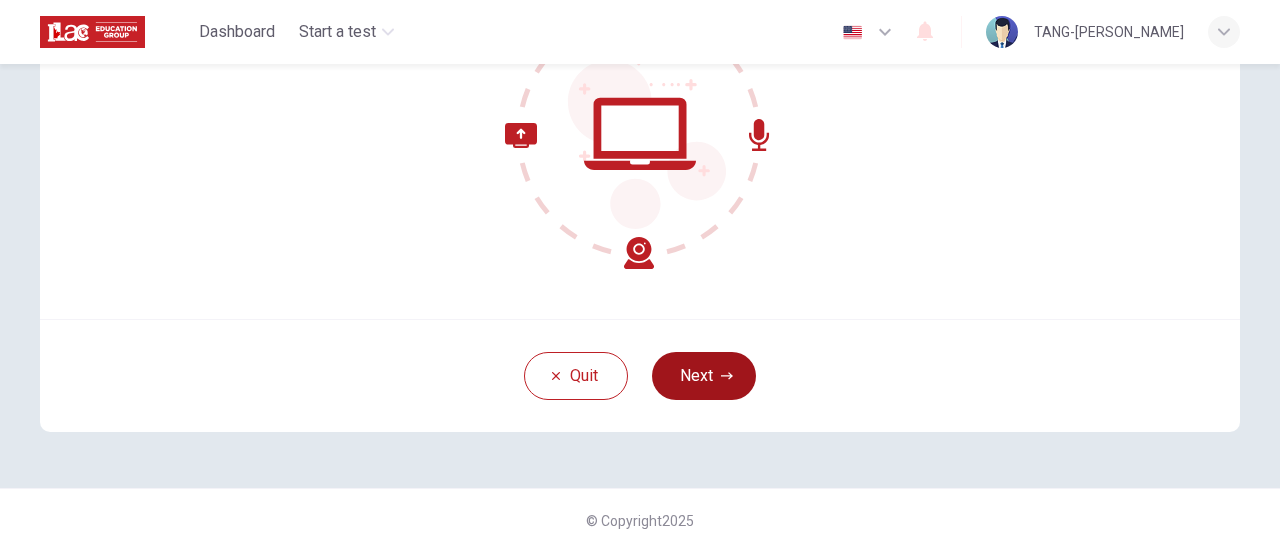 click on "Next" at bounding box center (704, 376) 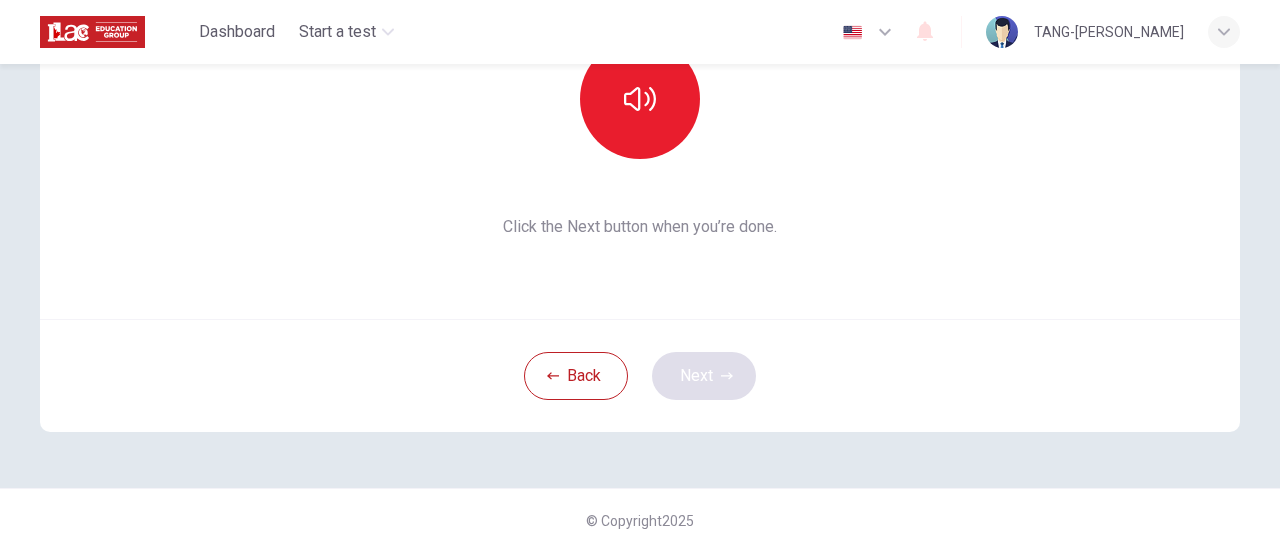 scroll, scrollTop: 181, scrollLeft: 0, axis: vertical 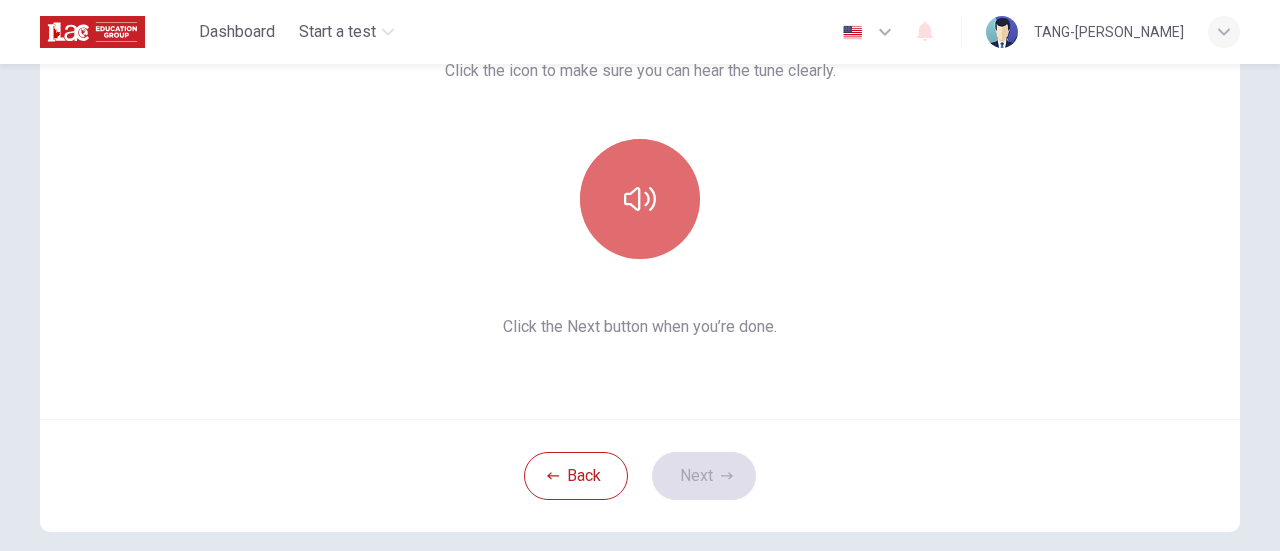 click 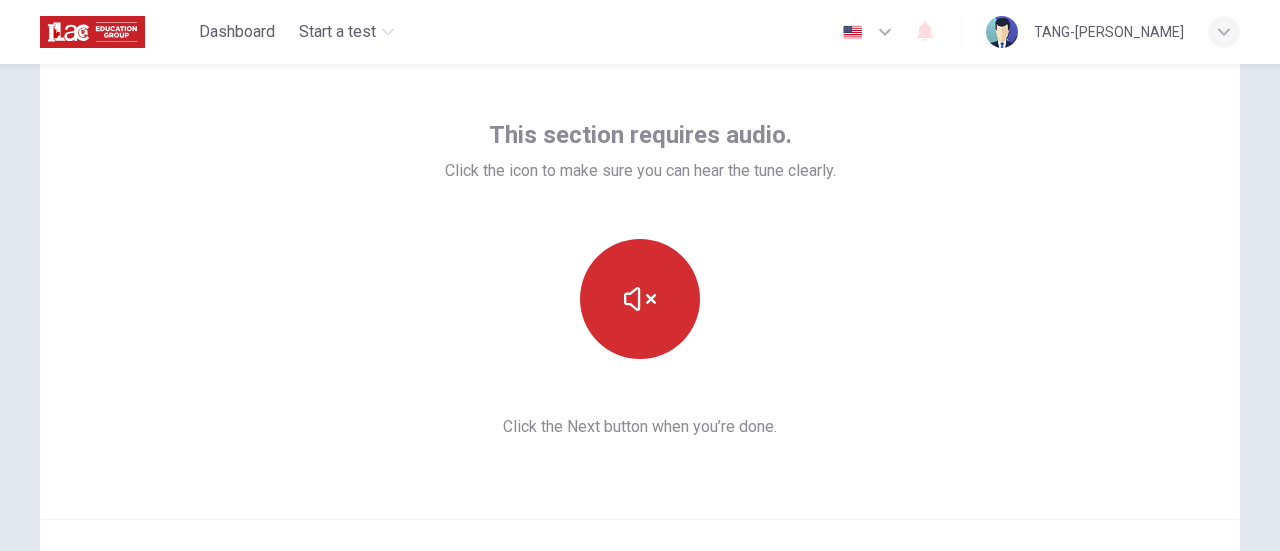 scroll, scrollTop: 281, scrollLeft: 0, axis: vertical 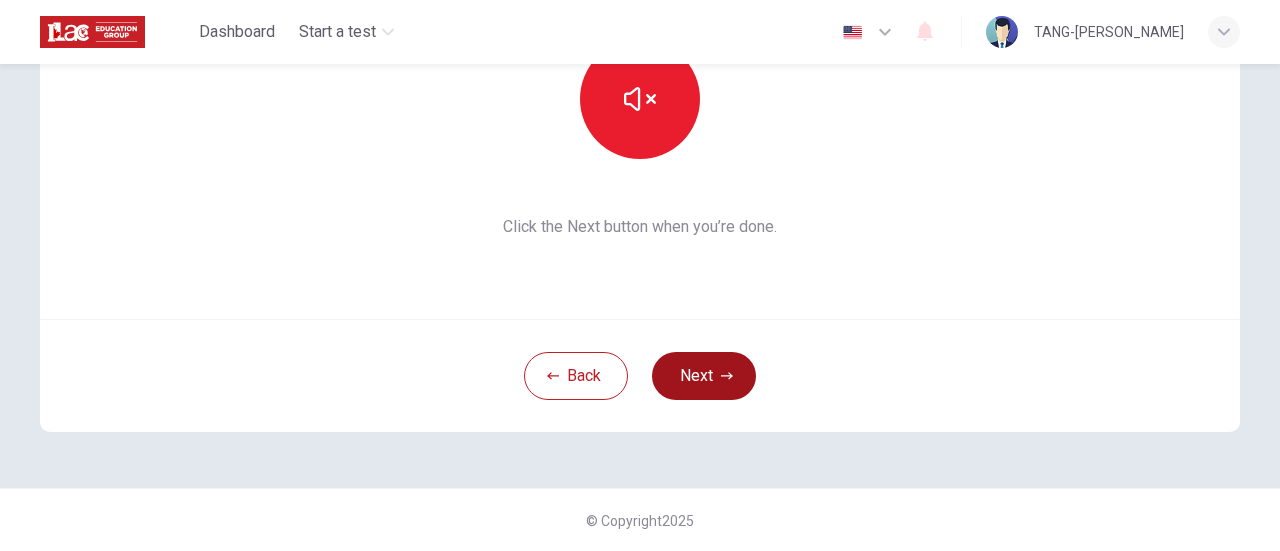 click on "Next" at bounding box center [704, 376] 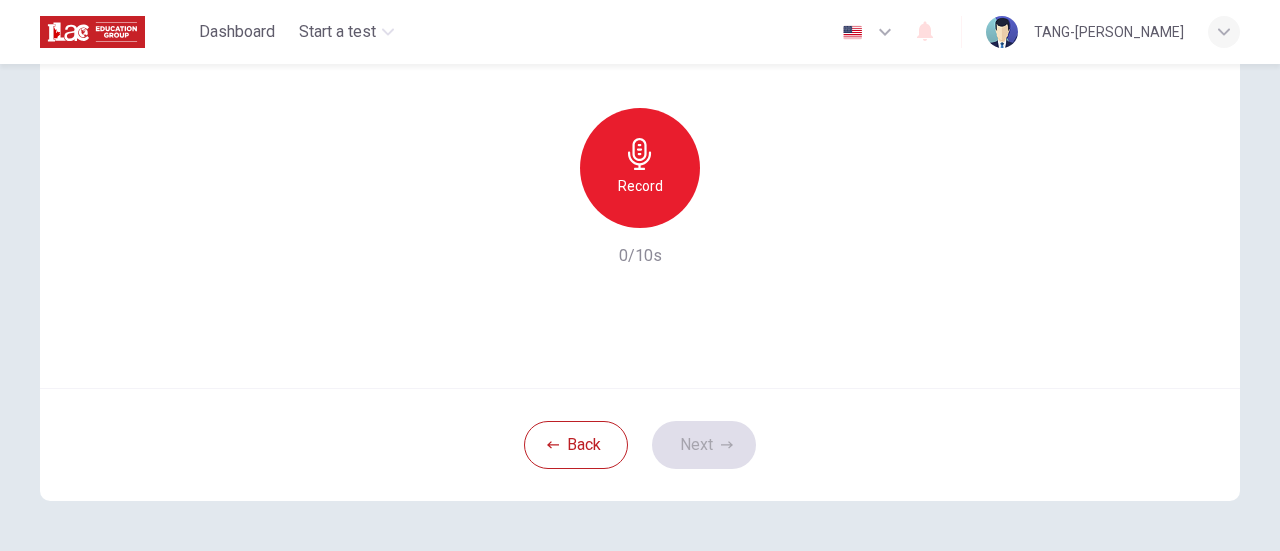 scroll, scrollTop: 81, scrollLeft: 0, axis: vertical 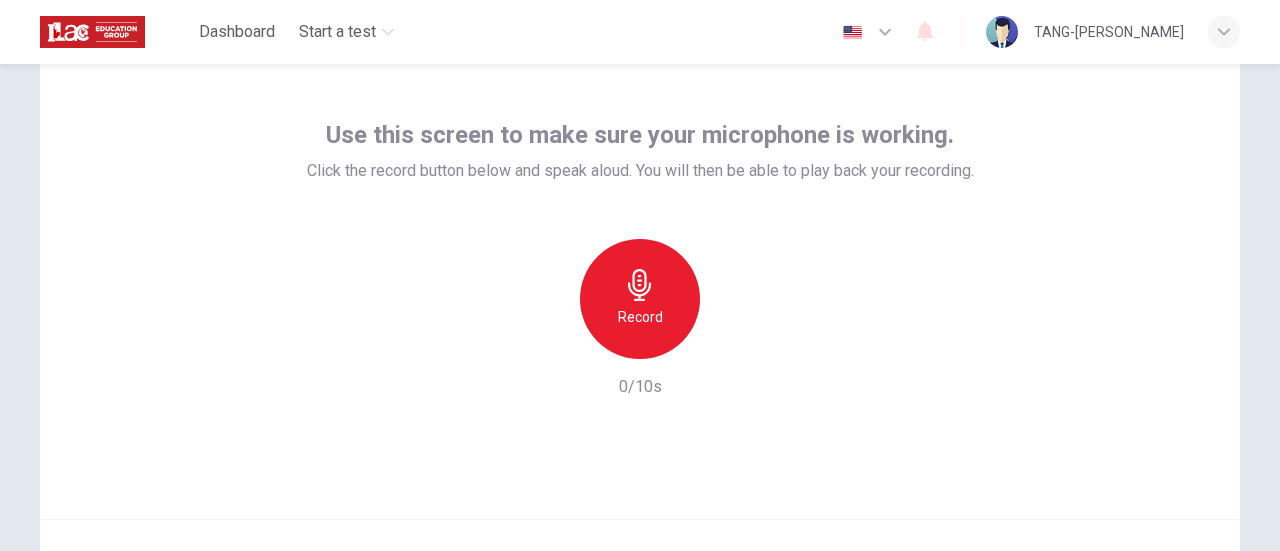 click on "Record" at bounding box center [640, 299] 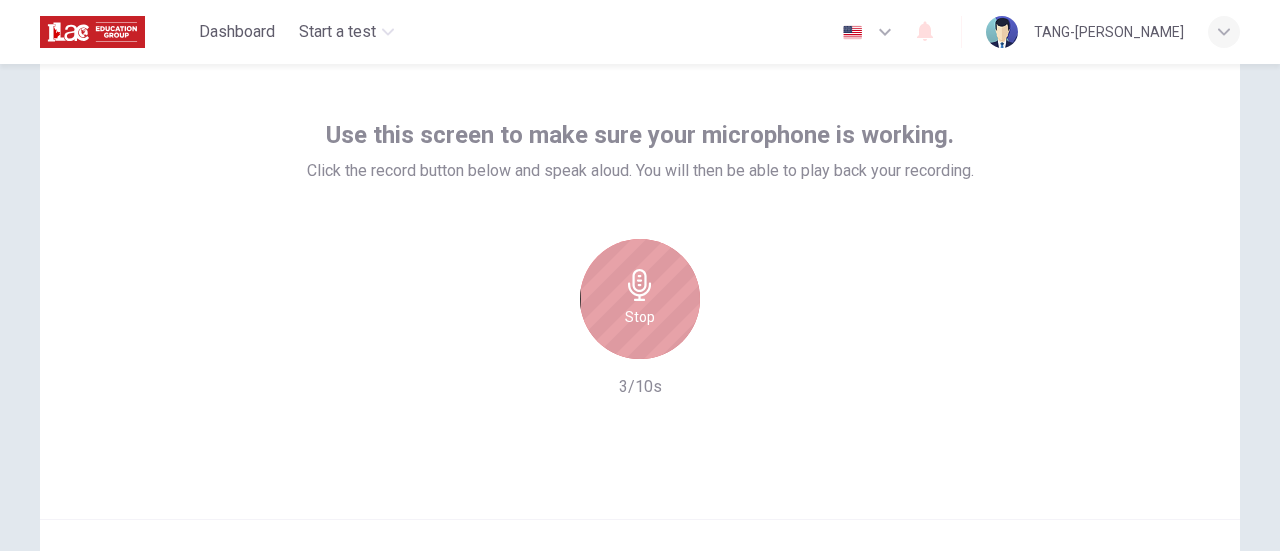 click 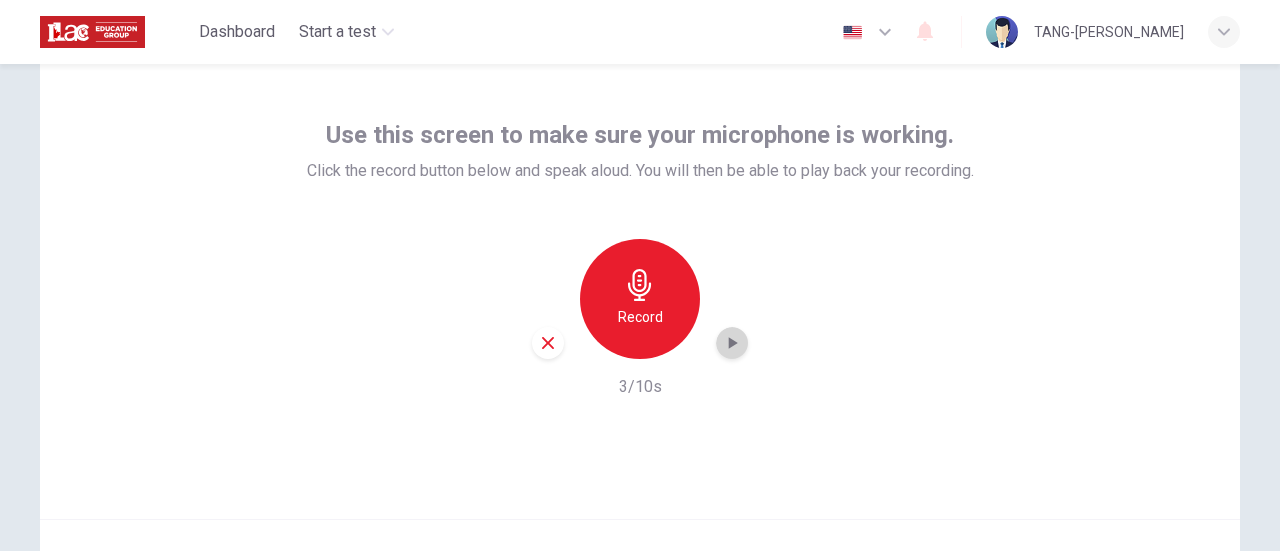 click 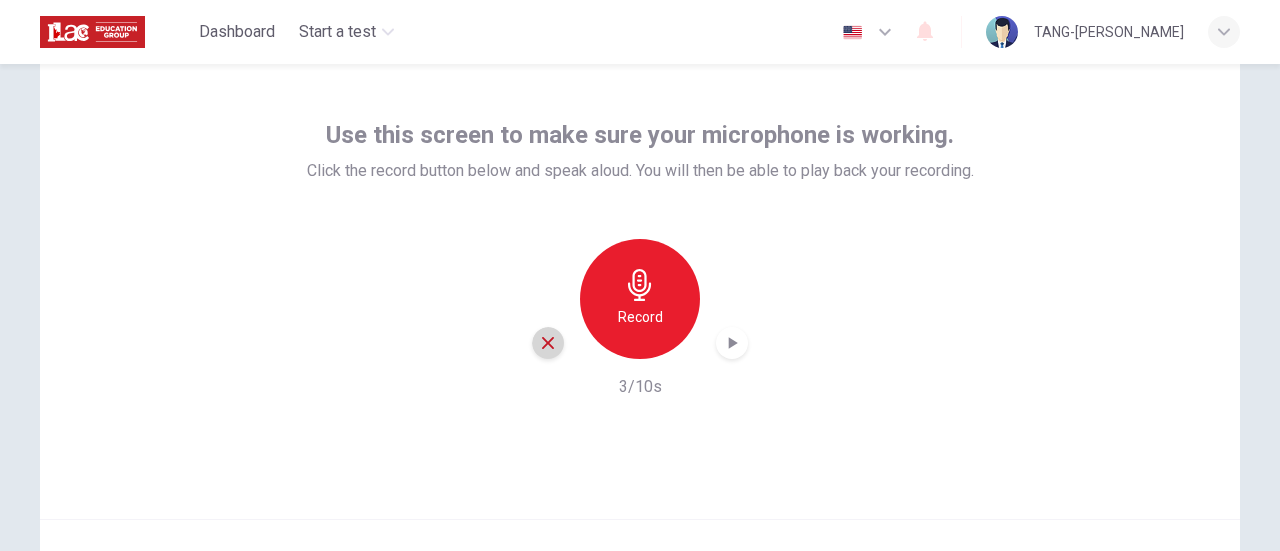 click 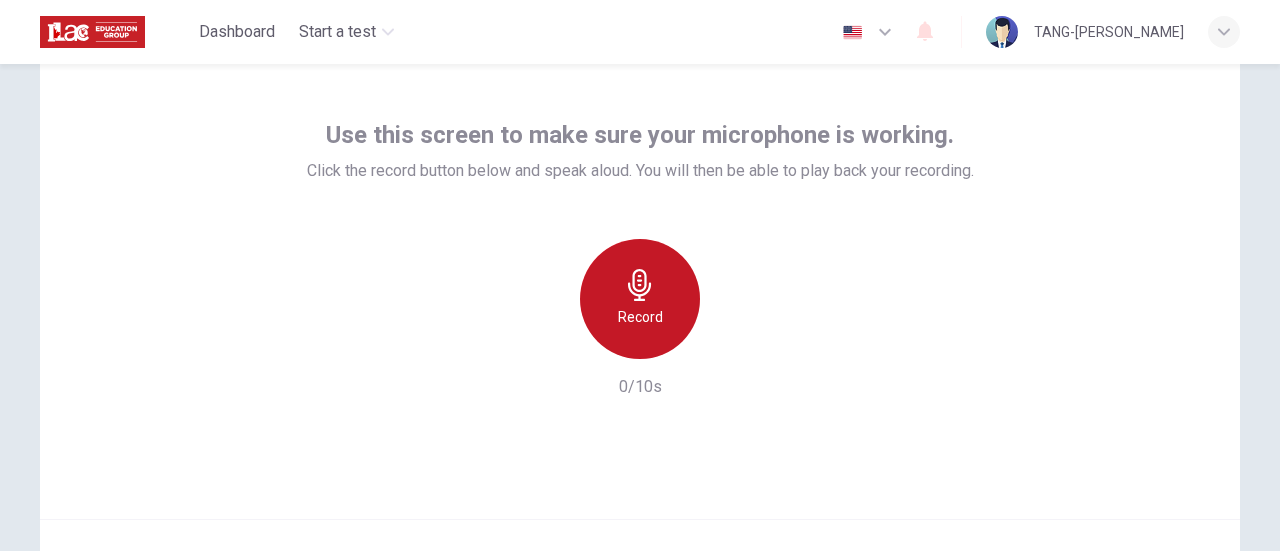 click on "Record" at bounding box center (640, 317) 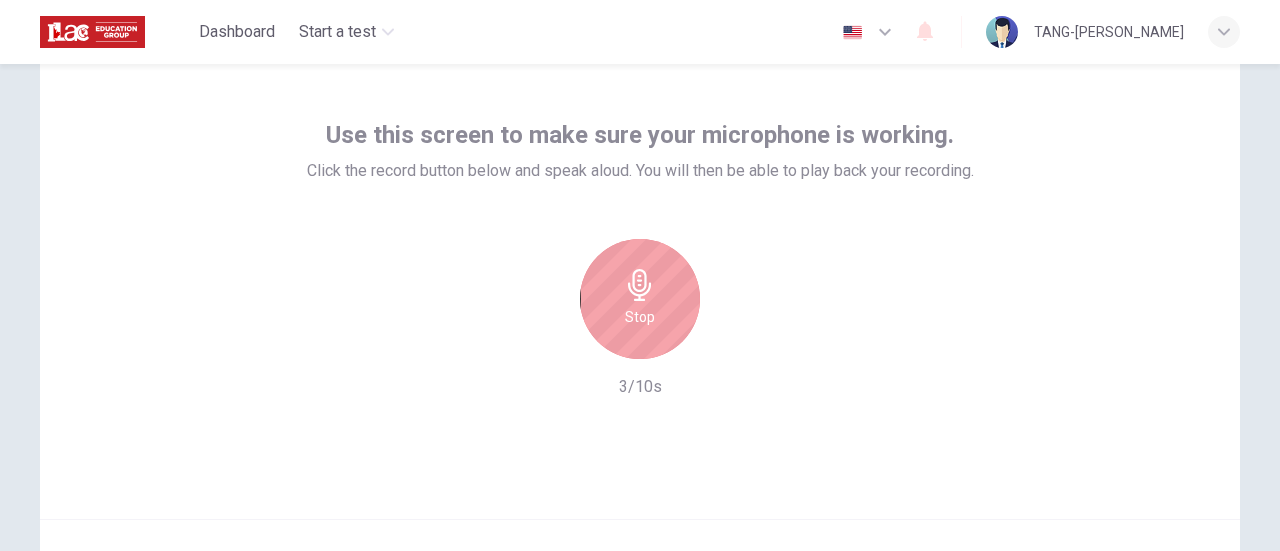 click on "Stop" at bounding box center (640, 299) 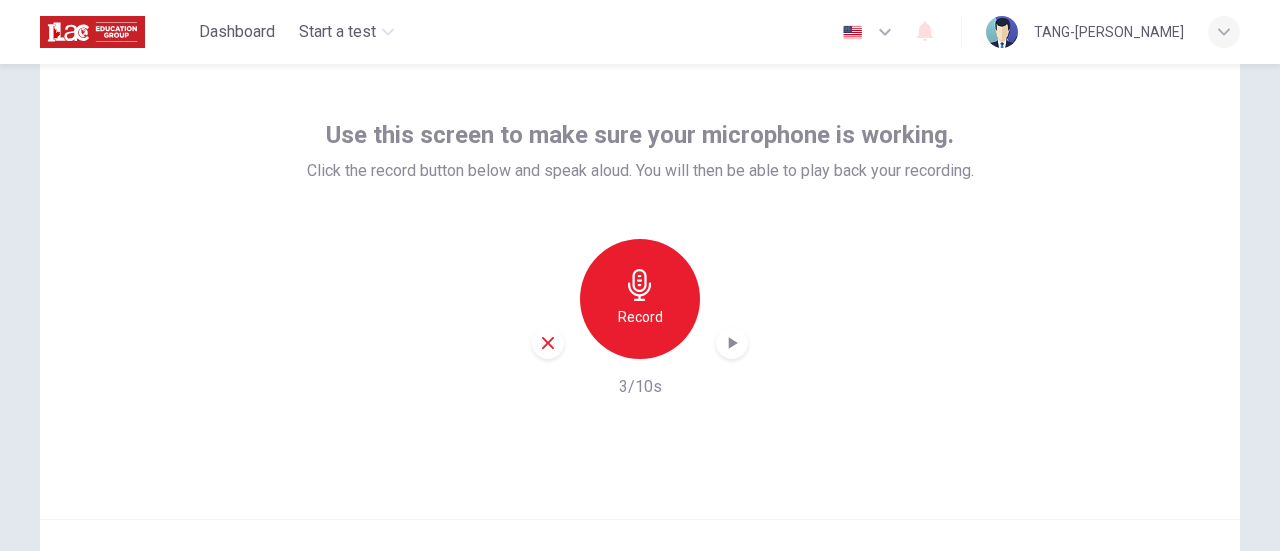 click 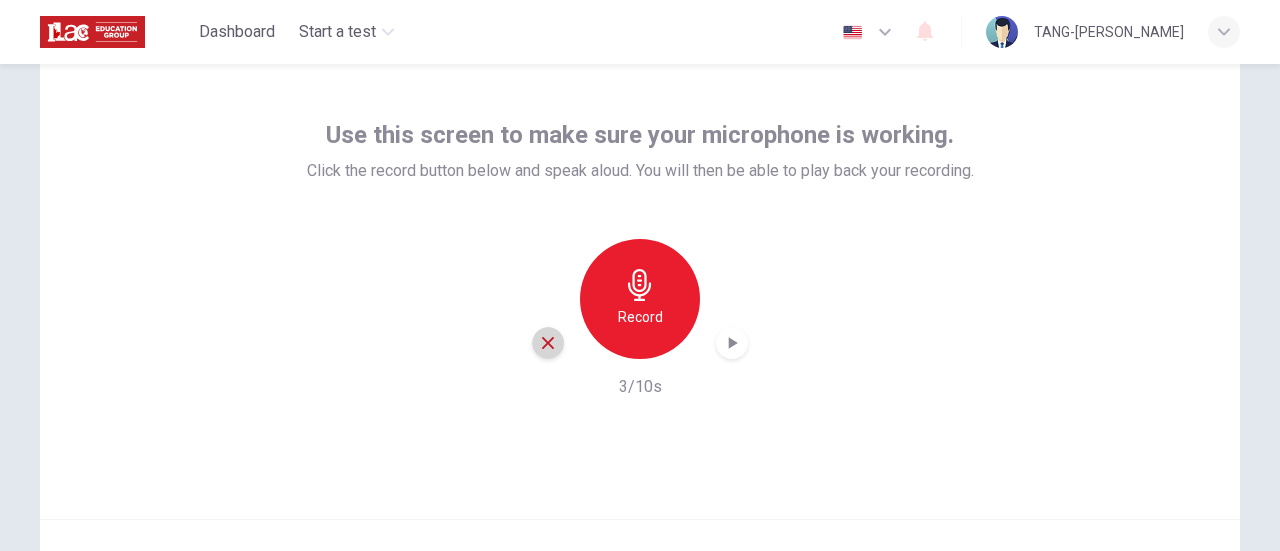 click at bounding box center [548, 343] 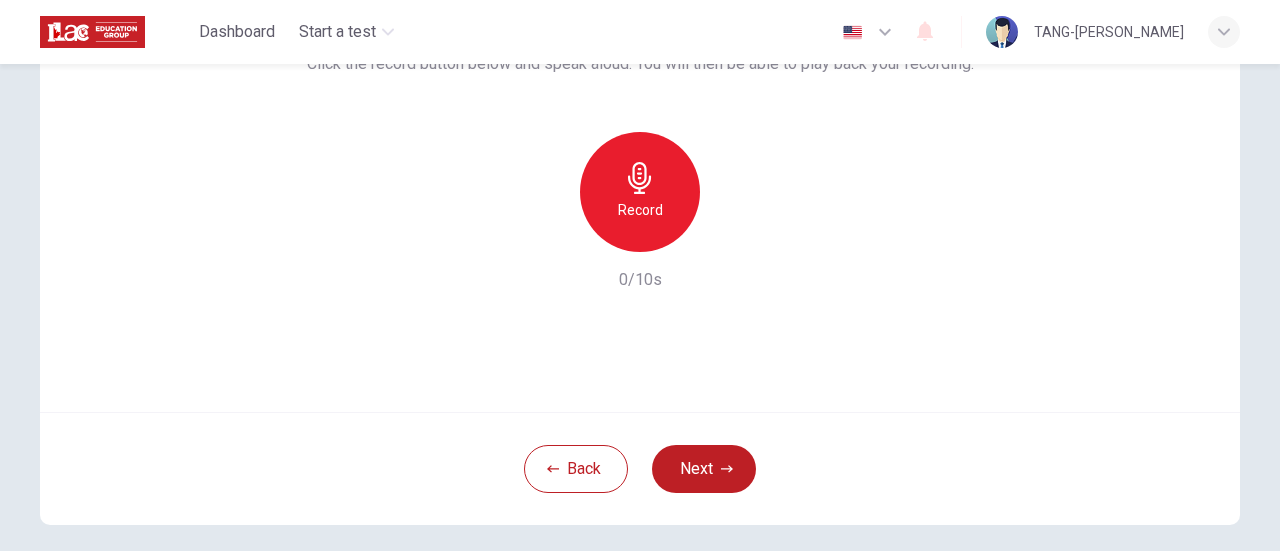 scroll, scrollTop: 81, scrollLeft: 0, axis: vertical 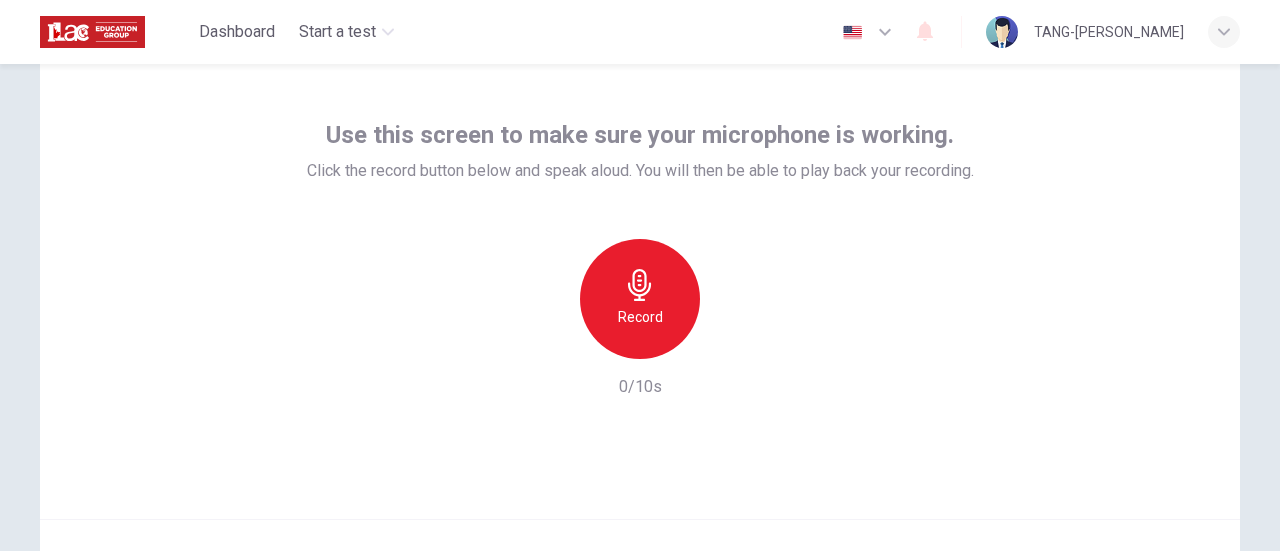 click 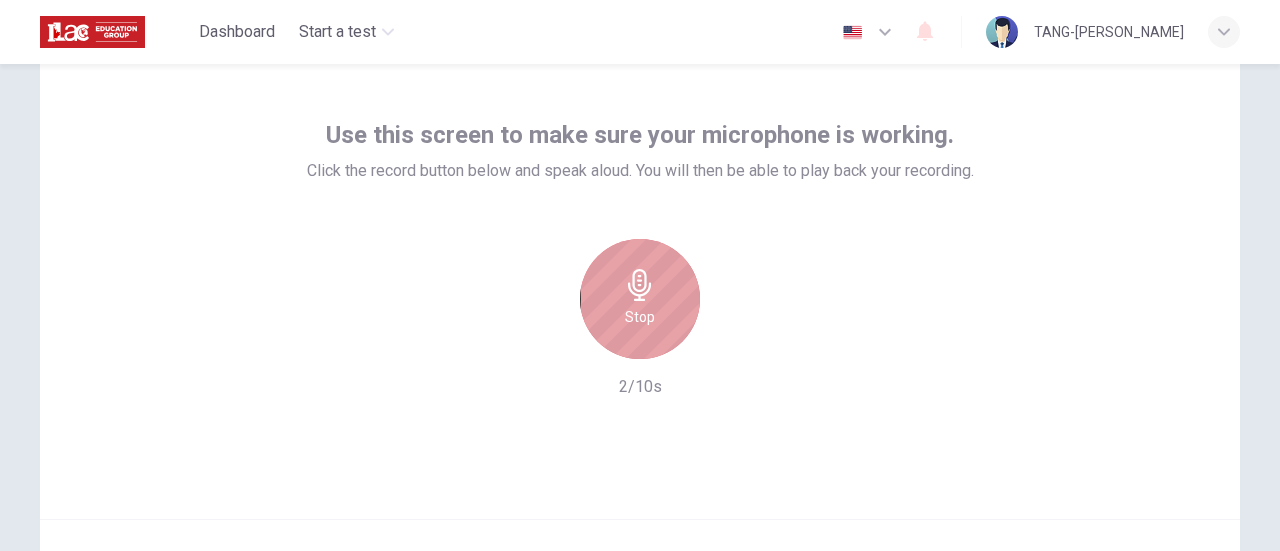 click on "Stop" at bounding box center [640, 317] 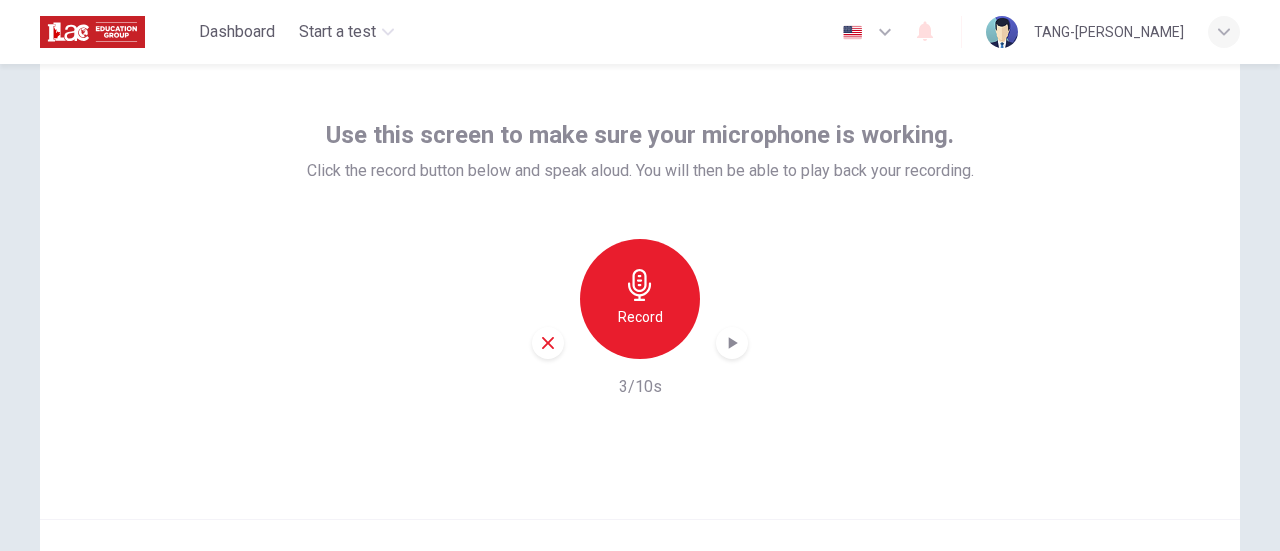 click at bounding box center [732, 343] 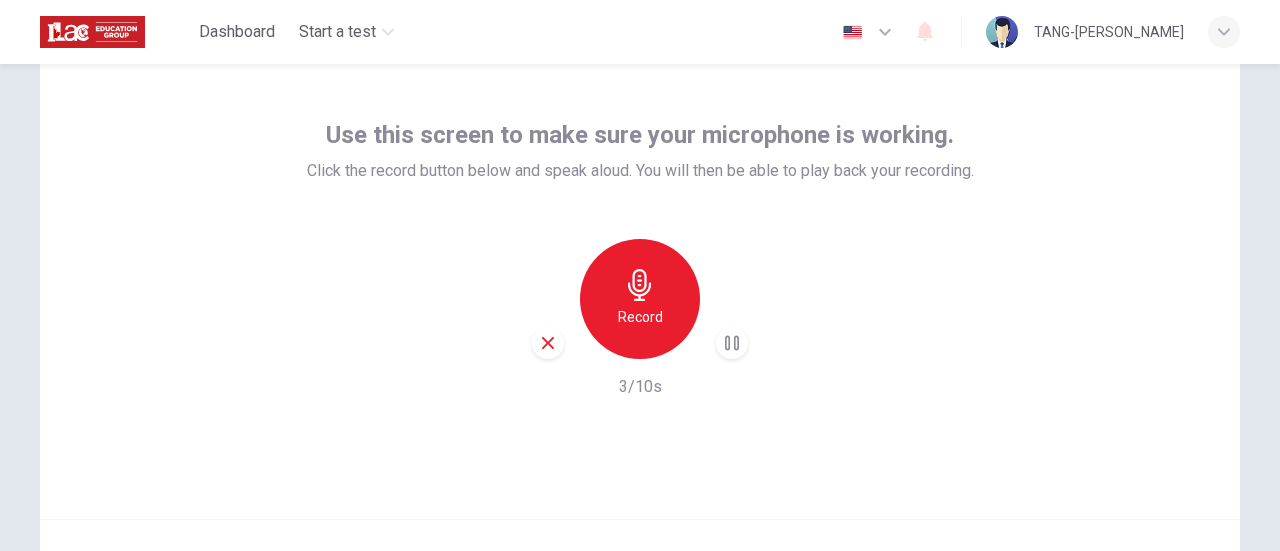 click 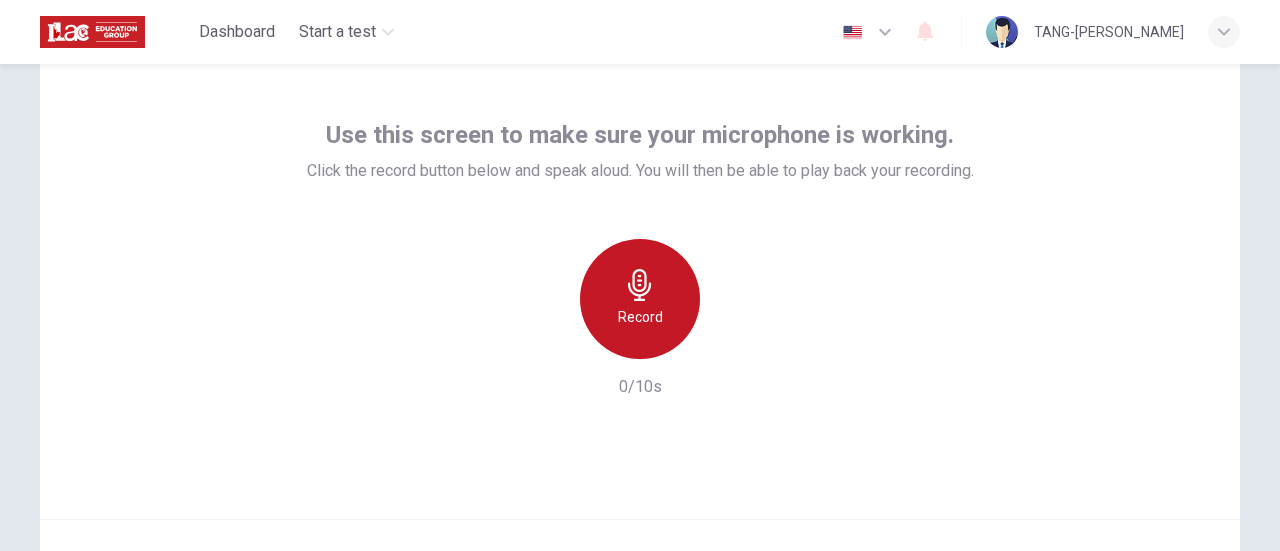 click on "Record" at bounding box center (640, 317) 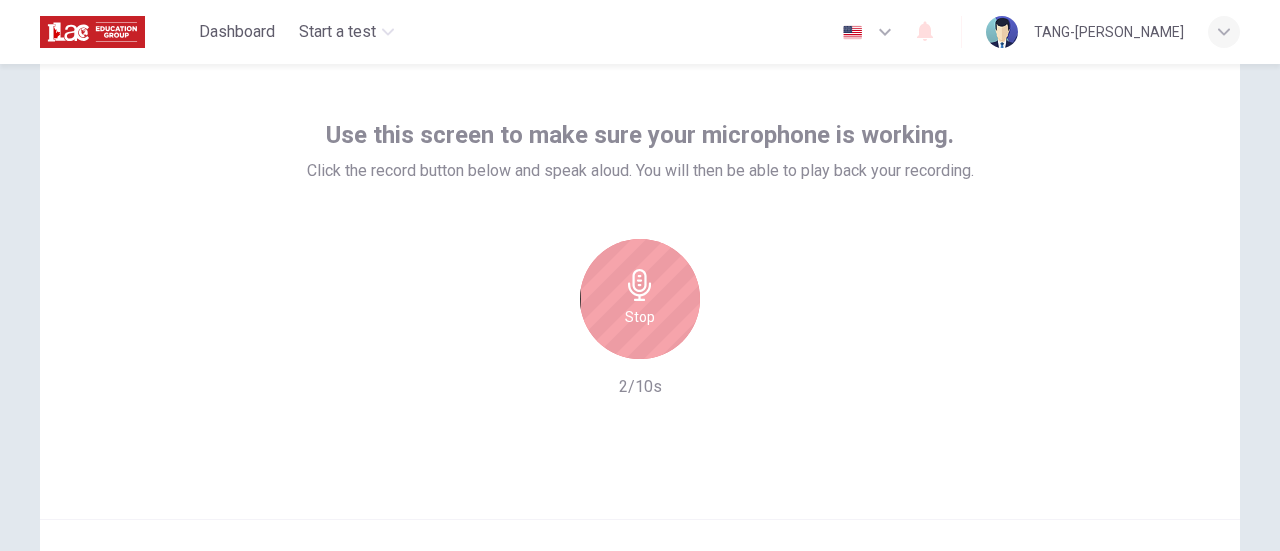 click on "Stop" at bounding box center (640, 317) 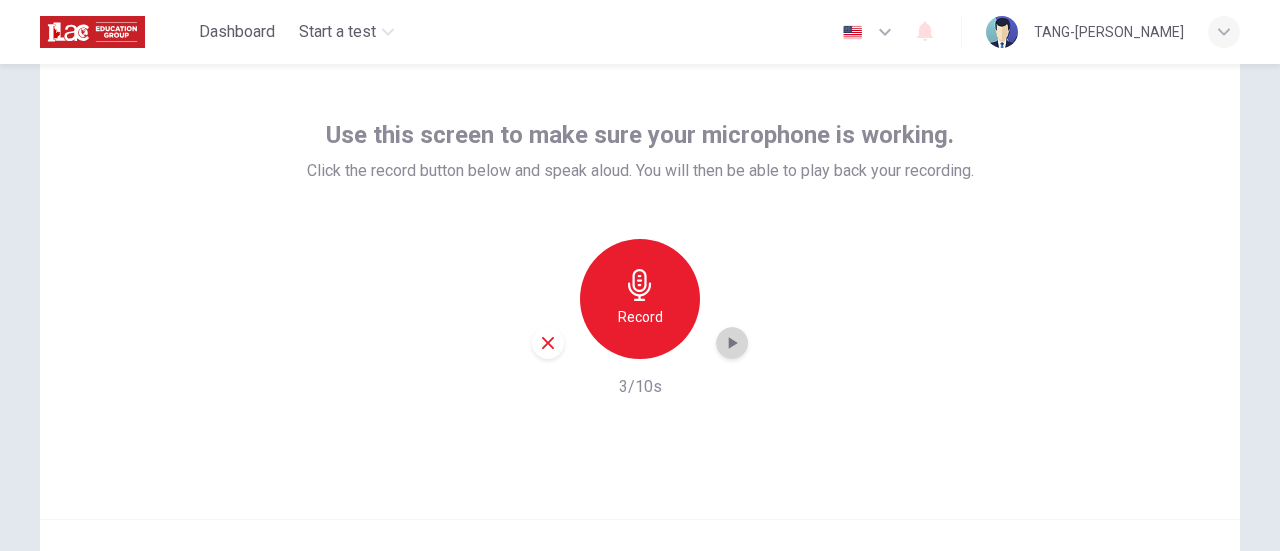click 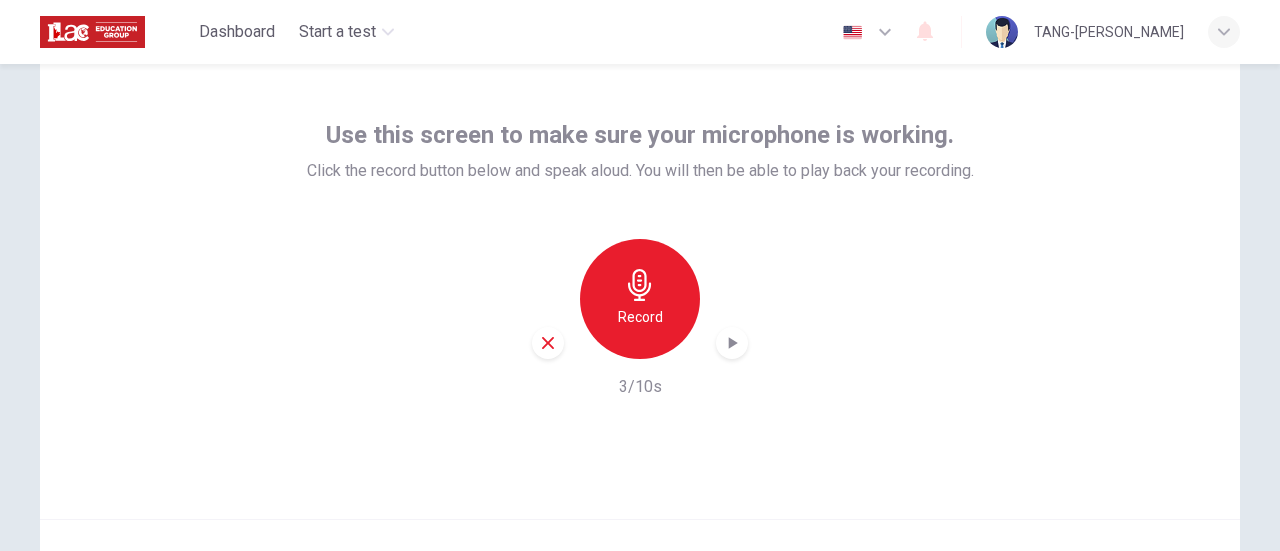 click at bounding box center [548, 343] 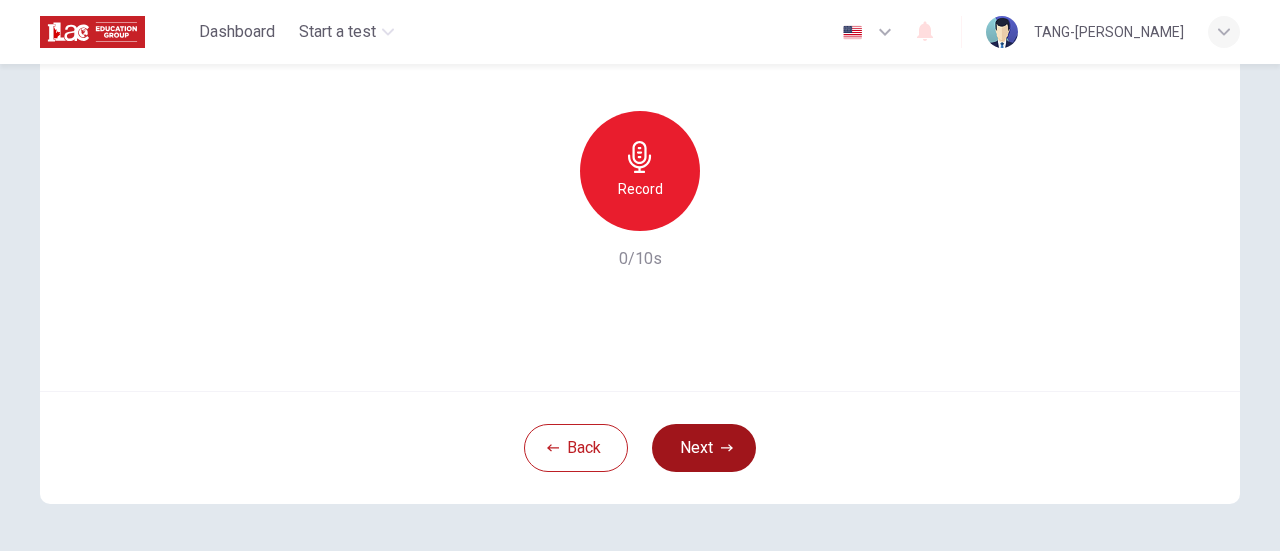 scroll, scrollTop: 281, scrollLeft: 0, axis: vertical 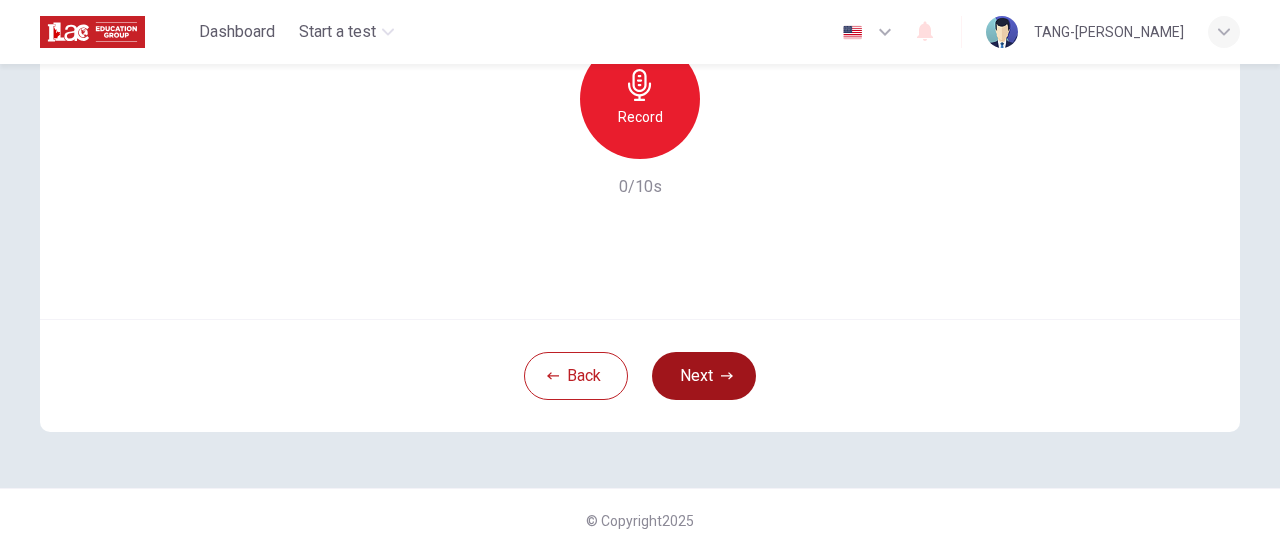 click on "Next" at bounding box center (704, 376) 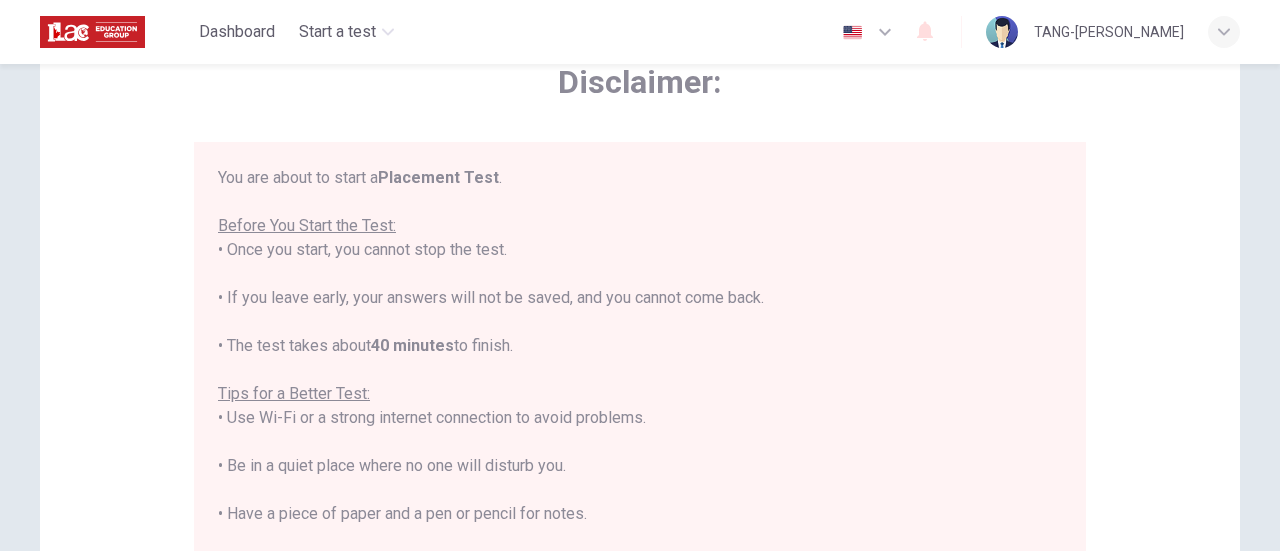 scroll, scrollTop: 0, scrollLeft: 0, axis: both 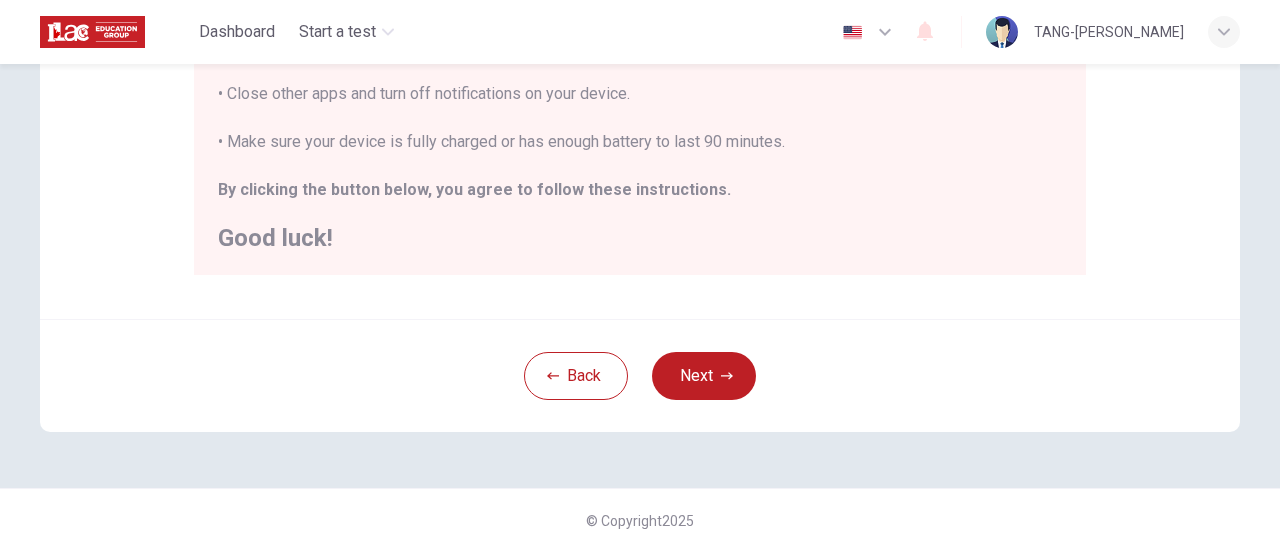 click on "Disclaimer: You are about to start a  Placement Test .
Before You Start the Test:
• Once you start, you cannot stop the test.
• If you leave early, your answers will not be saved, and you cannot come back.
• The test takes about  40 minutes  to finish.
Tips for a Better Test:
• Use Wi-Fi or a strong internet connection to avoid problems.
• Be in a quiet place where no one will disturb you.
• Have a piece of paper and a pen or pencil for notes.
• Close other apps and turn off notifications on your device.
• Make sure your device is fully charged or has enough battery to last 90 minutes.
By clicking the button below, you agree to follow these instructions.
Good luck! Back Next" at bounding box center [640, -4] 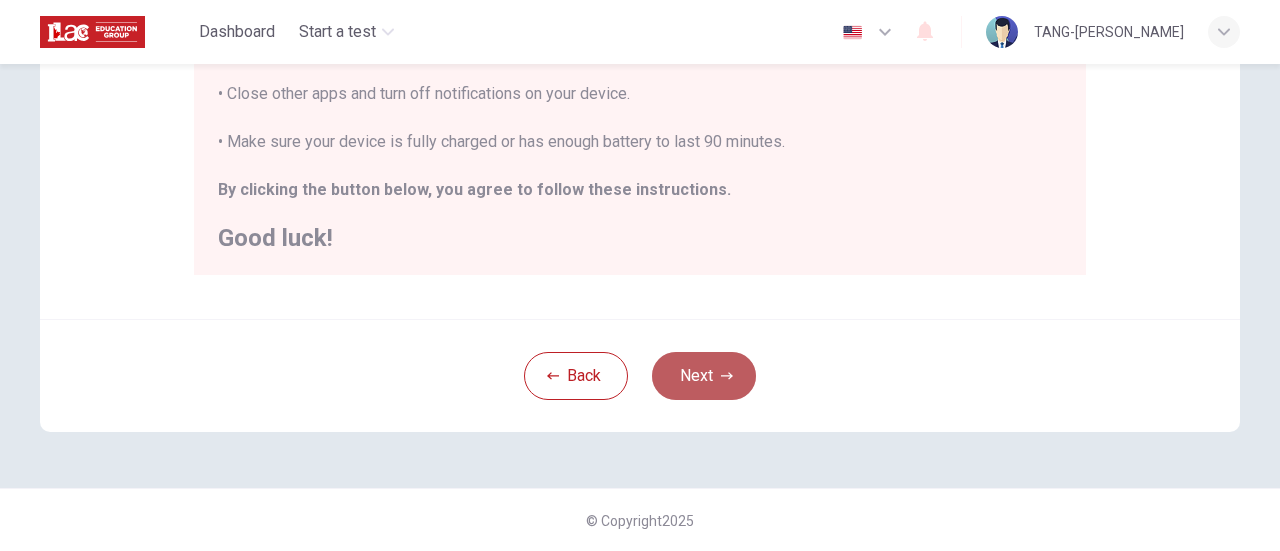 click on "Next" at bounding box center [704, 376] 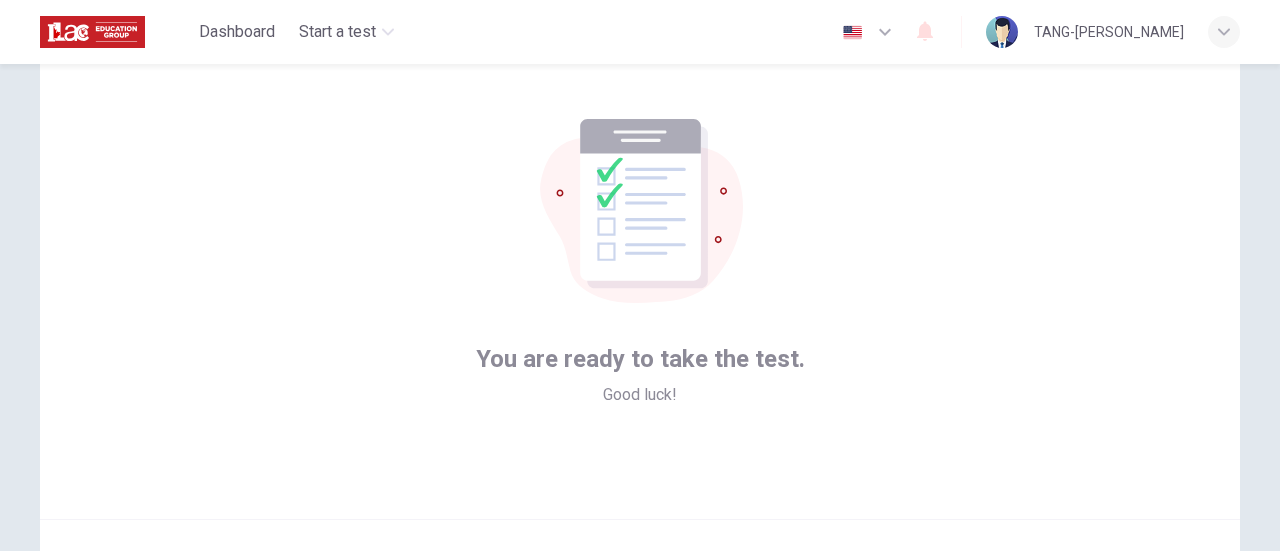 scroll, scrollTop: 281, scrollLeft: 0, axis: vertical 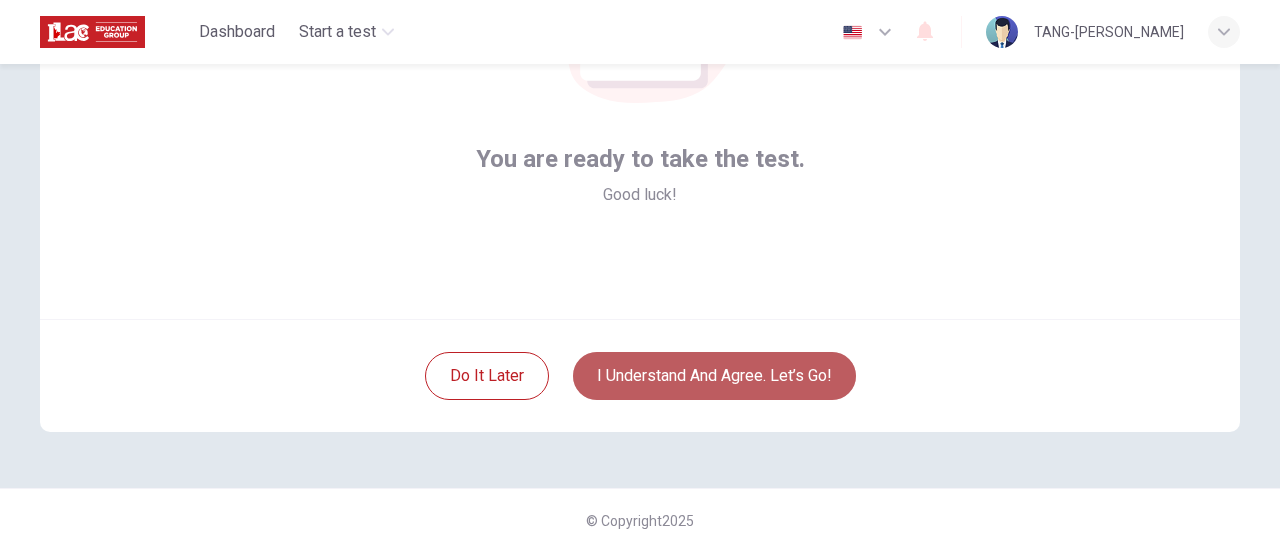 click on "I understand and agree. Let’s go!" at bounding box center (714, 376) 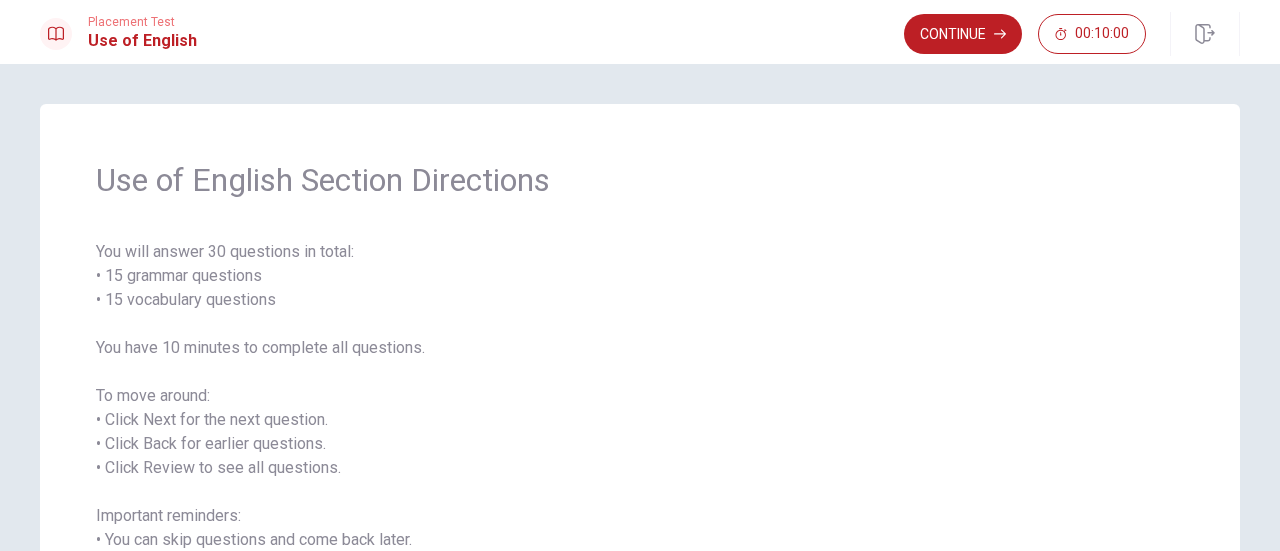 click on "You will answer 30 questions in total:
• 15 grammar questions
• 15 vocabulary questions
You have 10 minutes to complete all questions.
To move around:
• Click Next for the next question.
• Click Back for earlier questions.
• Click Review to see all questions.
Important reminders:
• You can skip questions and come back later.
• You have 20 minutes total to complete the section.
When you are ready, click Continue to start." at bounding box center [640, 432] 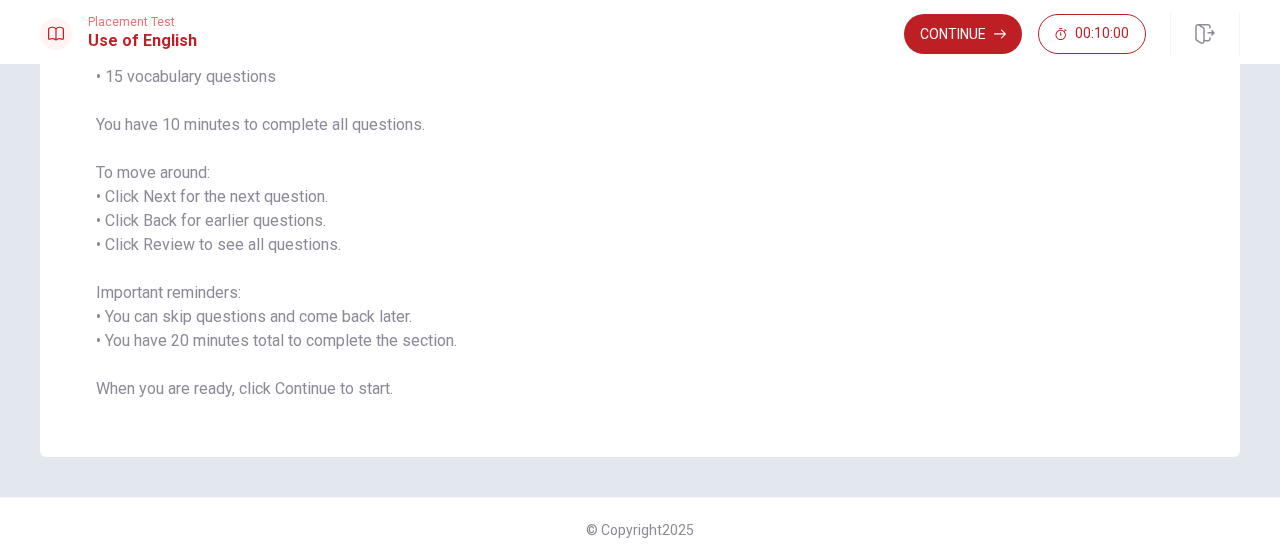 scroll, scrollTop: 232, scrollLeft: 0, axis: vertical 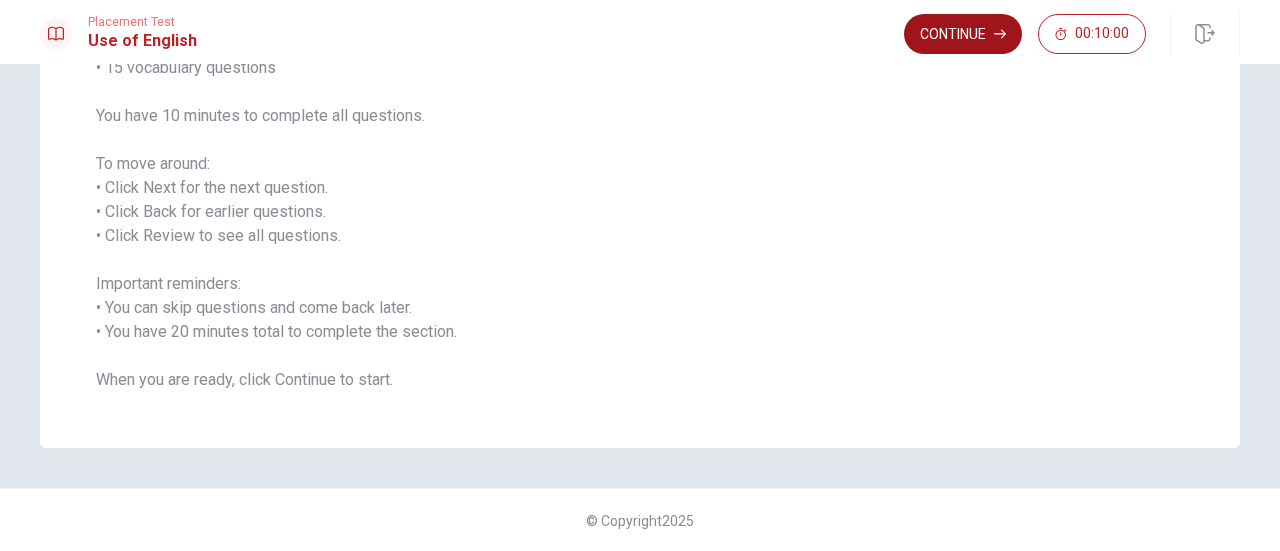 click on "Continue" at bounding box center (963, 34) 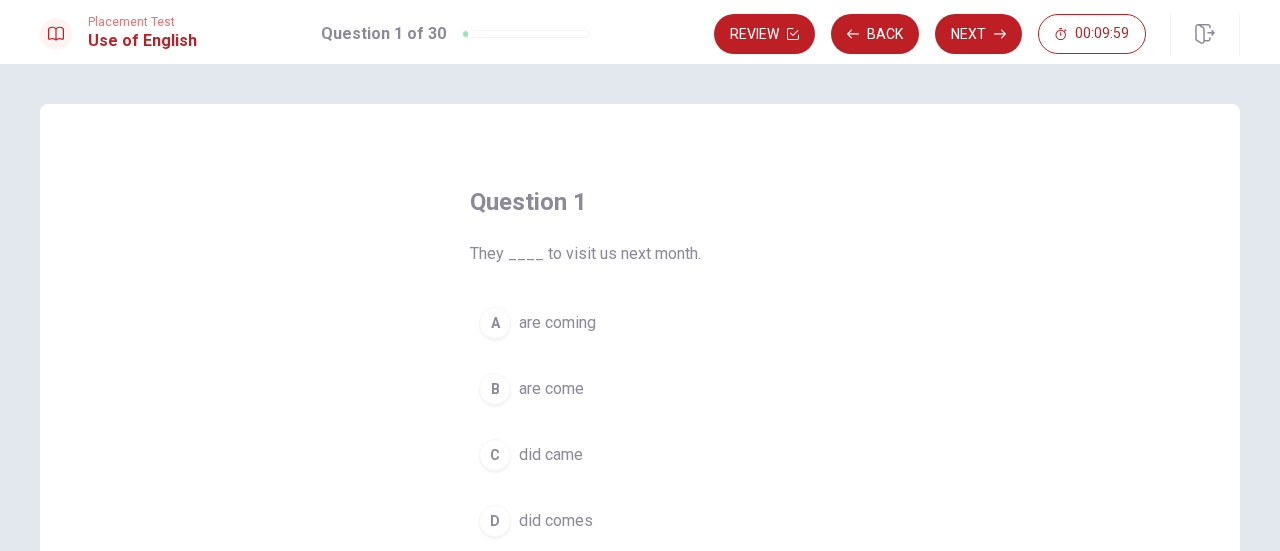 scroll, scrollTop: 100, scrollLeft: 0, axis: vertical 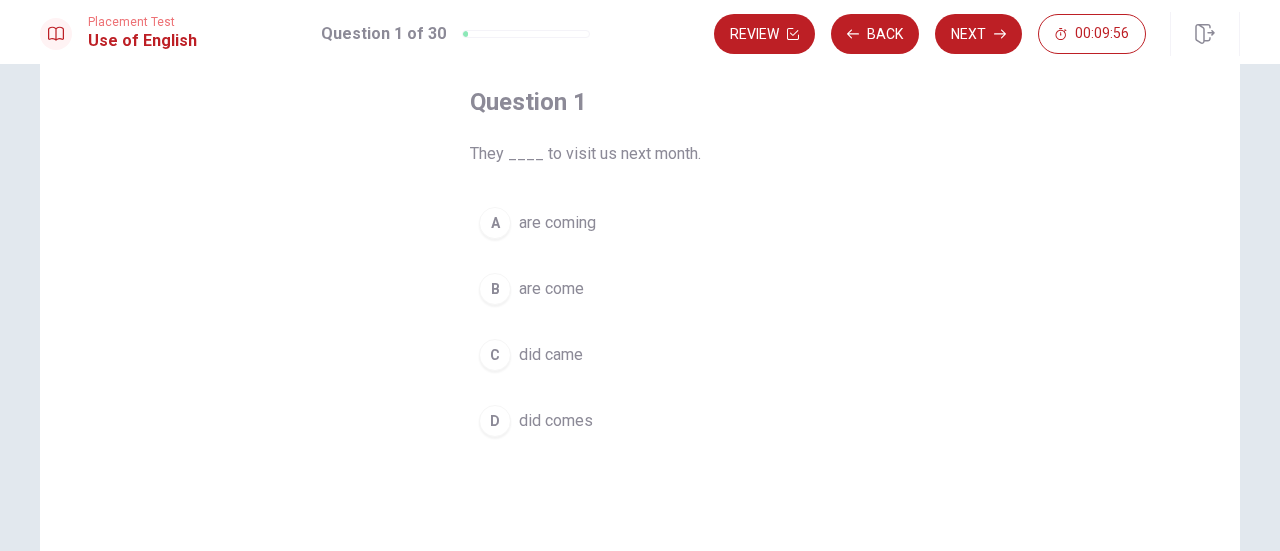 click on "A" at bounding box center [495, 223] 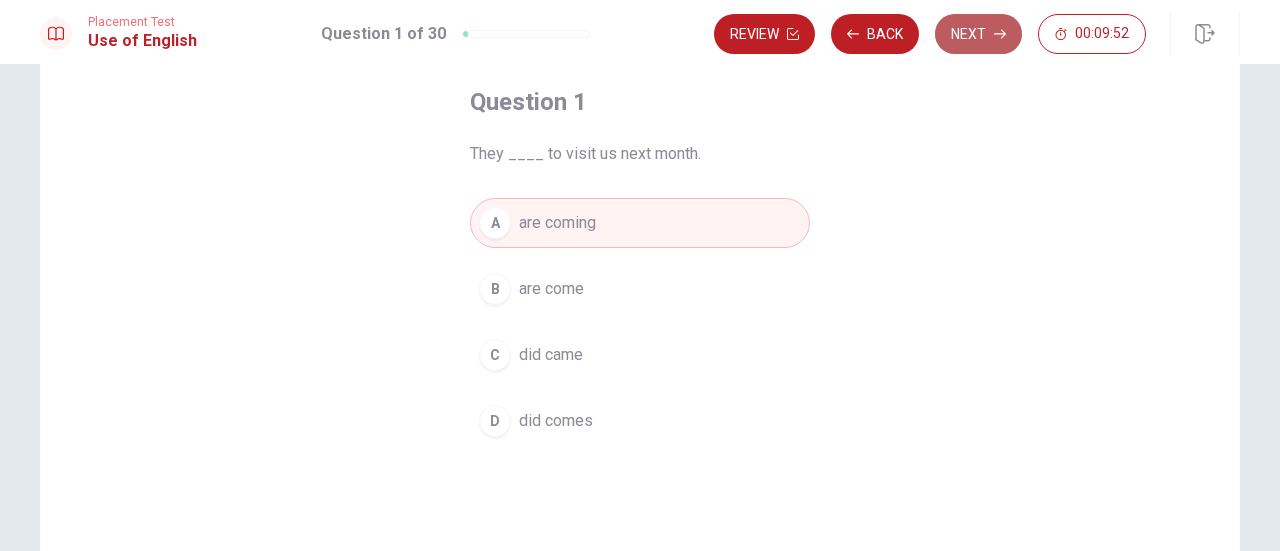 click on "Next" at bounding box center (978, 34) 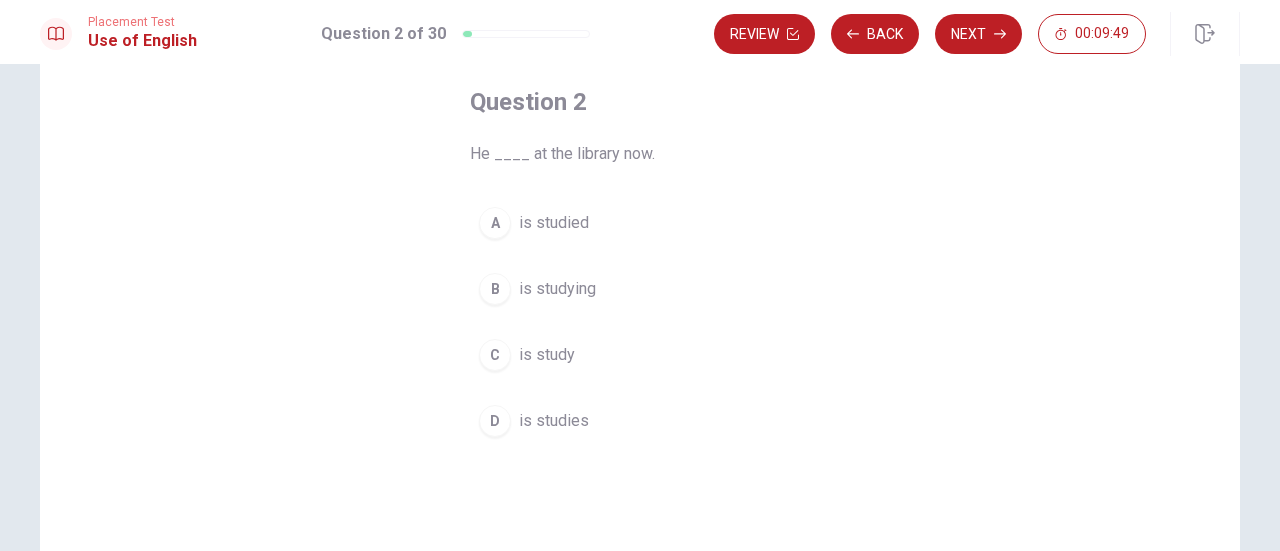 click on "B" at bounding box center (495, 289) 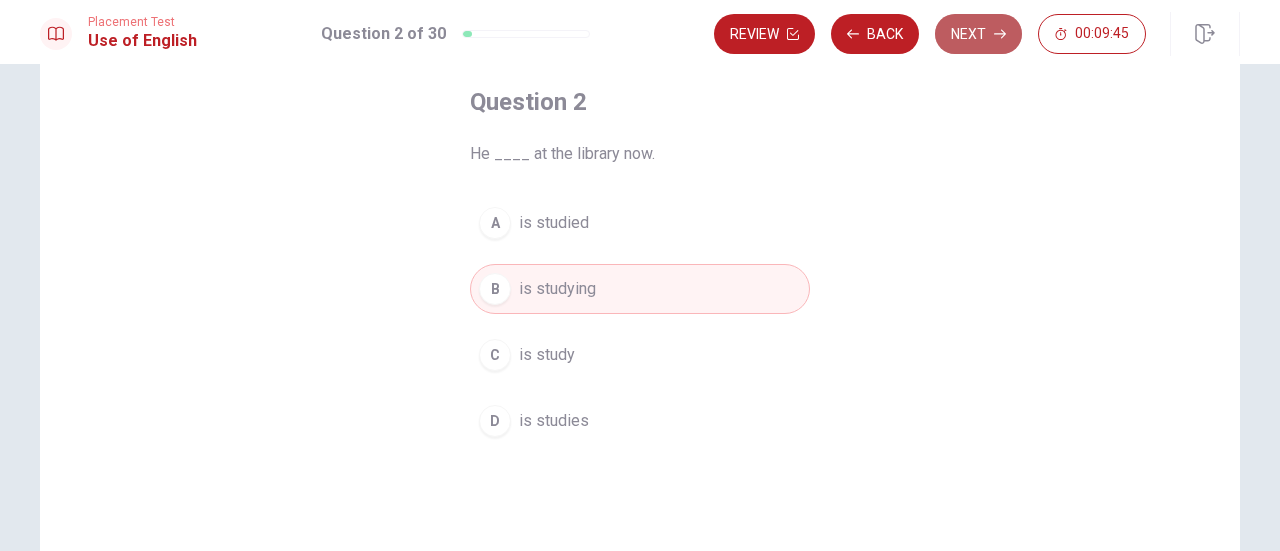 click on "Next" at bounding box center (978, 34) 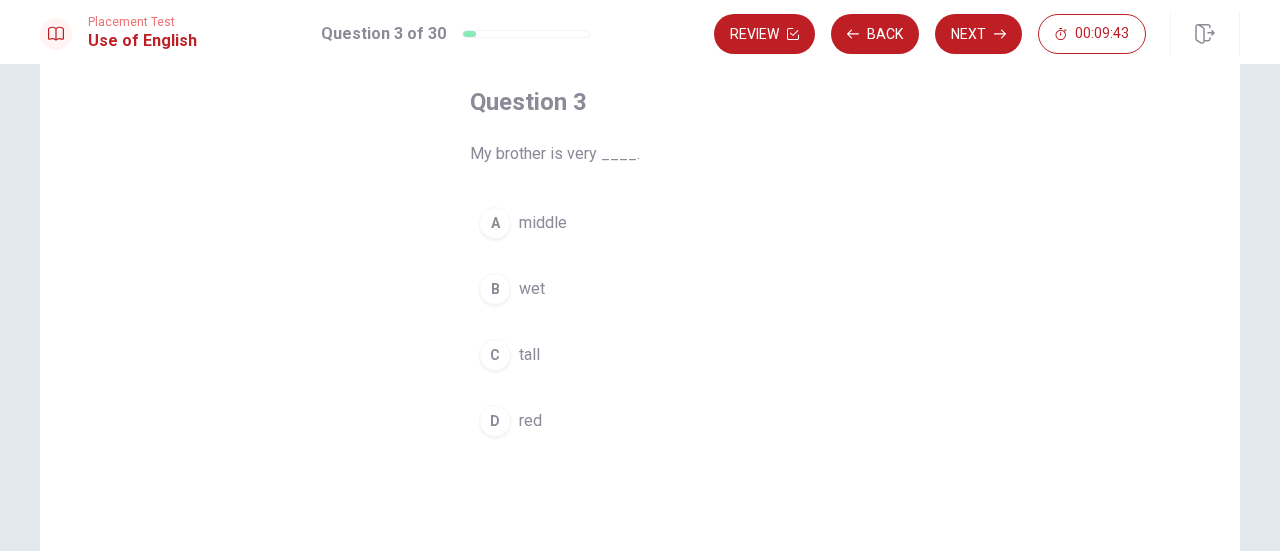 click on "C" at bounding box center [495, 355] 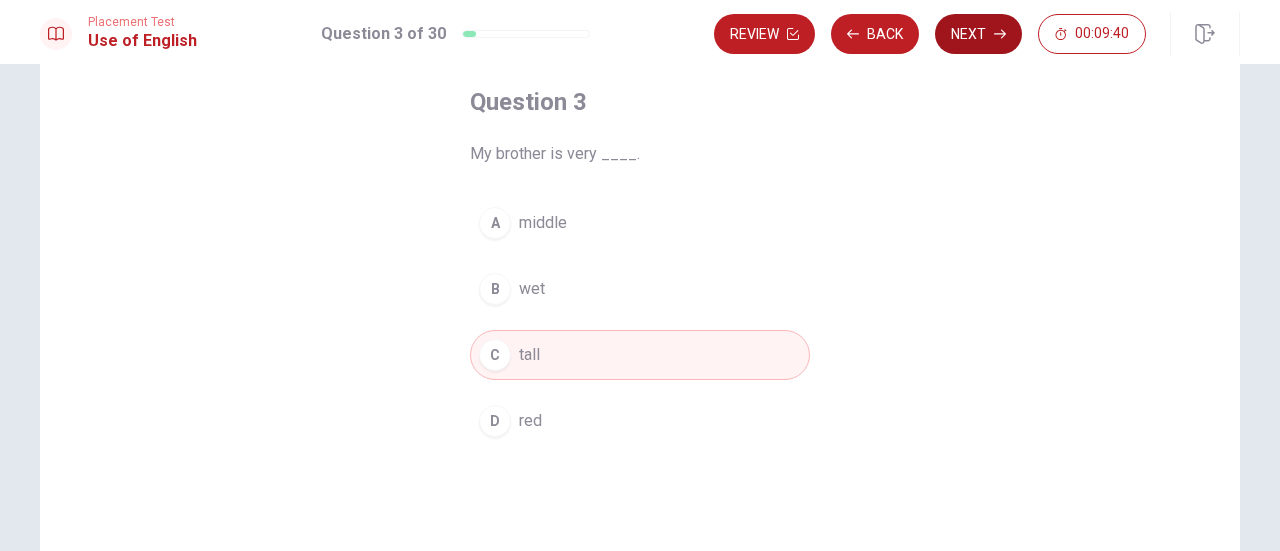 click 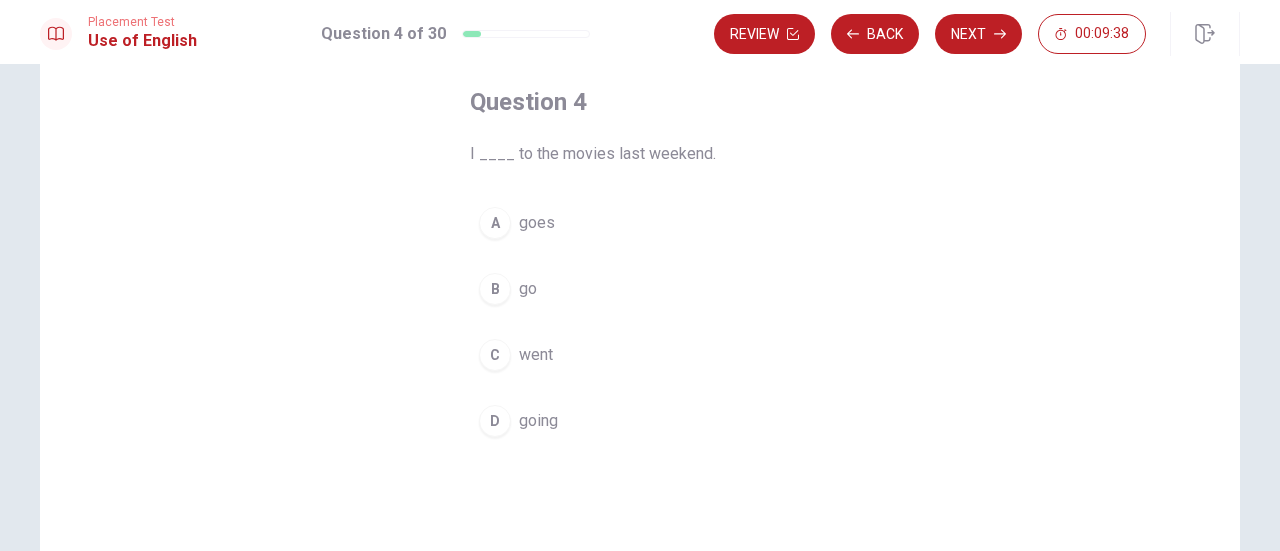 click on "C went" at bounding box center [640, 355] 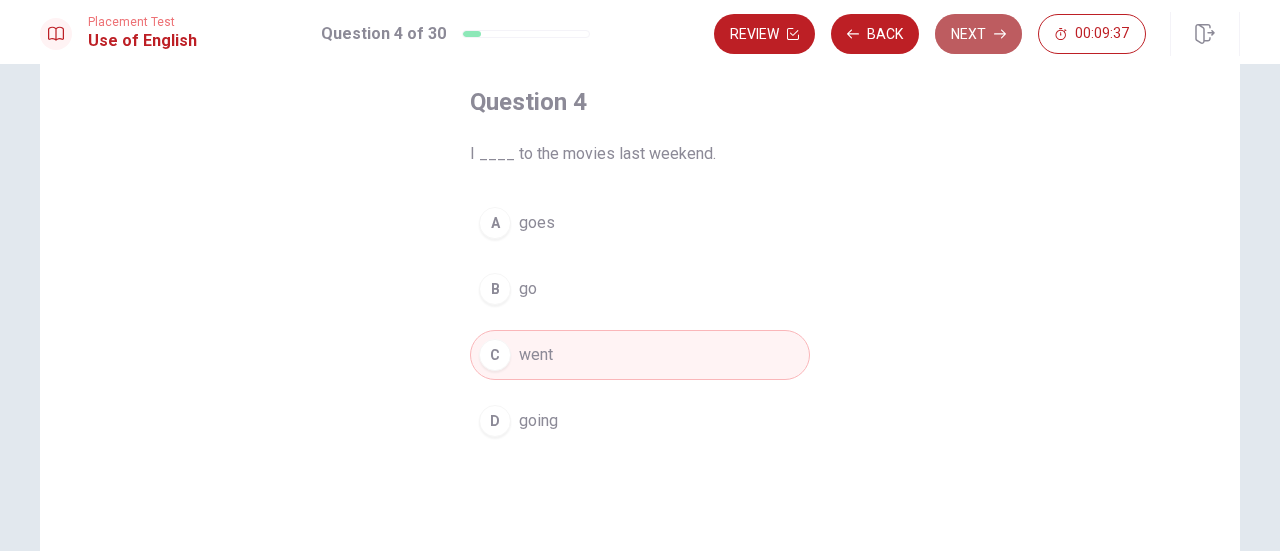 click on "Next" at bounding box center (978, 34) 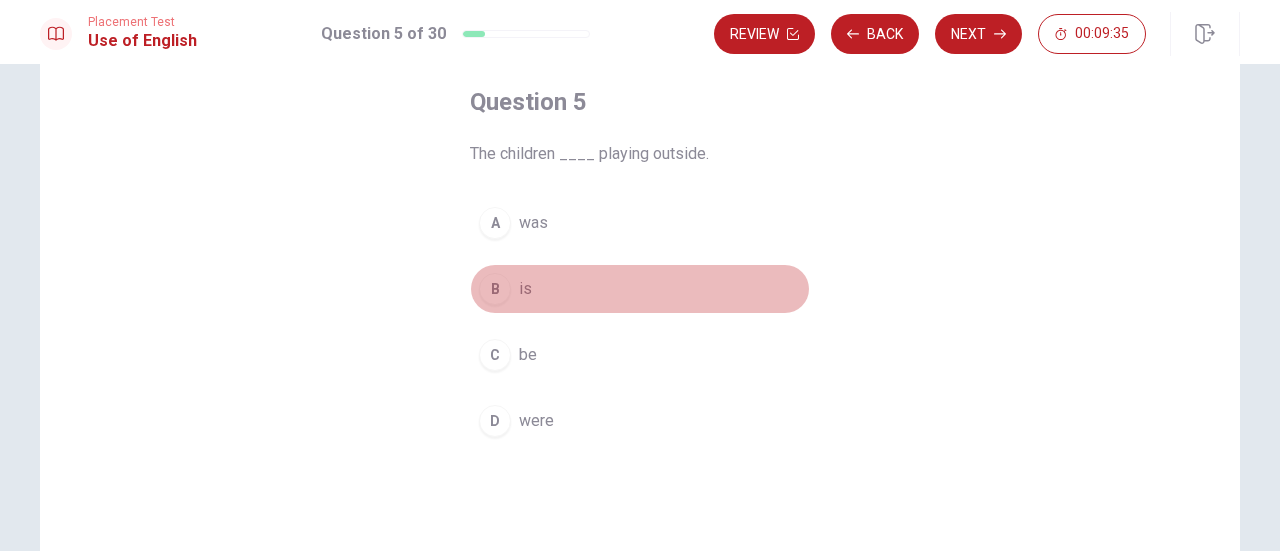 click on "B" at bounding box center [495, 289] 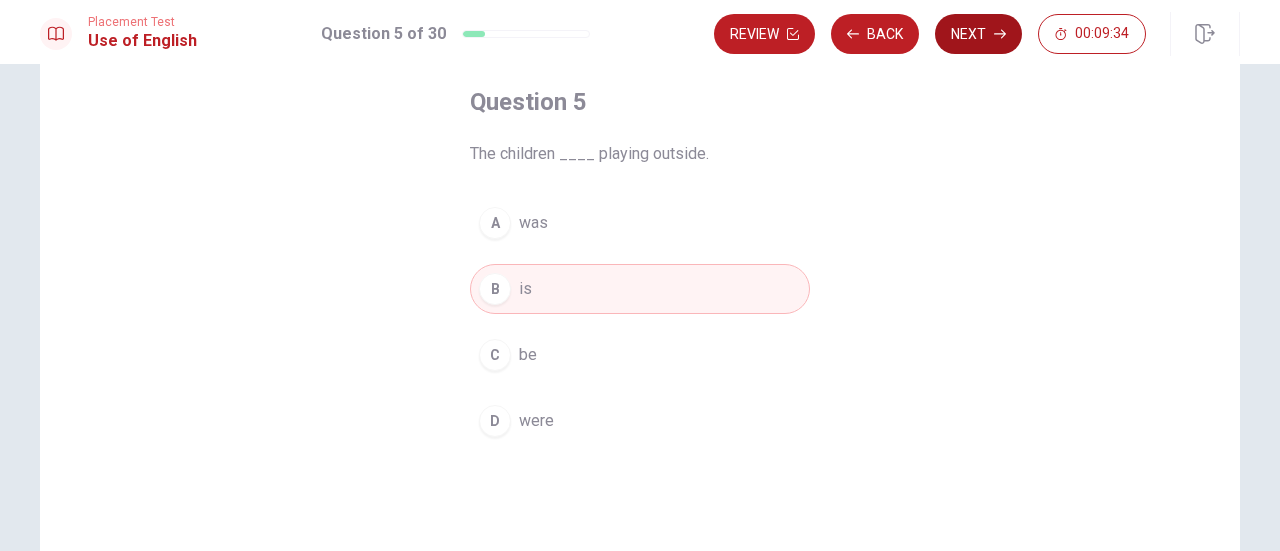 click on "Next" at bounding box center [978, 34] 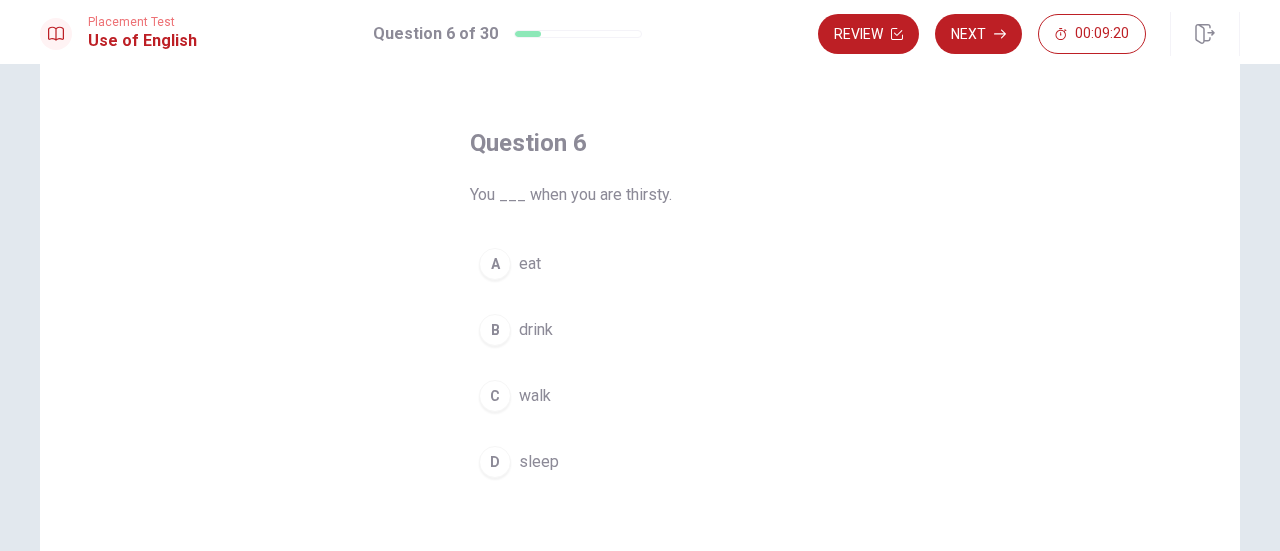 scroll, scrollTop: 100, scrollLeft: 0, axis: vertical 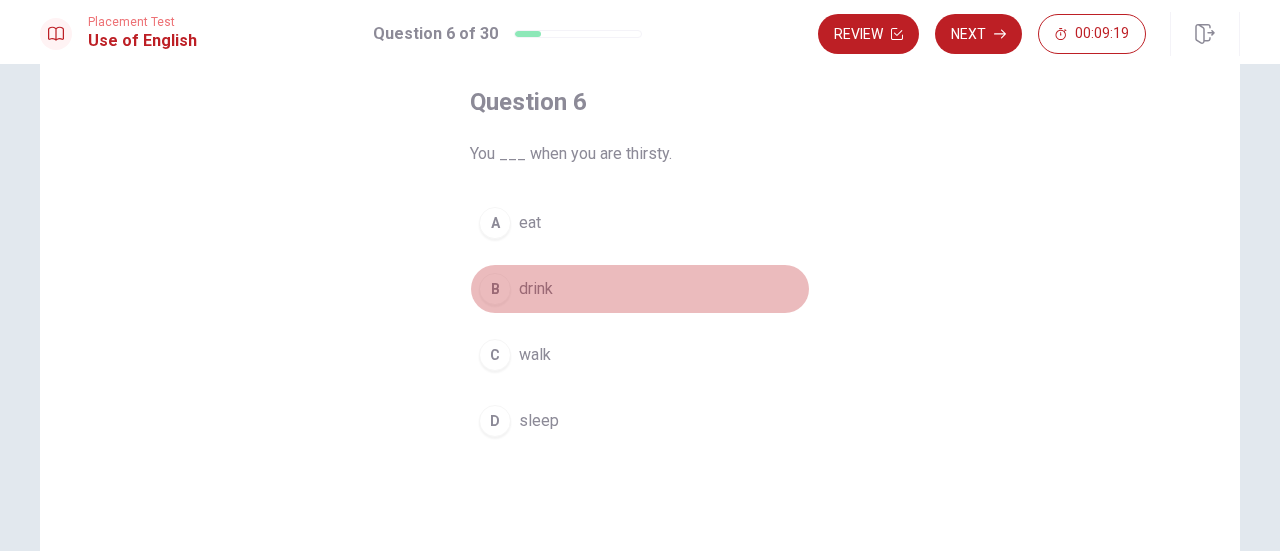 click on "drink" at bounding box center [536, 289] 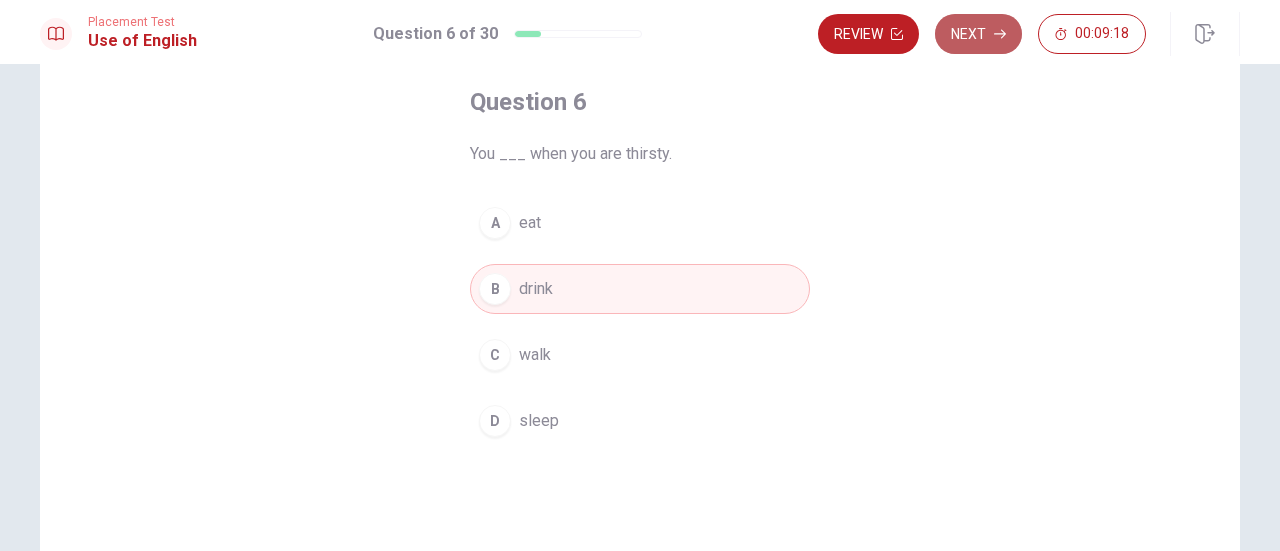 click on "Next" at bounding box center (978, 34) 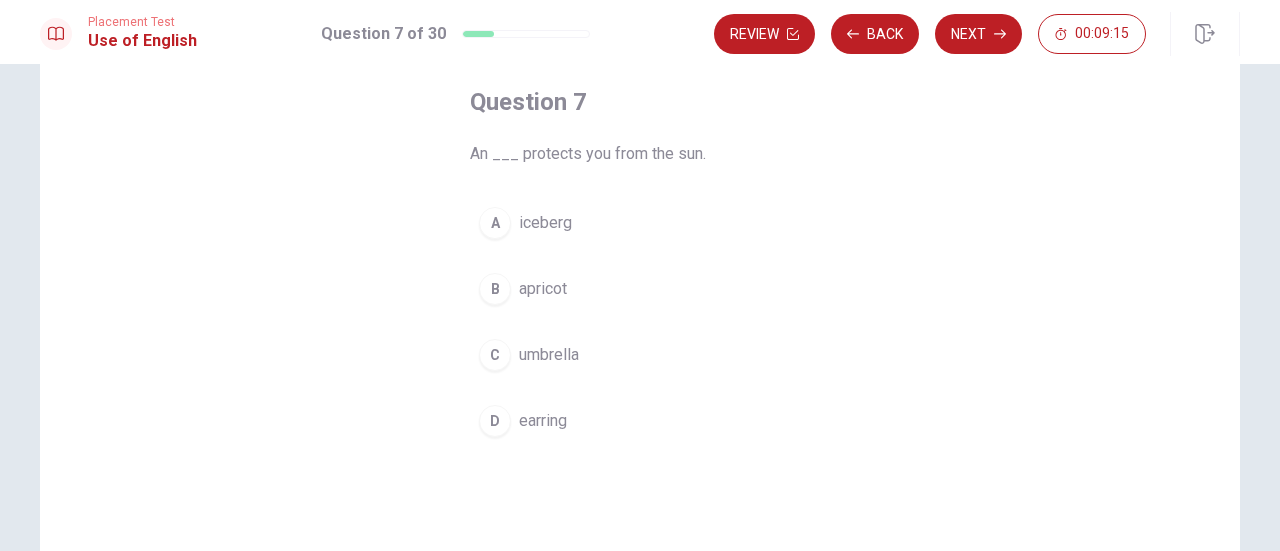 click on "umbrella" at bounding box center [549, 355] 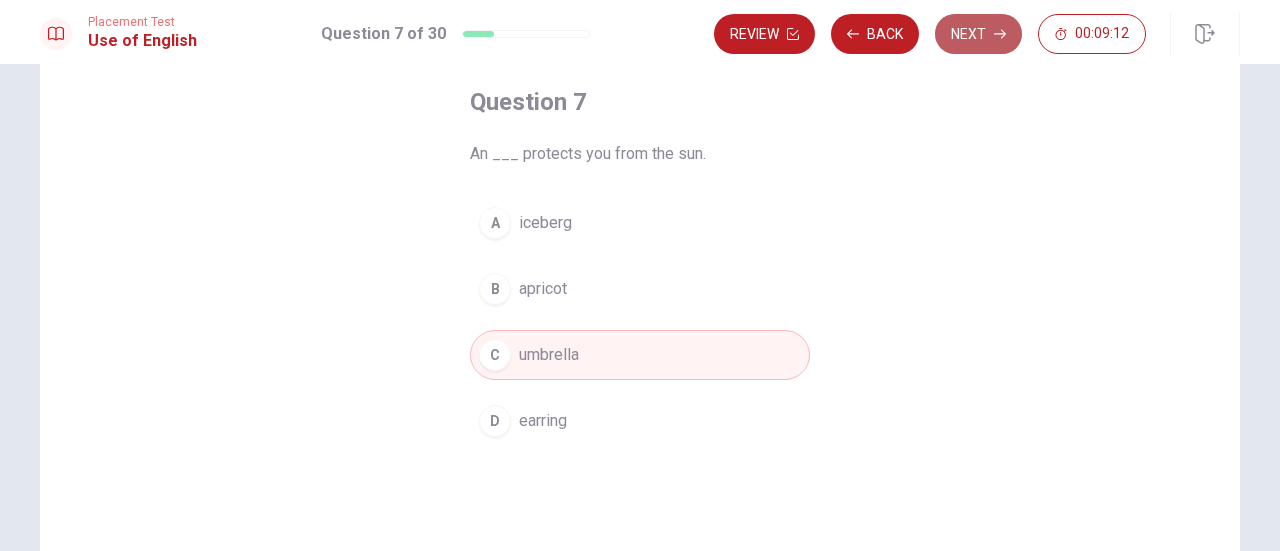 click on "Next" at bounding box center [978, 34] 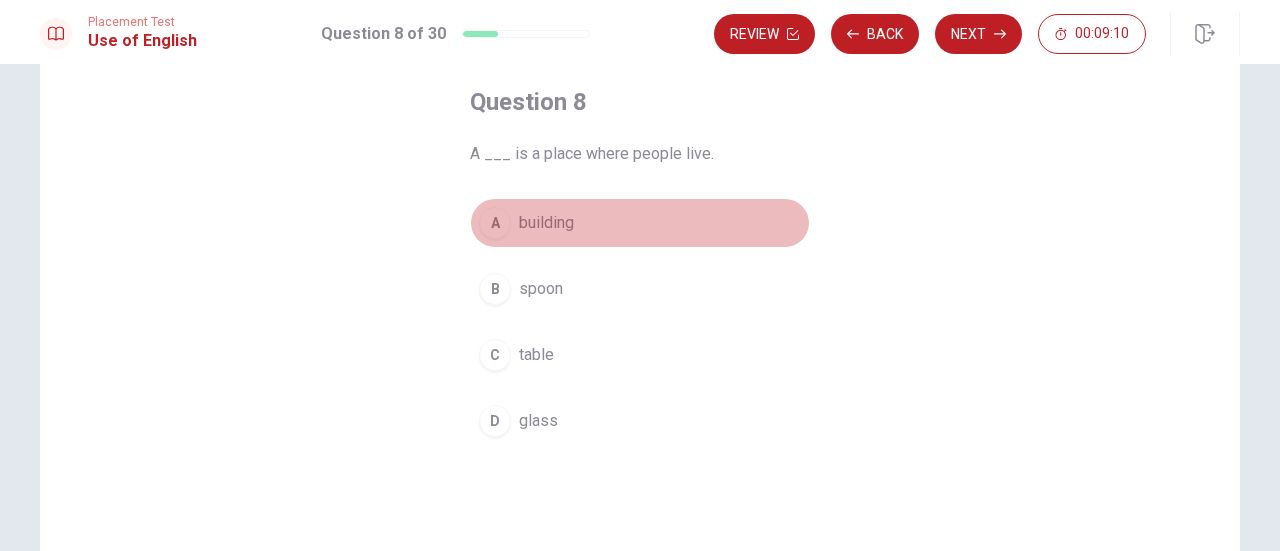 click on "A building" at bounding box center (640, 223) 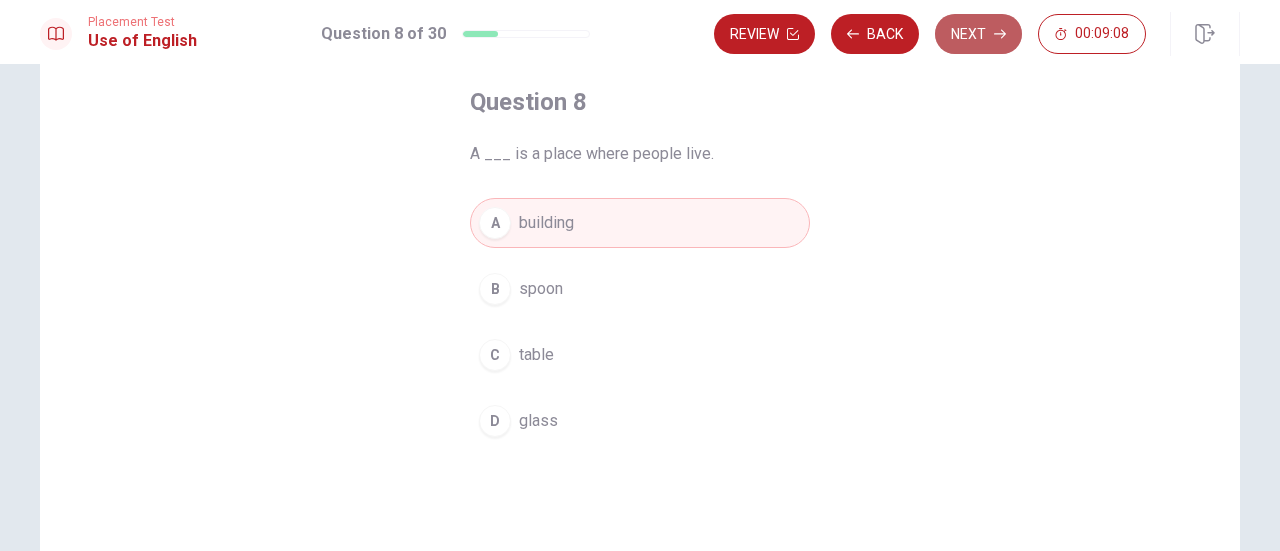 click on "Next" at bounding box center (978, 34) 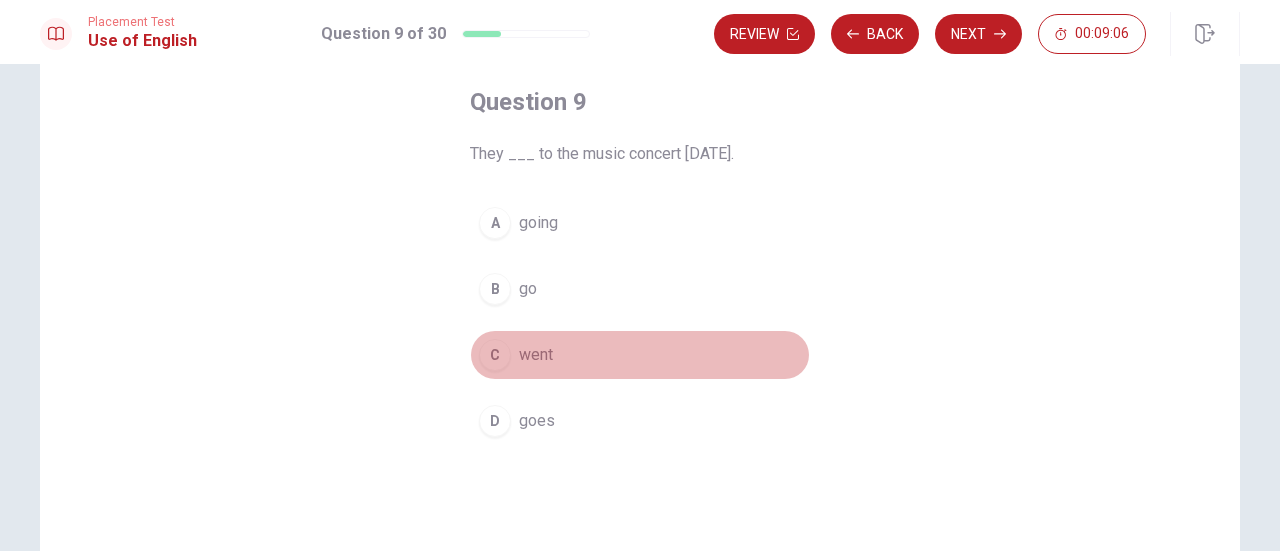 click on "went" at bounding box center (536, 355) 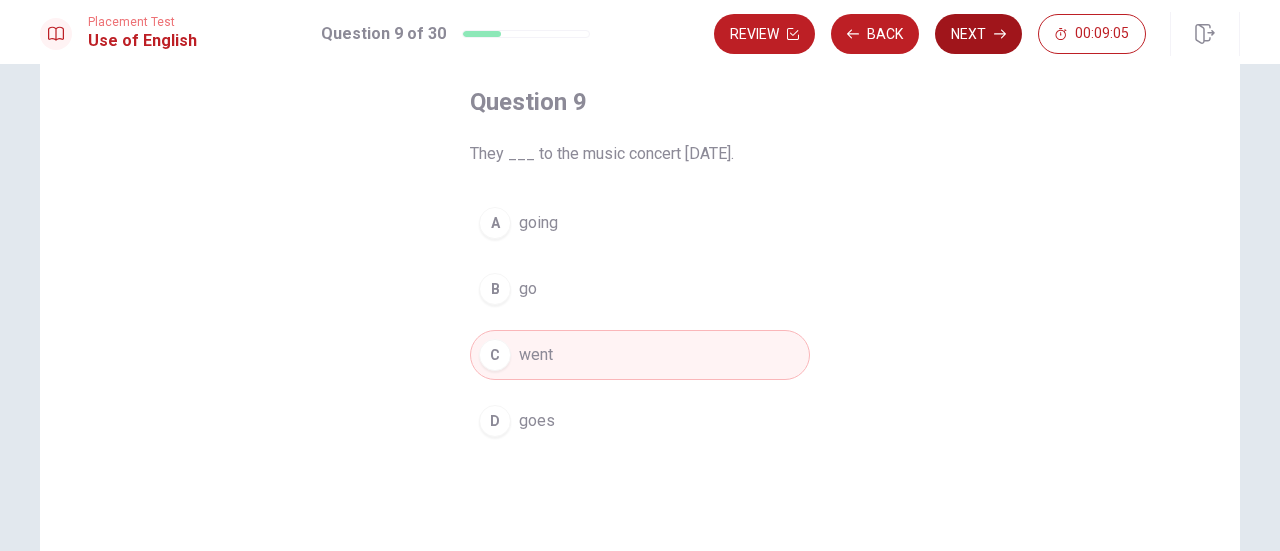 click on "Next" at bounding box center [978, 34] 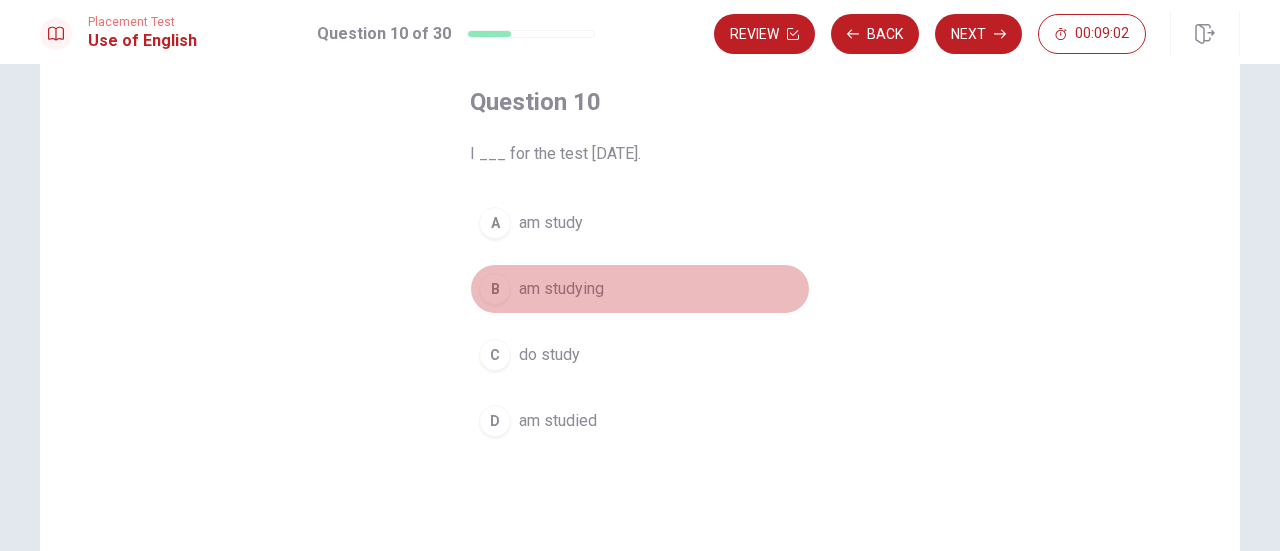 click on "am studying" at bounding box center [561, 289] 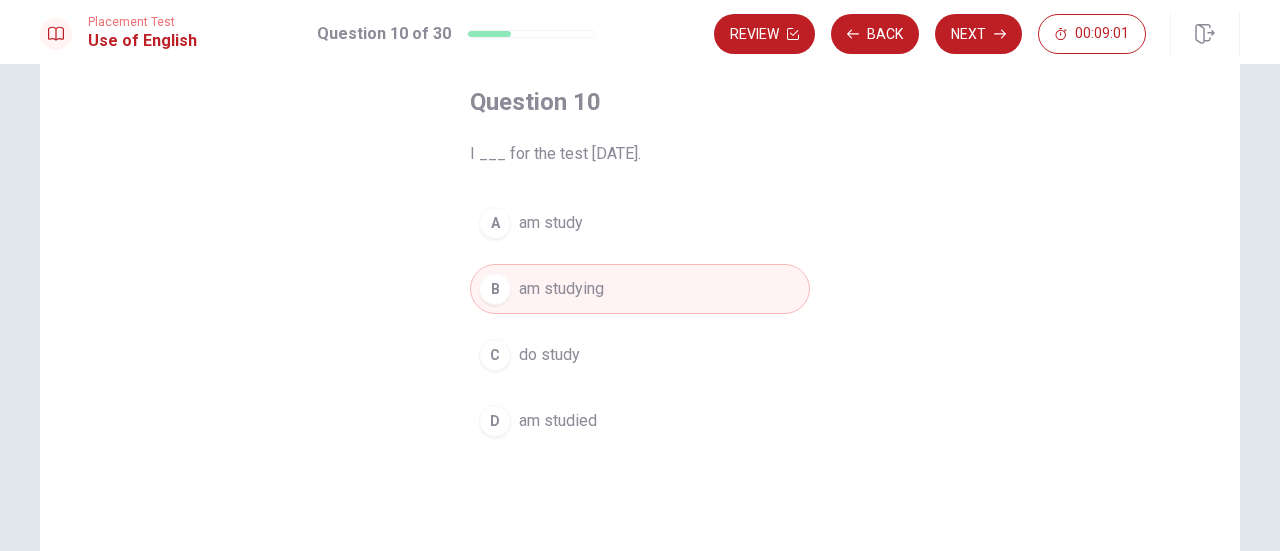 click on "Next" at bounding box center (978, 34) 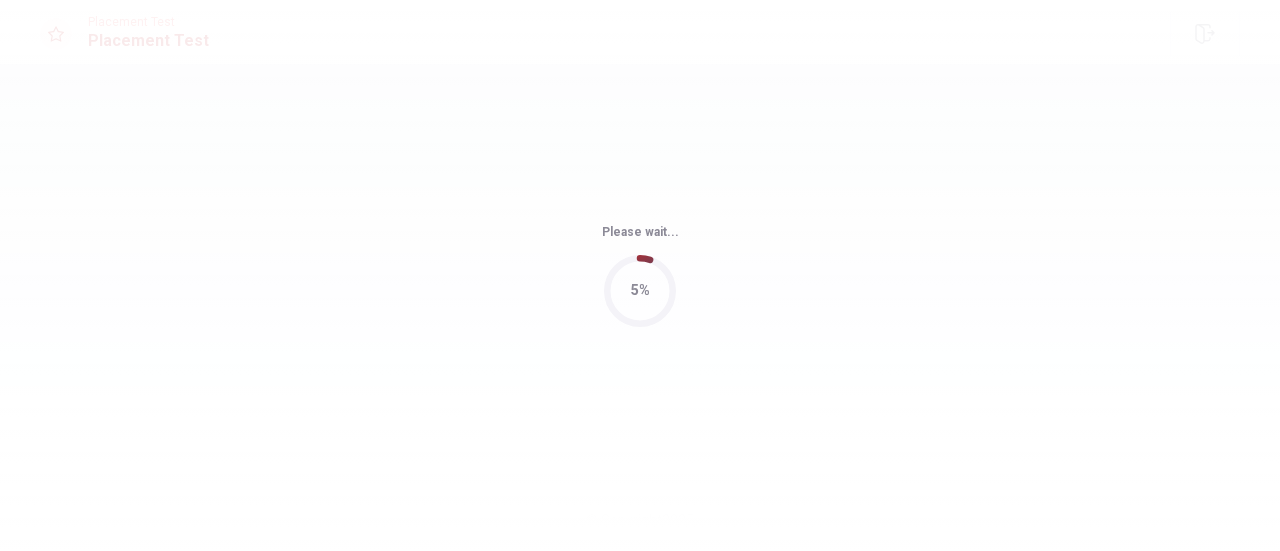 scroll, scrollTop: 0, scrollLeft: 0, axis: both 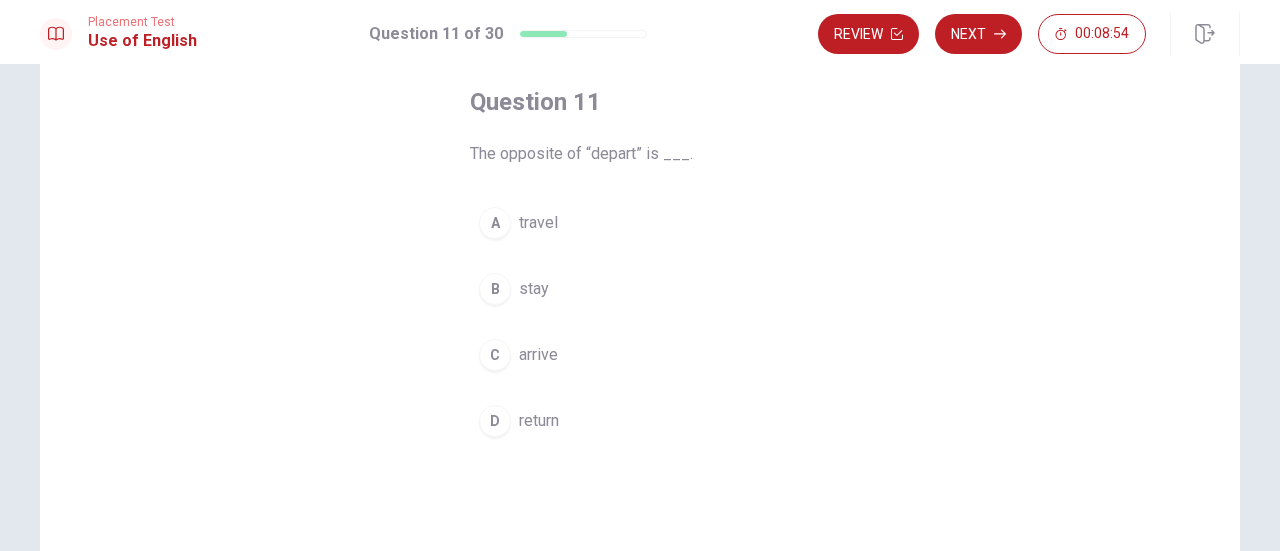 click on "arrive" at bounding box center [538, 355] 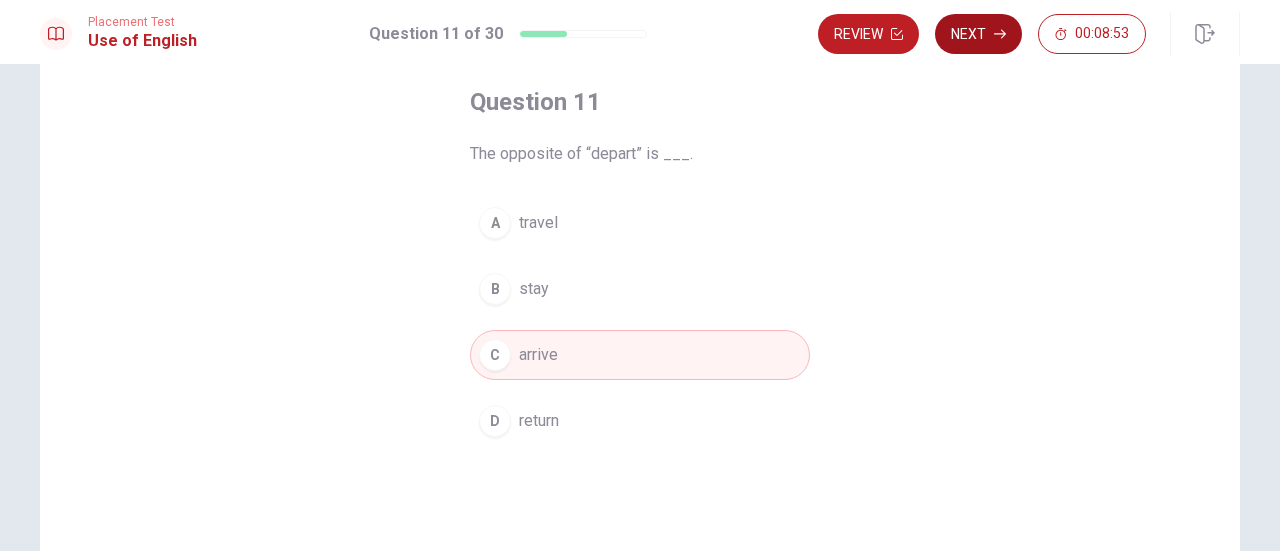 click on "Next" at bounding box center (978, 34) 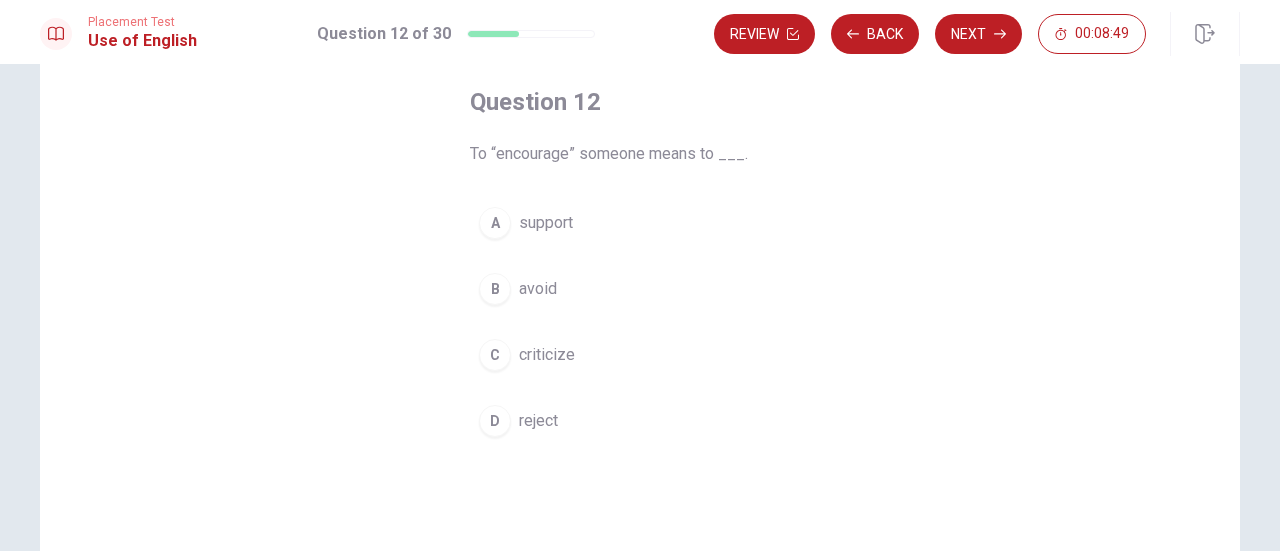 click on "support" at bounding box center (546, 223) 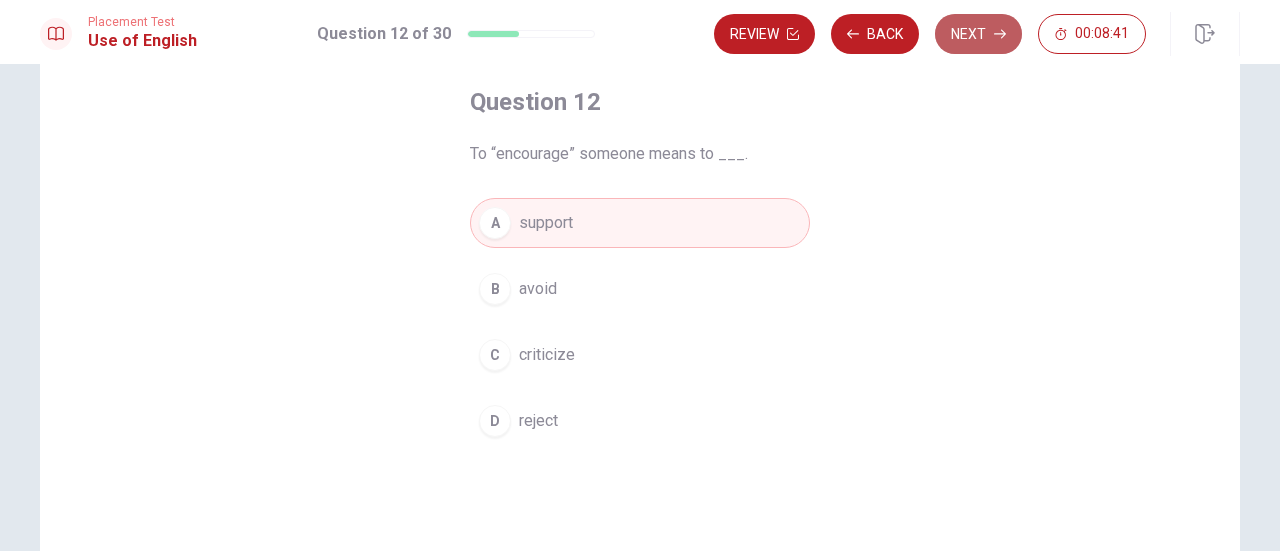 click on "Next" at bounding box center (978, 34) 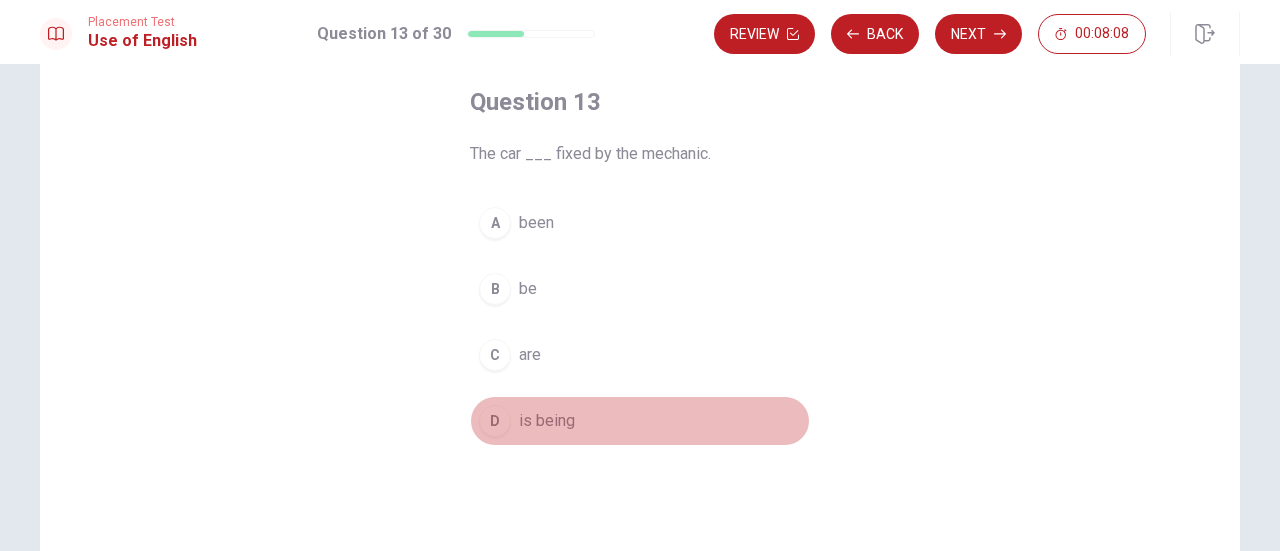 click on "D" at bounding box center [495, 421] 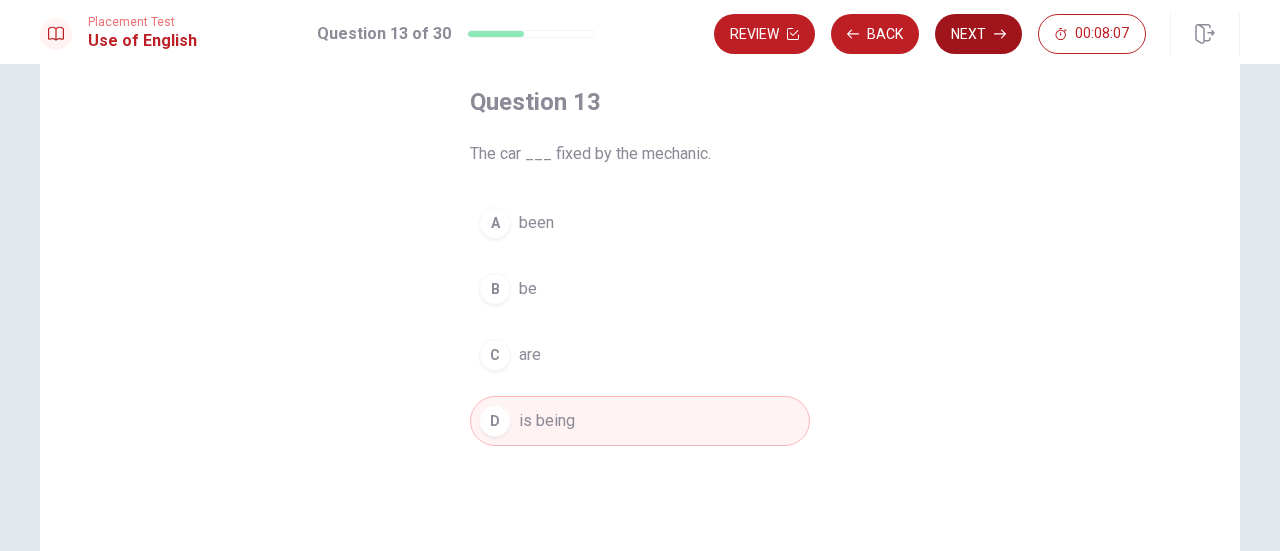 click on "Next" at bounding box center [978, 34] 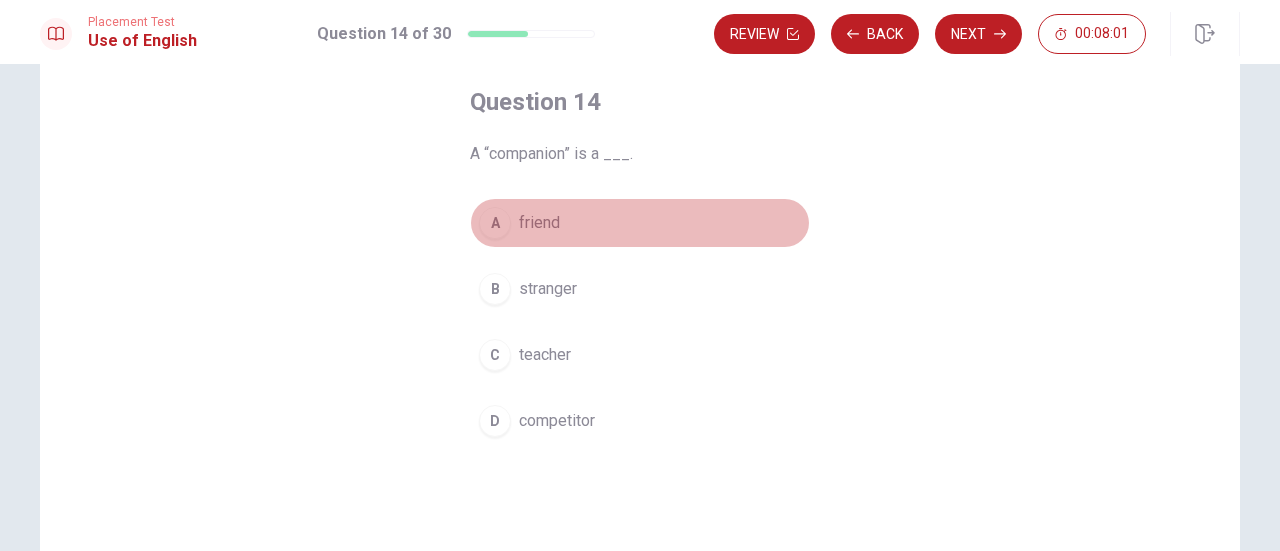 click on "friend" at bounding box center [539, 223] 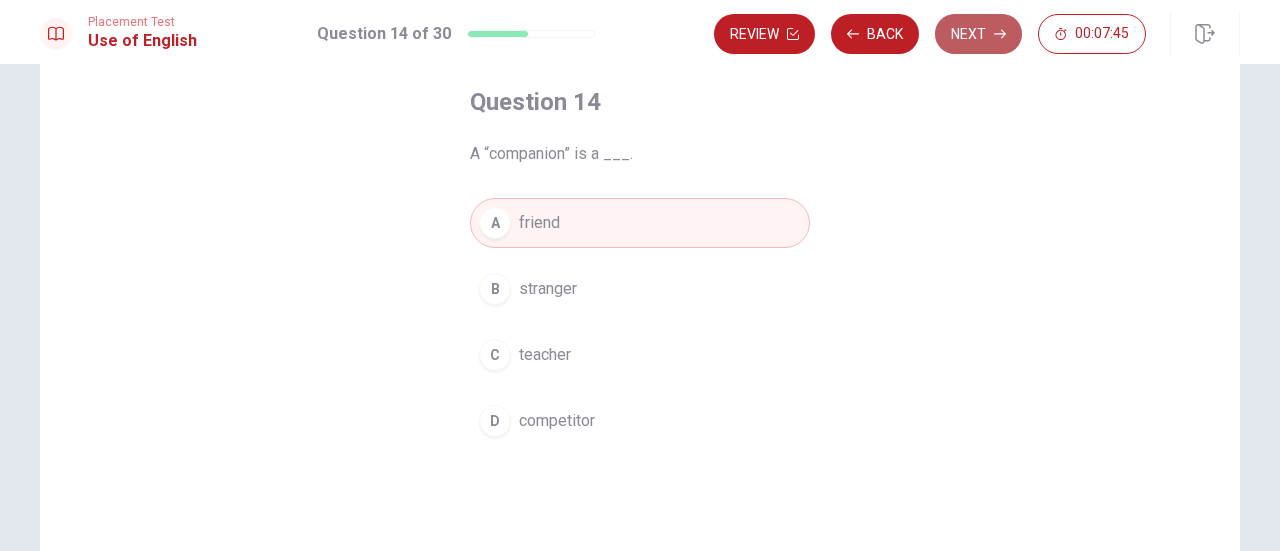 click on "Next" at bounding box center (978, 34) 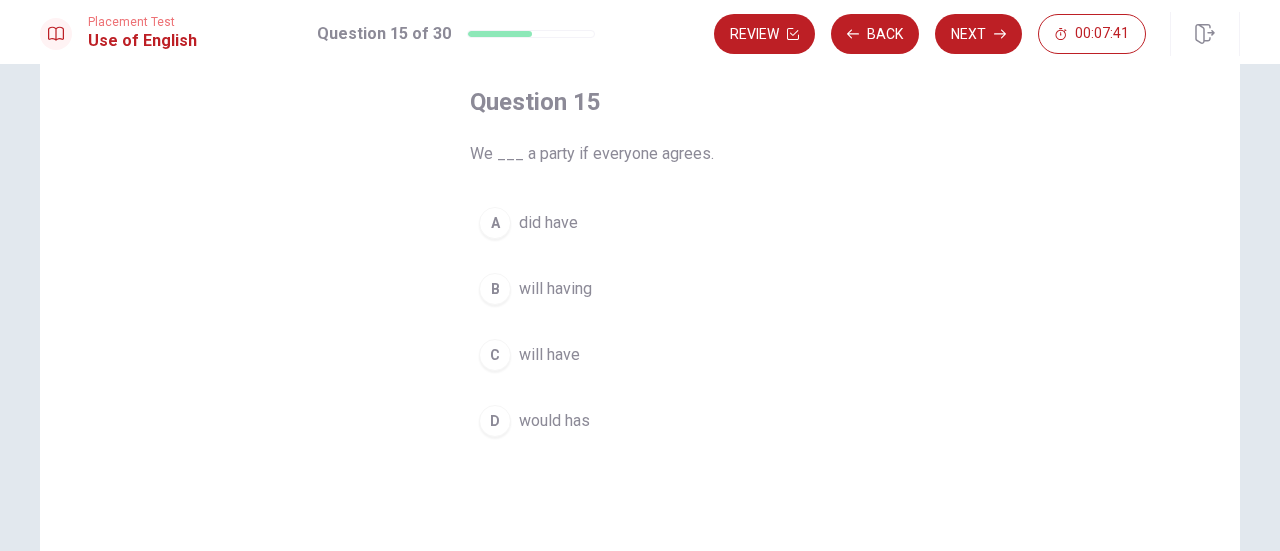 click on "will have" at bounding box center (549, 355) 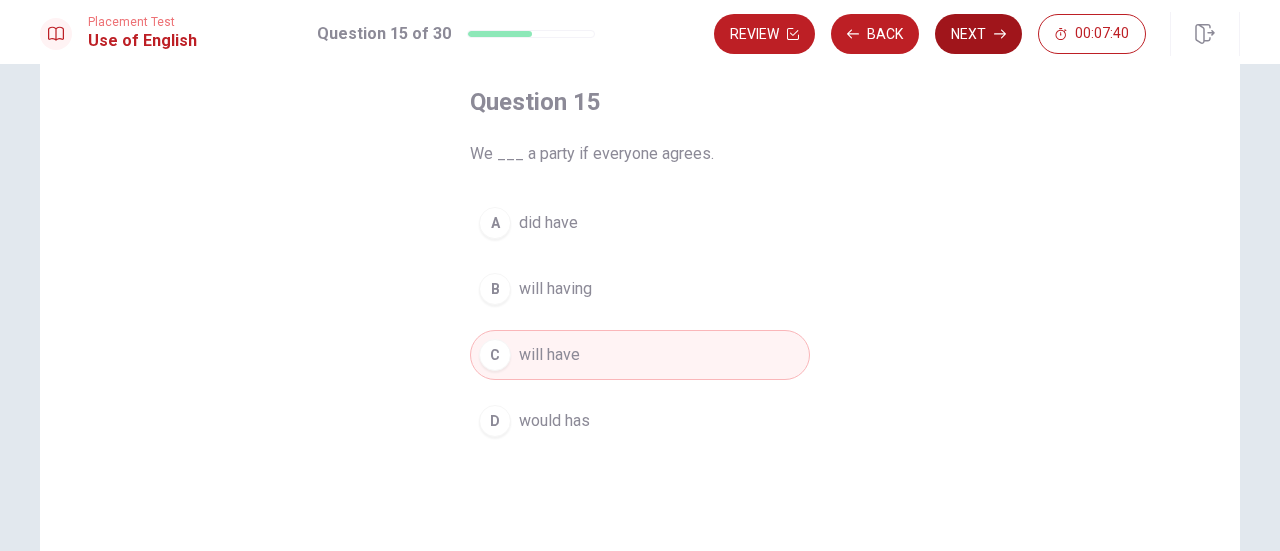 click on "Next" at bounding box center (978, 34) 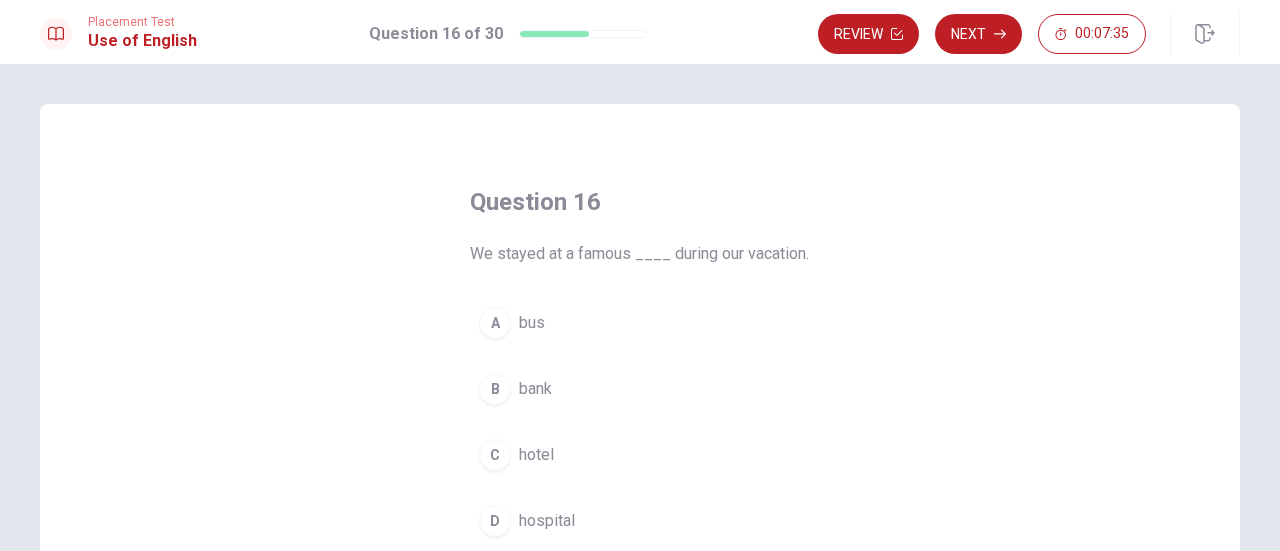 scroll, scrollTop: 100, scrollLeft: 0, axis: vertical 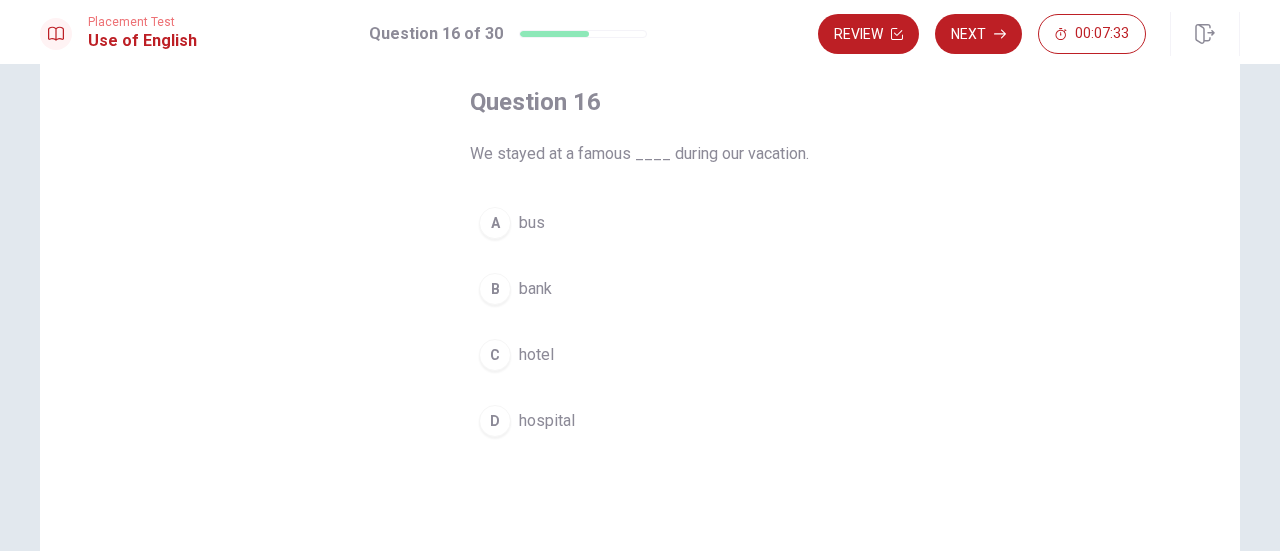 click on "C" at bounding box center [495, 355] 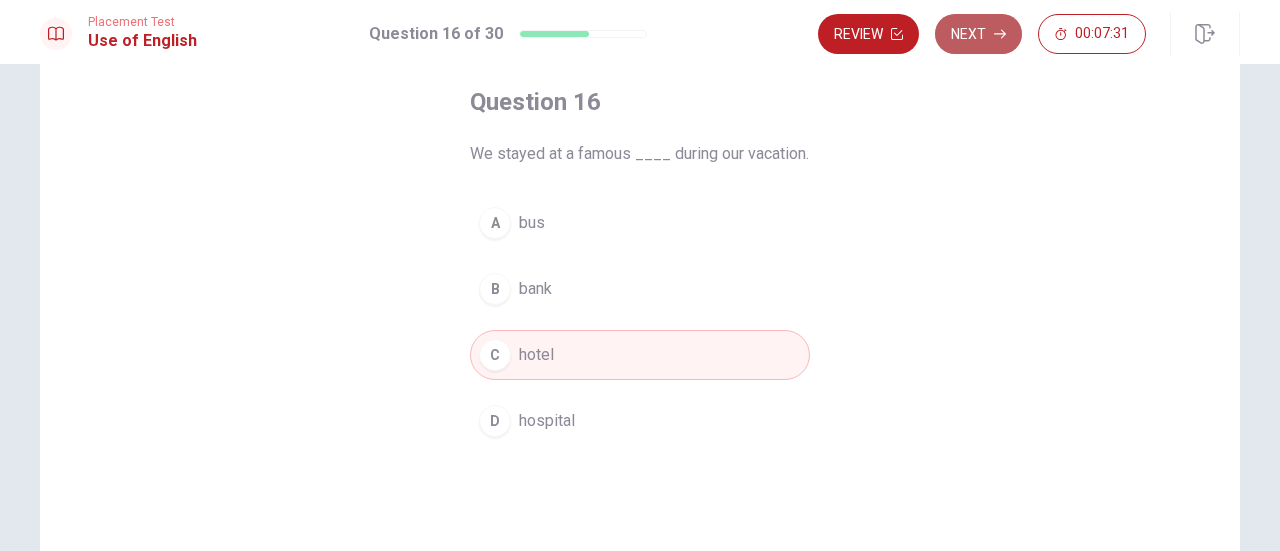 click on "Next" at bounding box center [978, 34] 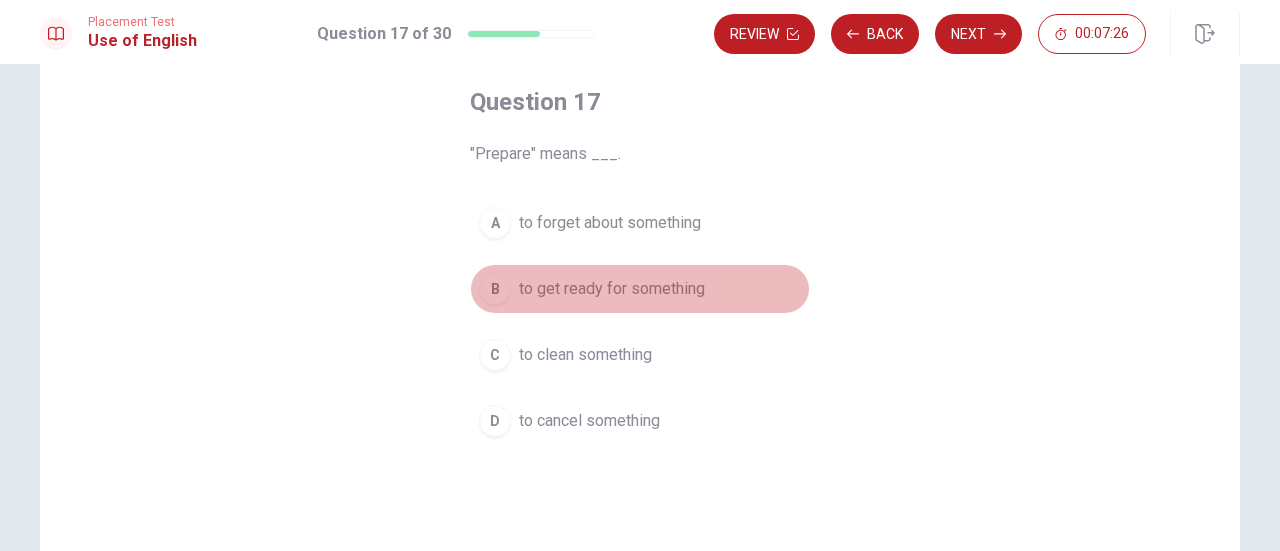 click on "to get ready for something" at bounding box center (612, 289) 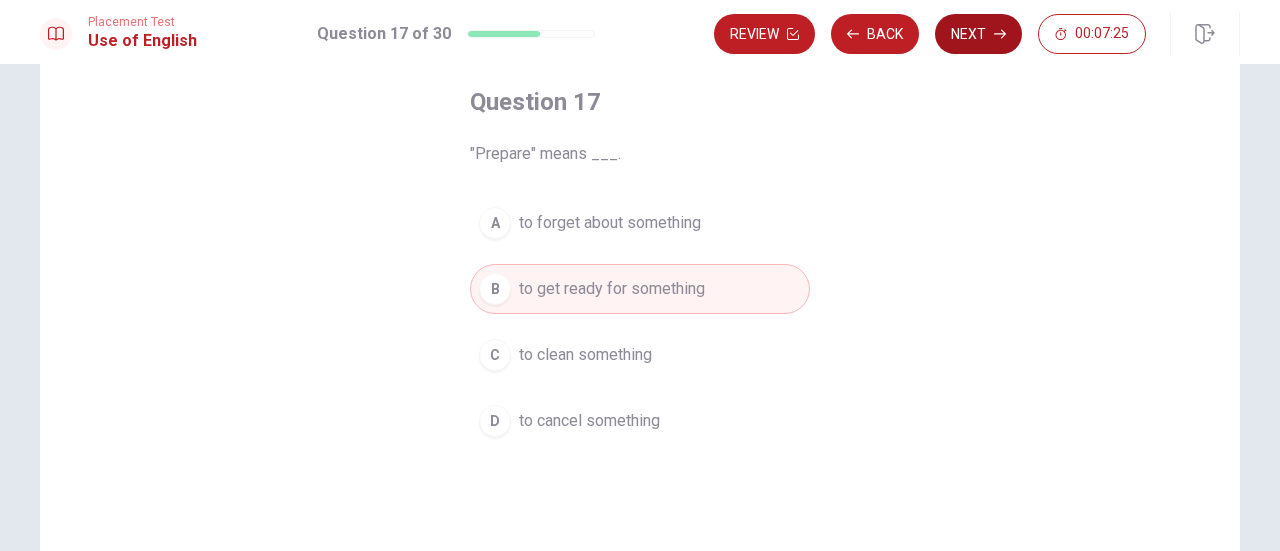 click on "Next" at bounding box center (978, 34) 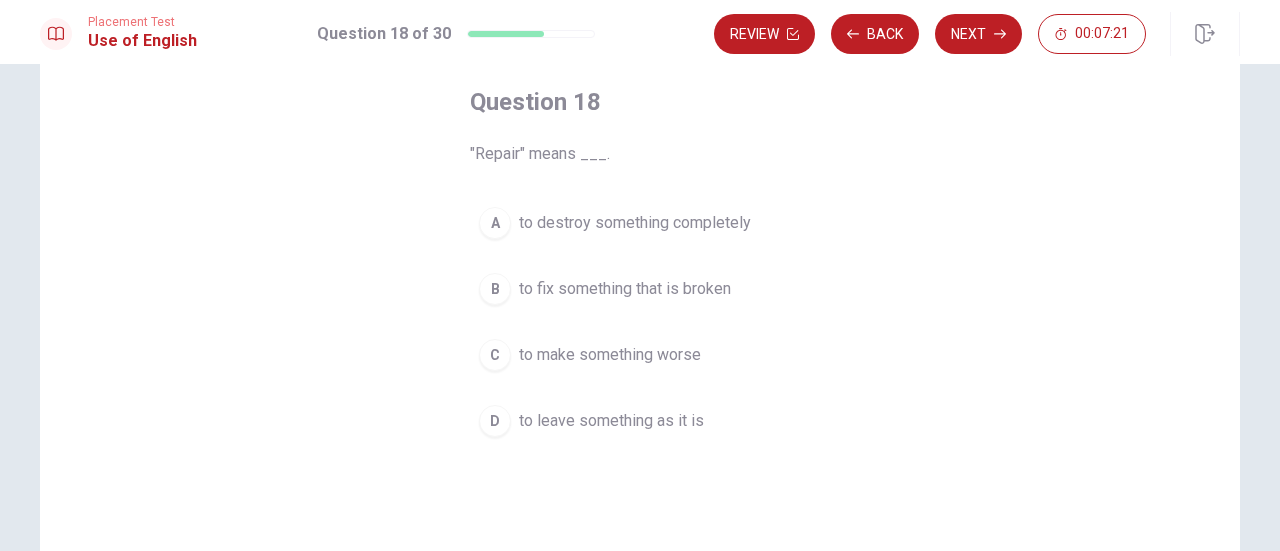 click on "B to fix something that is broken" at bounding box center [640, 289] 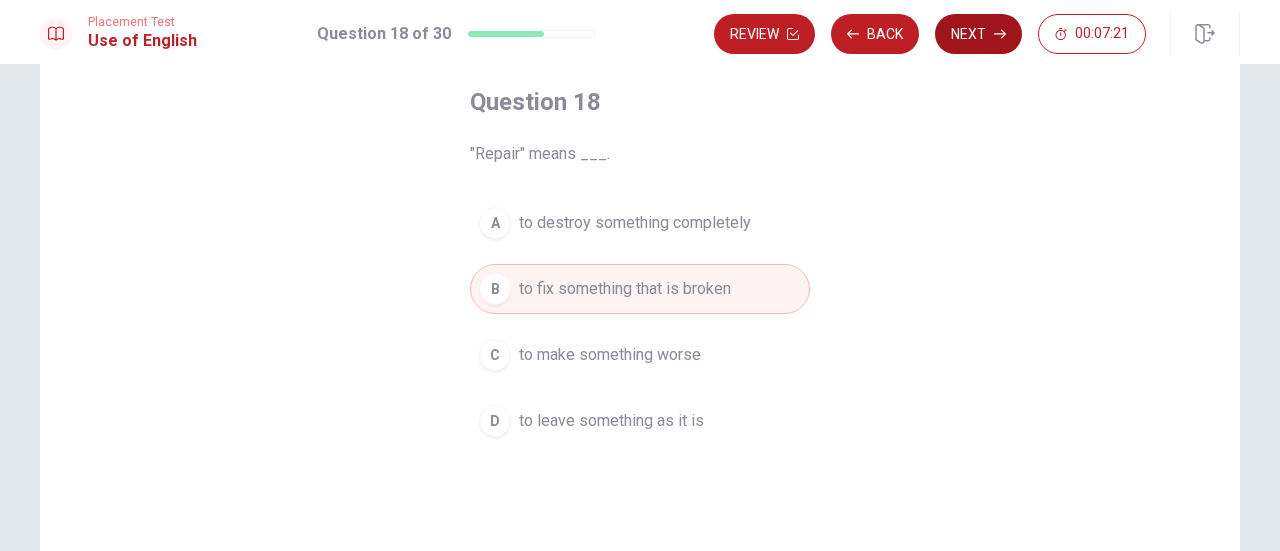 click on "Next" at bounding box center [978, 34] 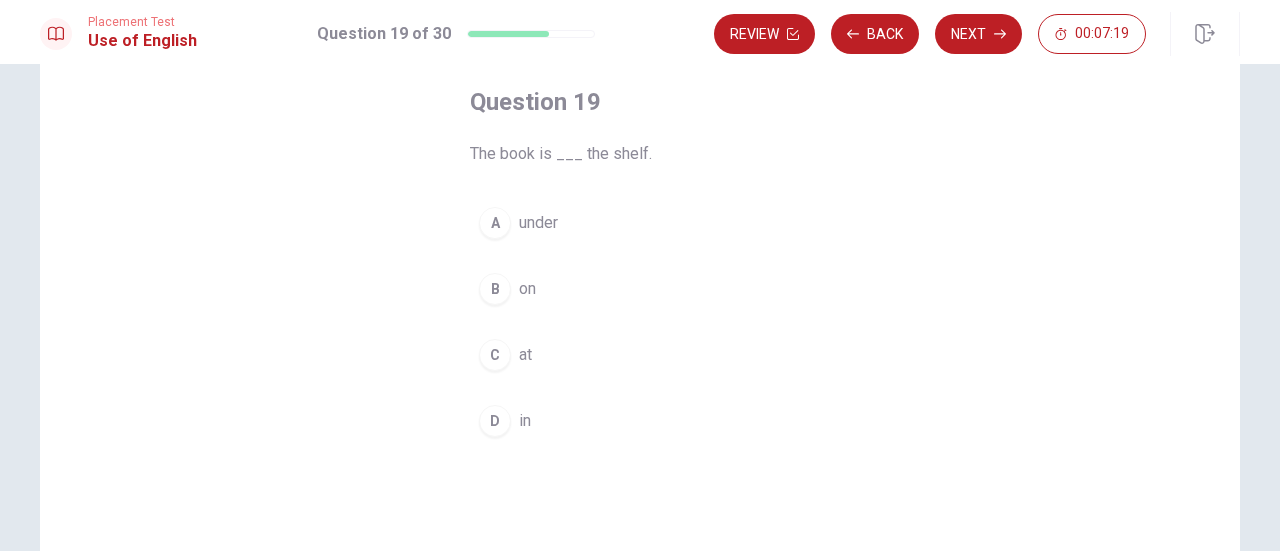 click on "on" at bounding box center [527, 289] 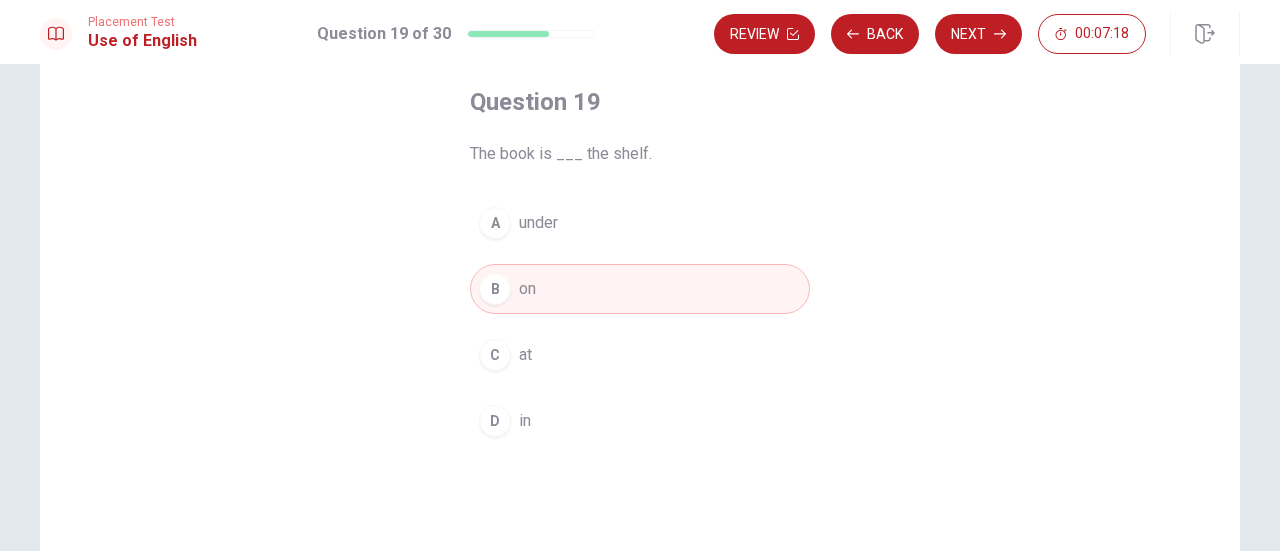 click on "Next" at bounding box center [978, 34] 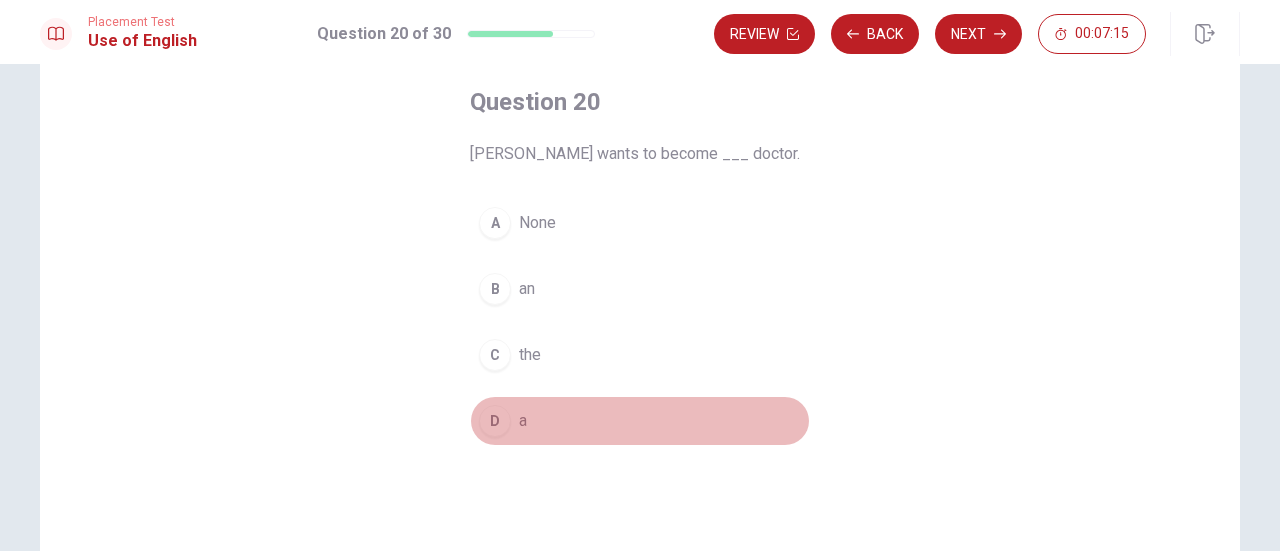 click on "D  a" at bounding box center (640, 421) 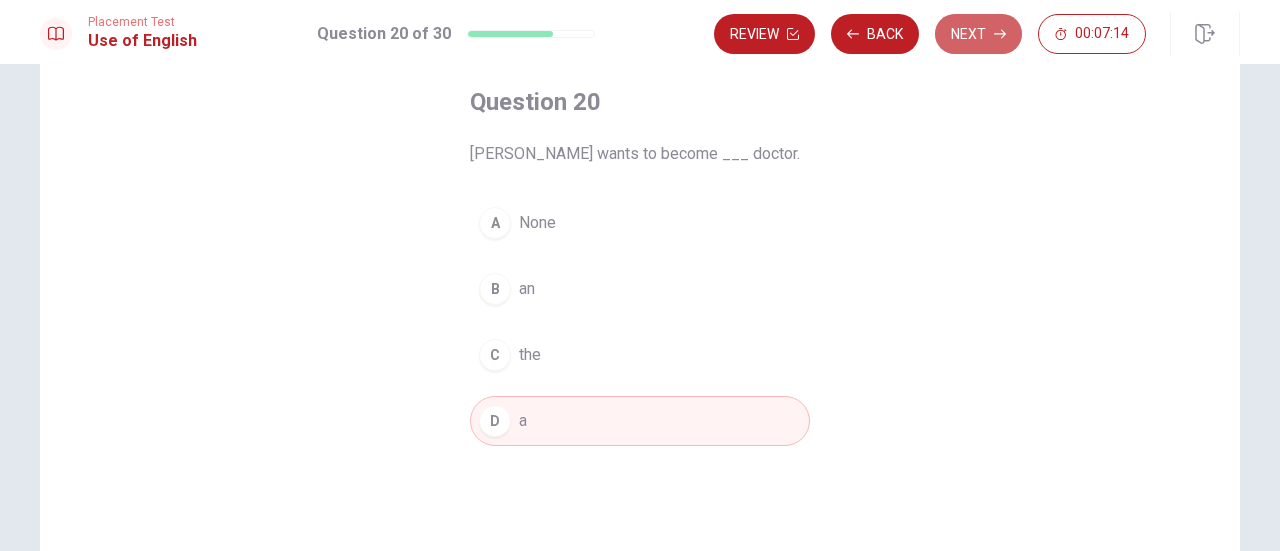 click on "Next" at bounding box center (978, 34) 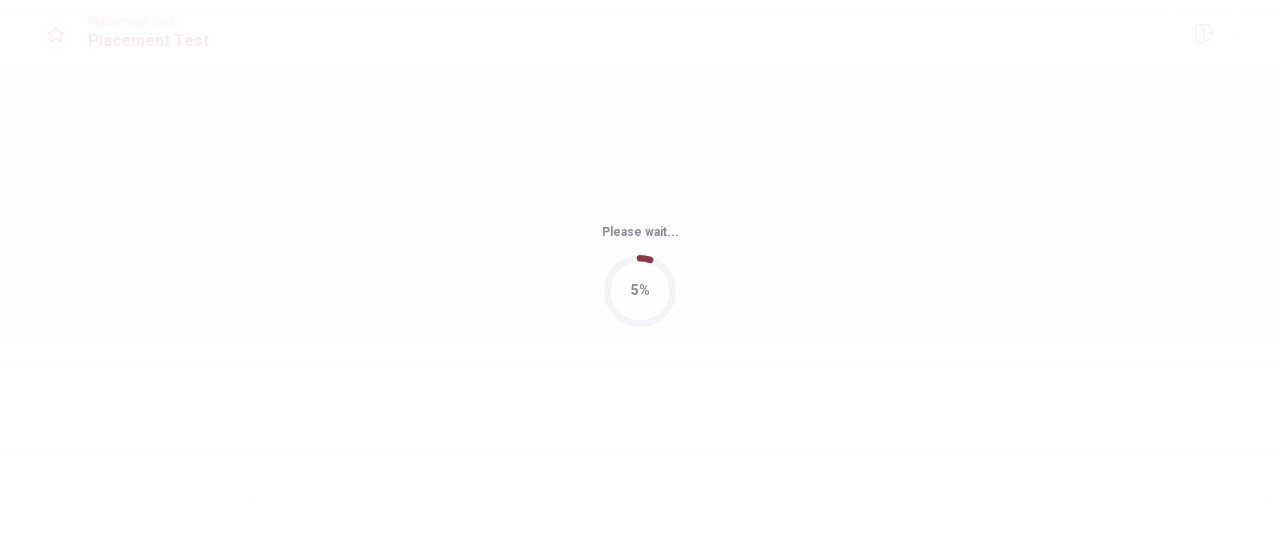 scroll, scrollTop: 0, scrollLeft: 0, axis: both 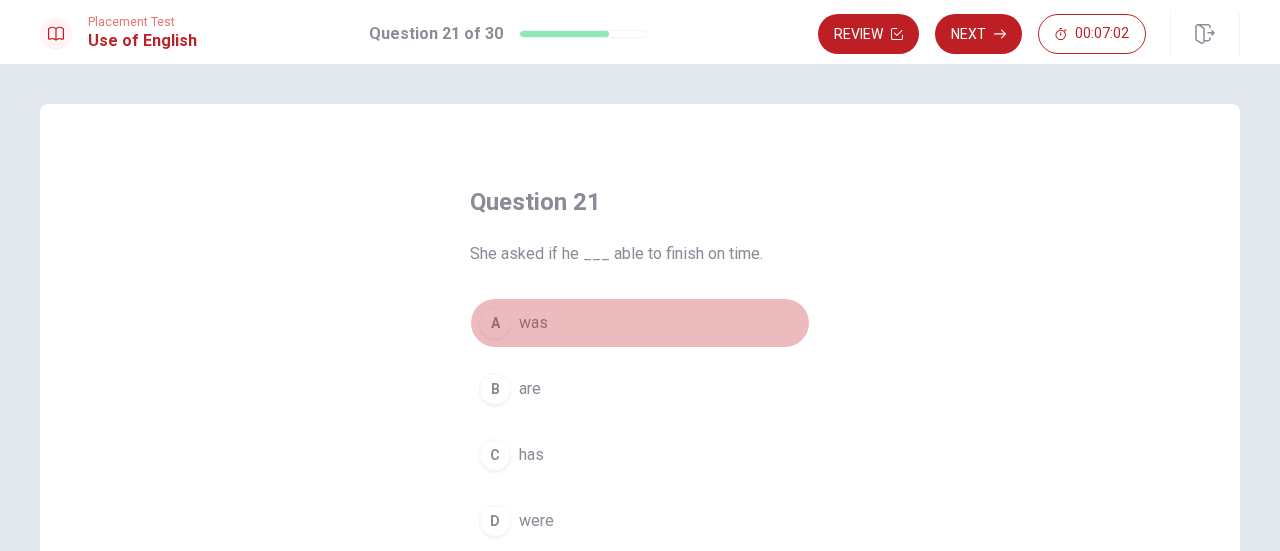 click on "A" at bounding box center (495, 323) 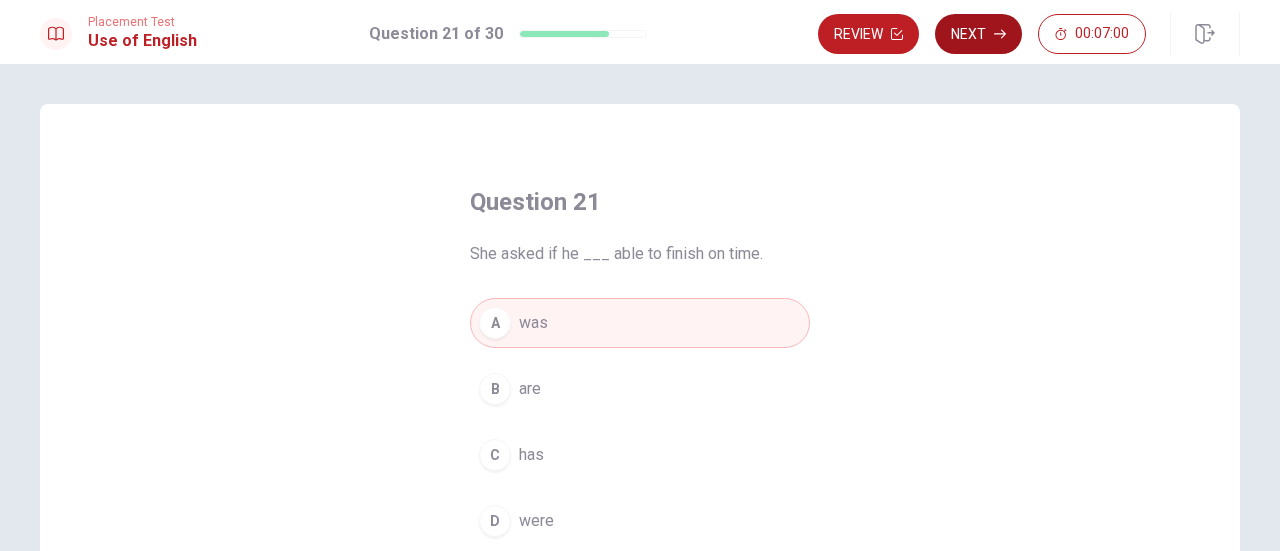 click 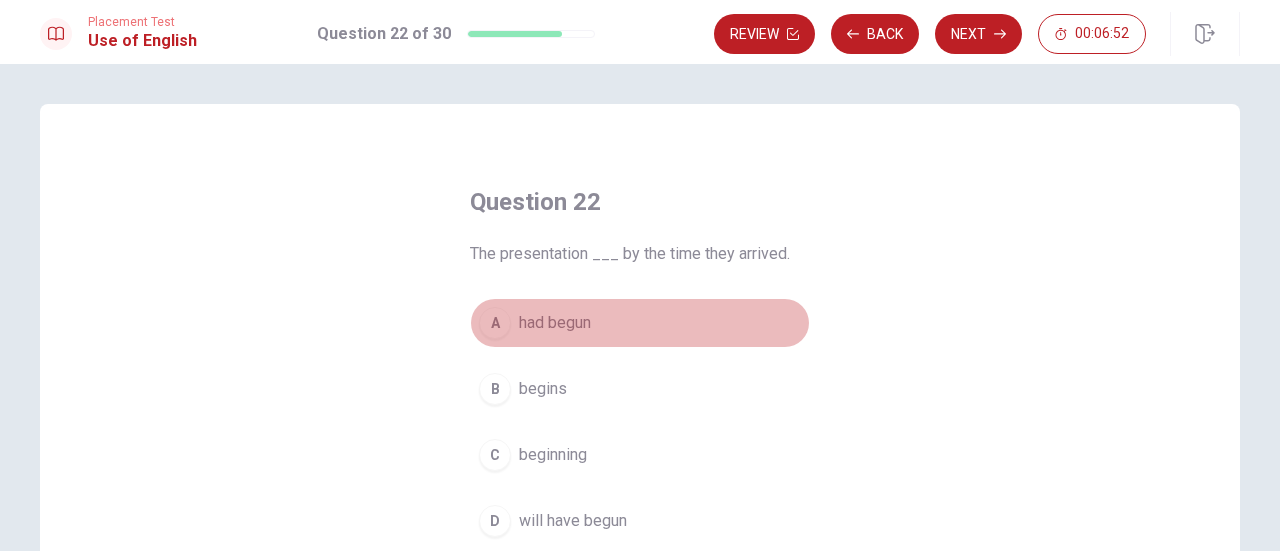 click on "had begun" at bounding box center [555, 323] 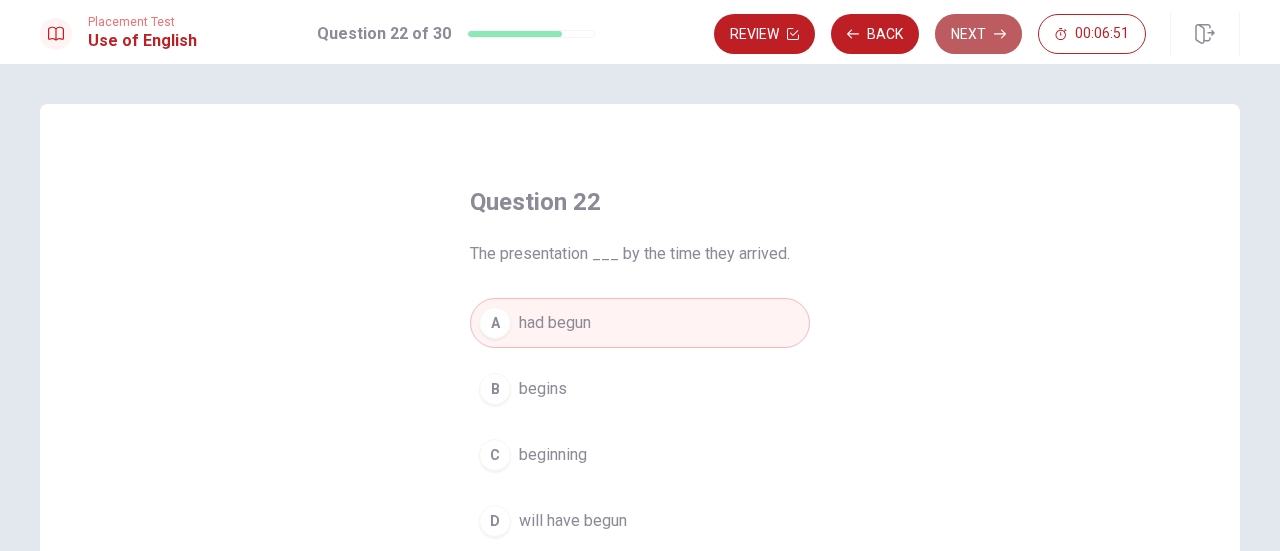 click on "Next" at bounding box center [978, 34] 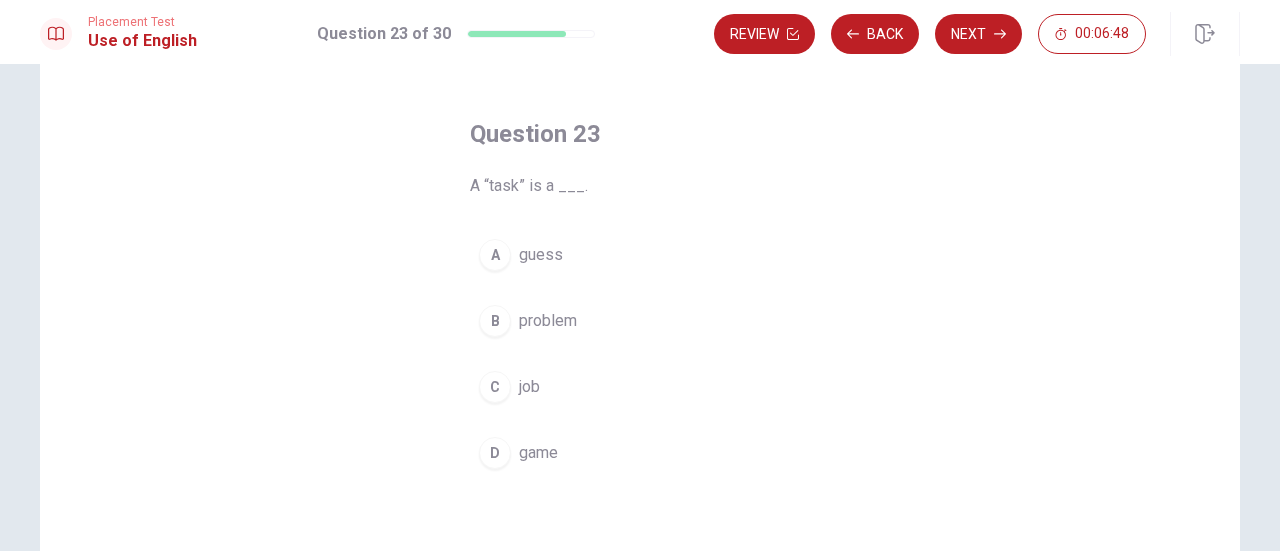 scroll, scrollTop: 100, scrollLeft: 0, axis: vertical 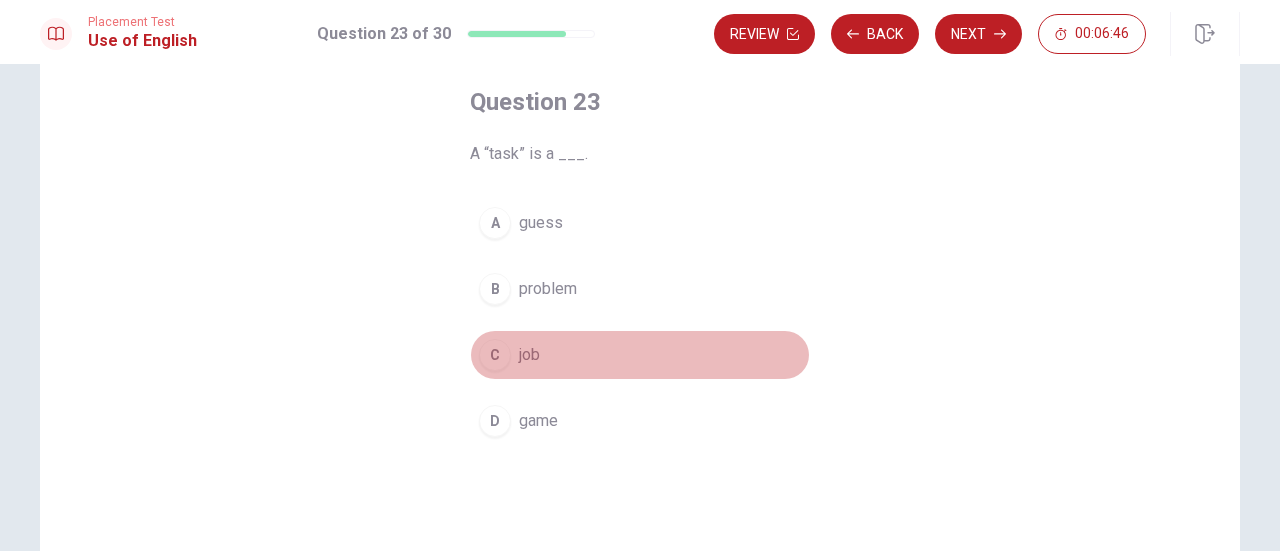 click on "C job" at bounding box center [640, 355] 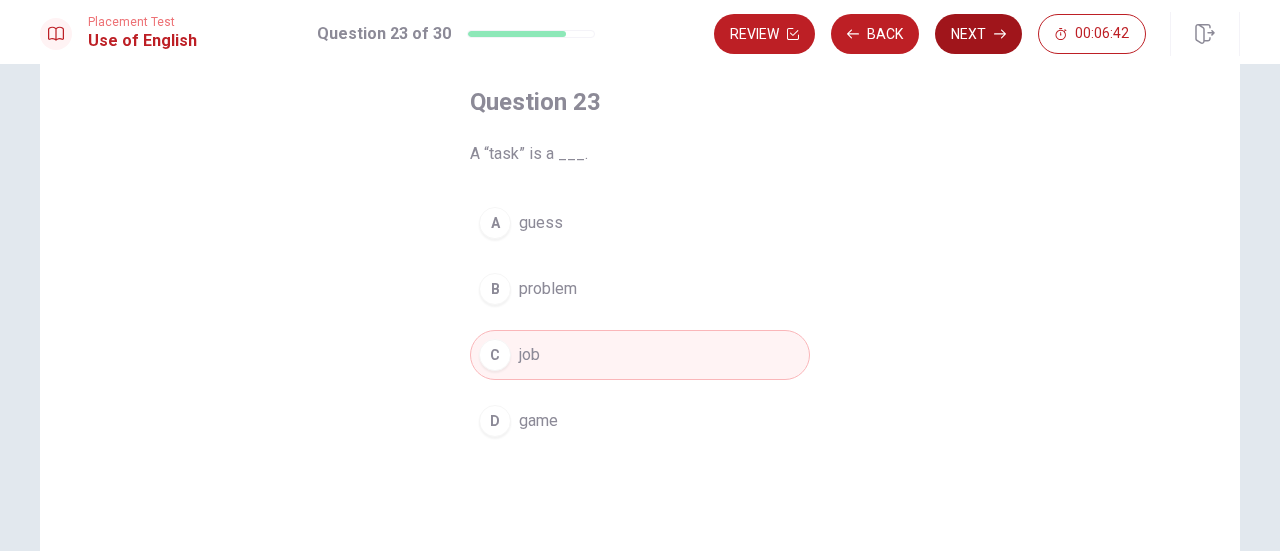 click on "Next" at bounding box center (978, 34) 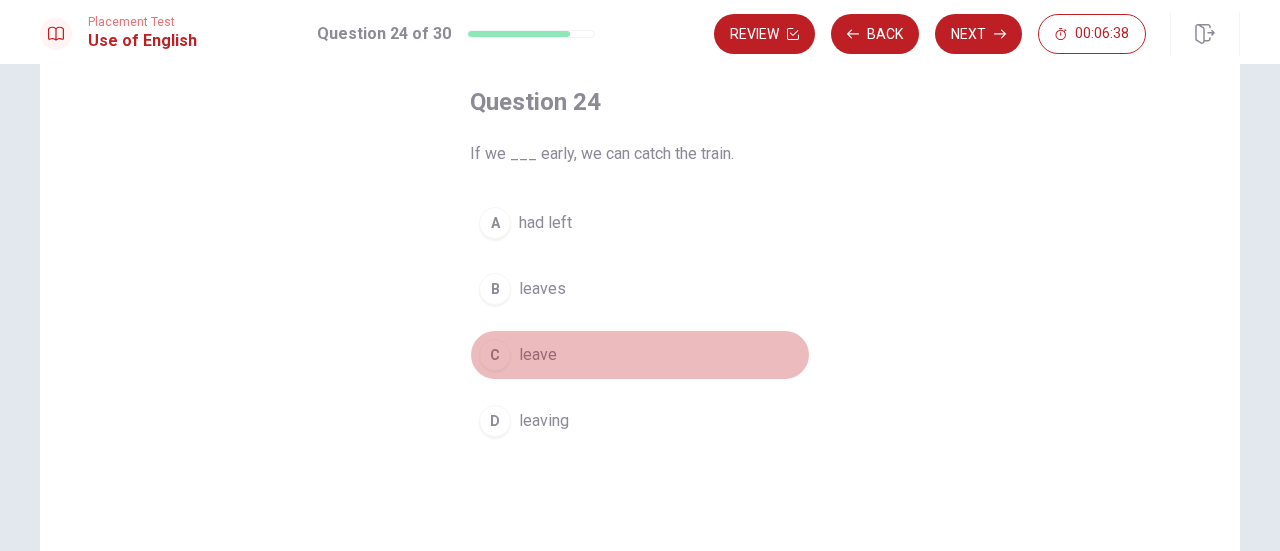 click on "leave" at bounding box center [538, 355] 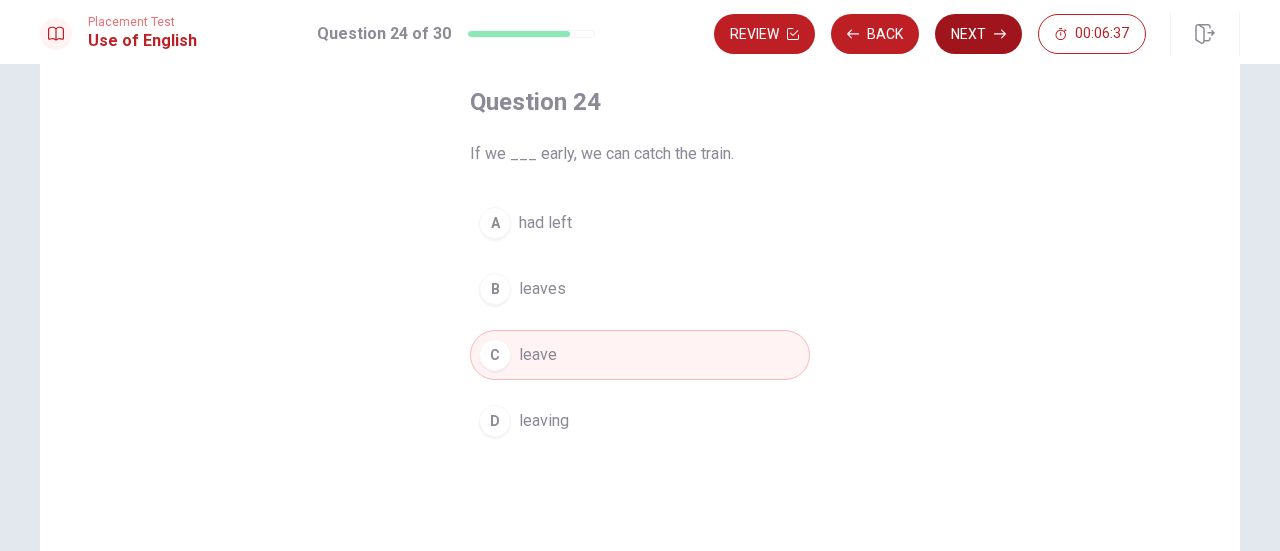 click on "Next" at bounding box center [978, 34] 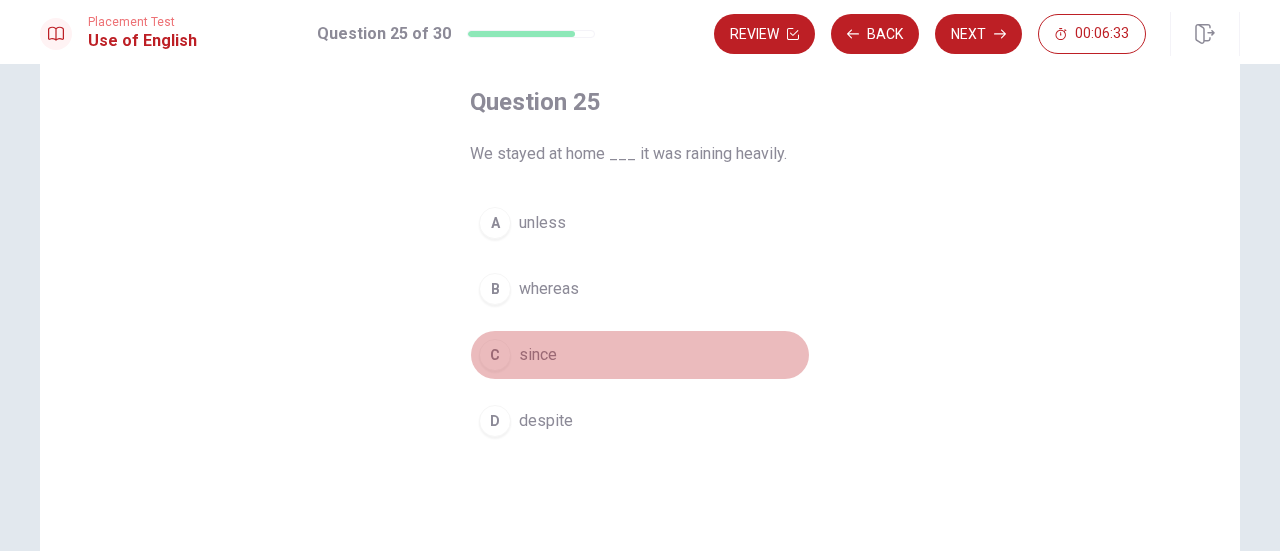 click on "C since" at bounding box center (640, 355) 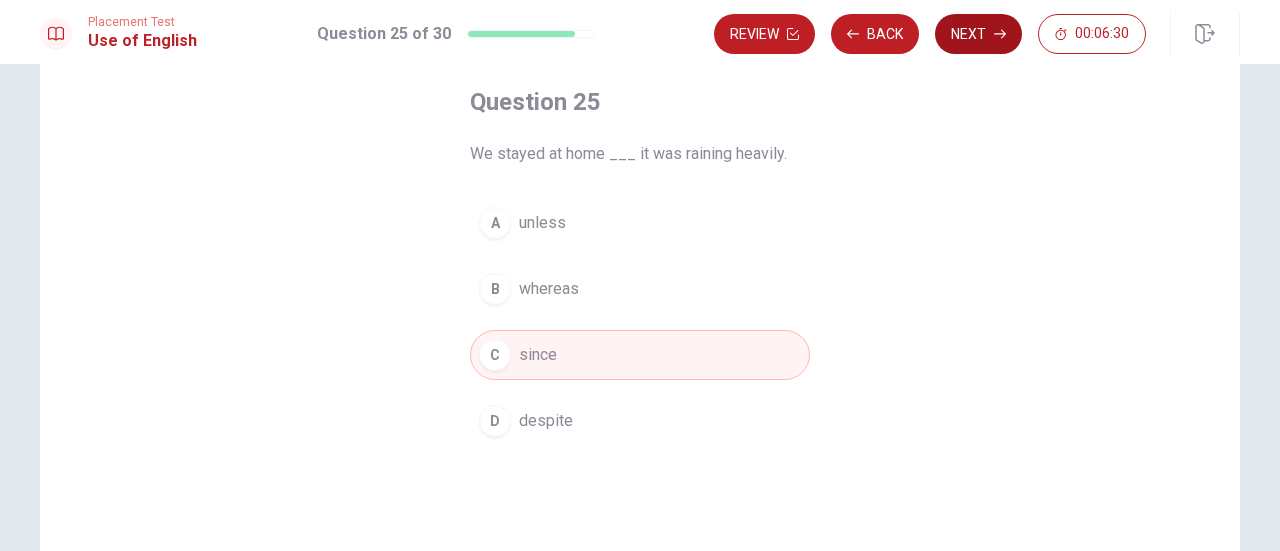 click on "Next" at bounding box center [978, 34] 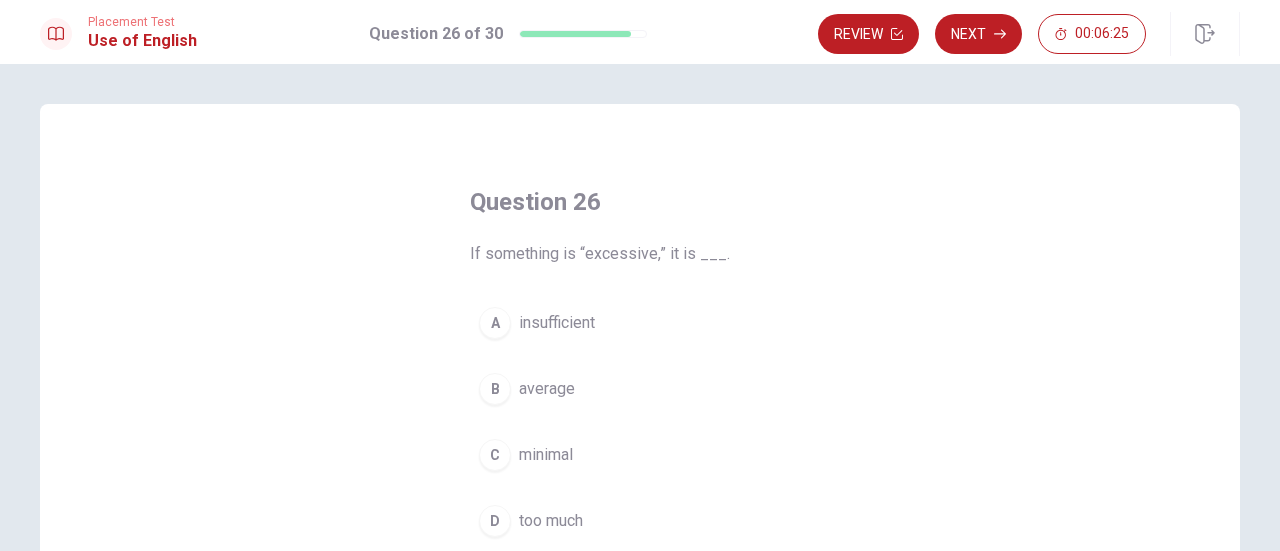 scroll, scrollTop: 100, scrollLeft: 0, axis: vertical 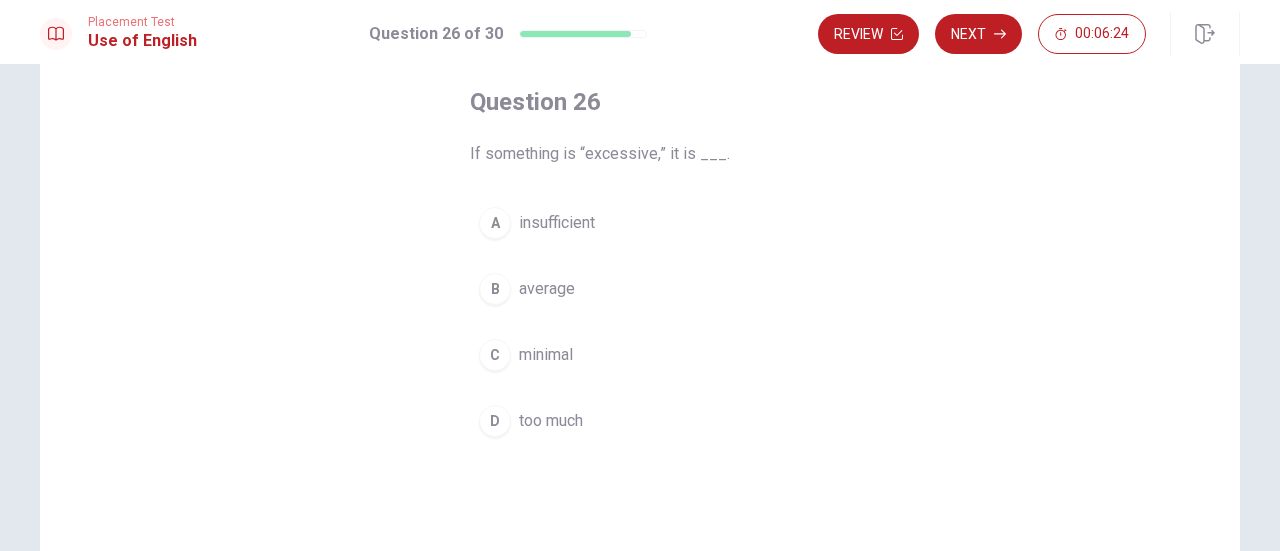 click on "too much" at bounding box center [551, 421] 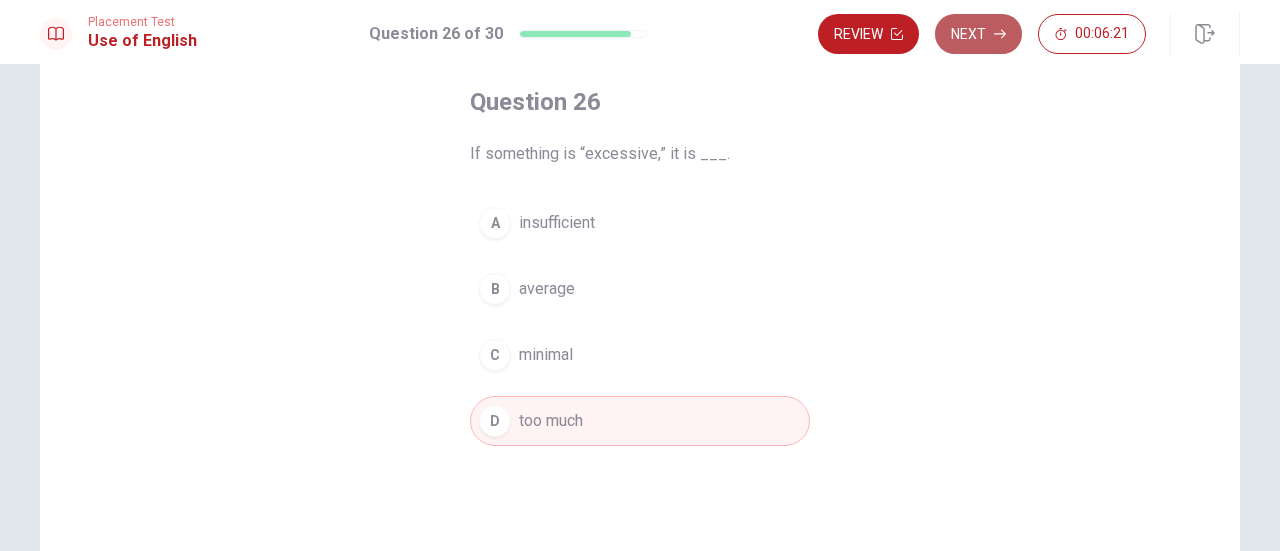 click on "Next" at bounding box center [978, 34] 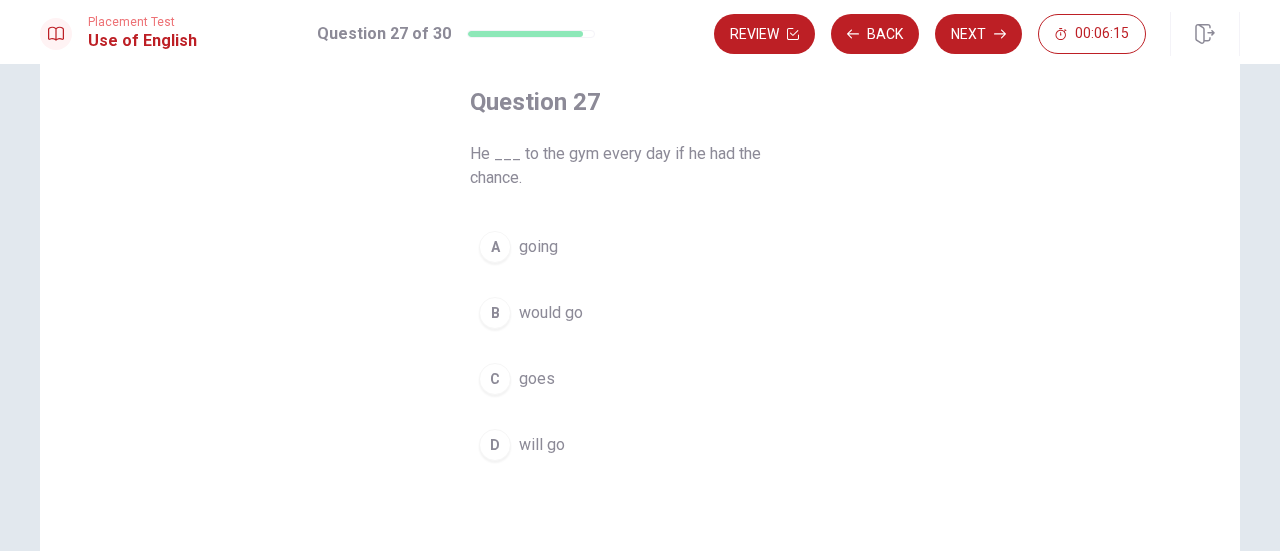 click on "would go" at bounding box center (551, 313) 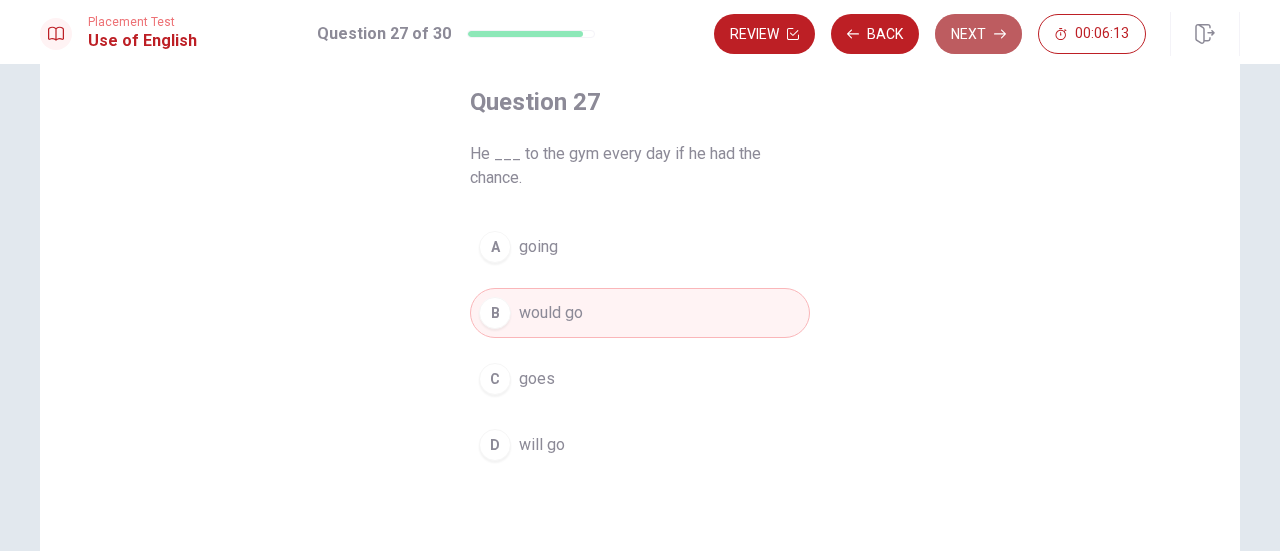 click on "Next" at bounding box center (978, 34) 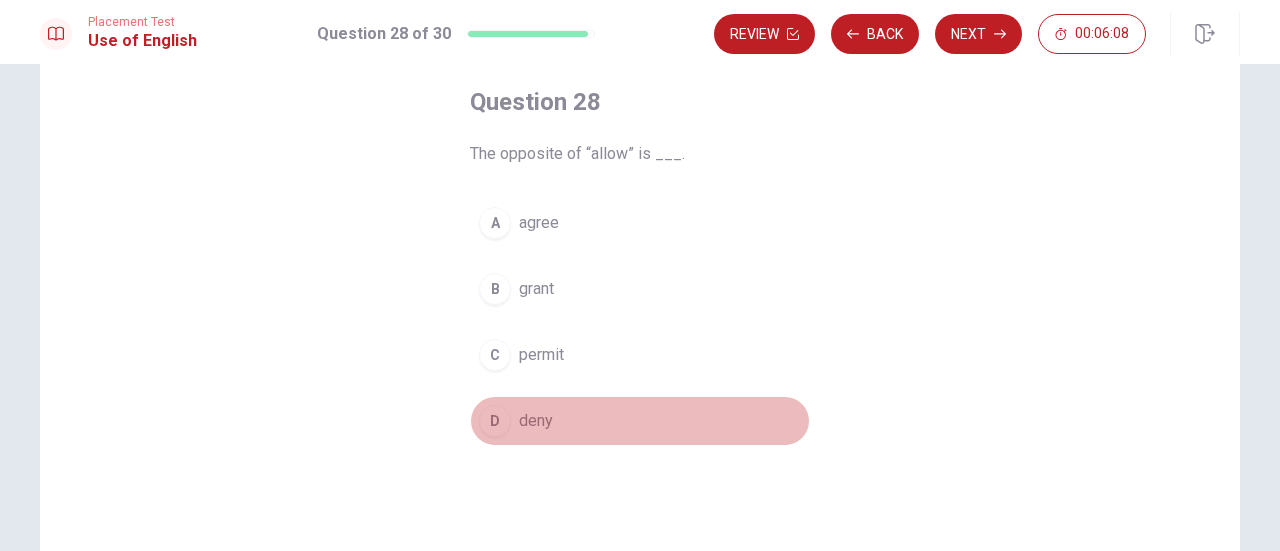click on "D deny" at bounding box center [640, 421] 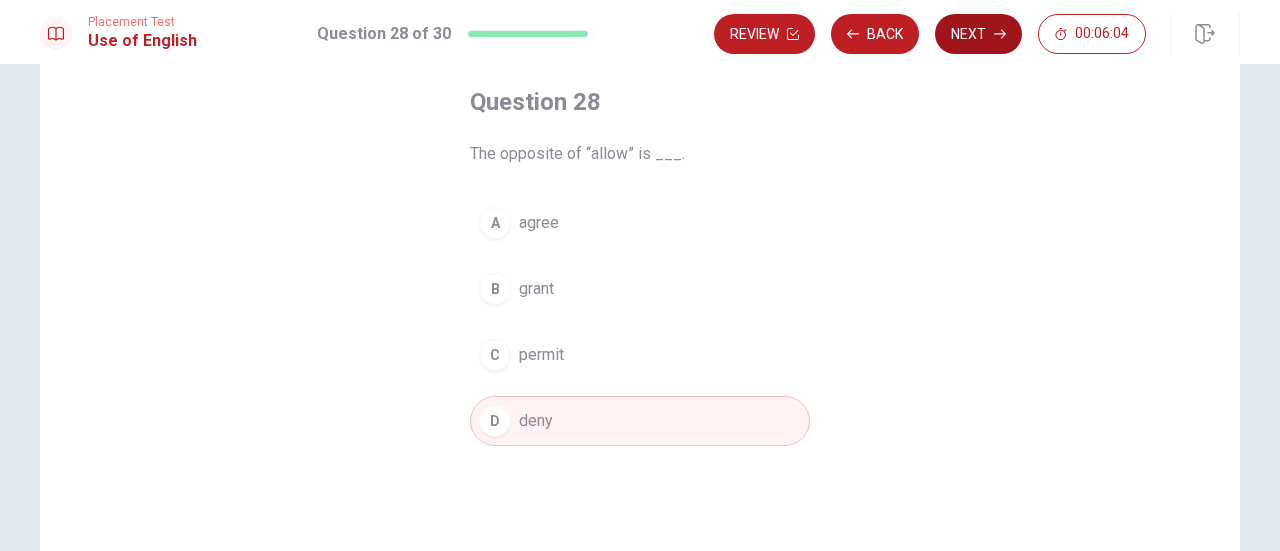 click on "Next" at bounding box center (978, 34) 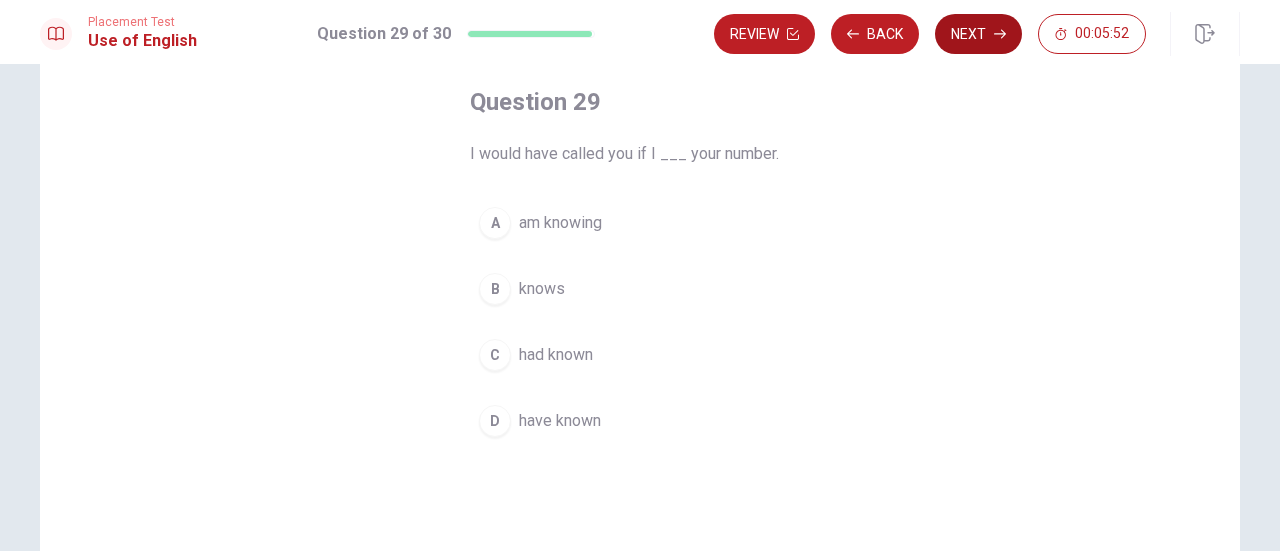 click on "Next" at bounding box center [978, 34] 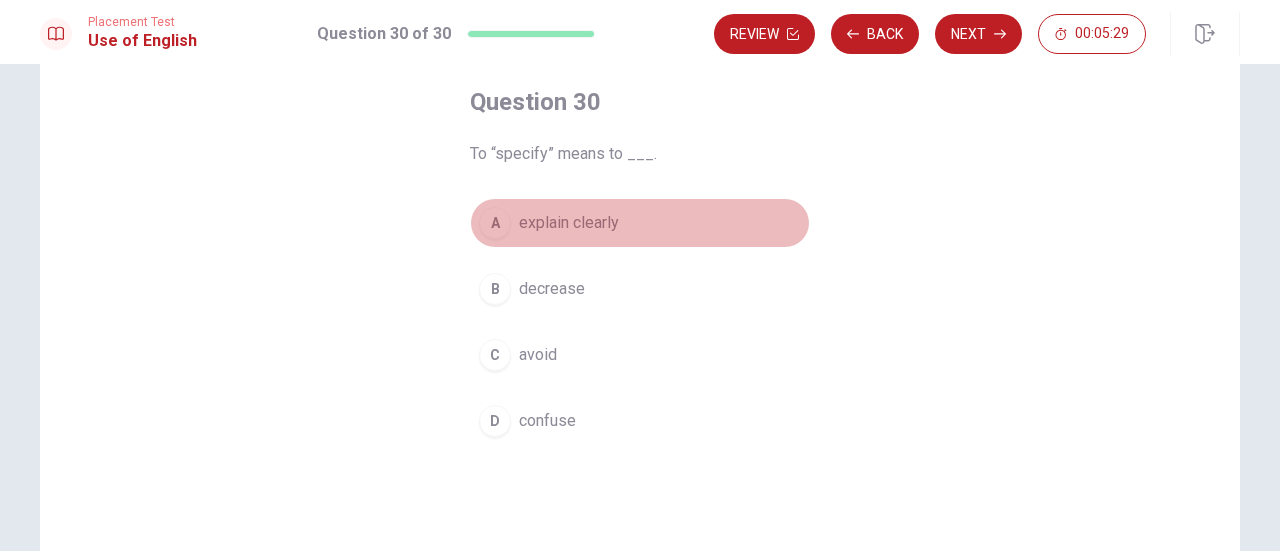 click on "A explain clearly" at bounding box center (640, 223) 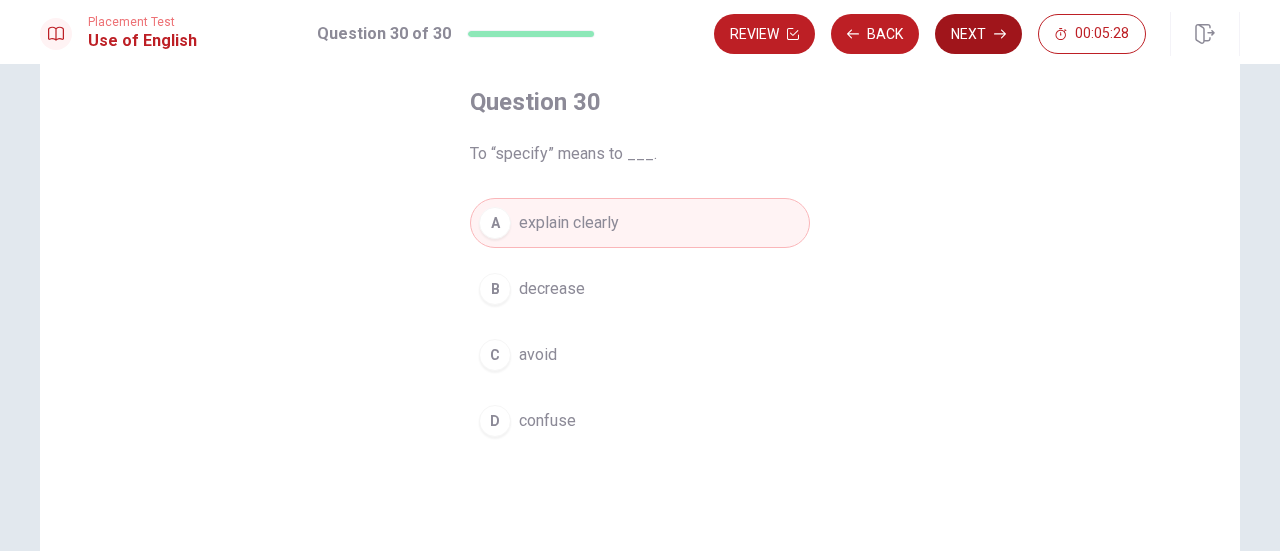 click on "Next" at bounding box center [978, 34] 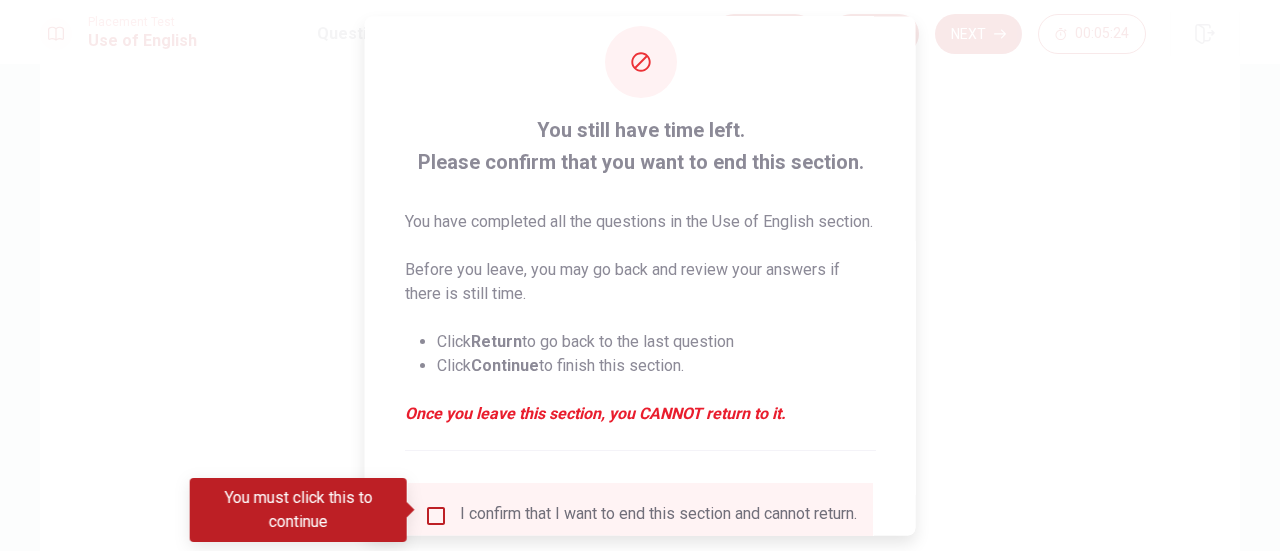 scroll, scrollTop: 0, scrollLeft: 0, axis: both 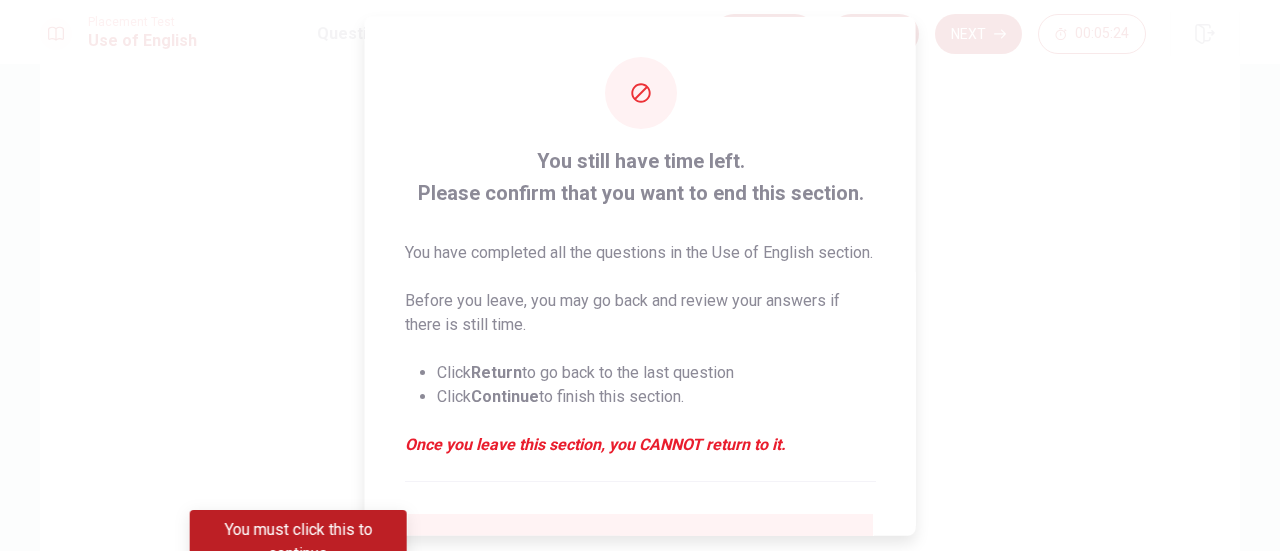 click at bounding box center [640, 275] 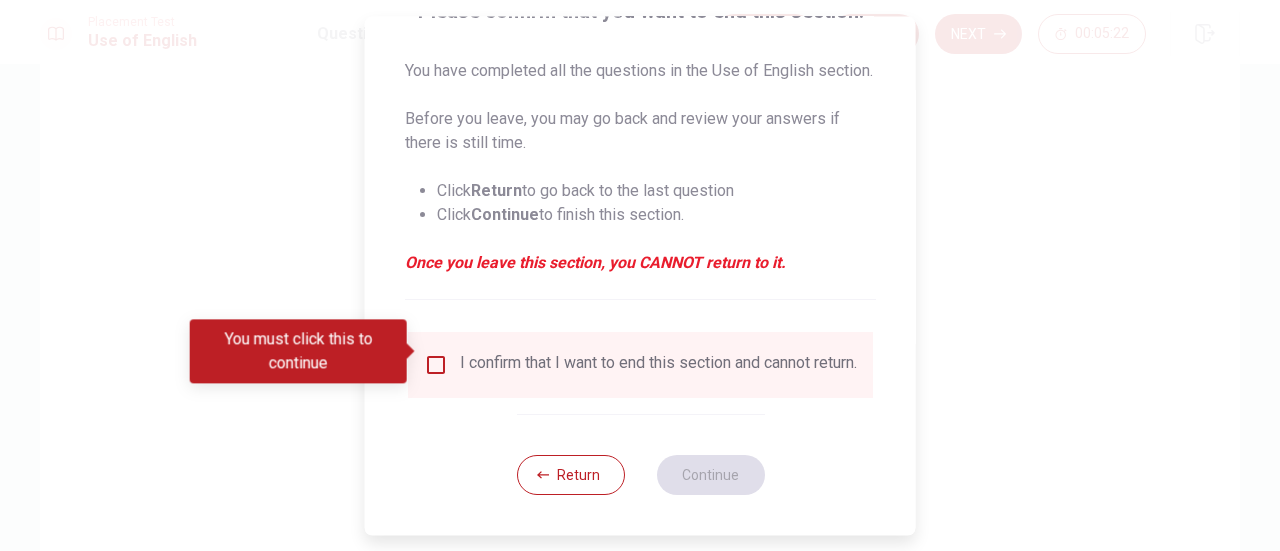 scroll, scrollTop: 218, scrollLeft: 0, axis: vertical 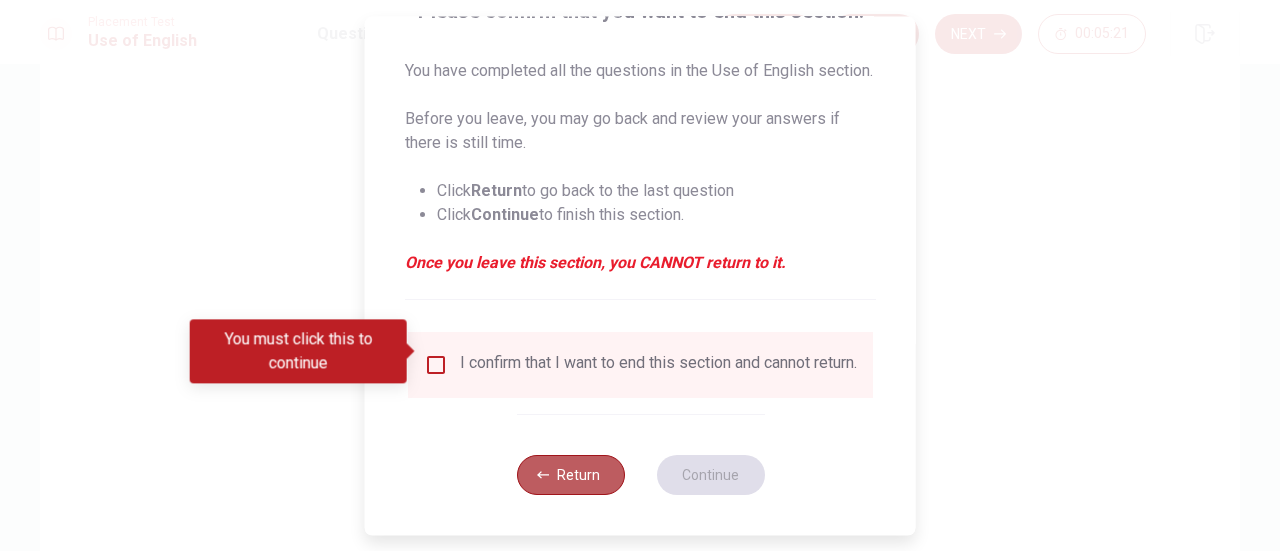 click 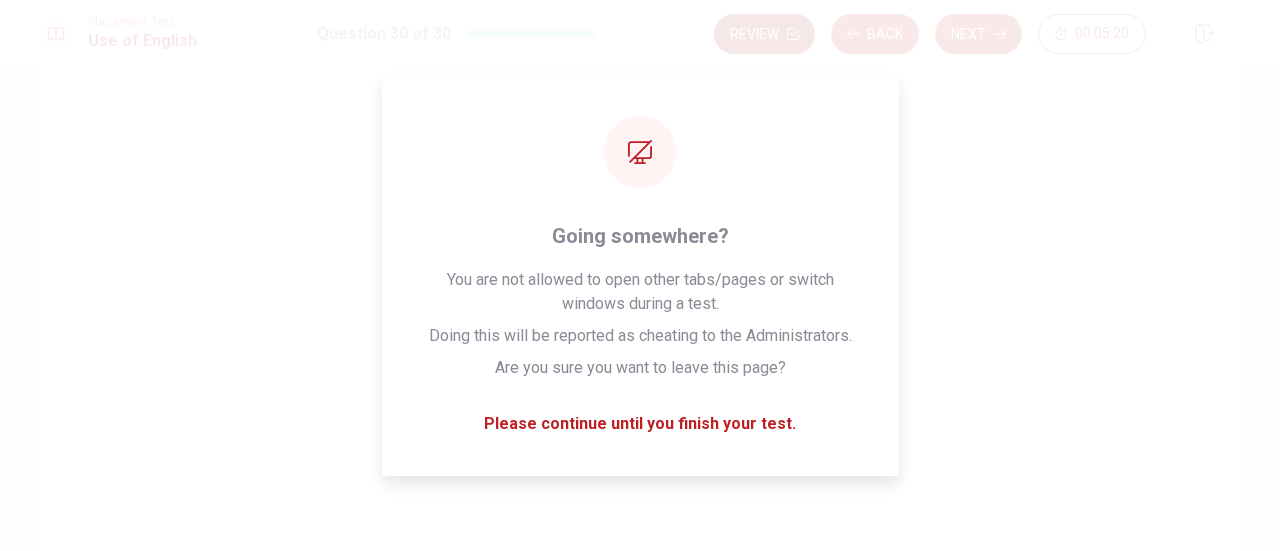click on "Review" at bounding box center (764, 34) 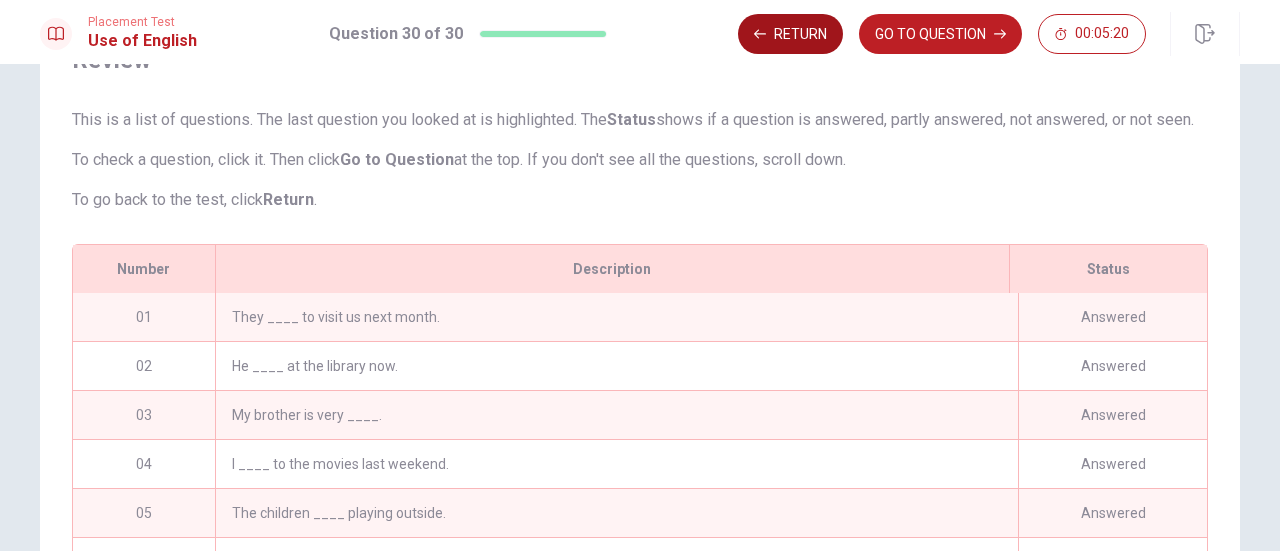 scroll, scrollTop: 237, scrollLeft: 0, axis: vertical 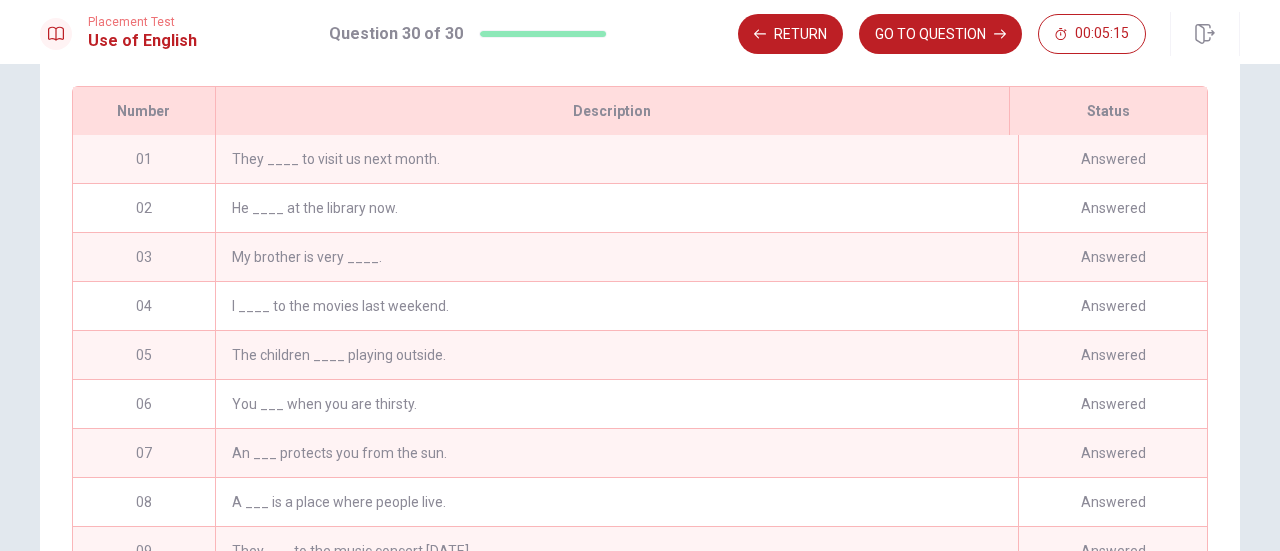 click on "Answered" at bounding box center [1112, 159] 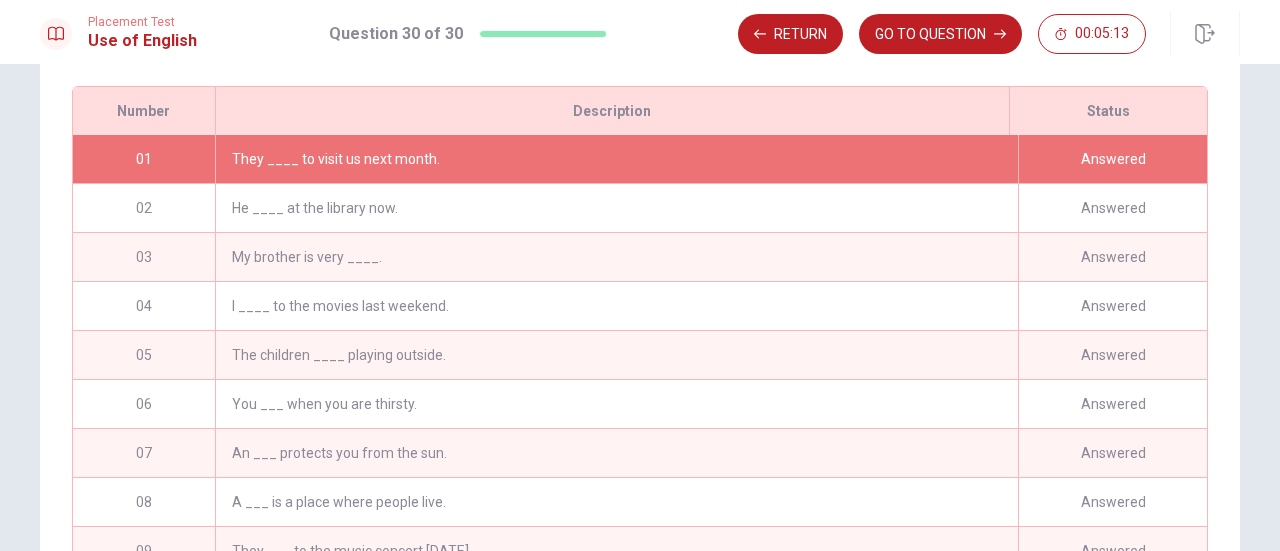 click on "They ____ to visit us next month." at bounding box center (616, 159) 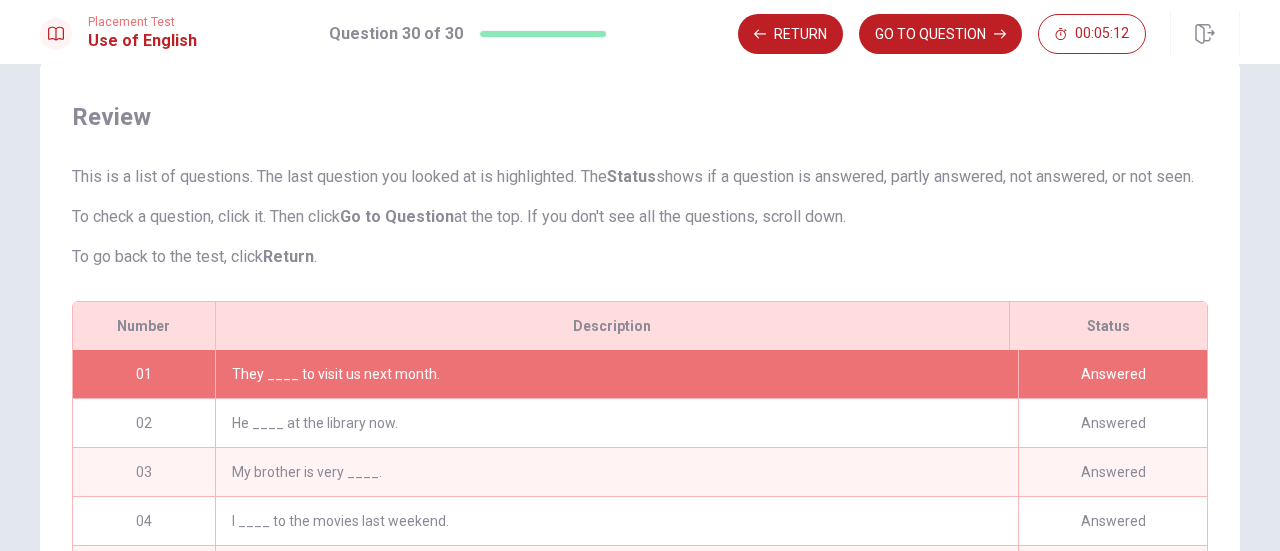 scroll, scrollTop: 0, scrollLeft: 0, axis: both 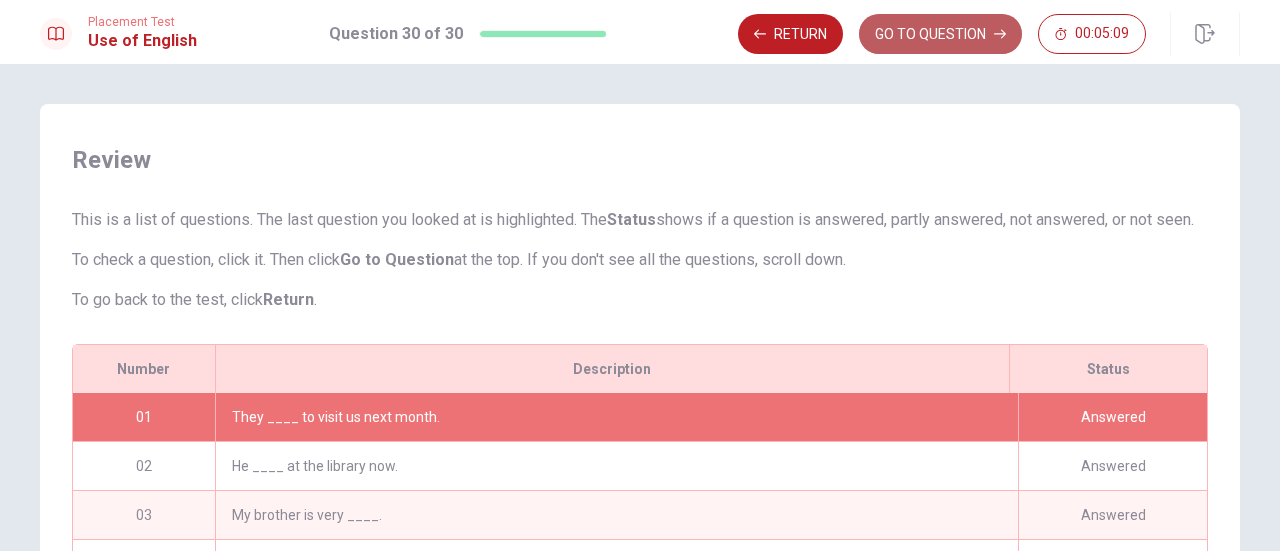 click on "GO TO QUESTION" at bounding box center (940, 34) 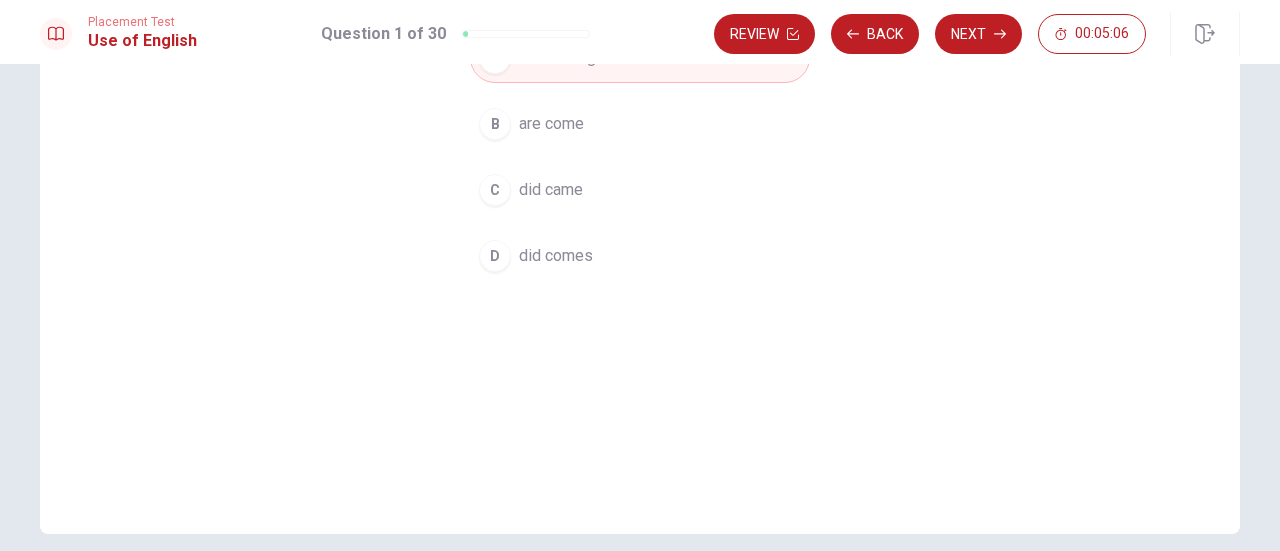scroll, scrollTop: 152, scrollLeft: 0, axis: vertical 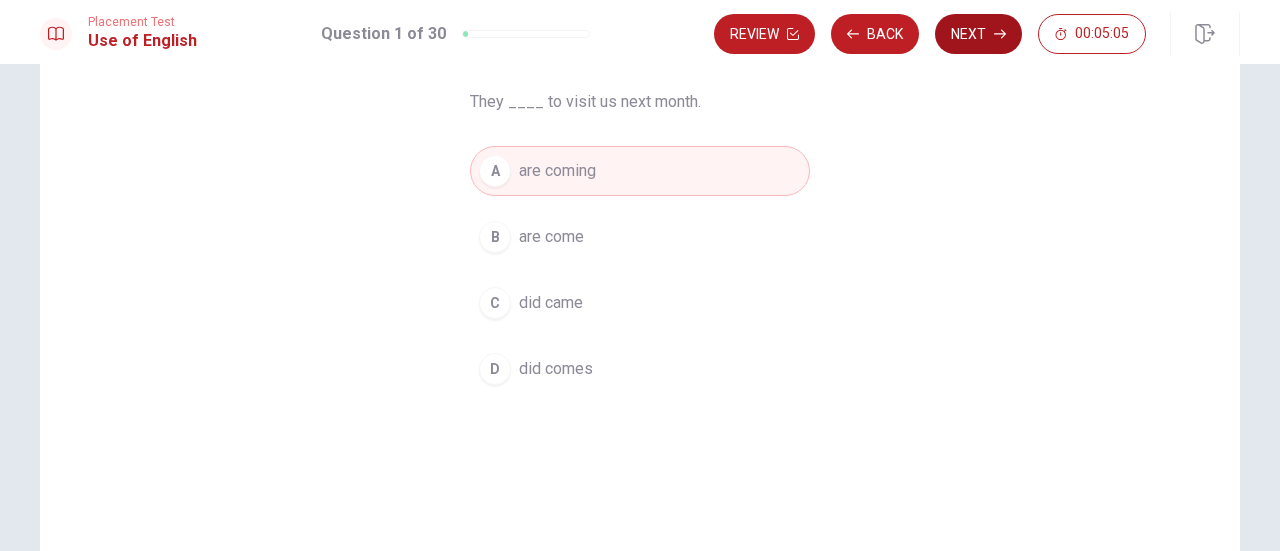 click on "Next" at bounding box center [978, 34] 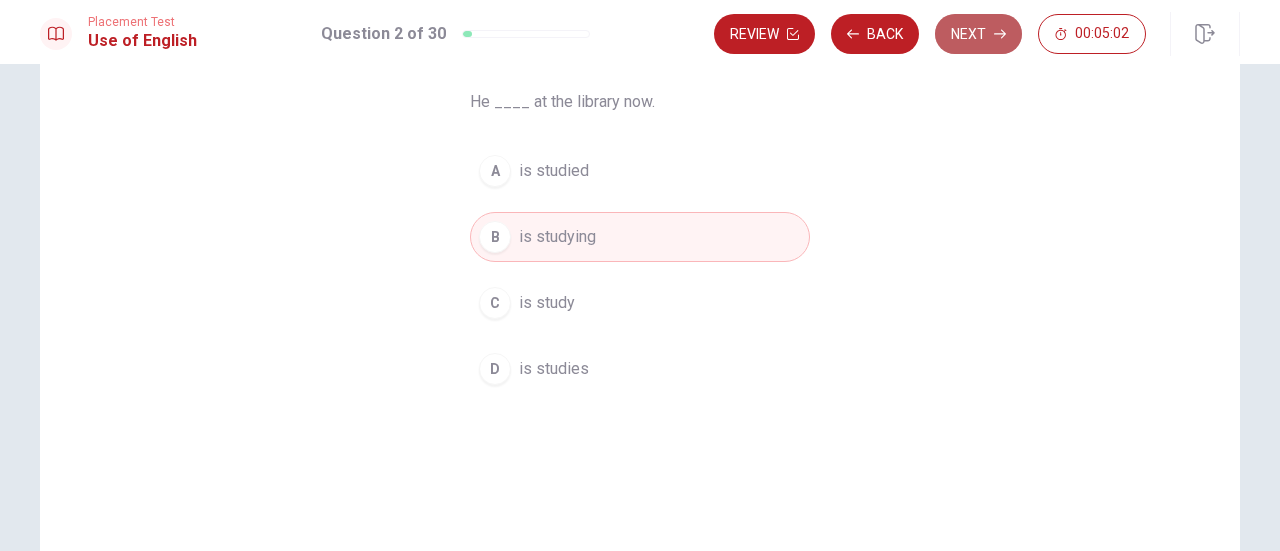 click on "Next" at bounding box center [978, 34] 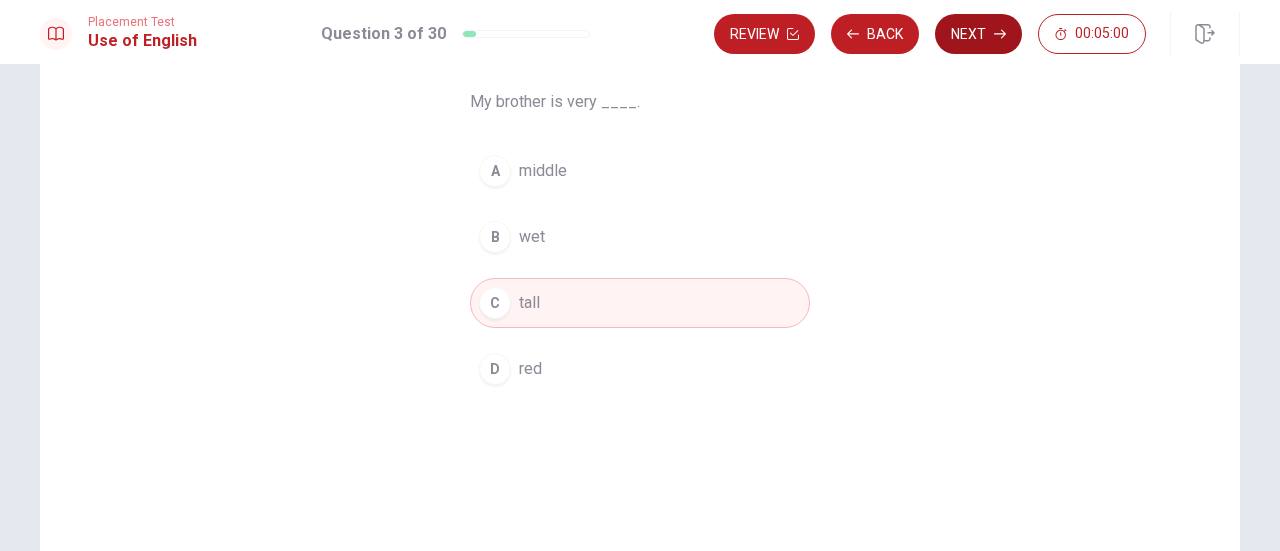 click on "Next" at bounding box center [978, 34] 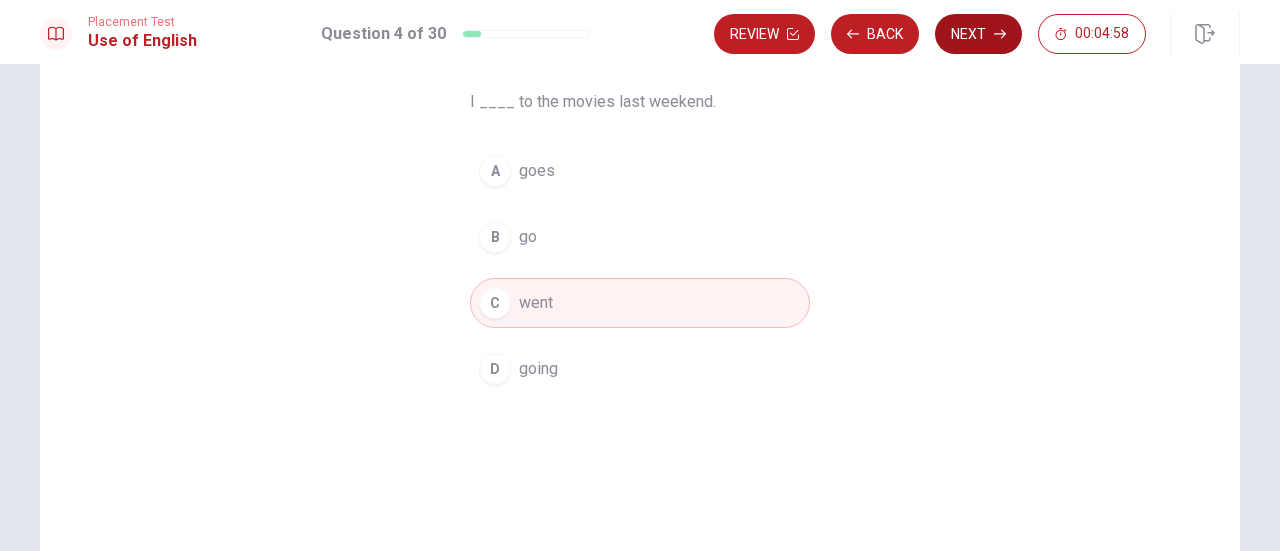 click on "Next" at bounding box center [978, 34] 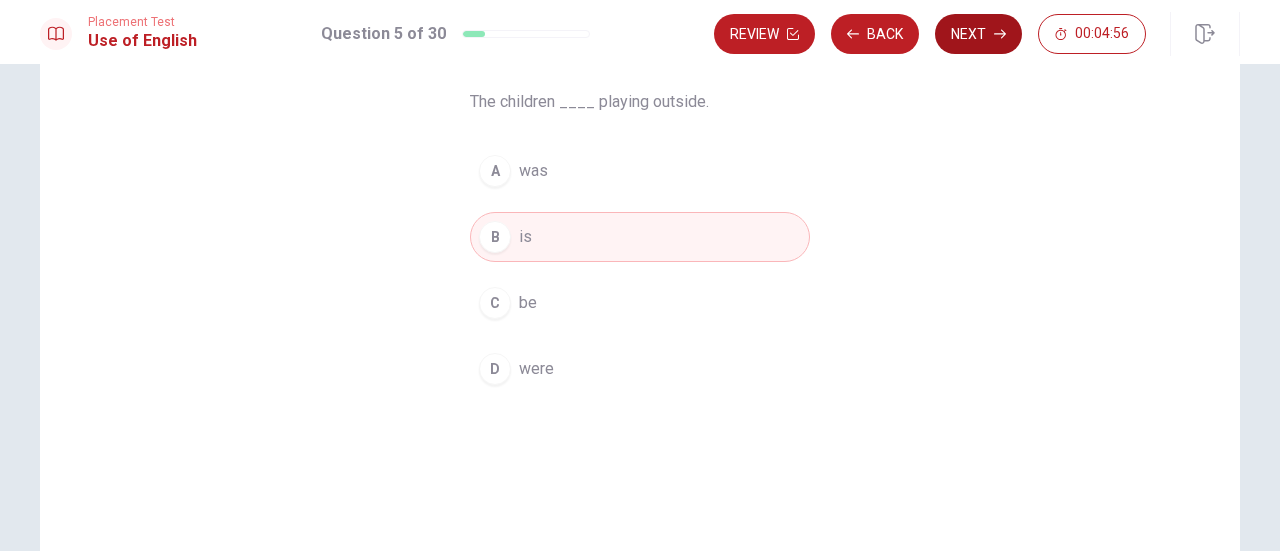click on "Next" at bounding box center [978, 34] 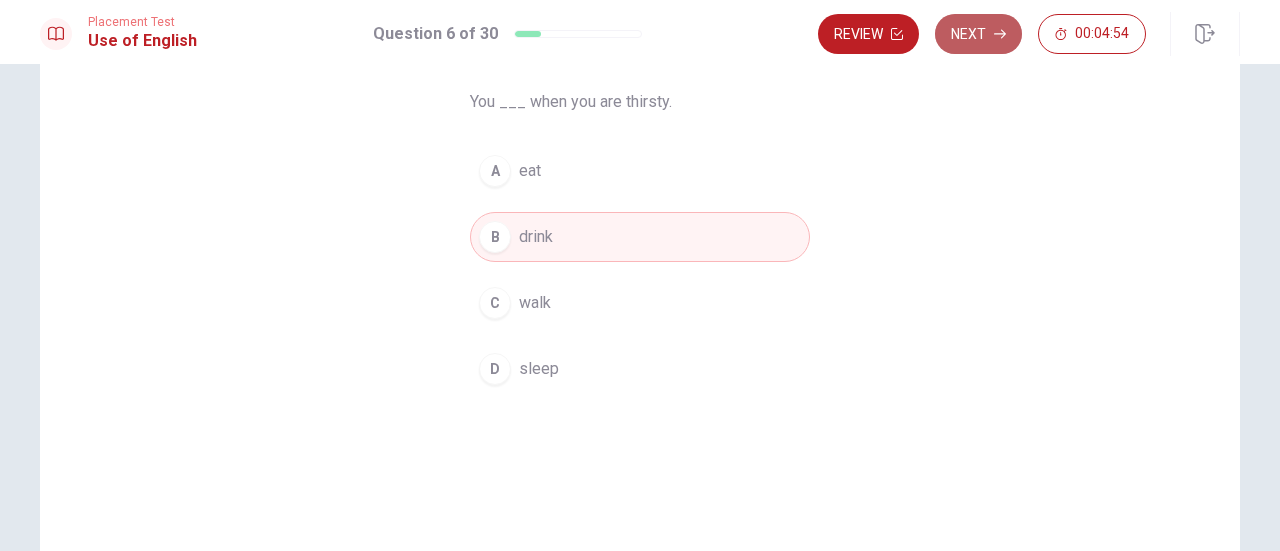 click on "Next" at bounding box center (978, 34) 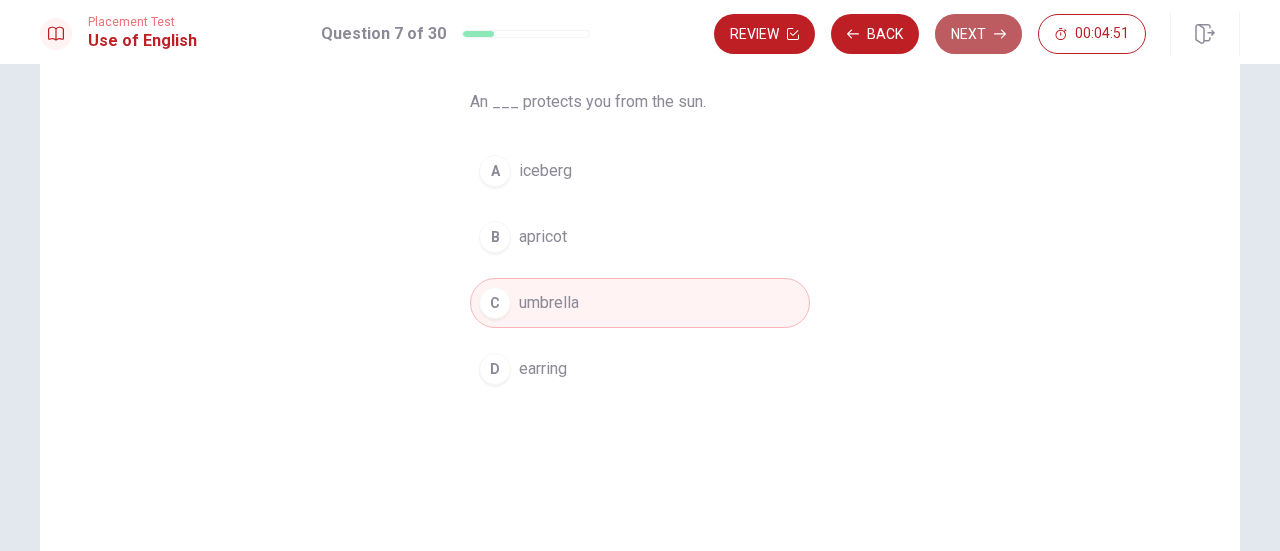 click on "Next" at bounding box center (978, 34) 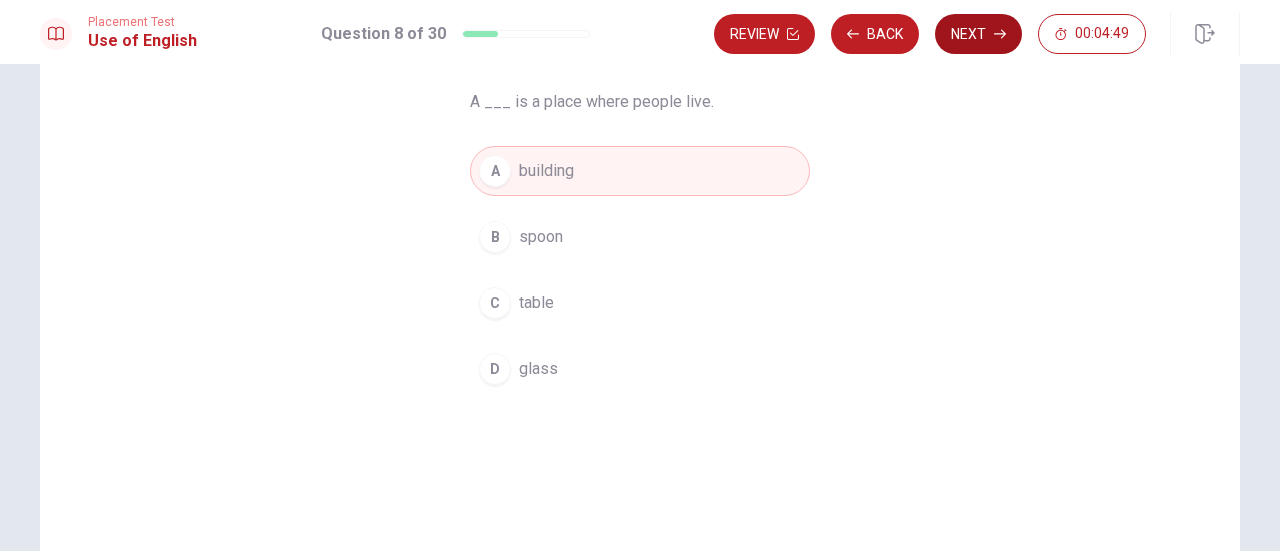 click on "Next" at bounding box center (978, 34) 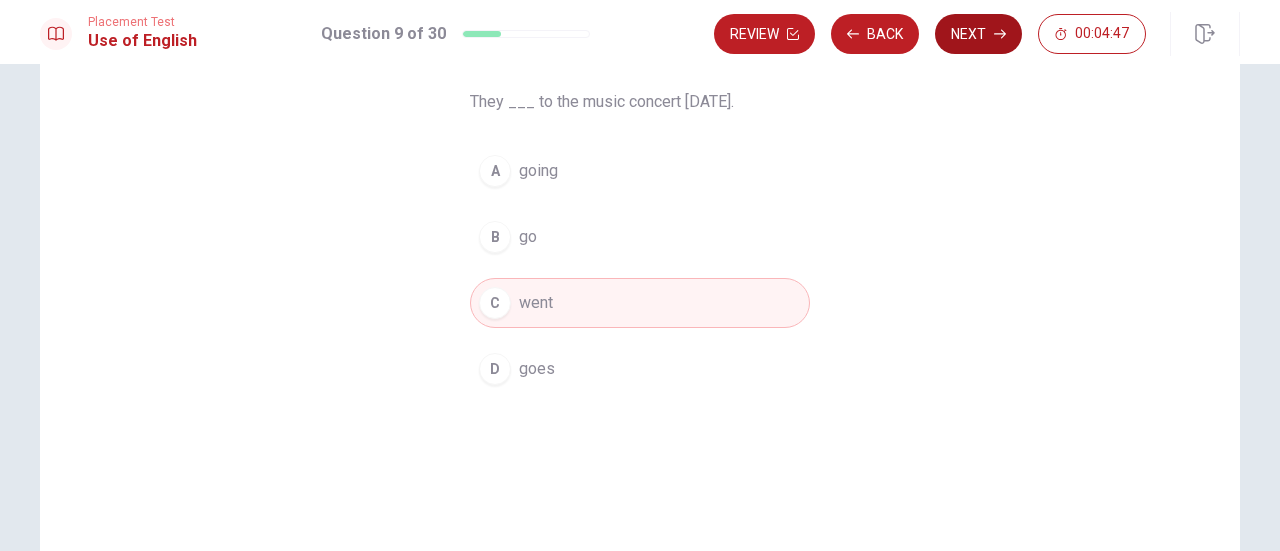 click on "Next" at bounding box center (978, 34) 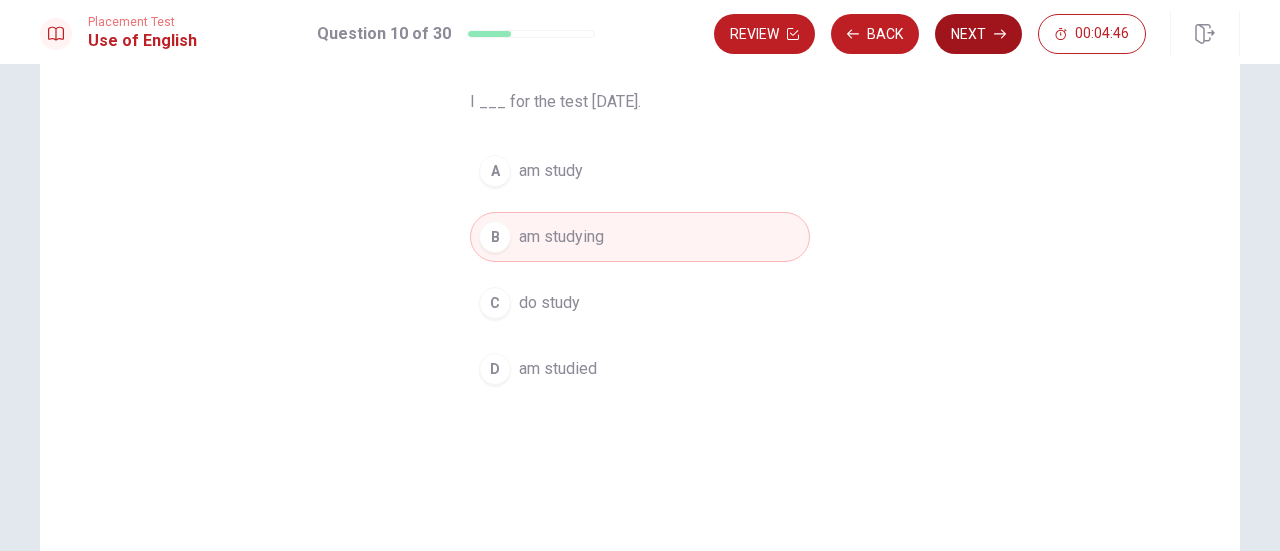 click on "Next" at bounding box center (978, 34) 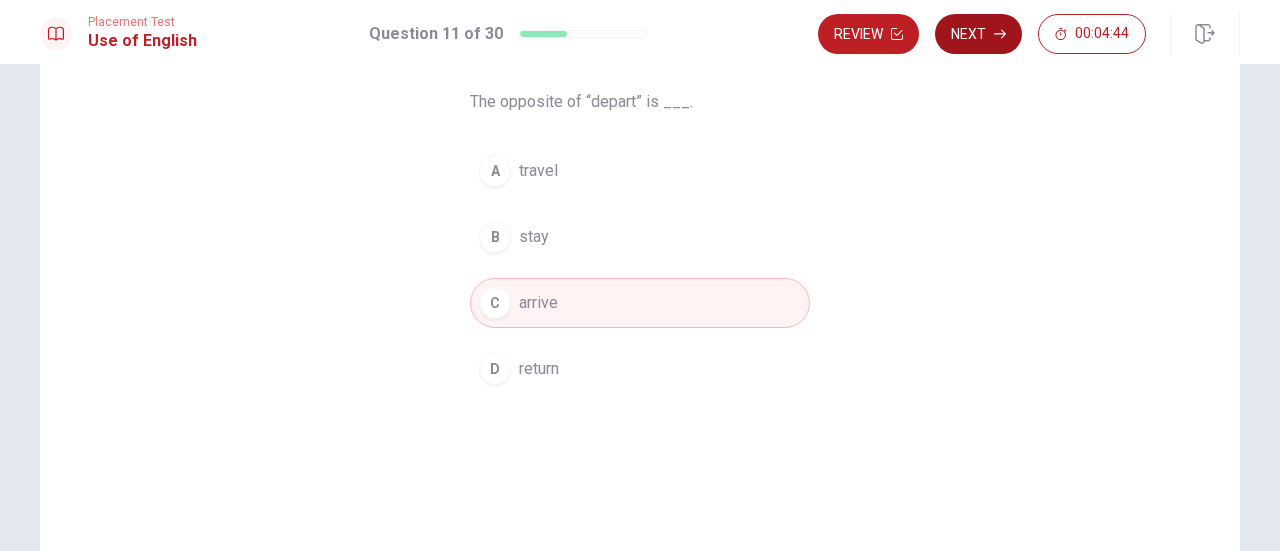 click on "Next" at bounding box center (978, 34) 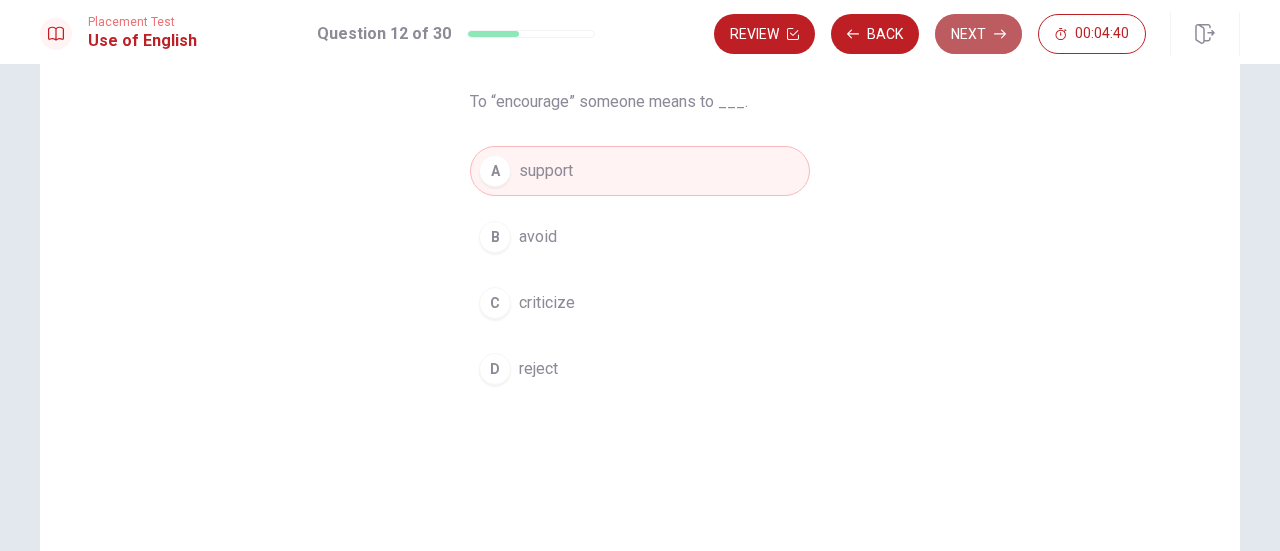 click on "Next" at bounding box center [978, 34] 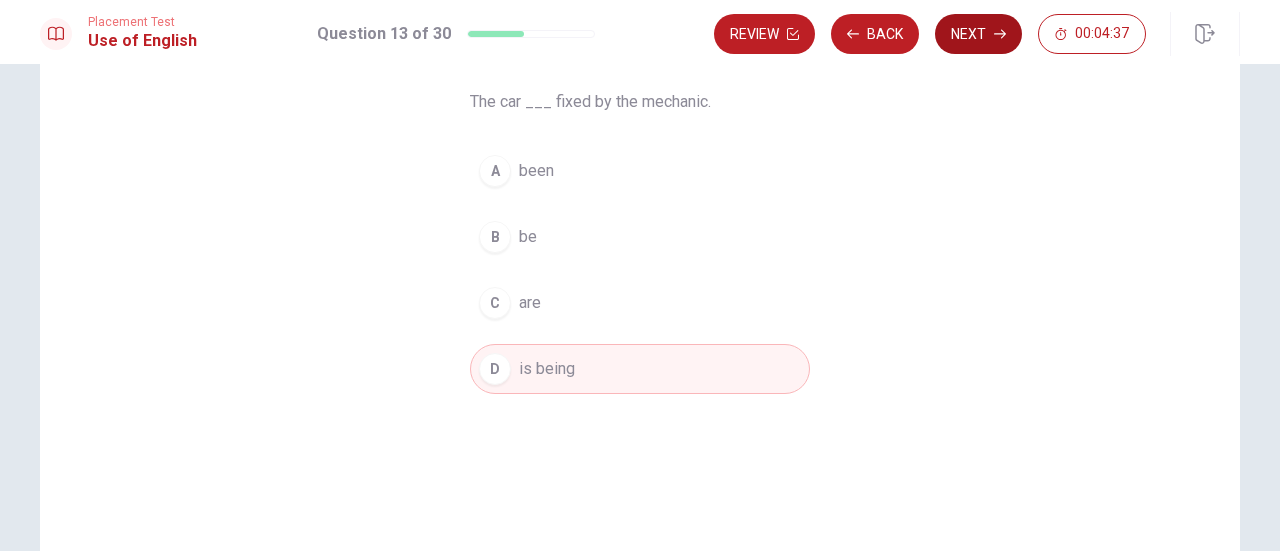 click on "Next" at bounding box center (978, 34) 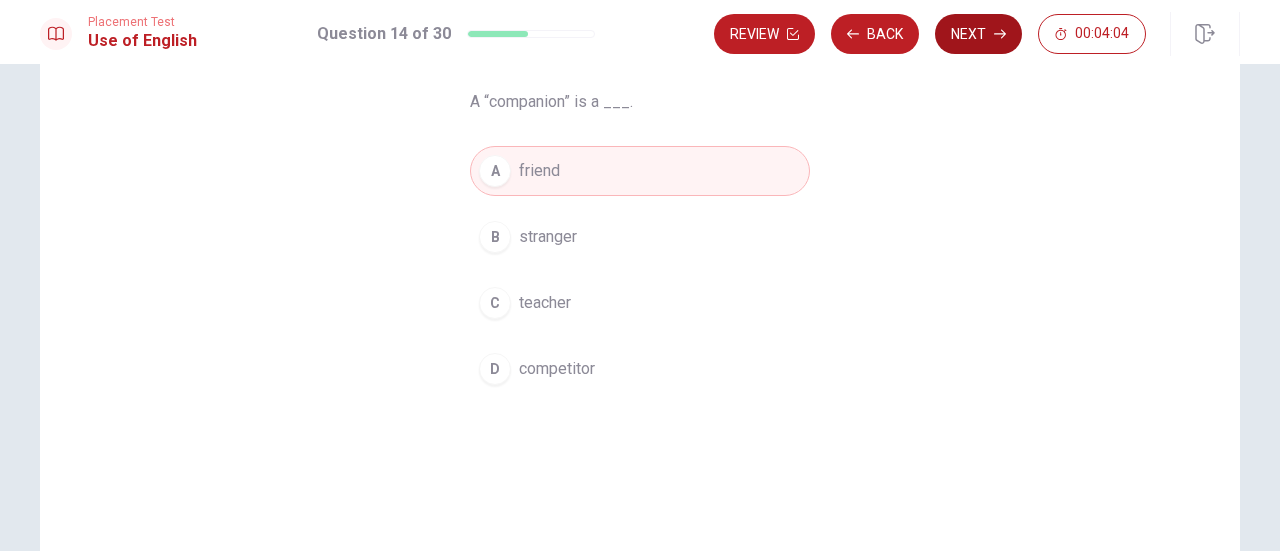 click on "Next" at bounding box center (978, 34) 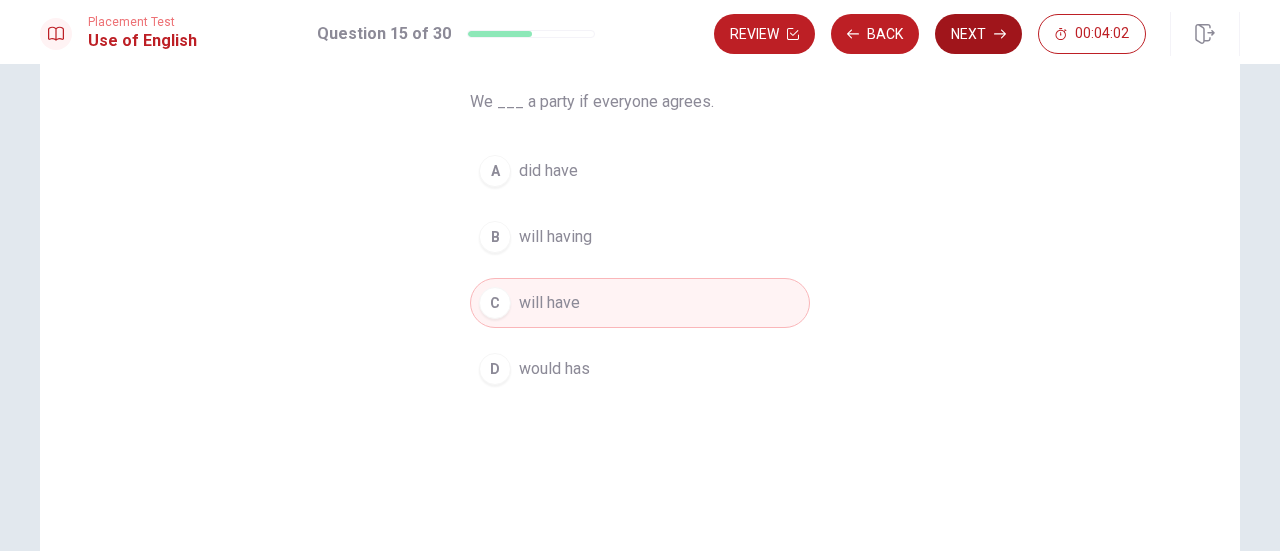 click on "Next" at bounding box center [978, 34] 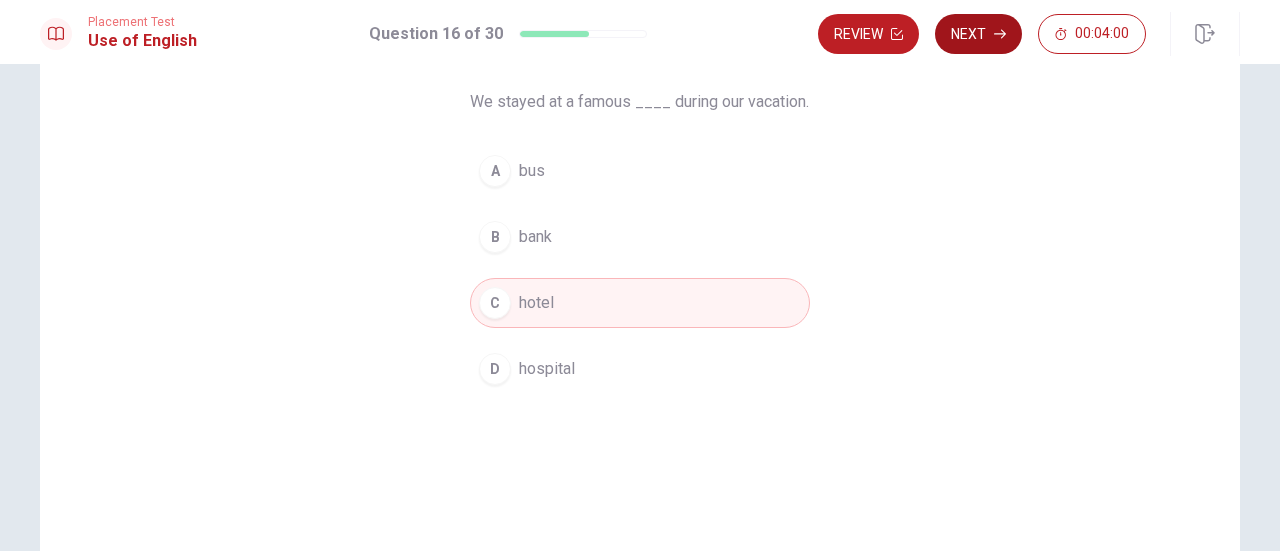 click on "Next" at bounding box center [978, 34] 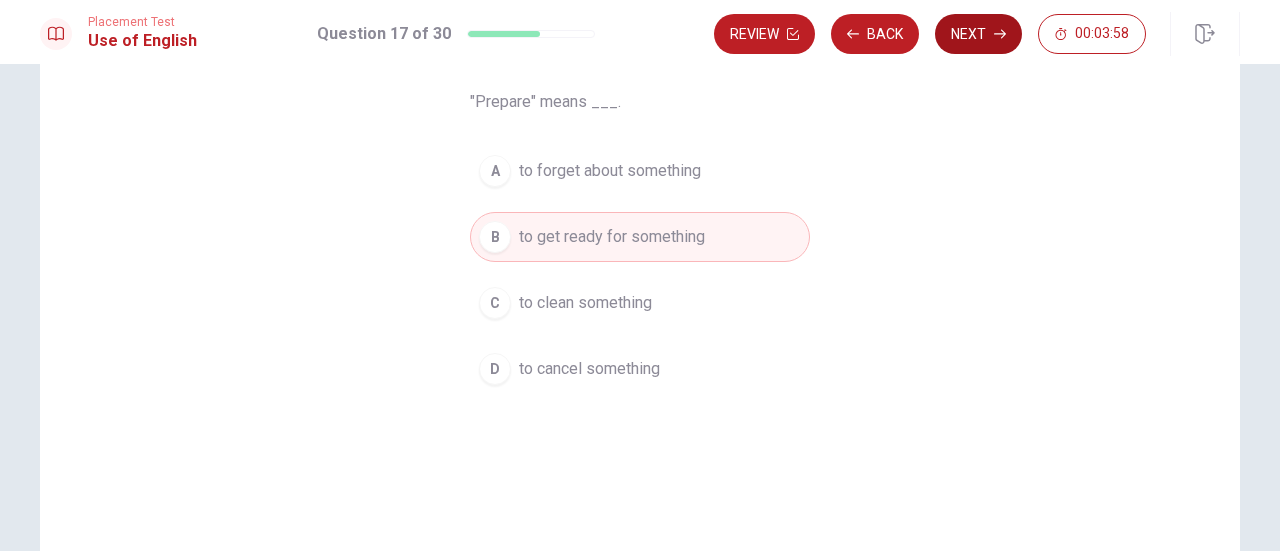click on "Next" at bounding box center (978, 34) 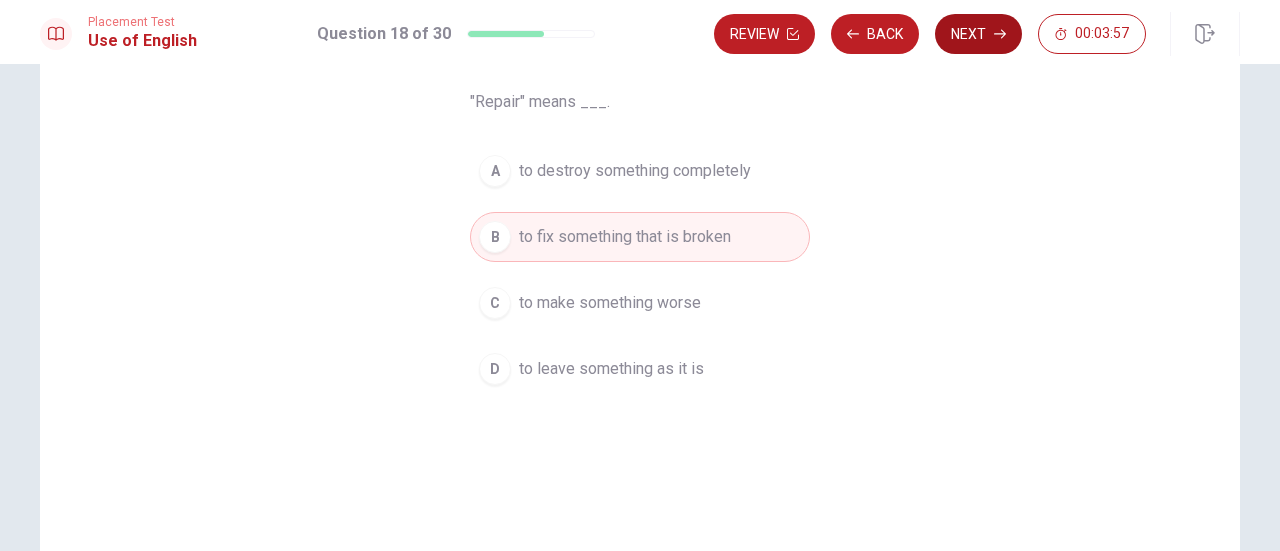 click on "Next" at bounding box center [978, 34] 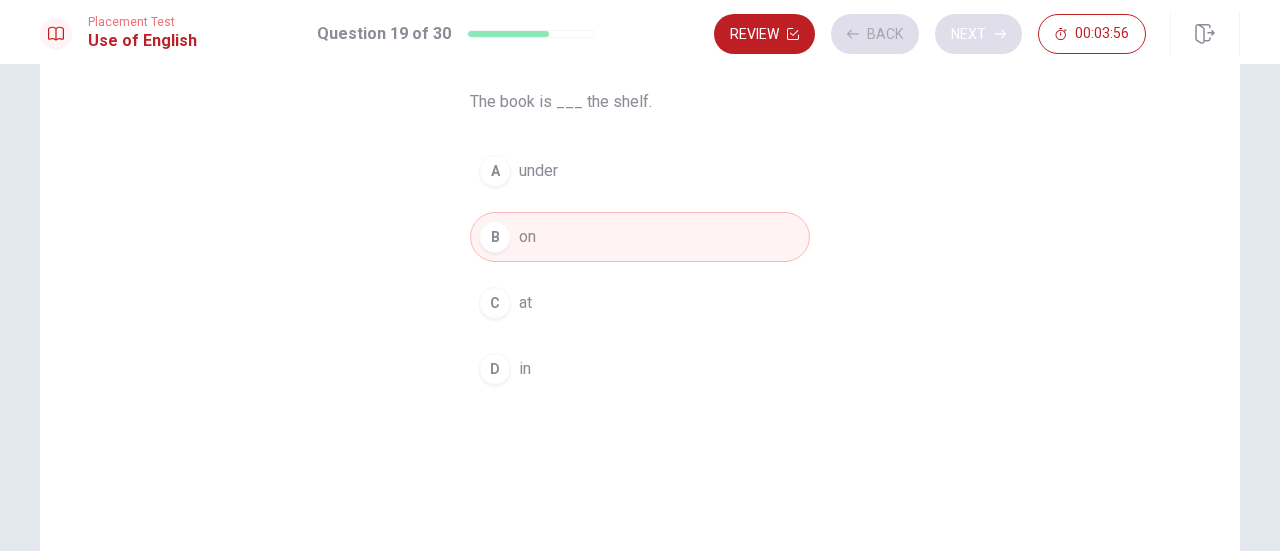 click on "Review Back Next 00:03:56" at bounding box center (930, 34) 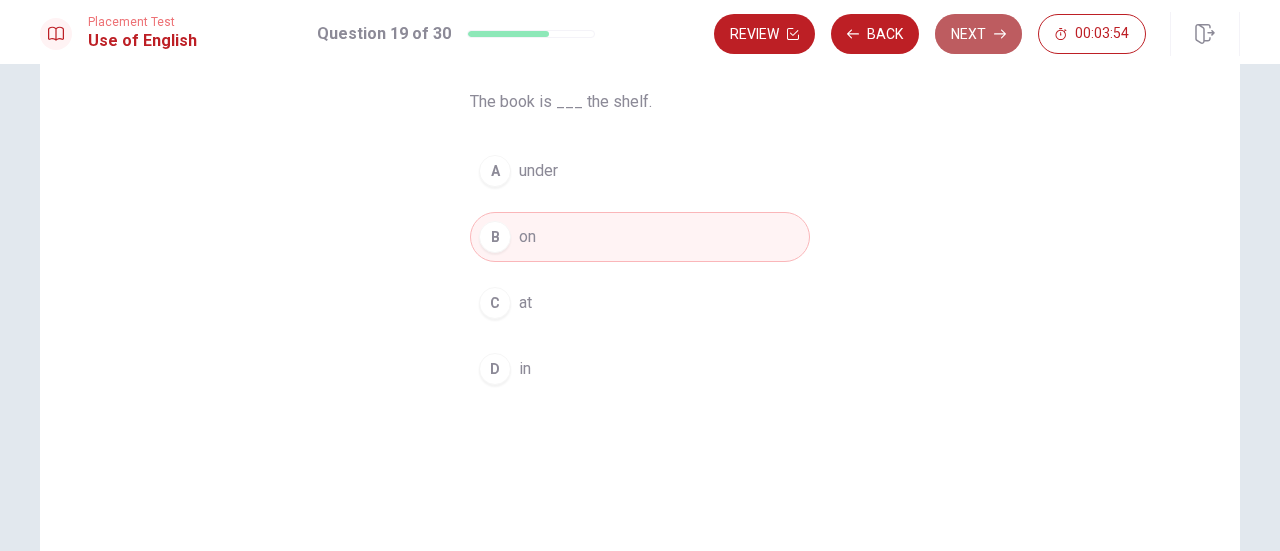 click on "Next" at bounding box center [978, 34] 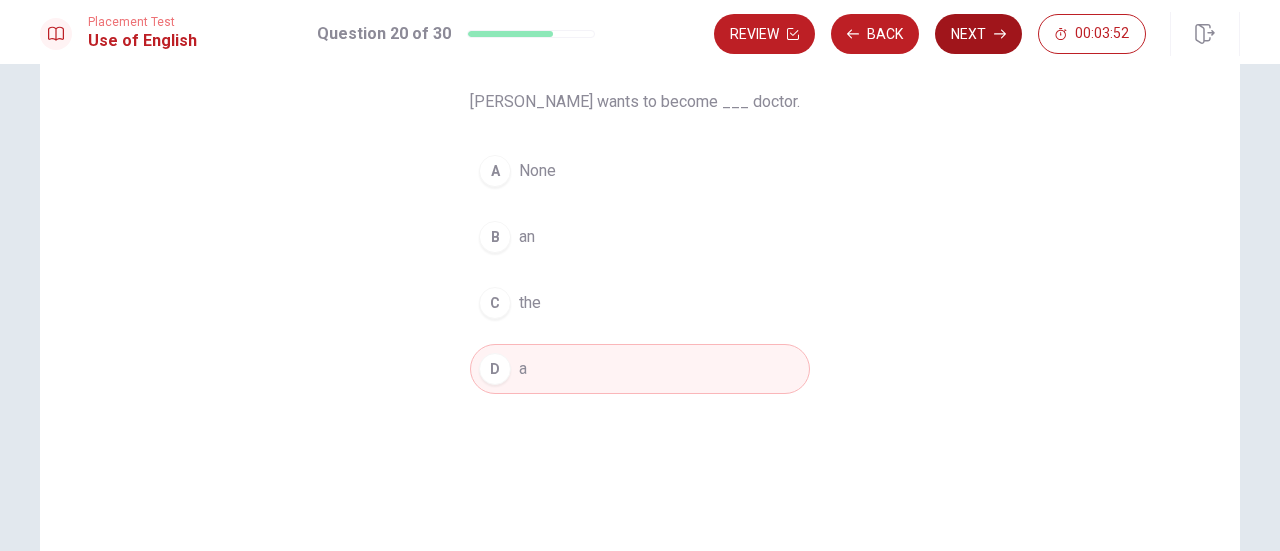 click on "Next" at bounding box center [978, 34] 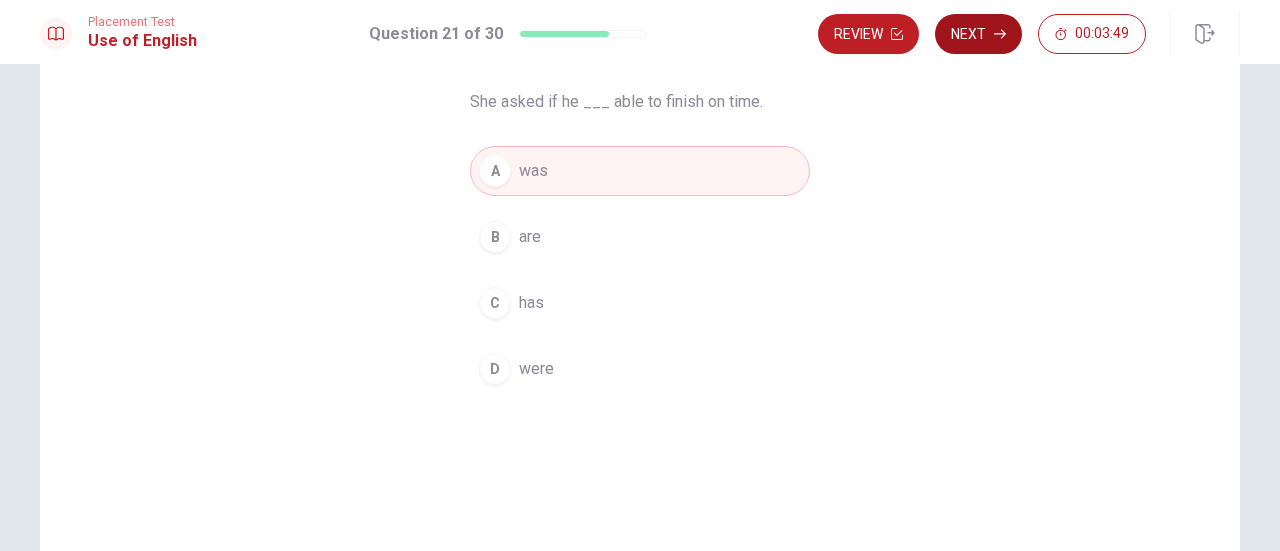 click on "Next" at bounding box center [978, 34] 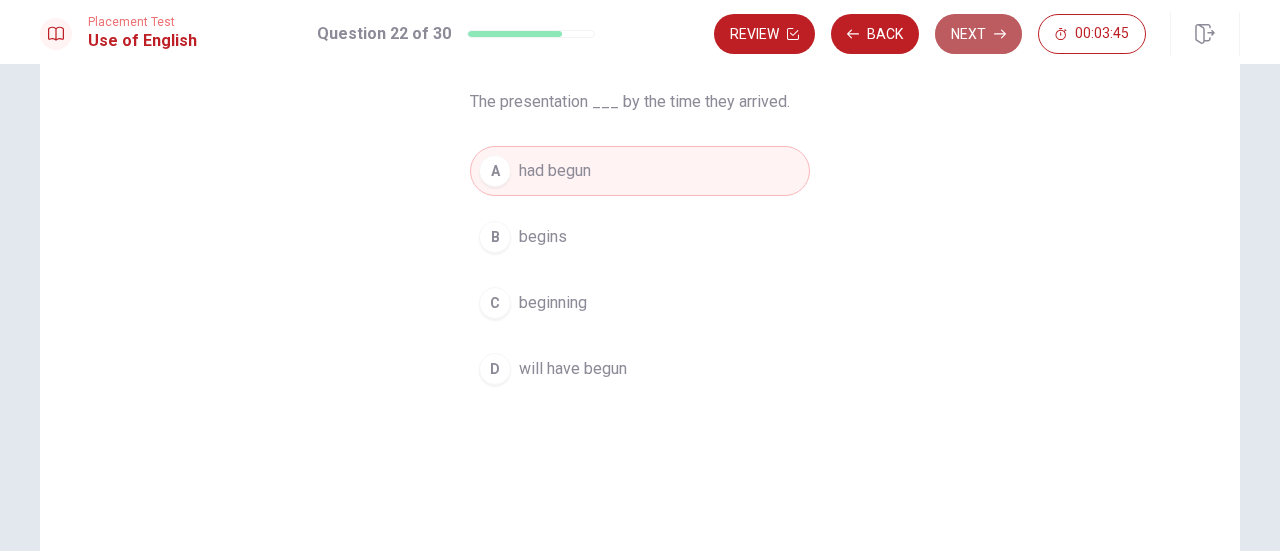 click on "Next" at bounding box center [978, 34] 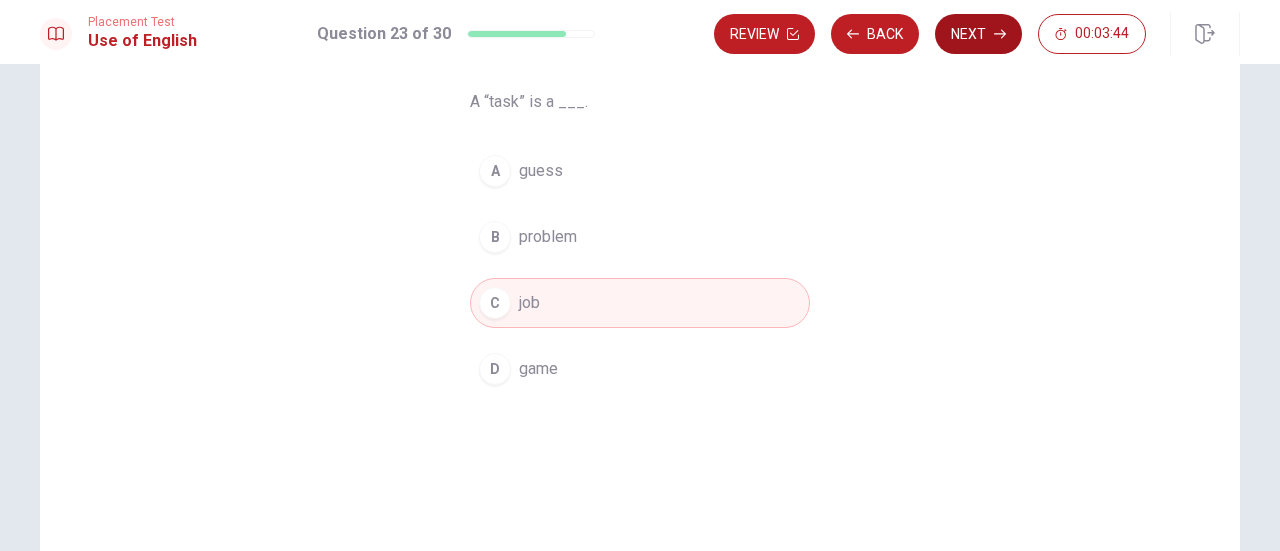 click on "Next" at bounding box center [978, 34] 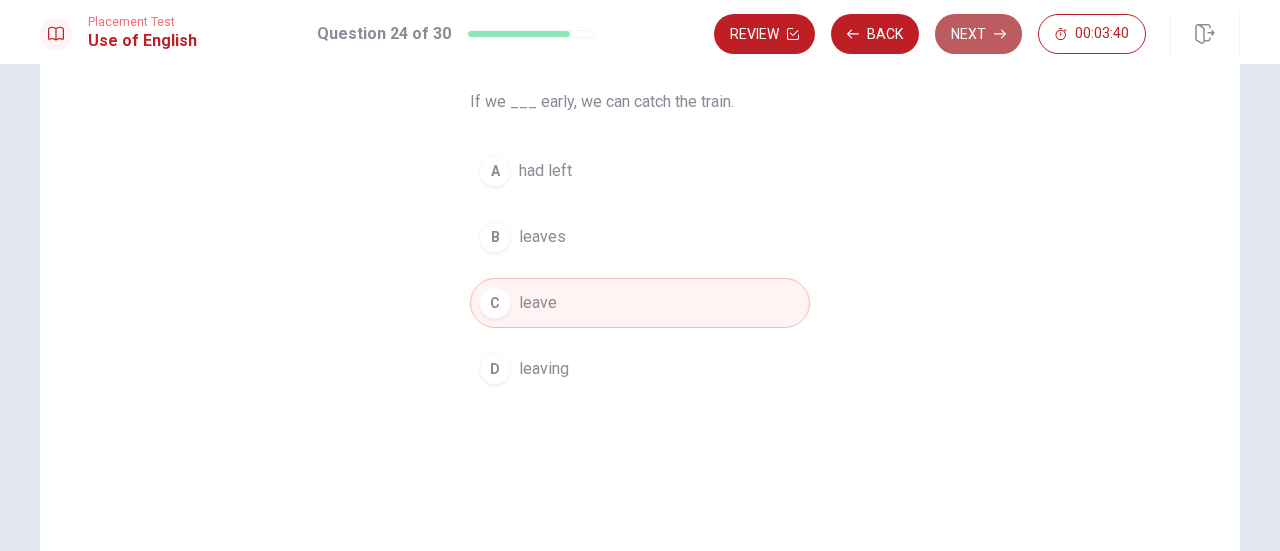 click on "Next" at bounding box center (978, 34) 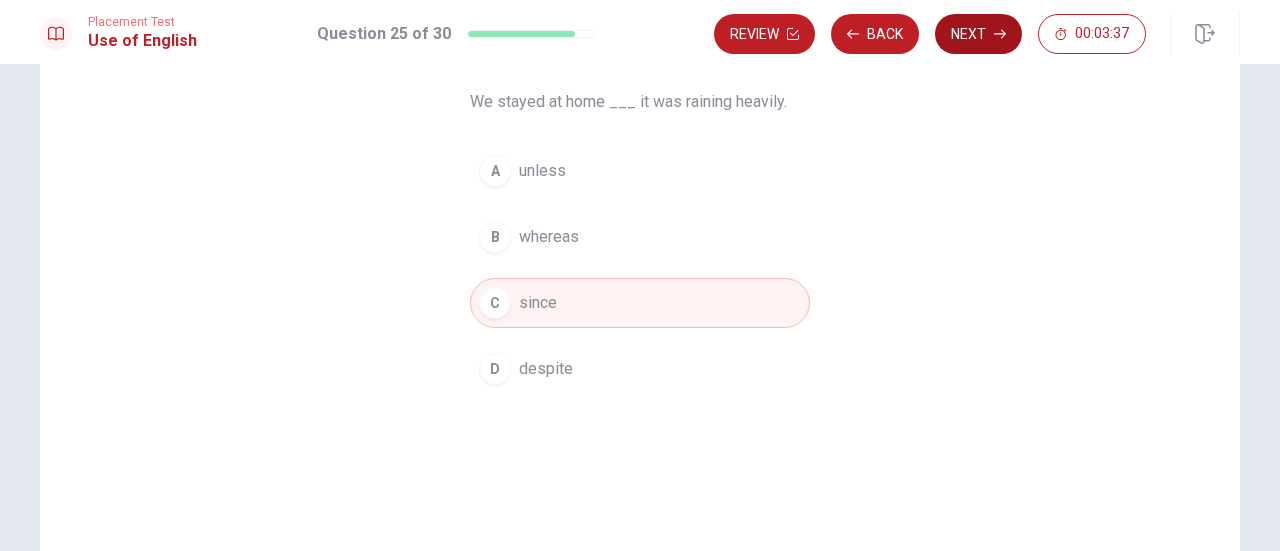 click on "Next" at bounding box center (978, 34) 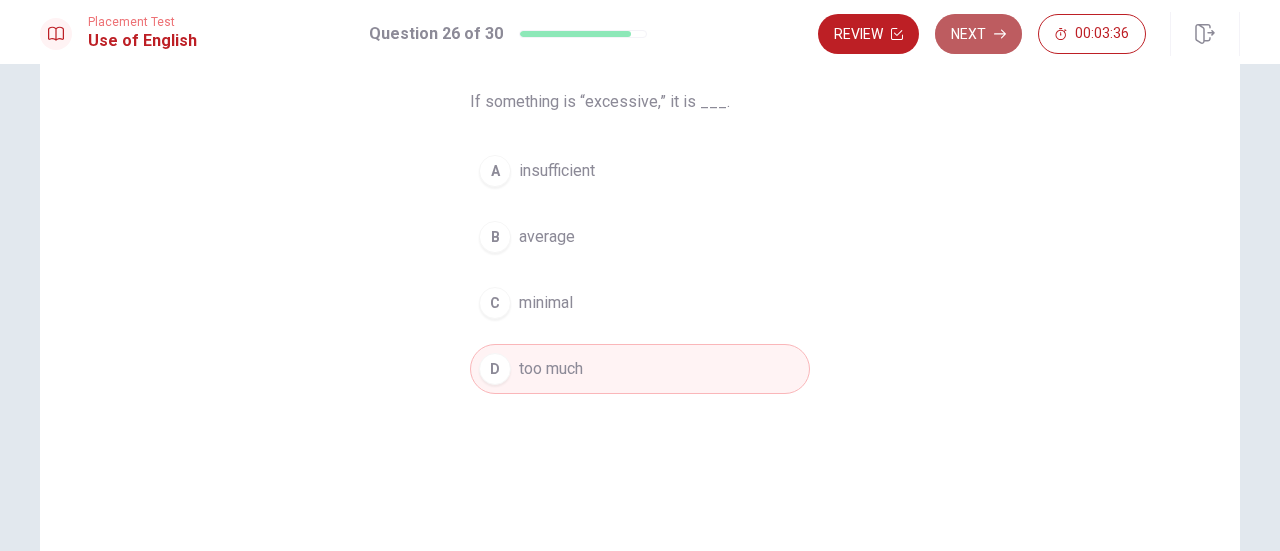 click on "Next" at bounding box center (978, 34) 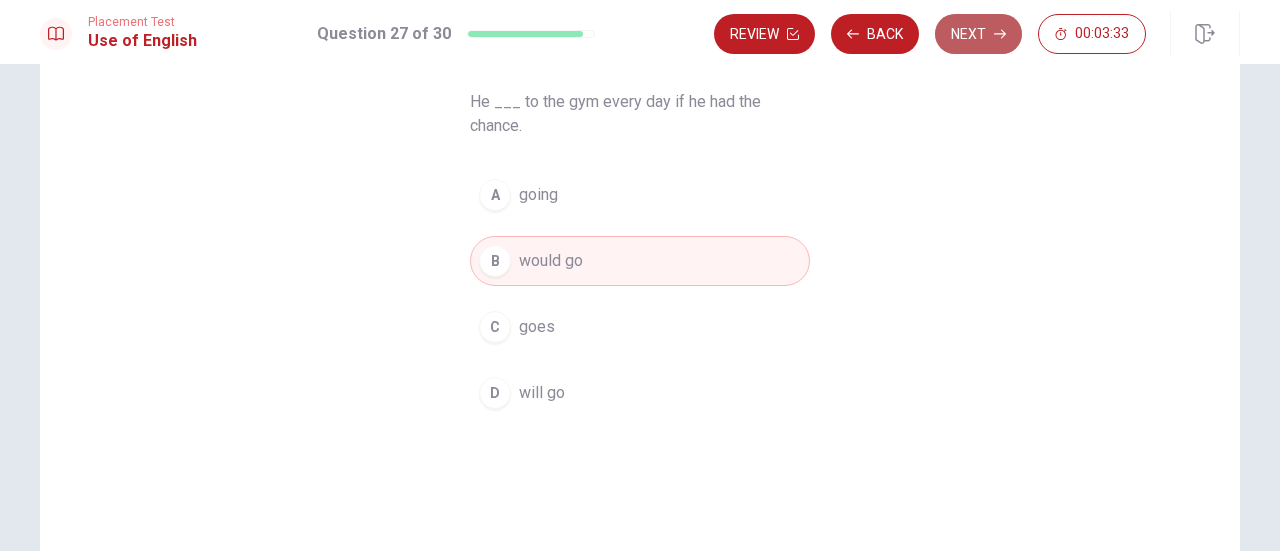 click on "Next" at bounding box center [978, 34] 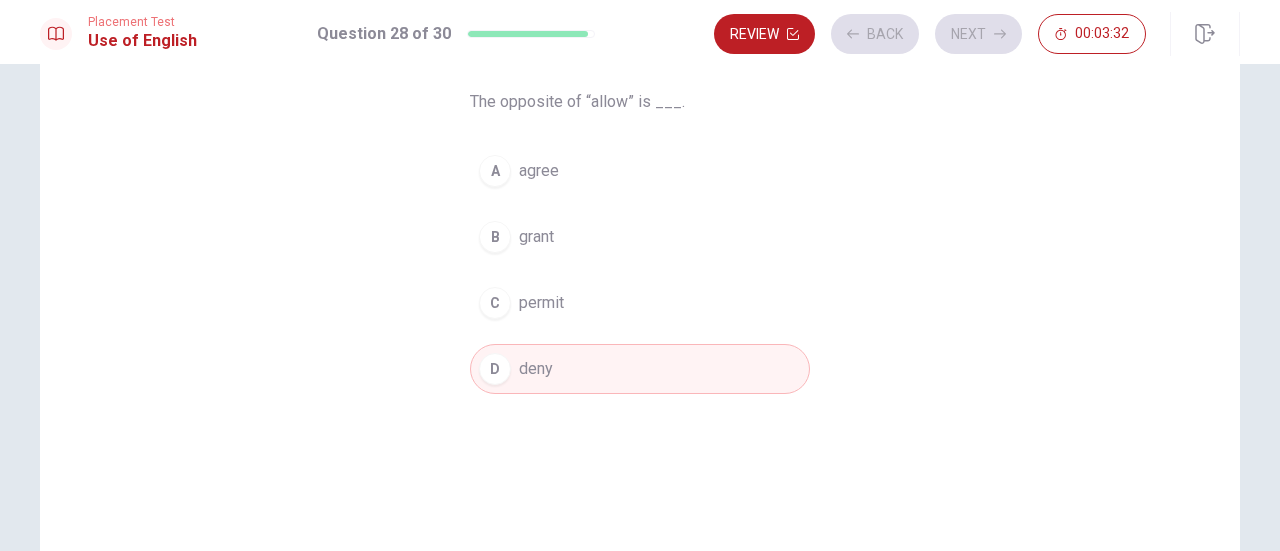 click on "Review Back Next 00:03:32" at bounding box center (930, 34) 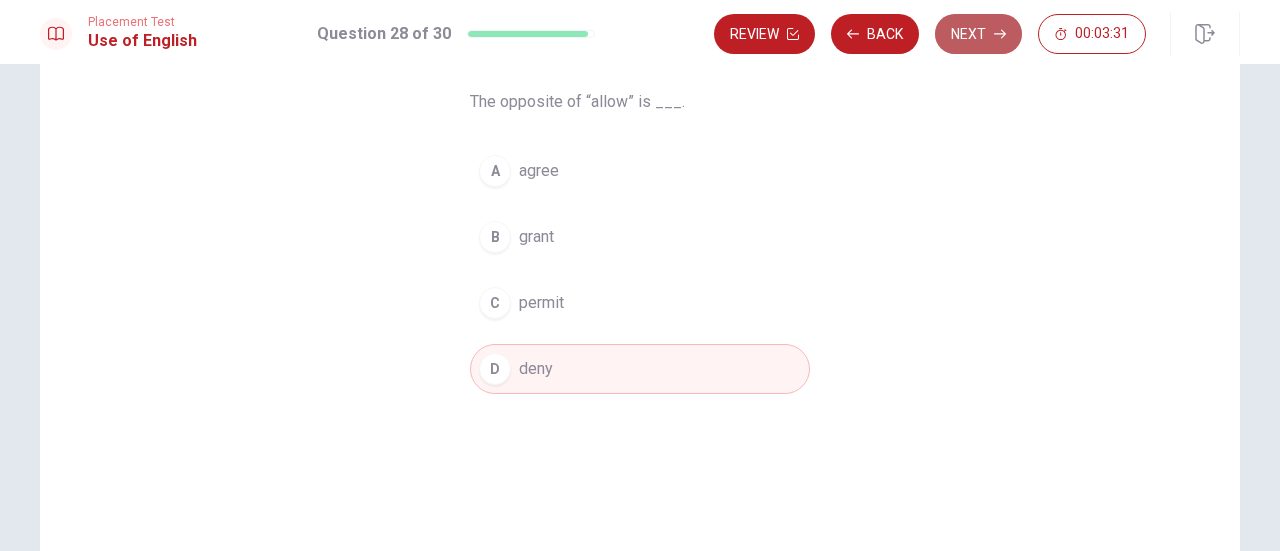 click on "Next" at bounding box center [978, 34] 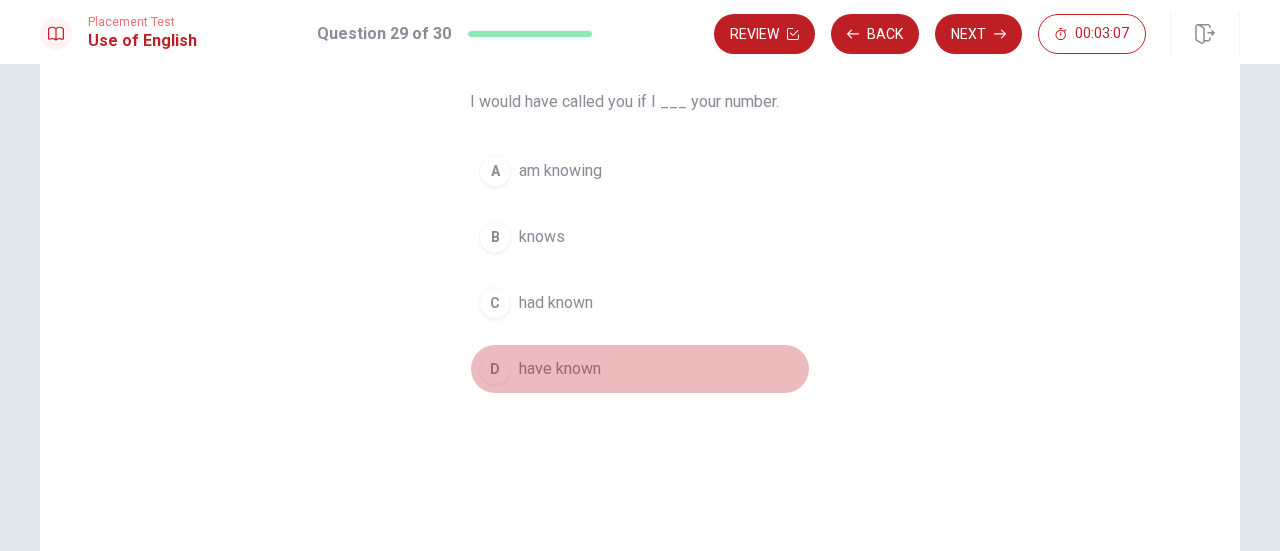 click on "have known" at bounding box center [560, 369] 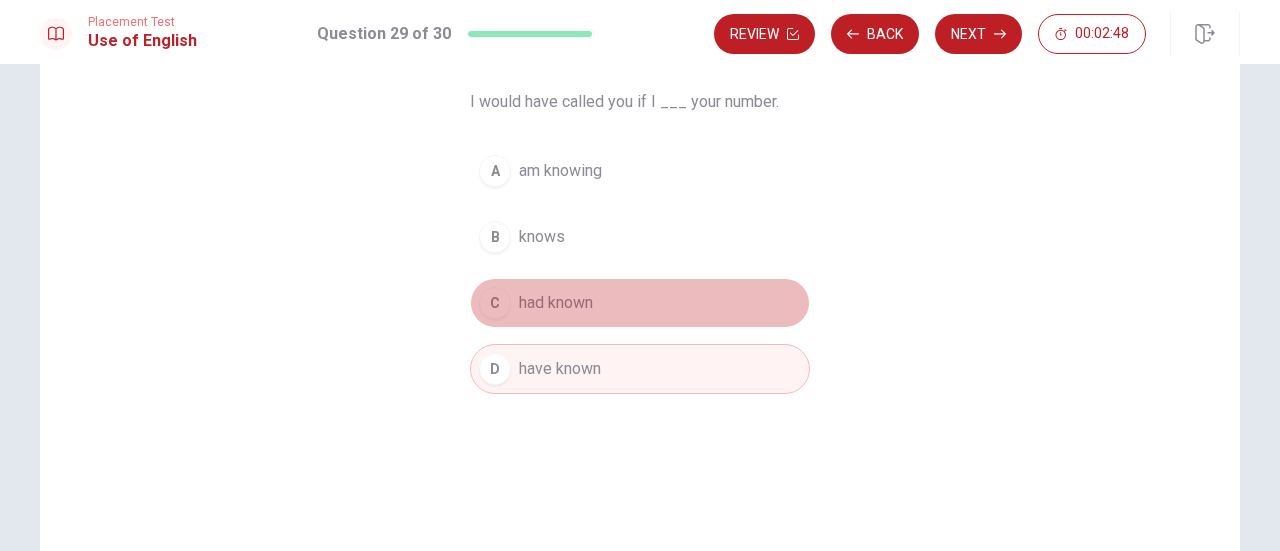 click on "C had known" at bounding box center [640, 303] 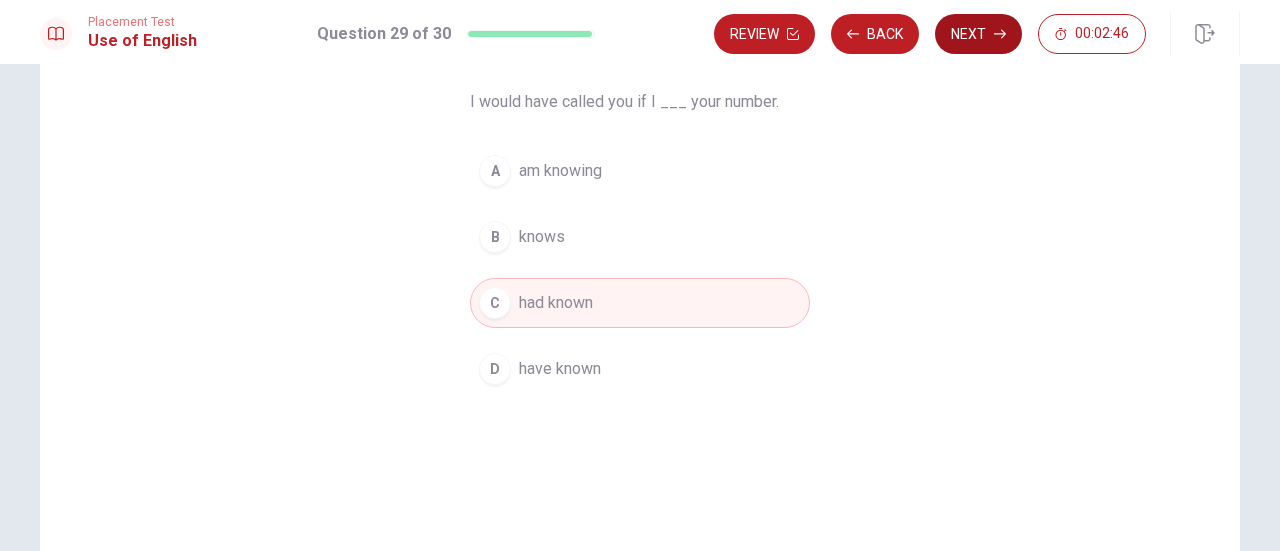 click on "Next" at bounding box center (978, 34) 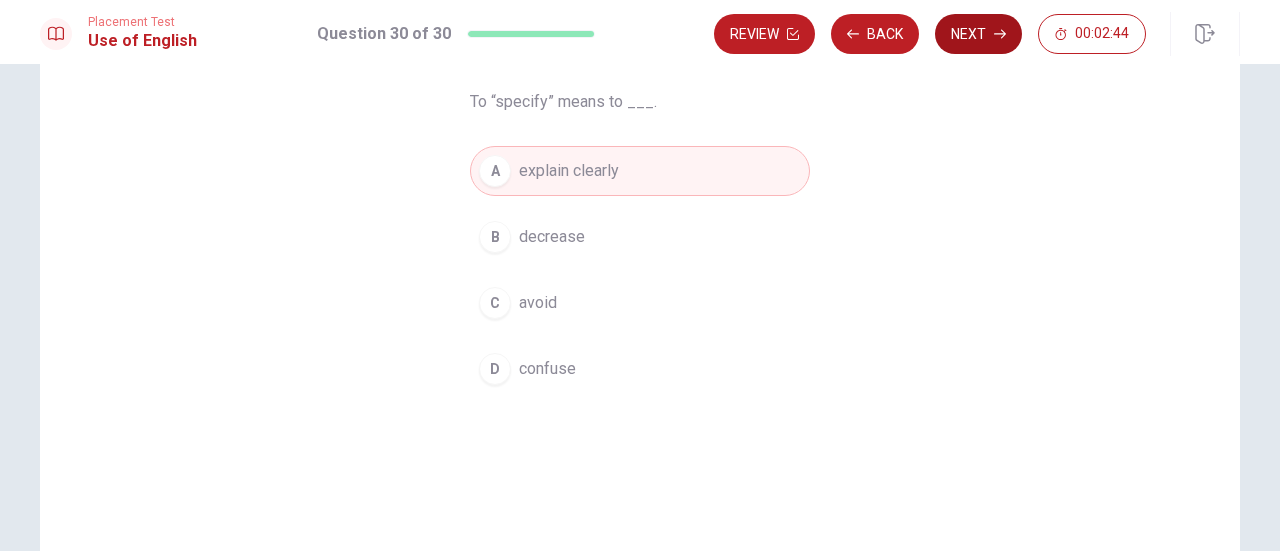 click on "Next" at bounding box center (978, 34) 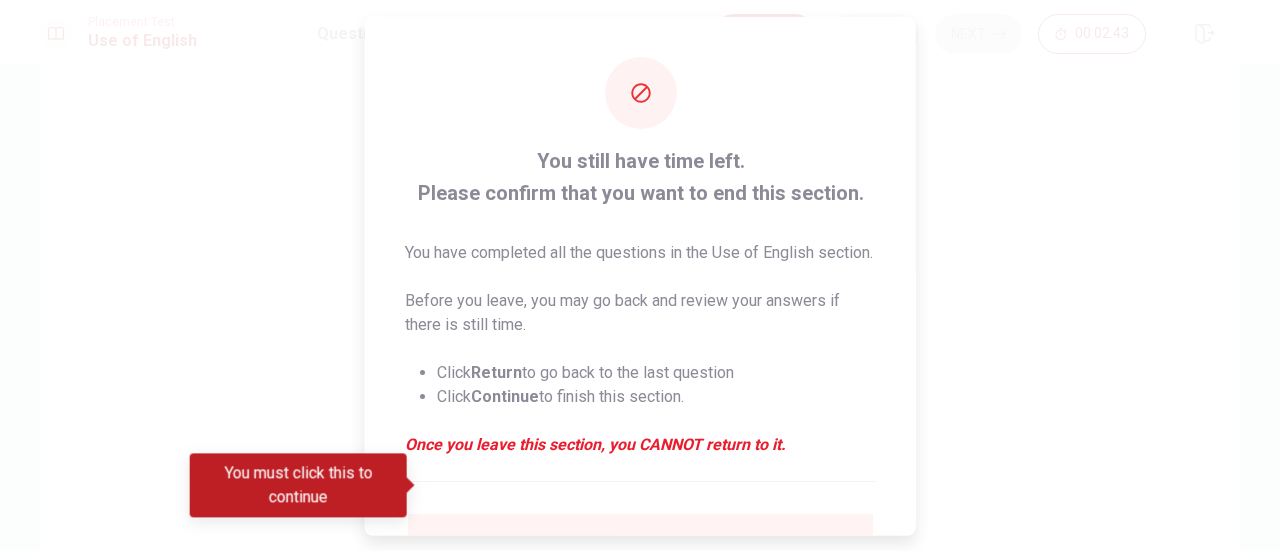 scroll, scrollTop: 218, scrollLeft: 0, axis: vertical 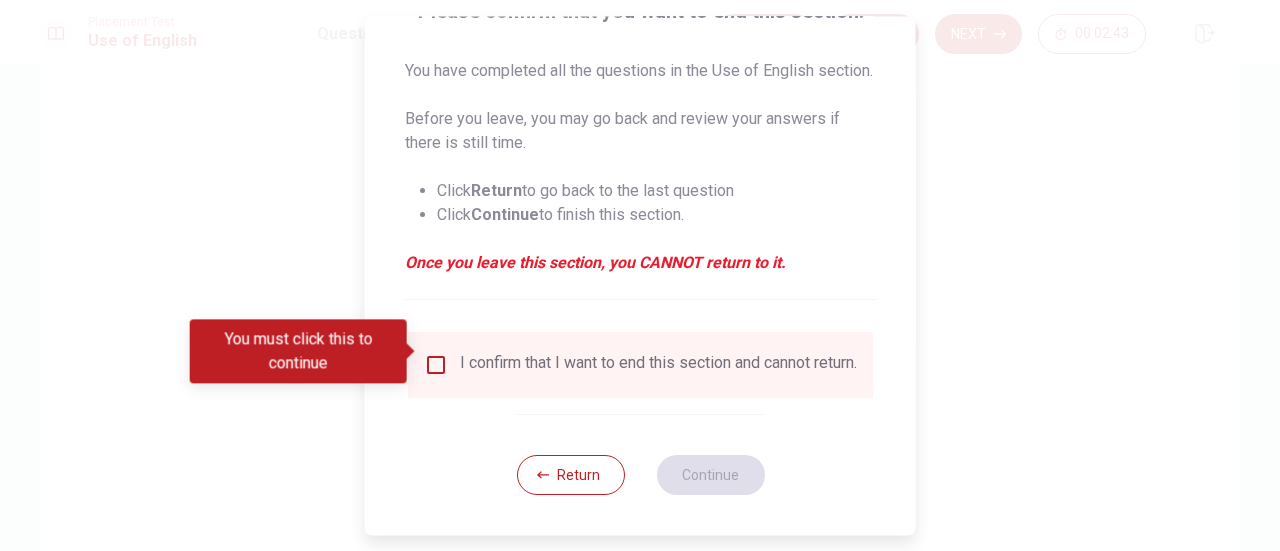 click on "I confirm that I want to end this section and cannot return." at bounding box center [658, 365] 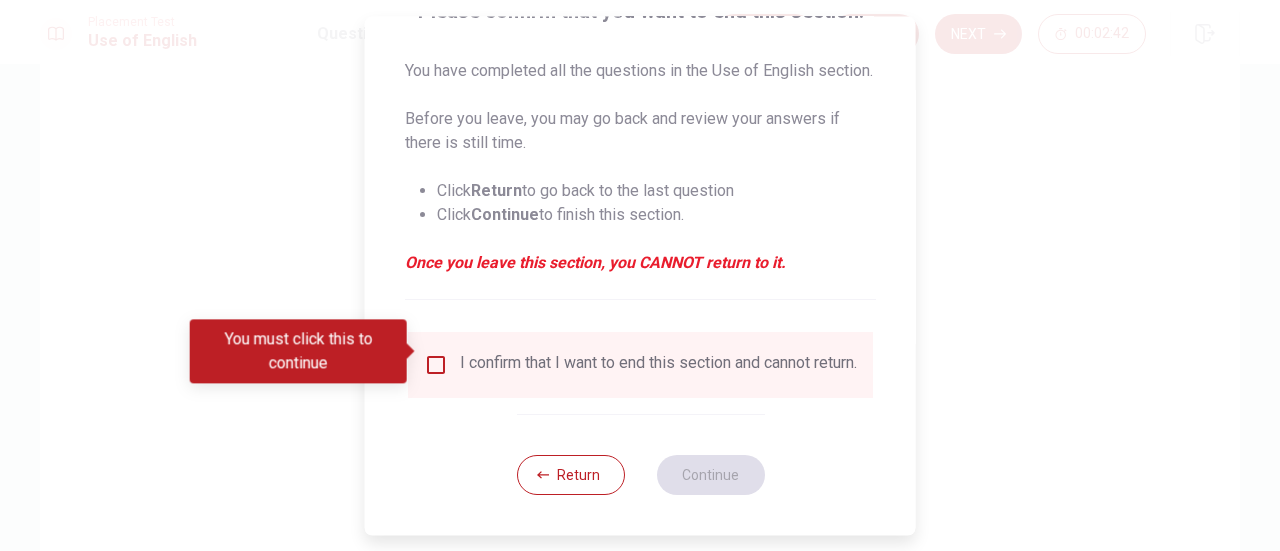 click at bounding box center [436, 365] 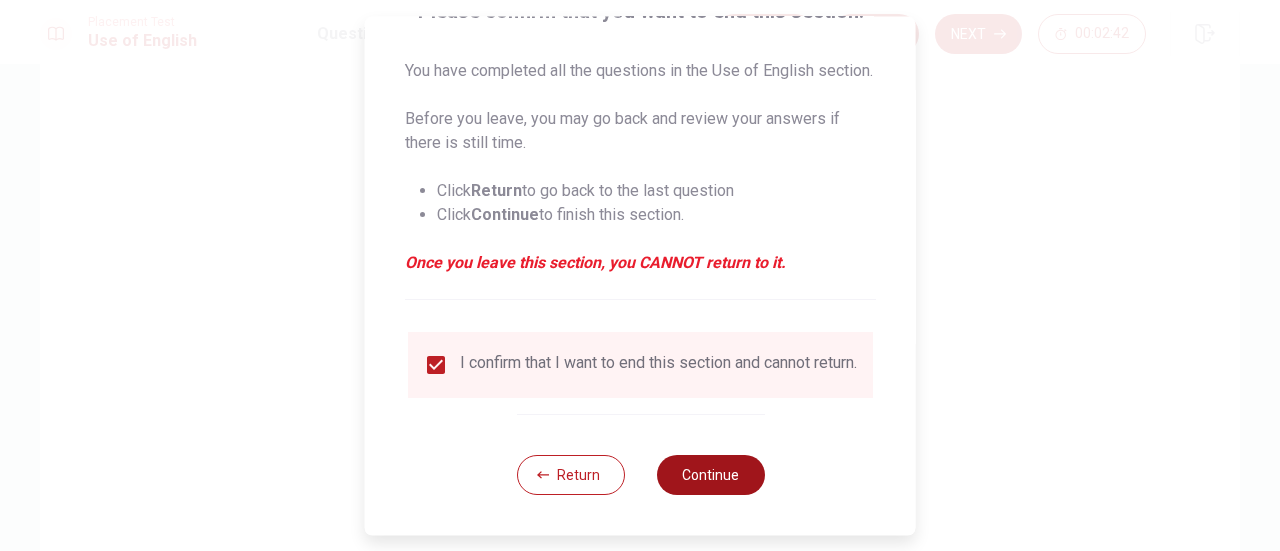 click on "Continue" at bounding box center [710, 475] 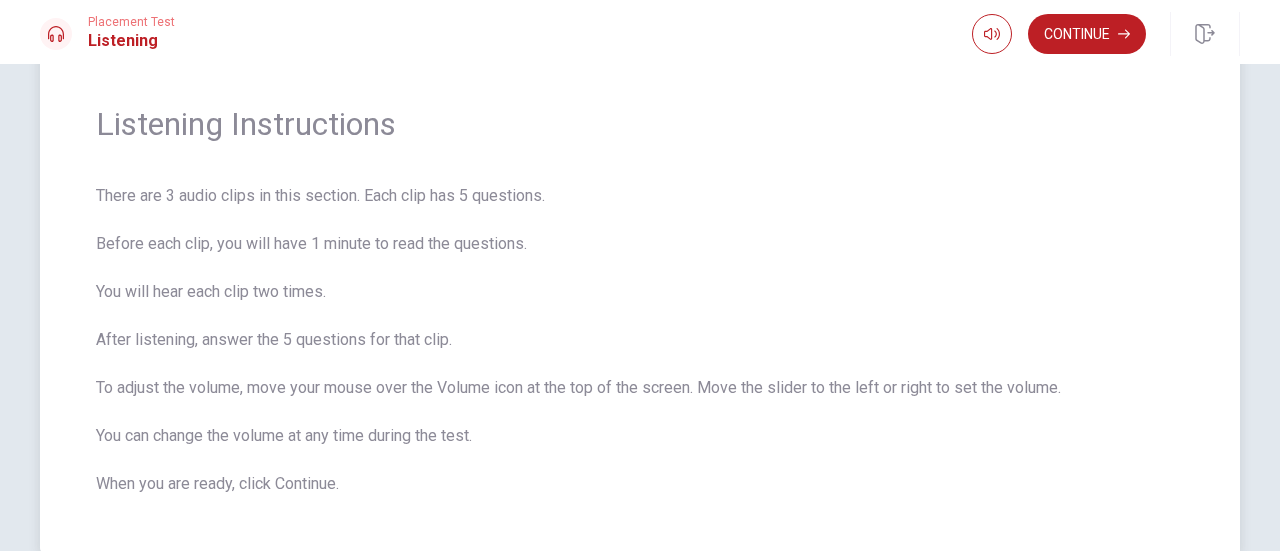 scroll, scrollTop: 100, scrollLeft: 0, axis: vertical 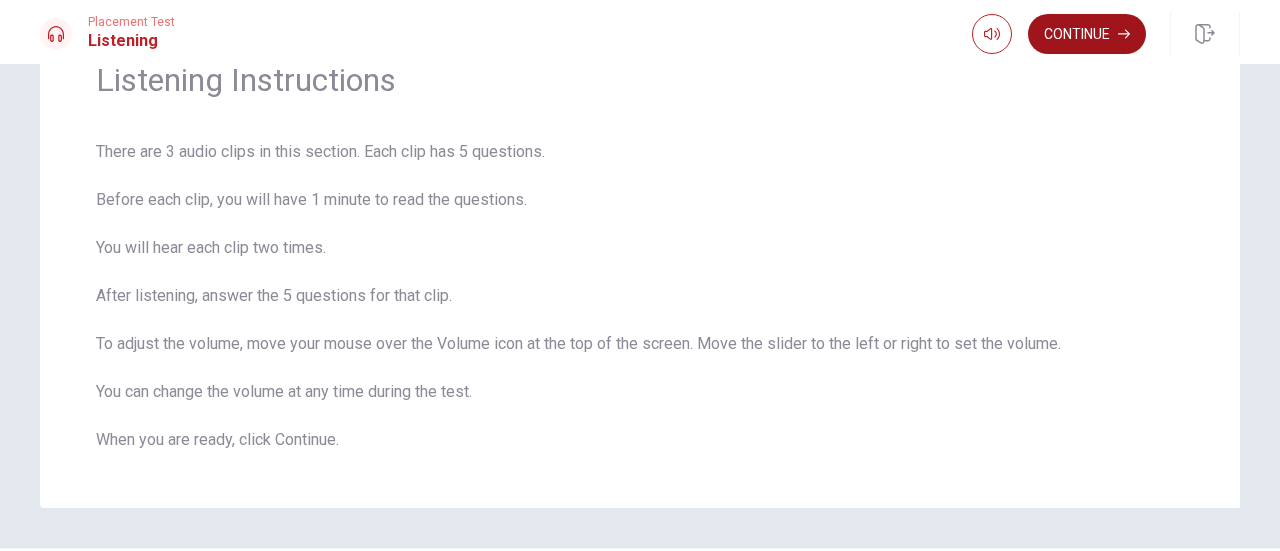 click on "Continue" at bounding box center [1087, 34] 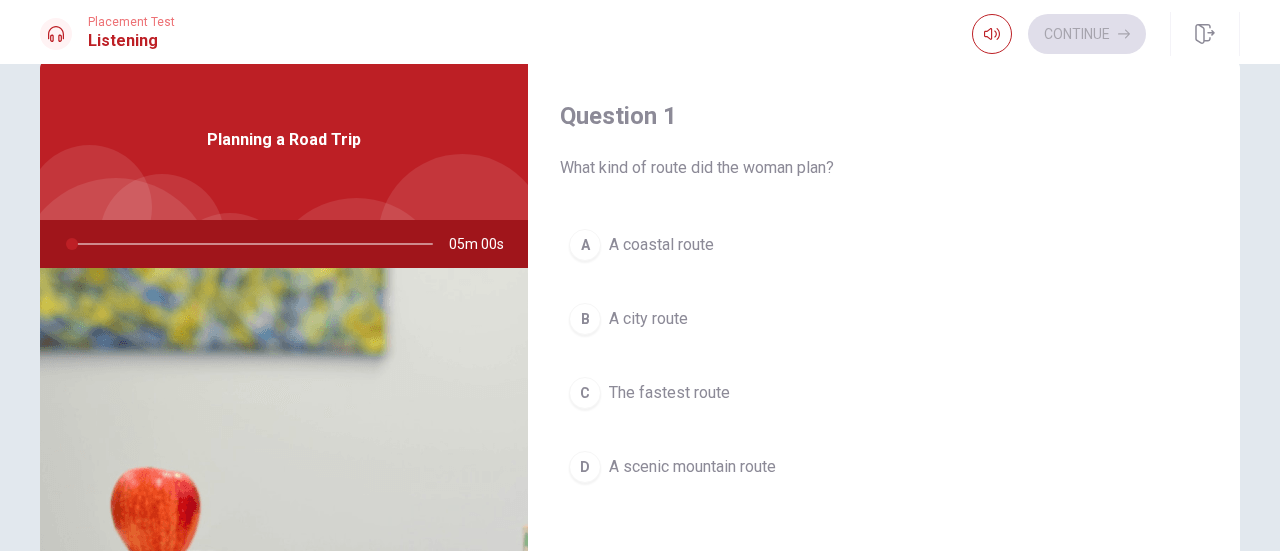 scroll, scrollTop: 0, scrollLeft: 0, axis: both 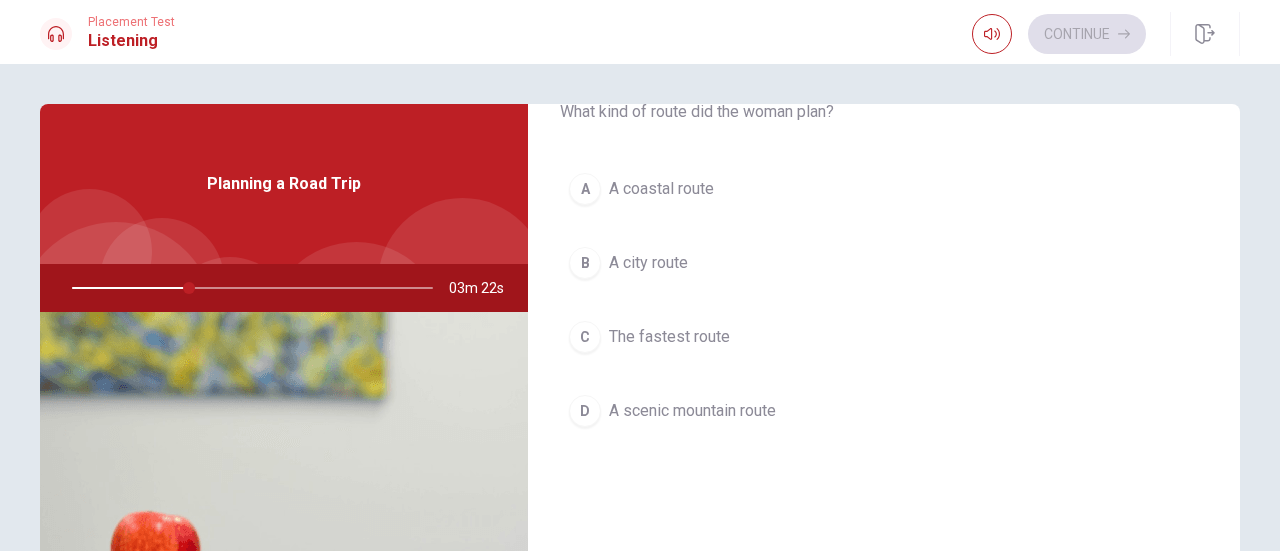 click on "D A scenic mountain route" at bounding box center [884, 411] 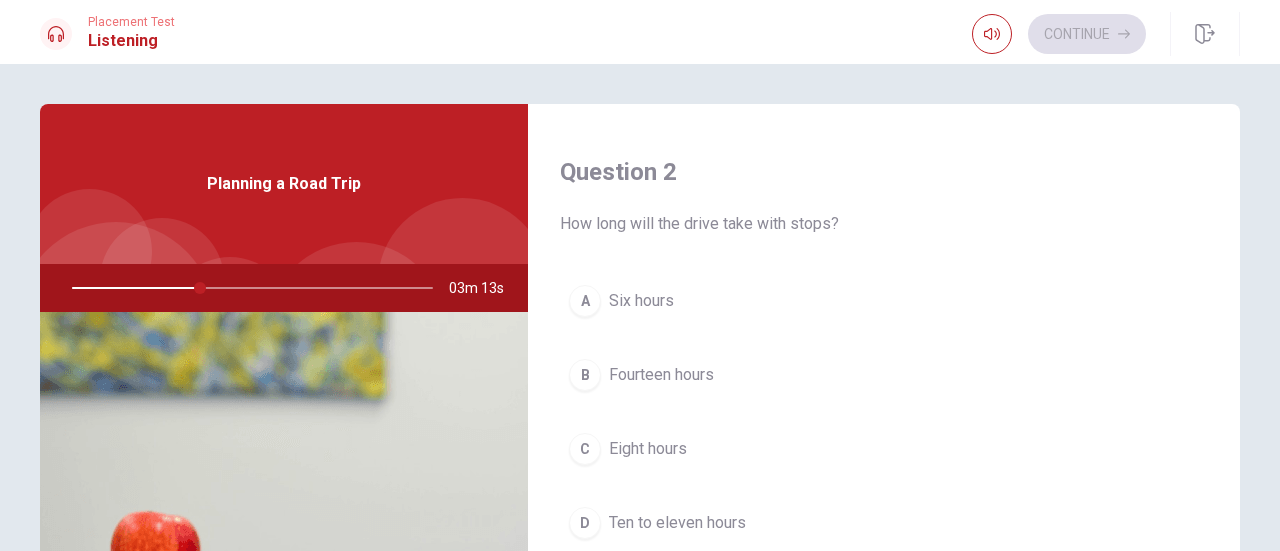 scroll, scrollTop: 600, scrollLeft: 0, axis: vertical 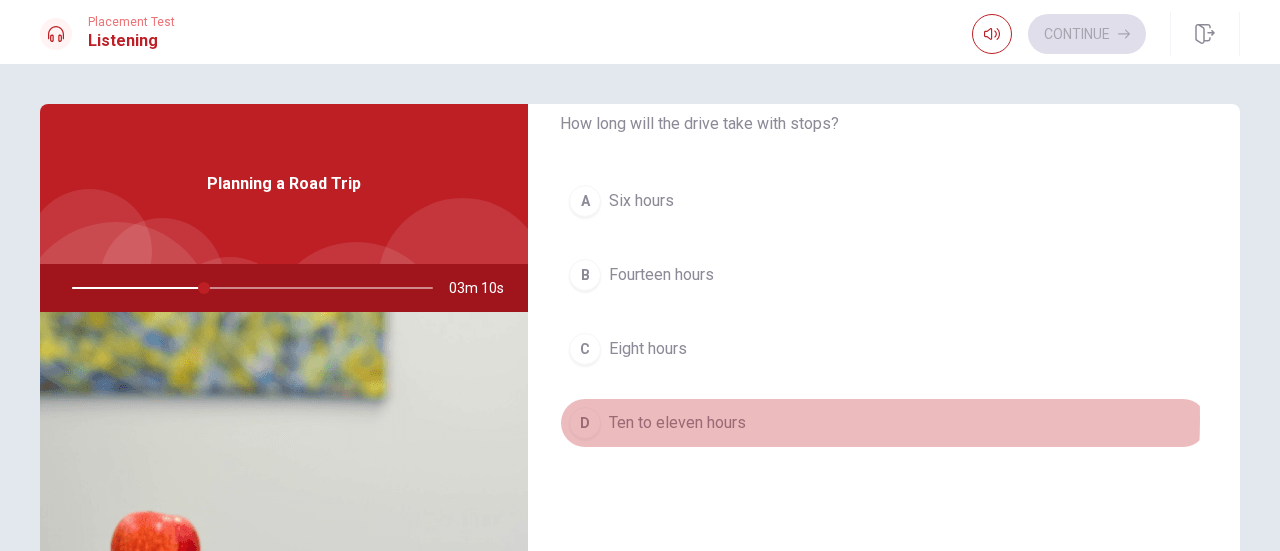 click on "Ten to eleven hours" at bounding box center [677, 423] 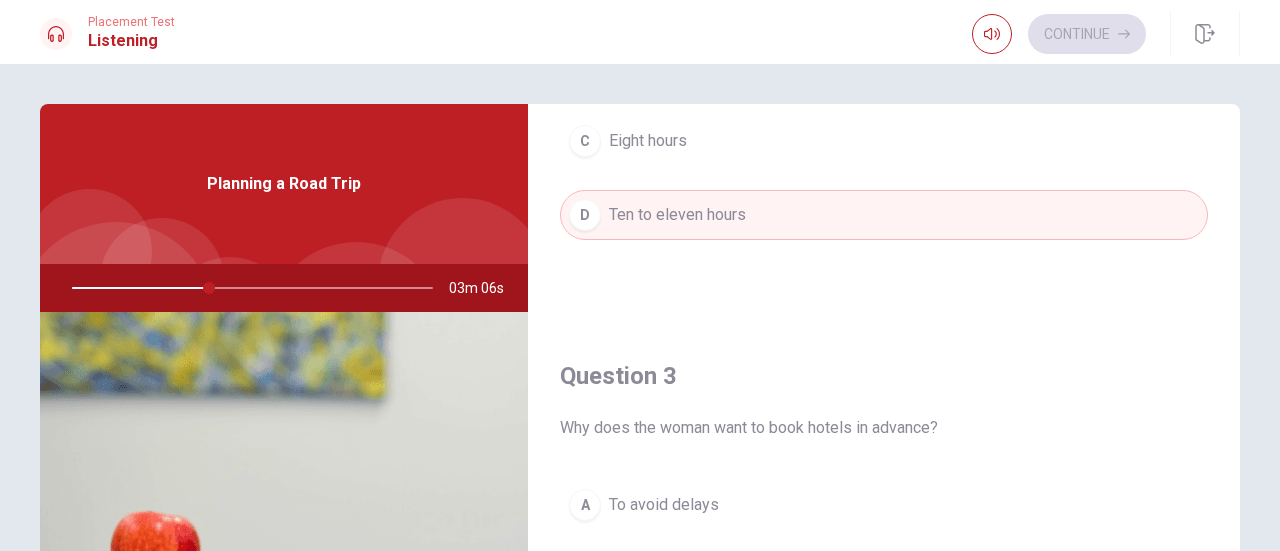 scroll, scrollTop: 900, scrollLeft: 0, axis: vertical 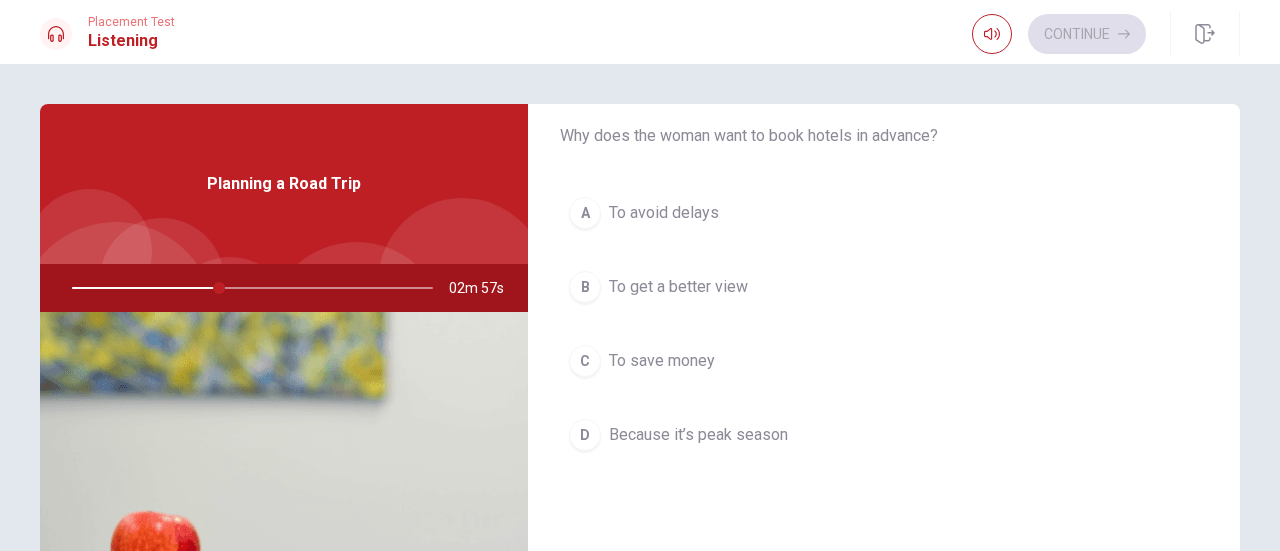 click on "Because it’s peak season" at bounding box center (698, 435) 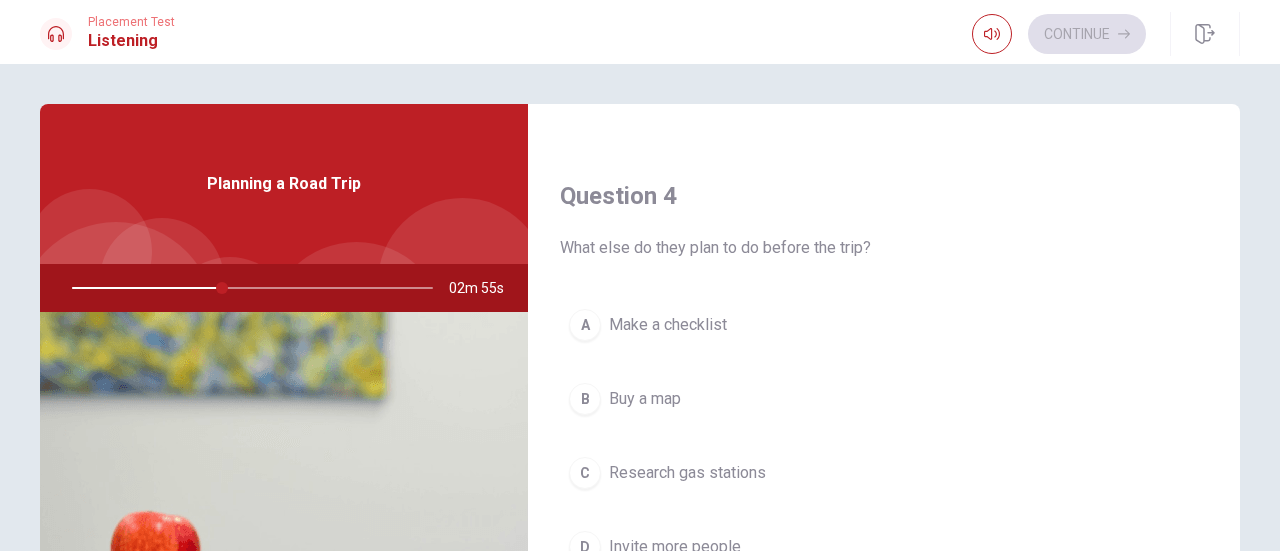 scroll, scrollTop: 1600, scrollLeft: 0, axis: vertical 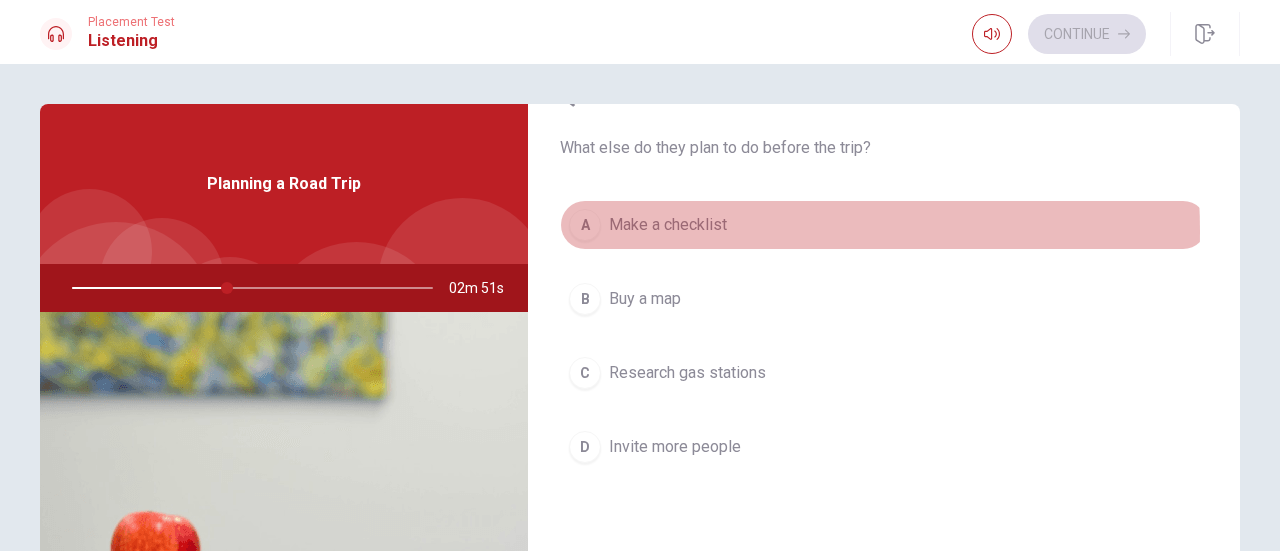 click on "Make a checklist" at bounding box center [668, 225] 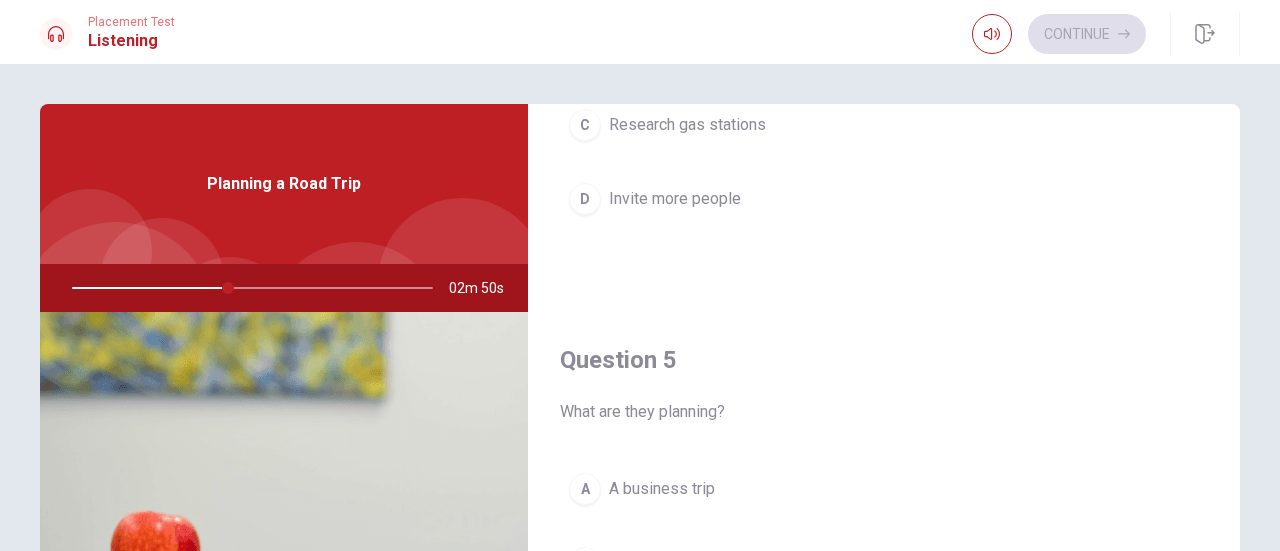 scroll, scrollTop: 1851, scrollLeft: 0, axis: vertical 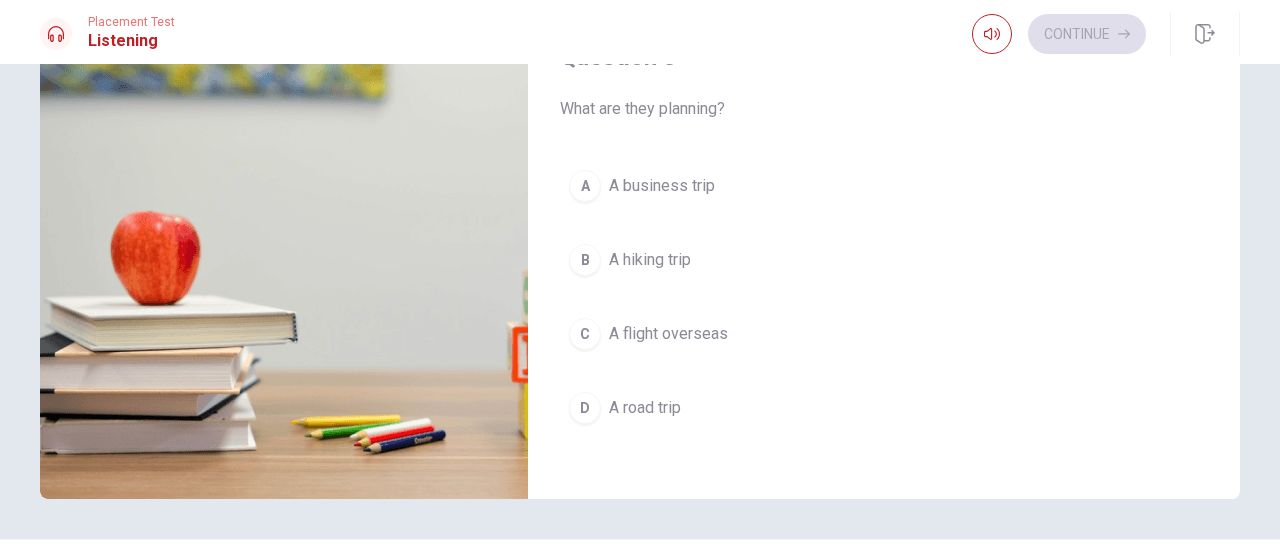 click on "A road trip" at bounding box center (645, 408) 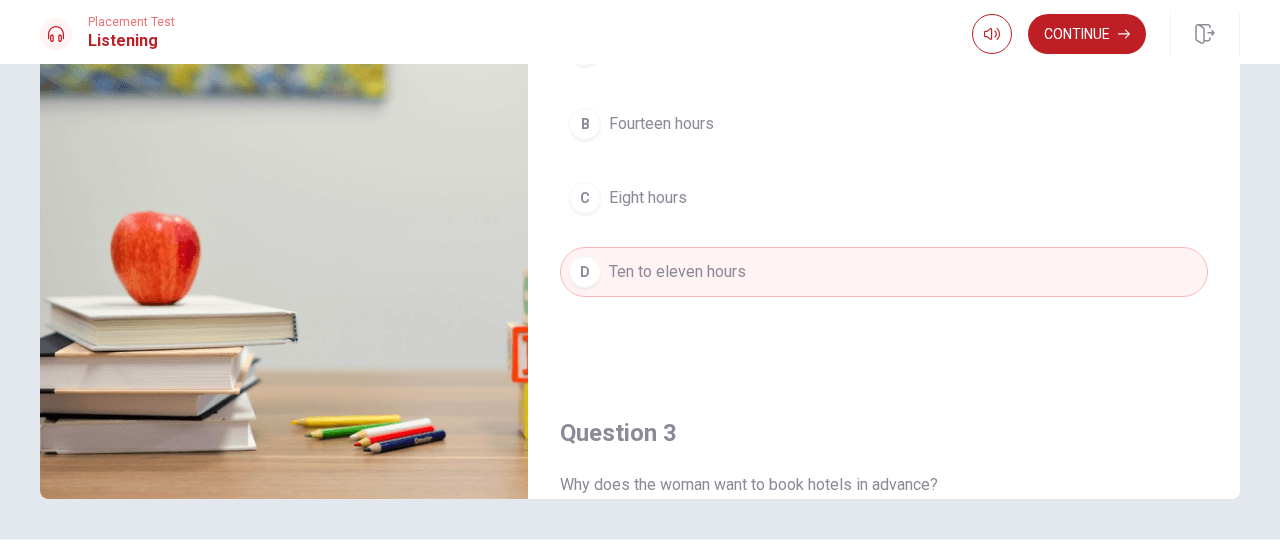 scroll, scrollTop: 0, scrollLeft: 0, axis: both 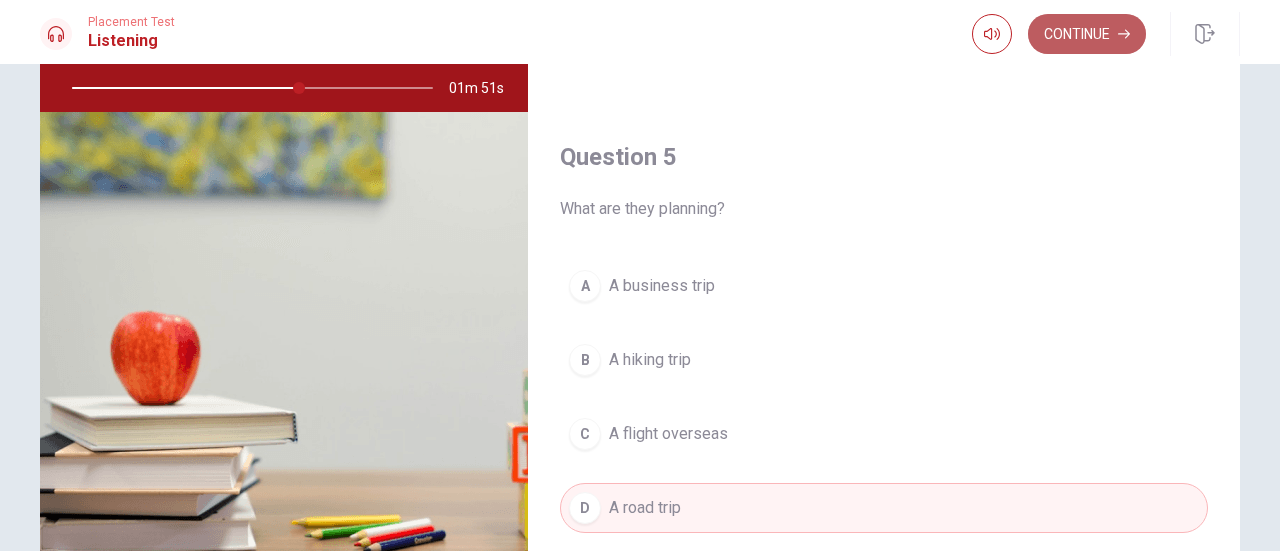 click on "Continue" at bounding box center (1087, 34) 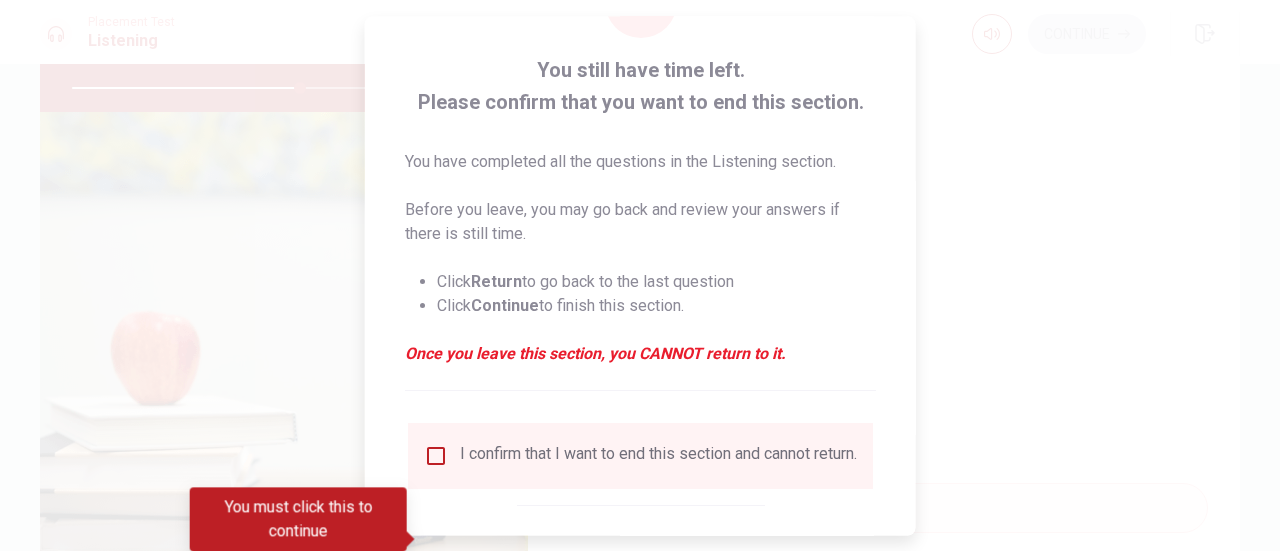 scroll, scrollTop: 194, scrollLeft: 0, axis: vertical 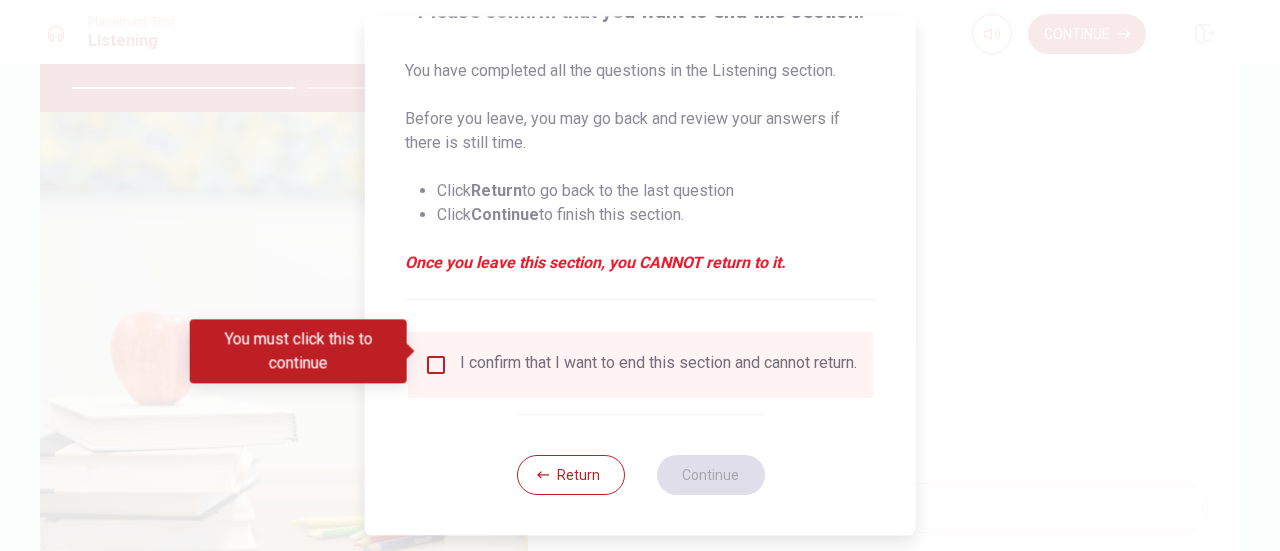 click on "You must click this to continue" at bounding box center (305, 351) 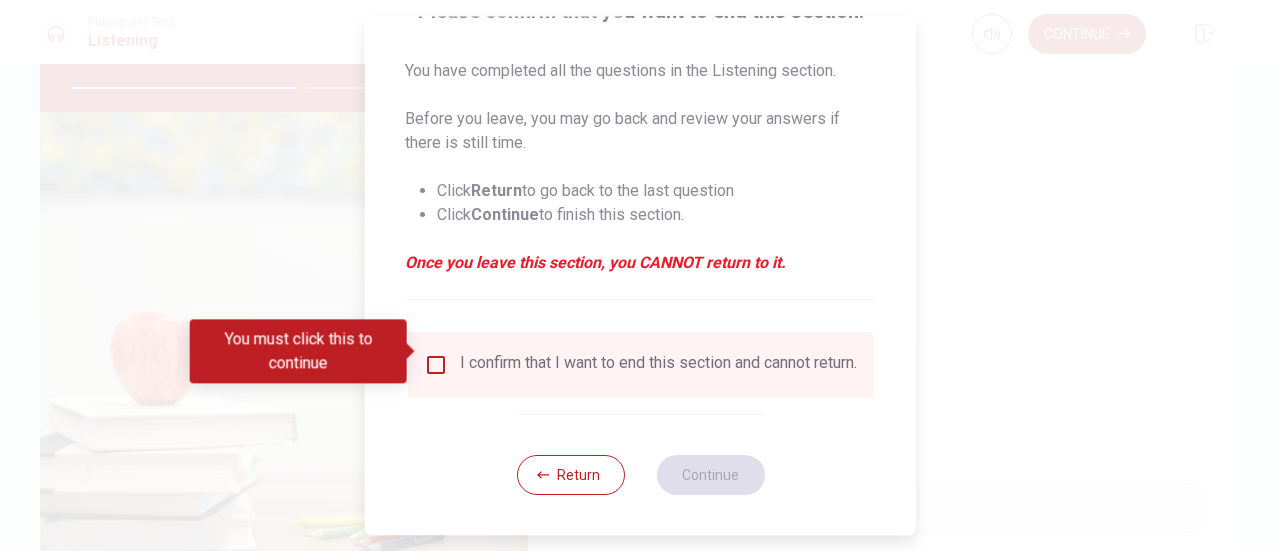 click at bounding box center (436, 365) 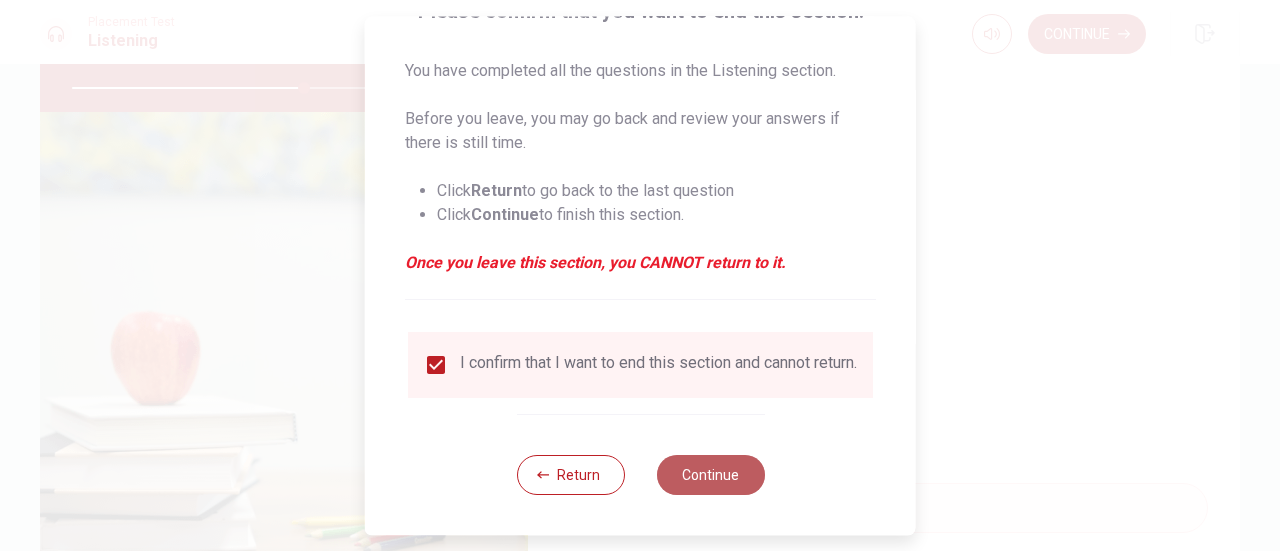 click on "Continue" at bounding box center [710, 475] 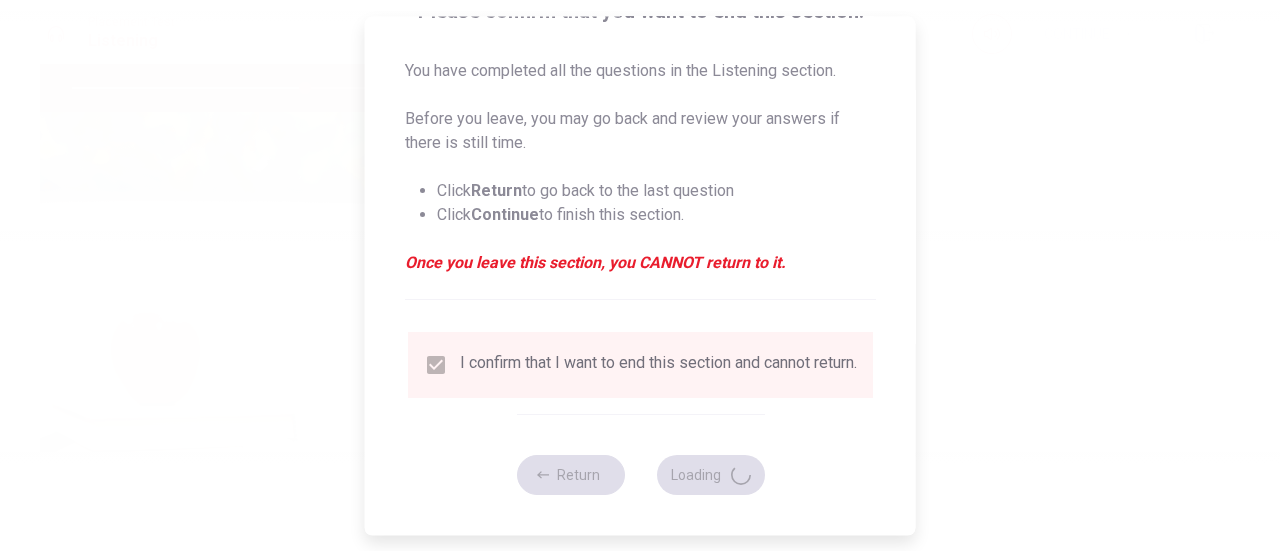 type on "65" 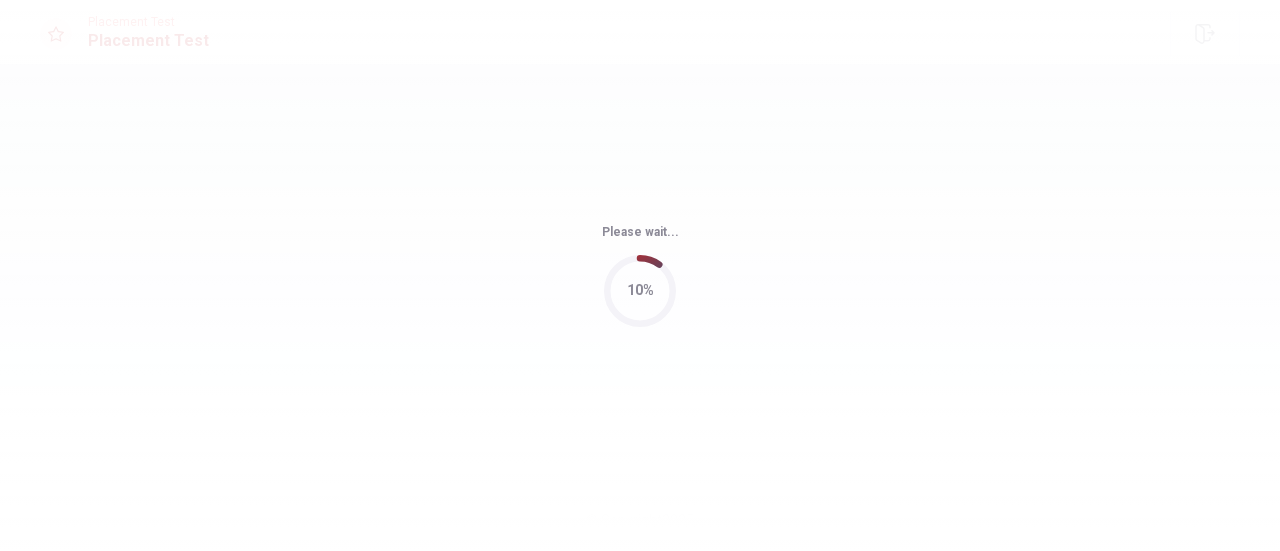 scroll, scrollTop: 0, scrollLeft: 0, axis: both 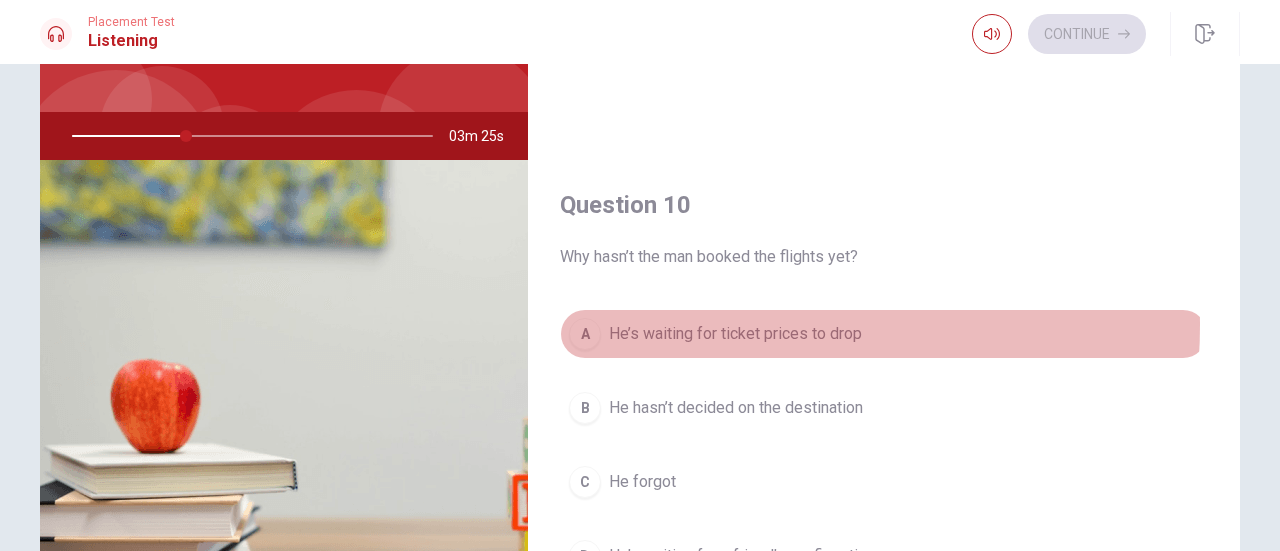 click on "He’s waiting for ticket prices to drop" at bounding box center [735, 334] 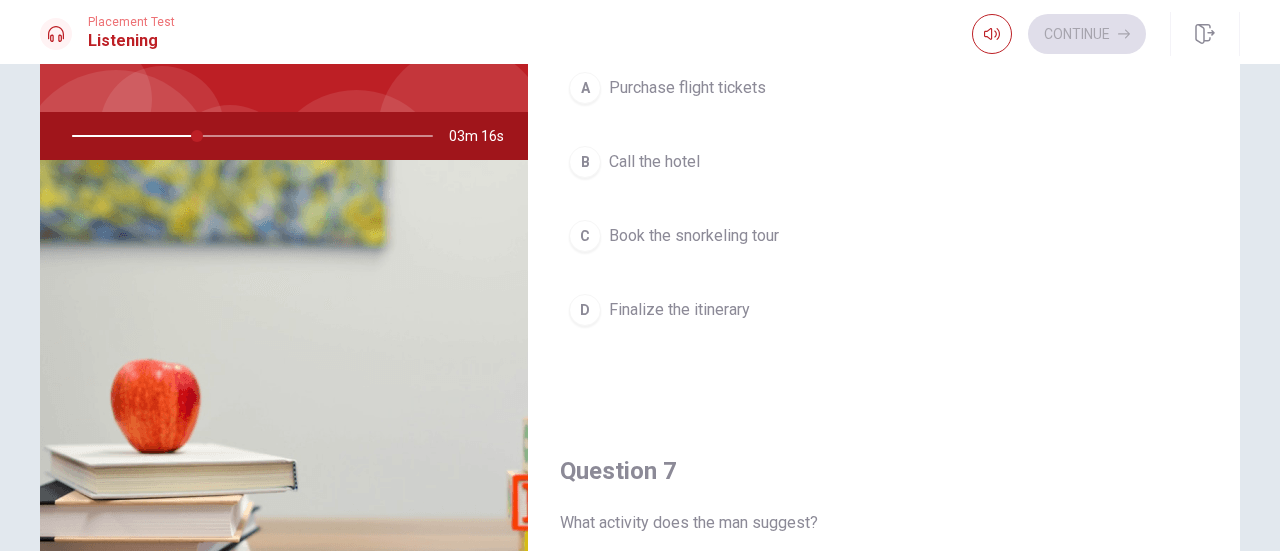 scroll, scrollTop: 0, scrollLeft: 0, axis: both 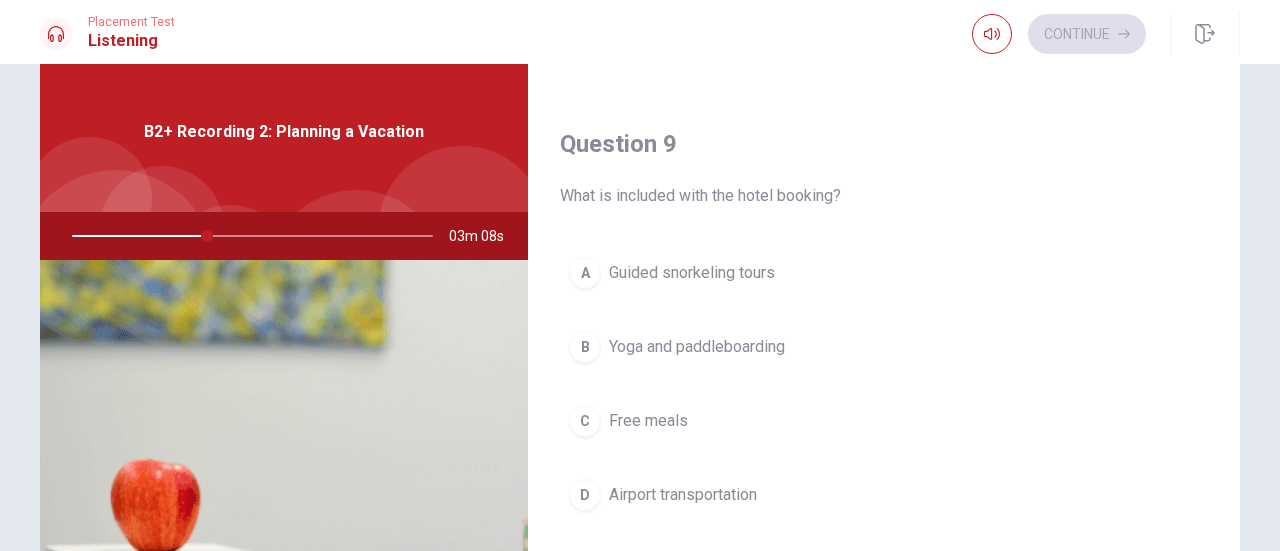 click on "Yoga and paddleboarding" at bounding box center (697, 347) 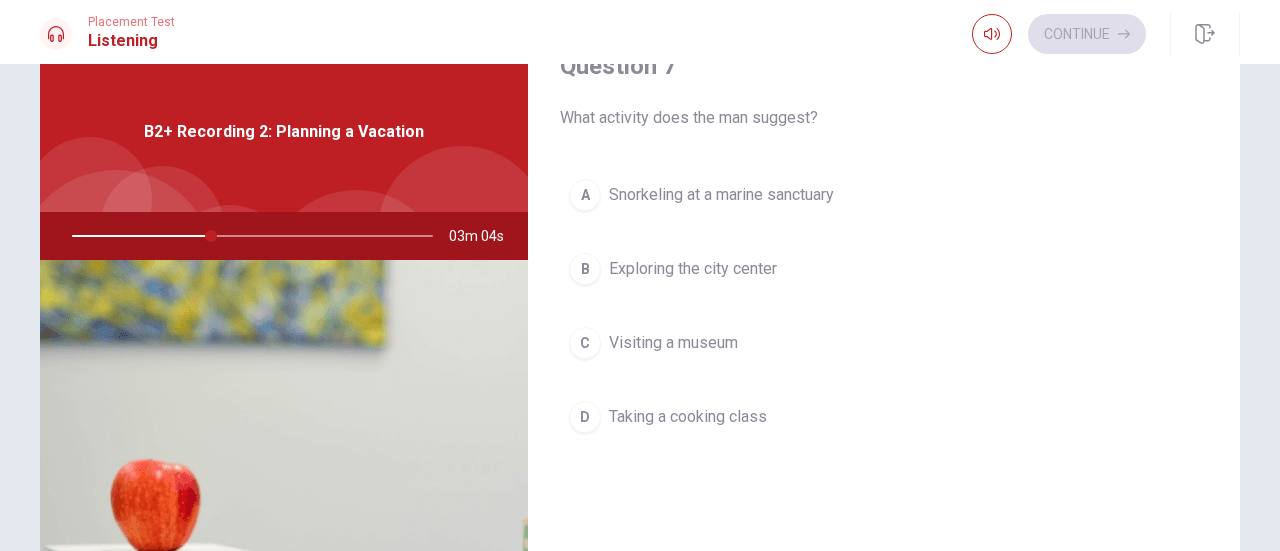 scroll, scrollTop: 500, scrollLeft: 0, axis: vertical 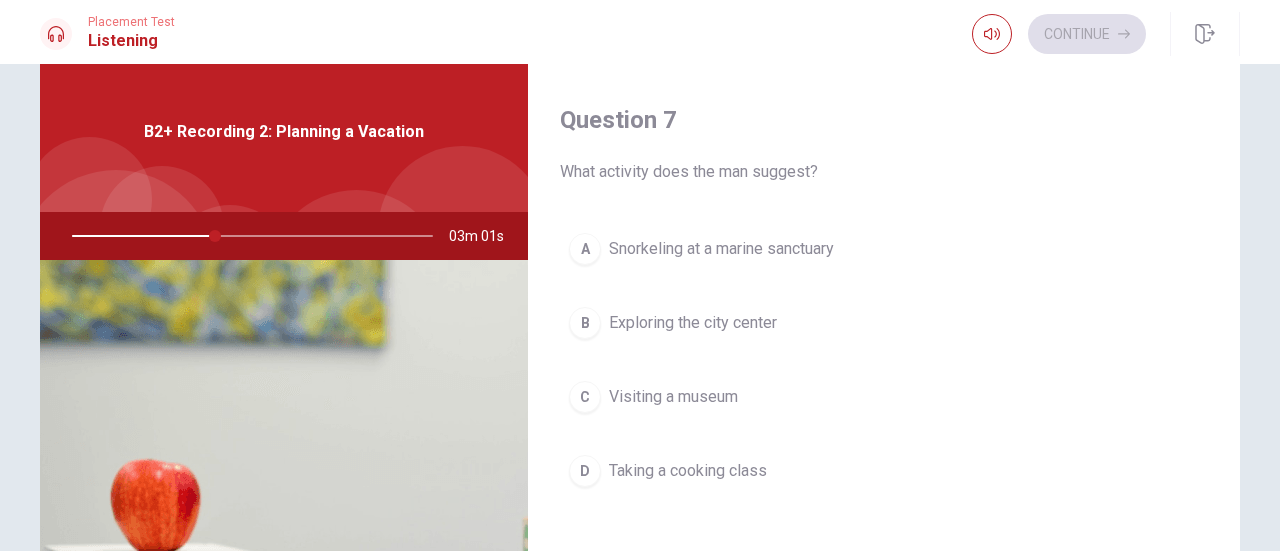 click on "Snorkeling at a marine sanctuary" at bounding box center [721, 249] 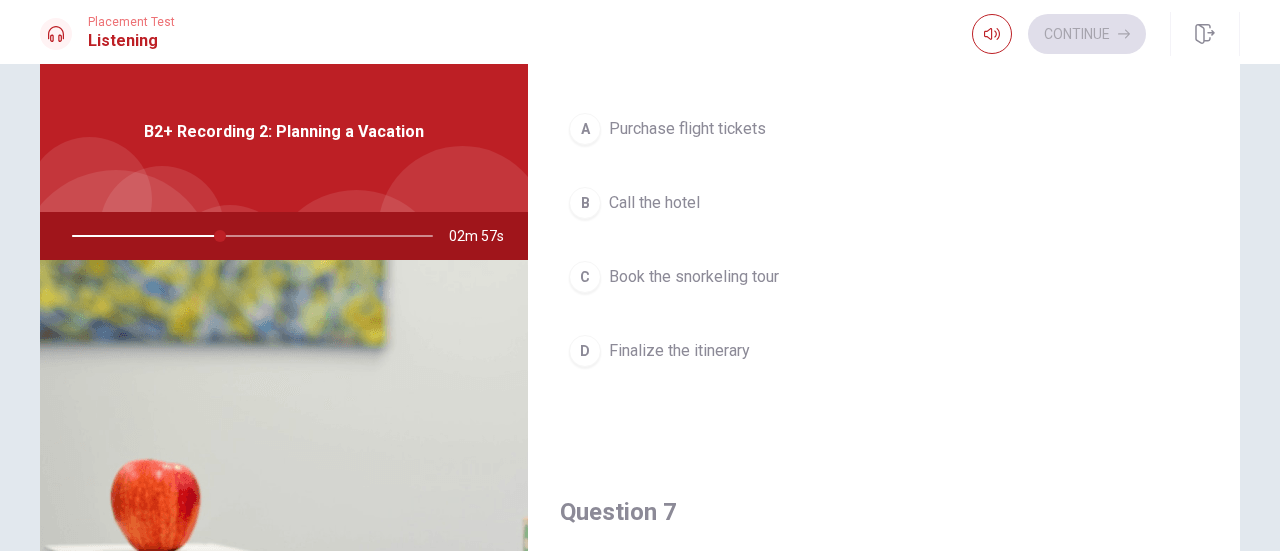 scroll, scrollTop: 0, scrollLeft: 0, axis: both 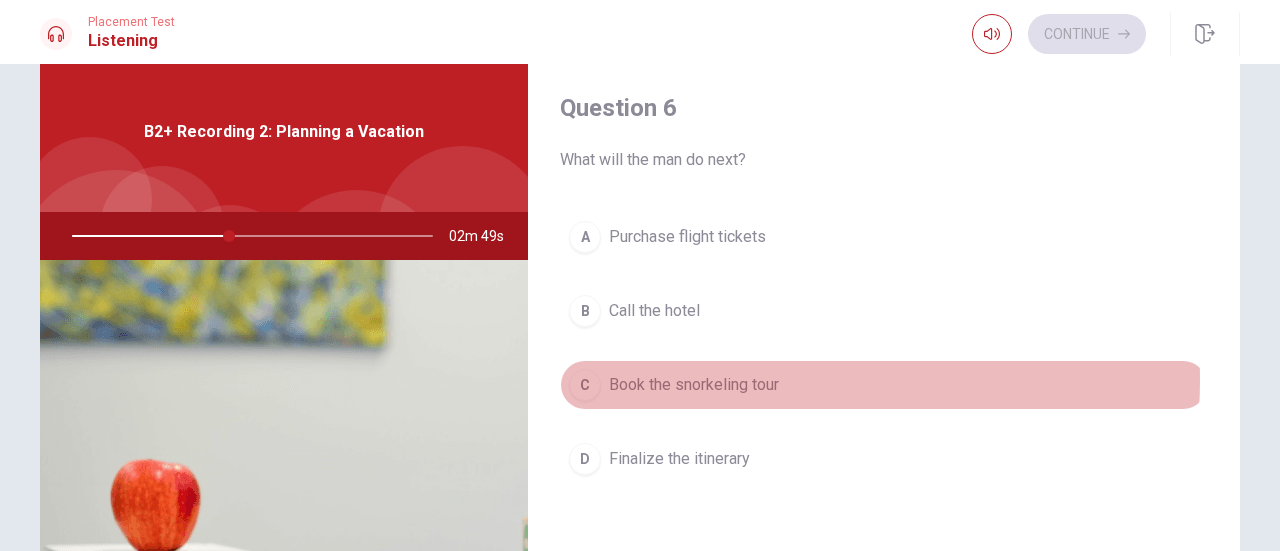 click on "Book the snorkeling tour" at bounding box center [694, 385] 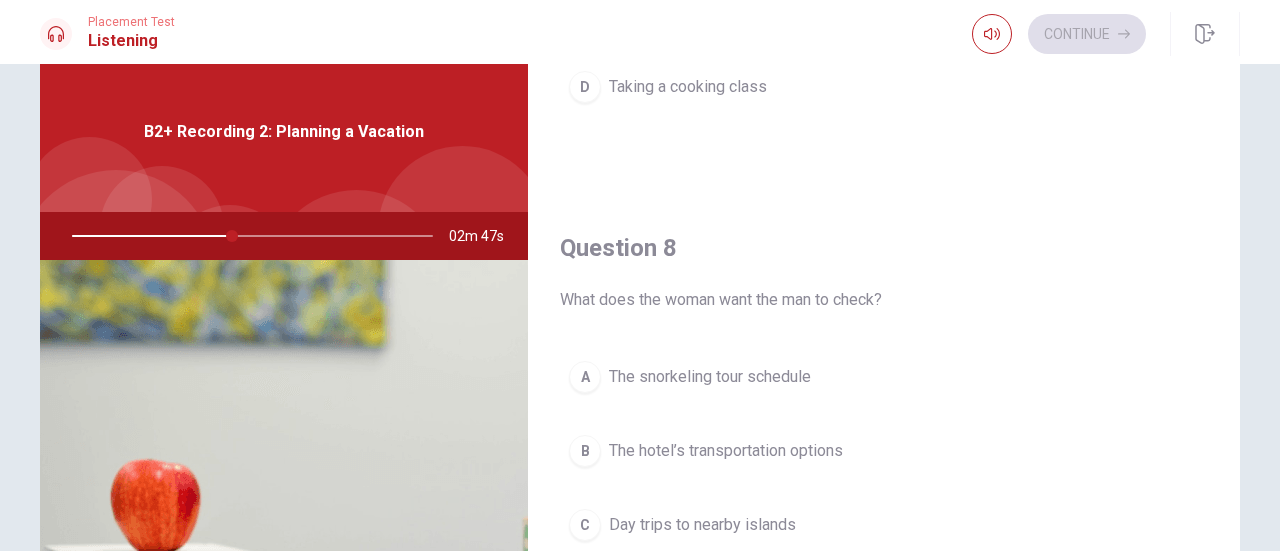 scroll, scrollTop: 1000, scrollLeft: 0, axis: vertical 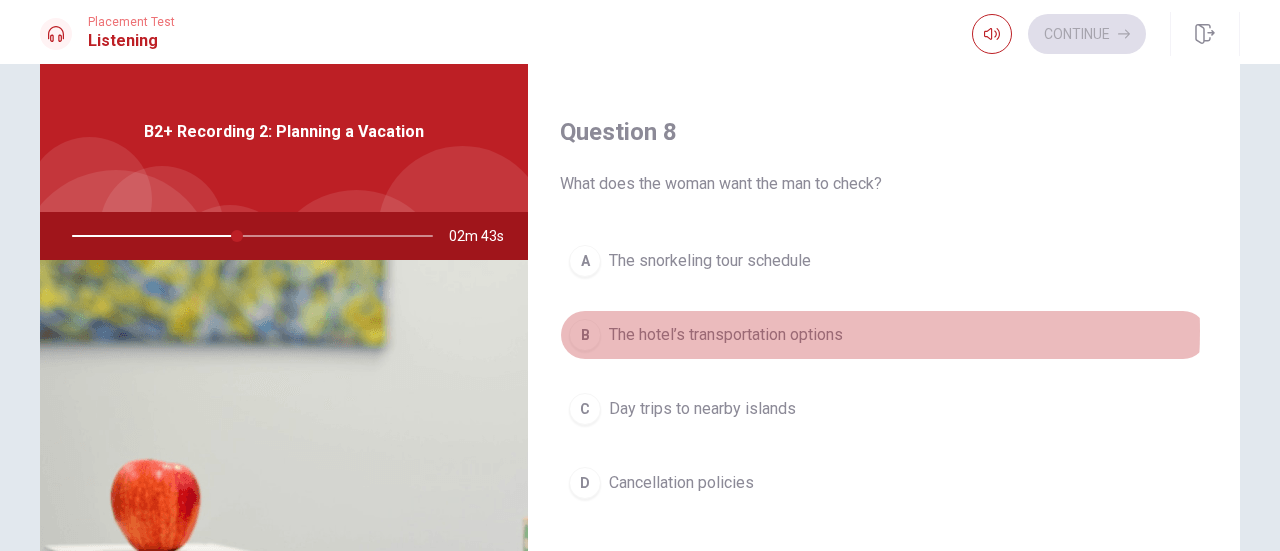 click on "The hotel’s transportation options" at bounding box center (726, 335) 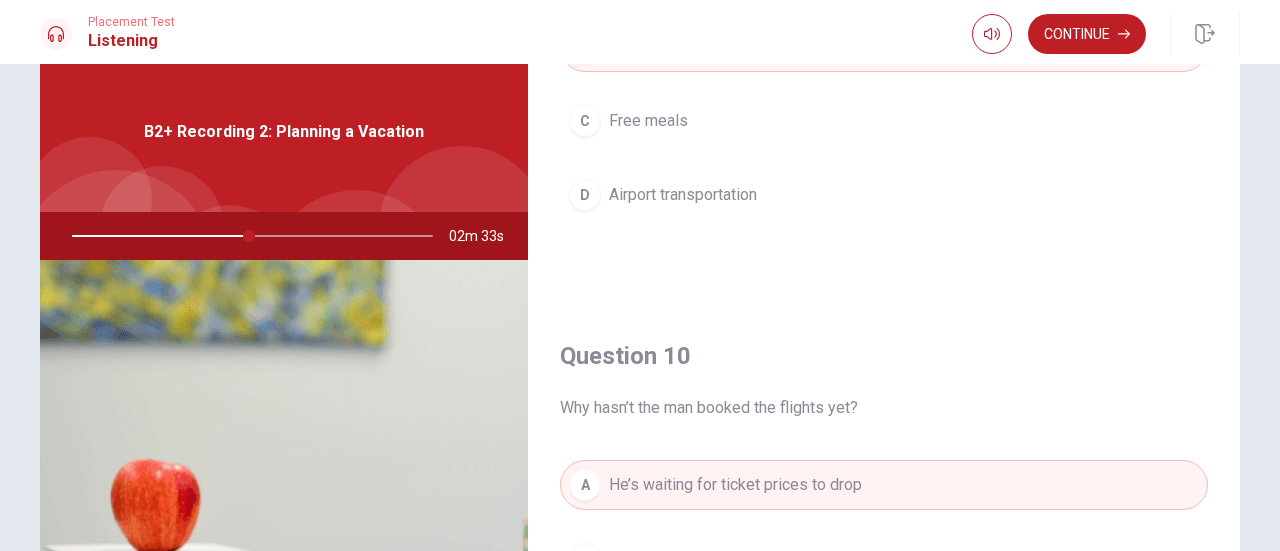 scroll, scrollTop: 1851, scrollLeft: 0, axis: vertical 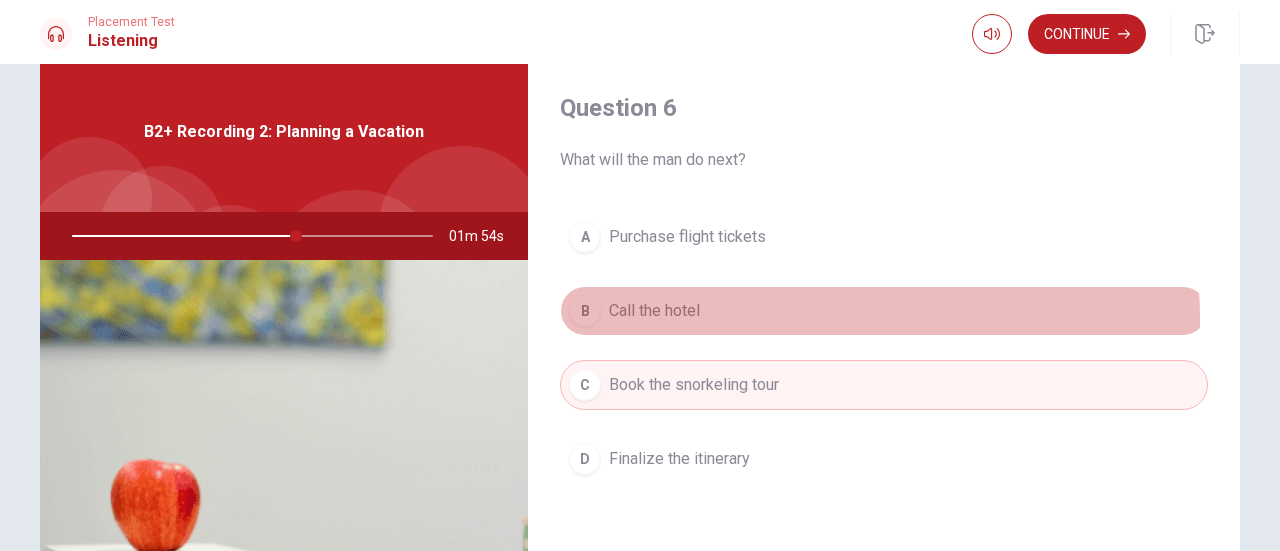 click on "B Call the hotel" at bounding box center [884, 311] 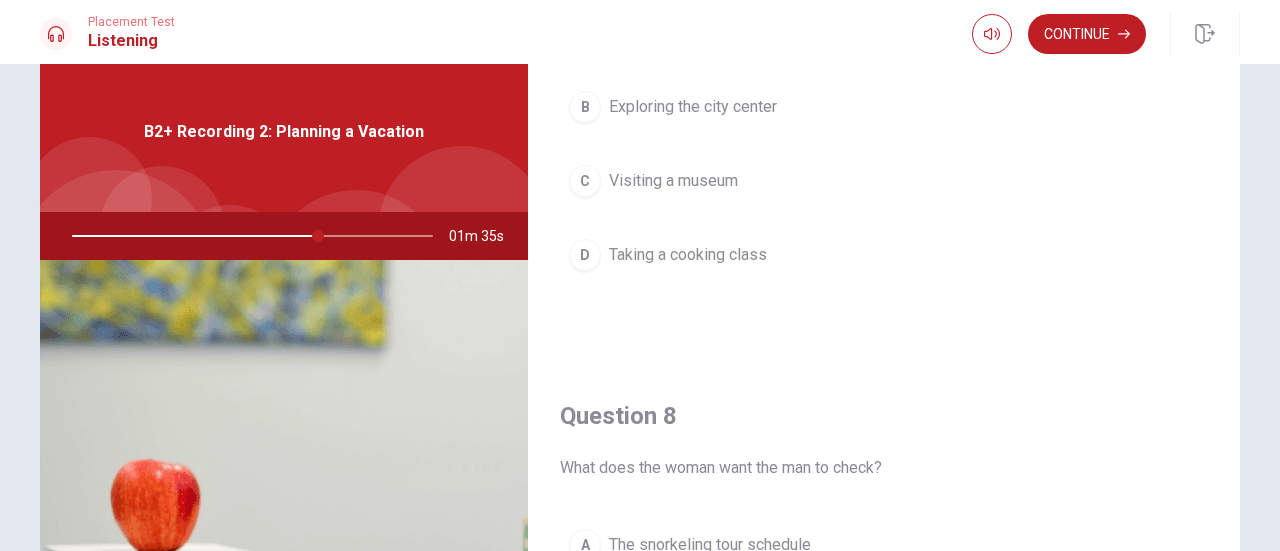 scroll, scrollTop: 400, scrollLeft: 0, axis: vertical 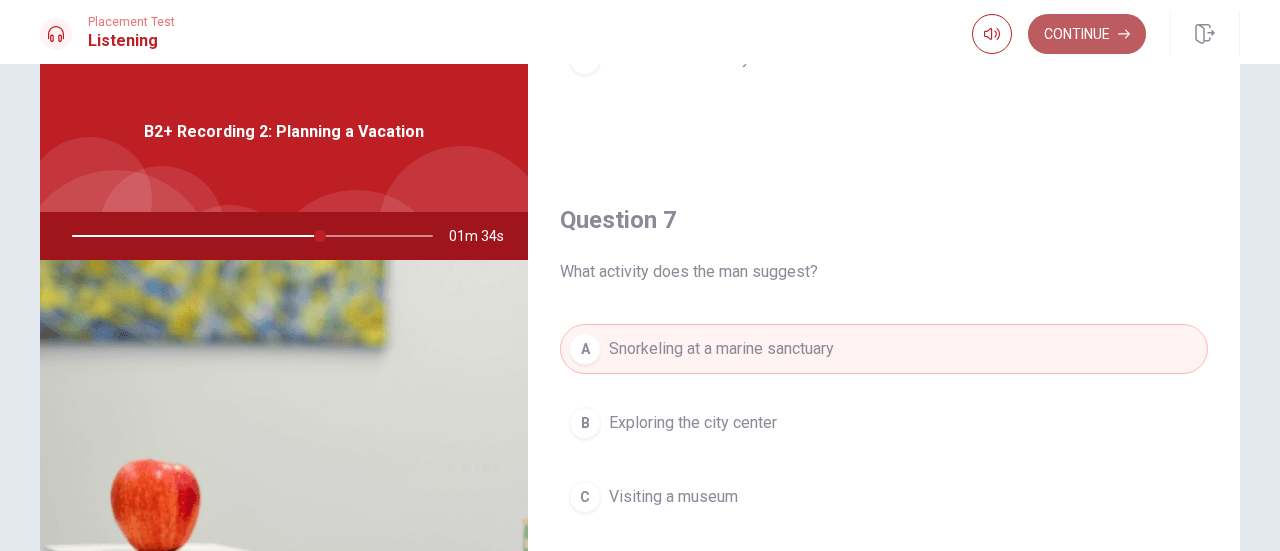 click on "Continue" at bounding box center (1087, 34) 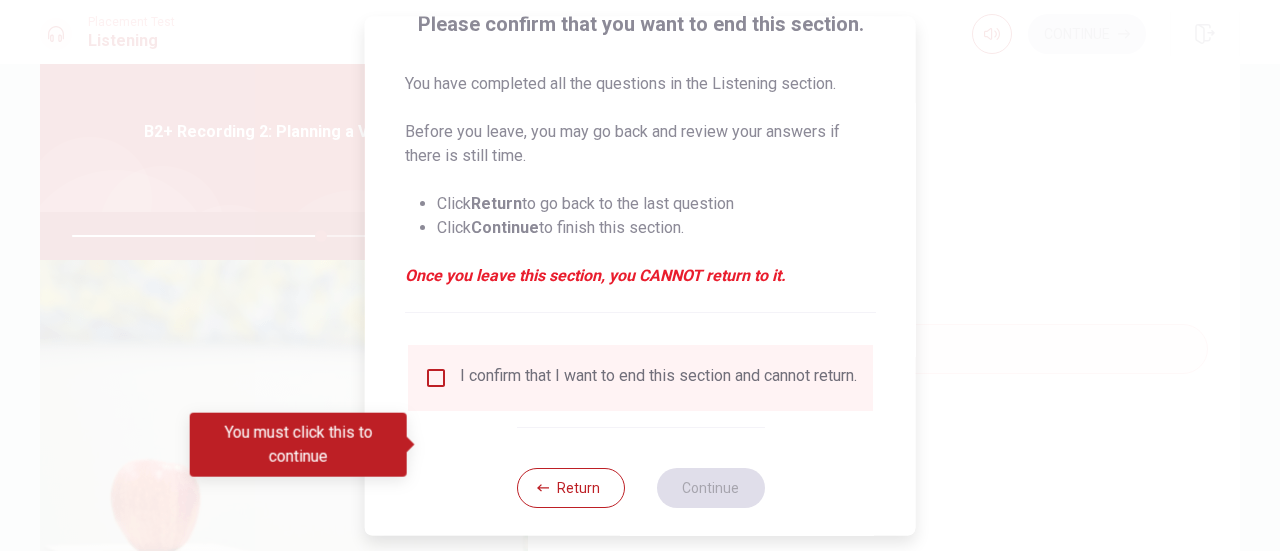 scroll, scrollTop: 194, scrollLeft: 0, axis: vertical 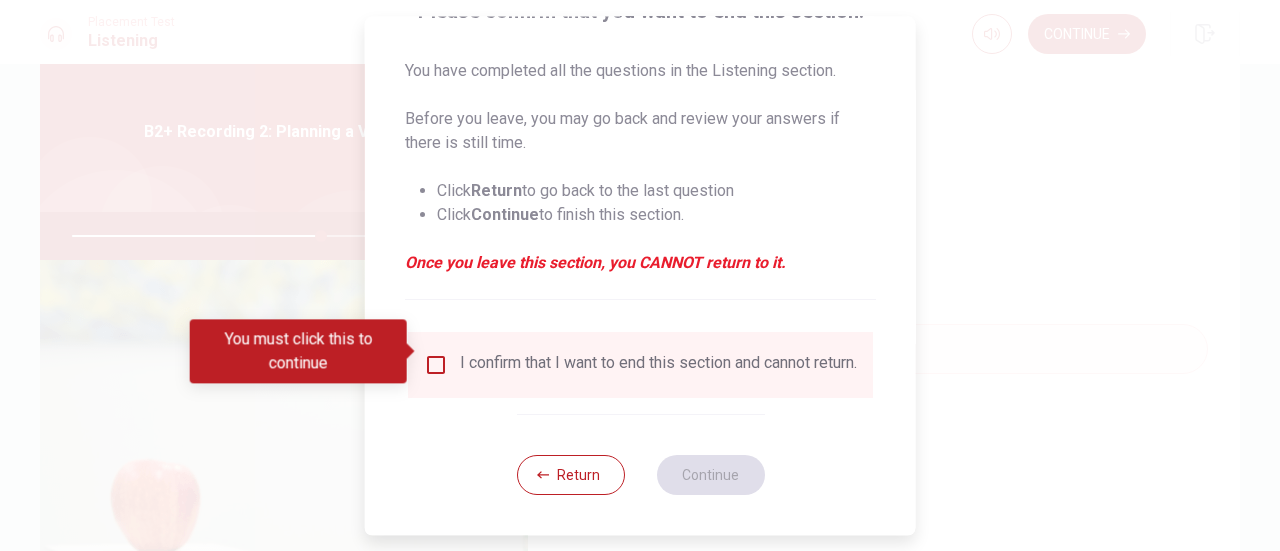 click at bounding box center (436, 365) 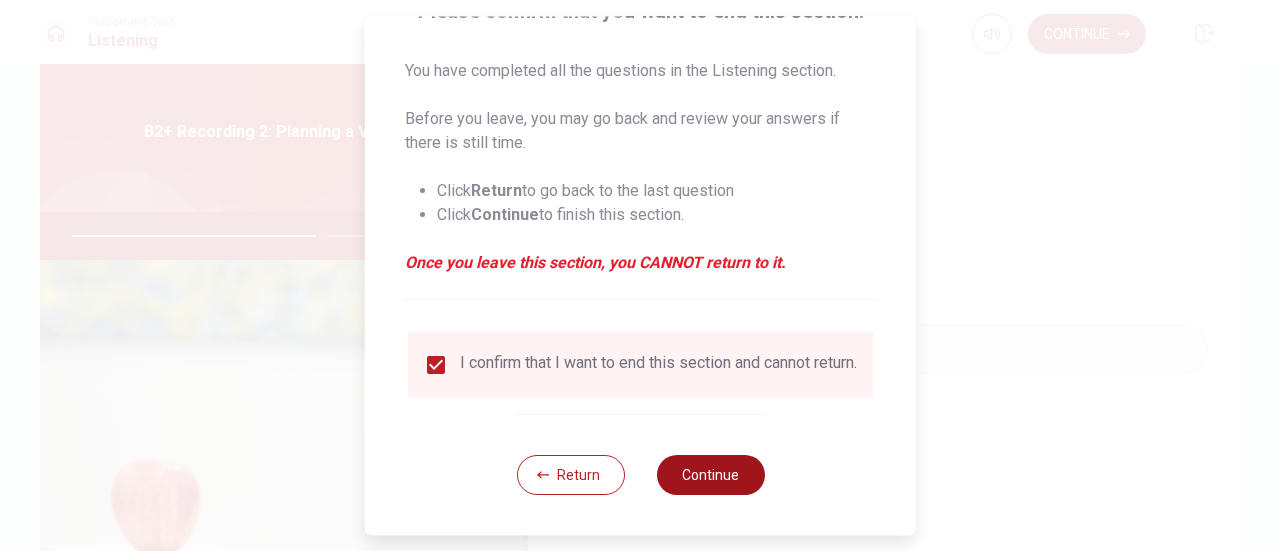 click on "Continue" at bounding box center (710, 475) 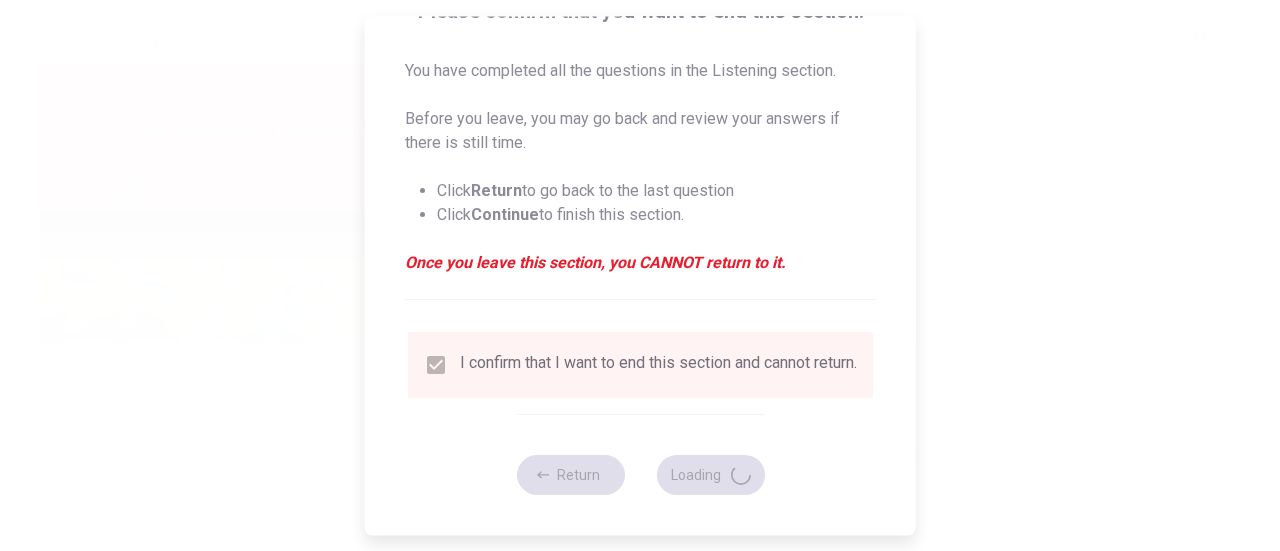 type on "70" 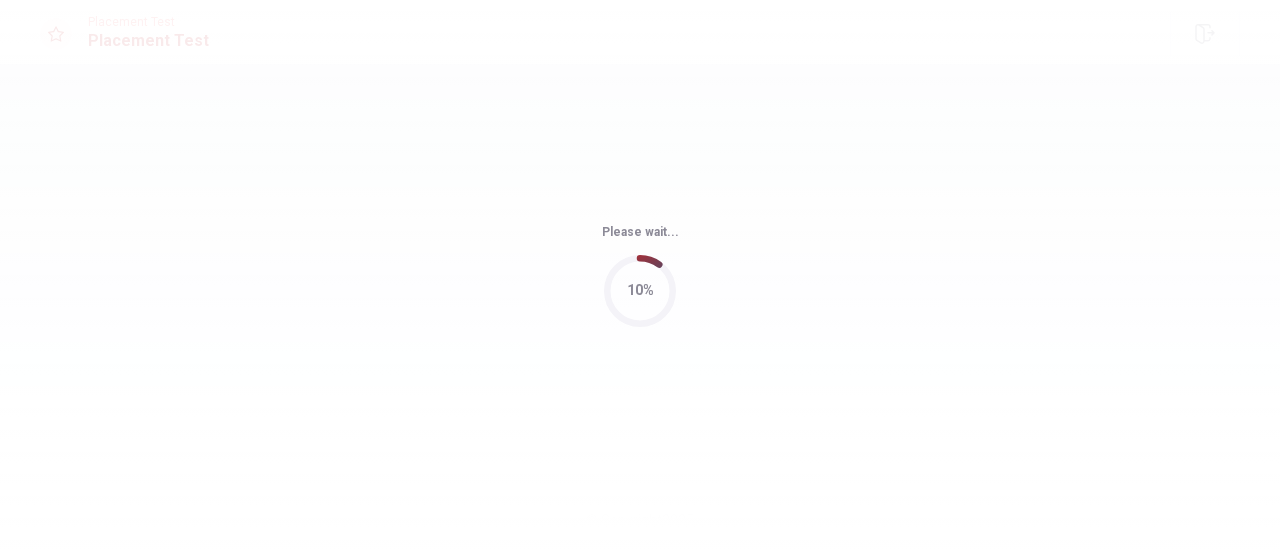 scroll, scrollTop: 0, scrollLeft: 0, axis: both 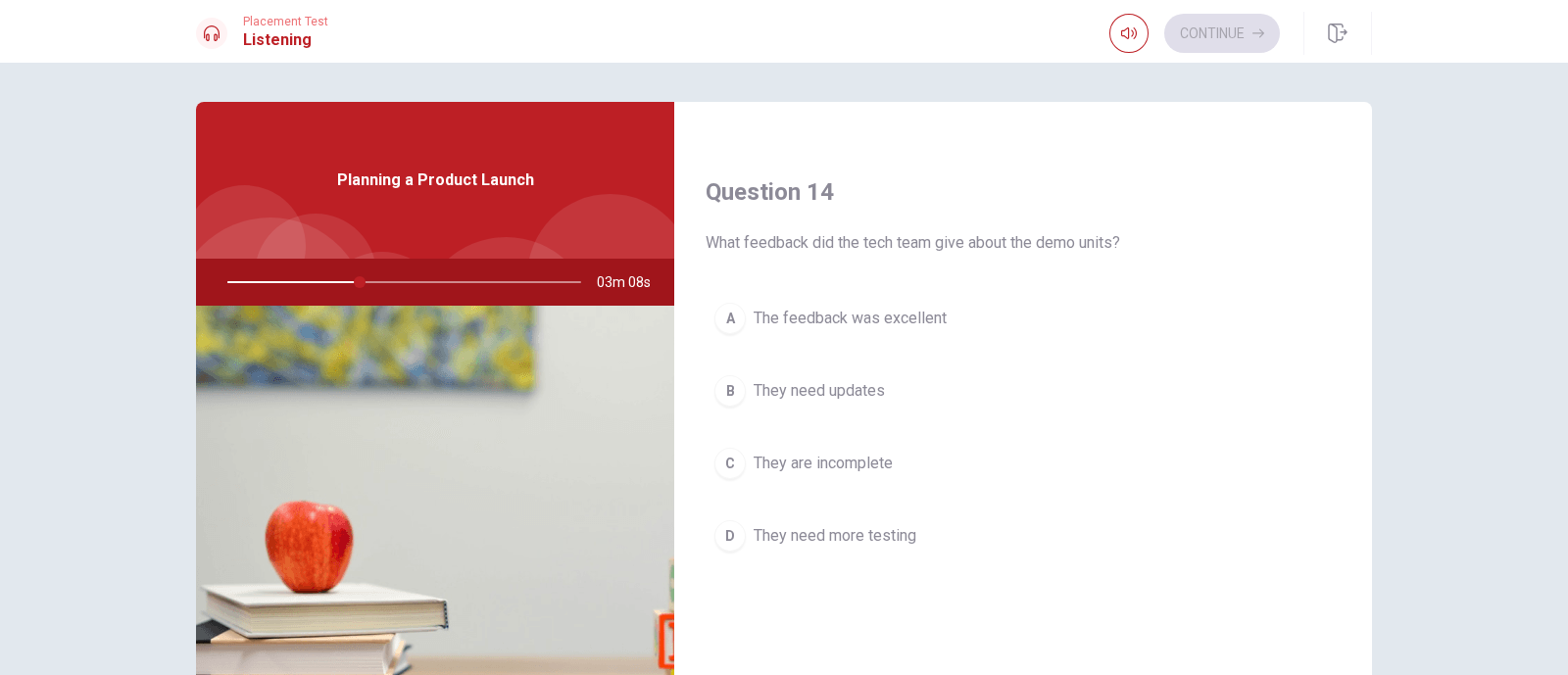 click on "The feedback was excellent" at bounding box center [850, 318] 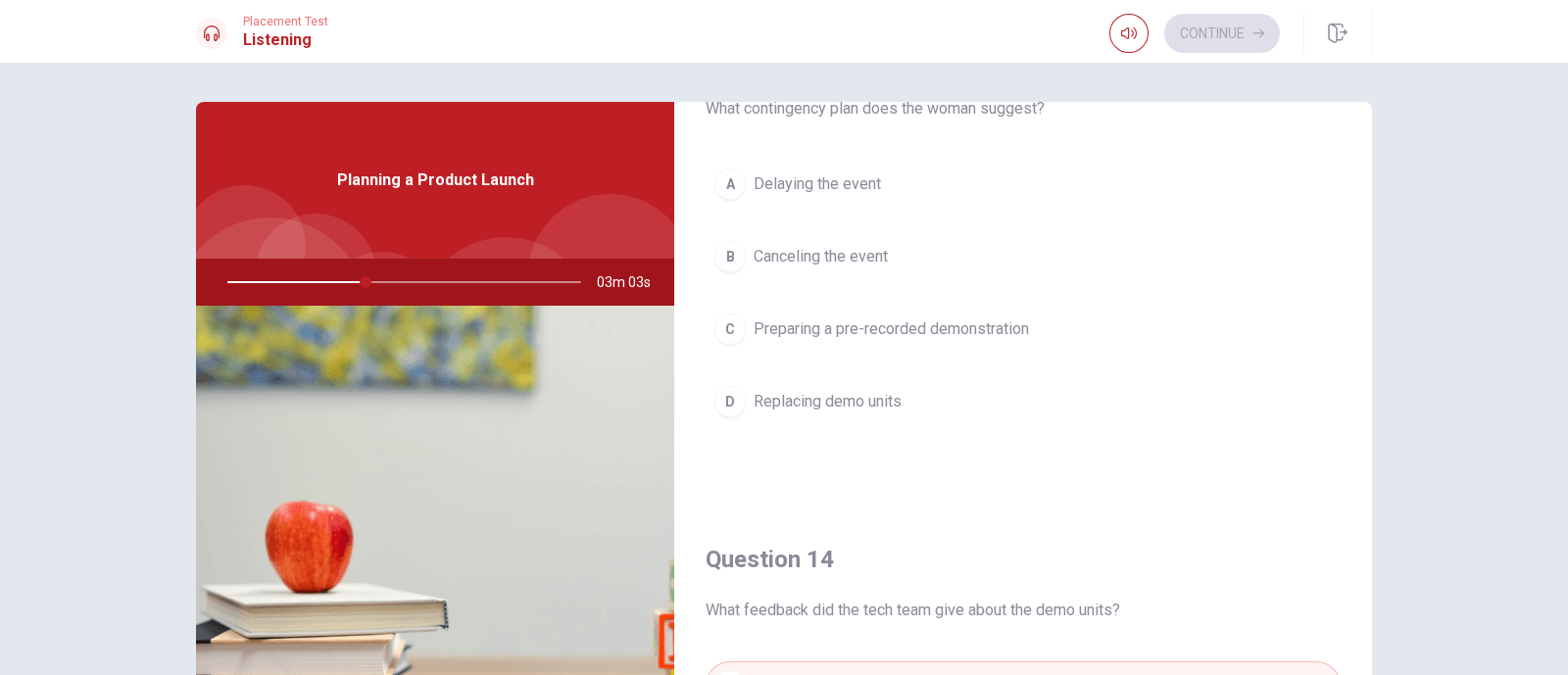 scroll, scrollTop: 979, scrollLeft: 0, axis: vertical 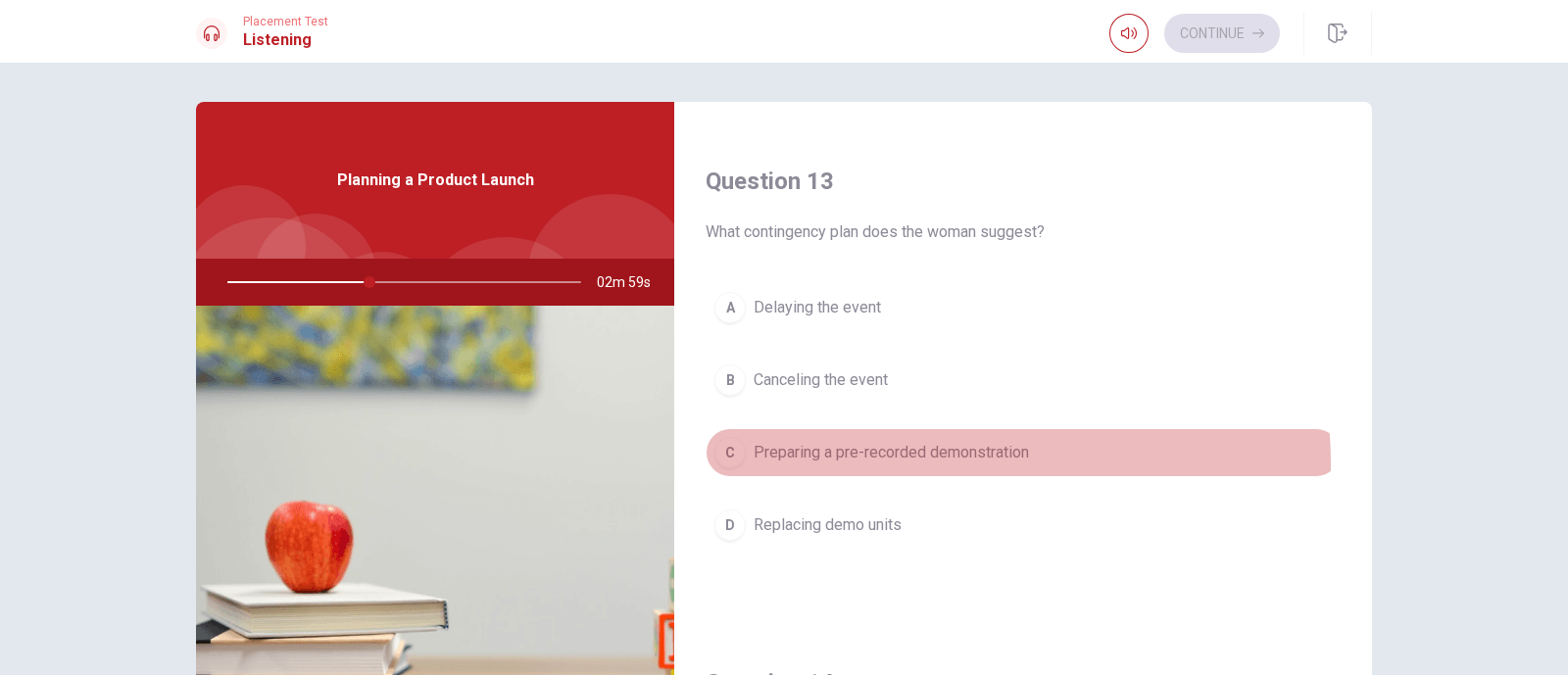 click on "C Preparing a pre-recorded demonstration" at bounding box center (1023, 453) 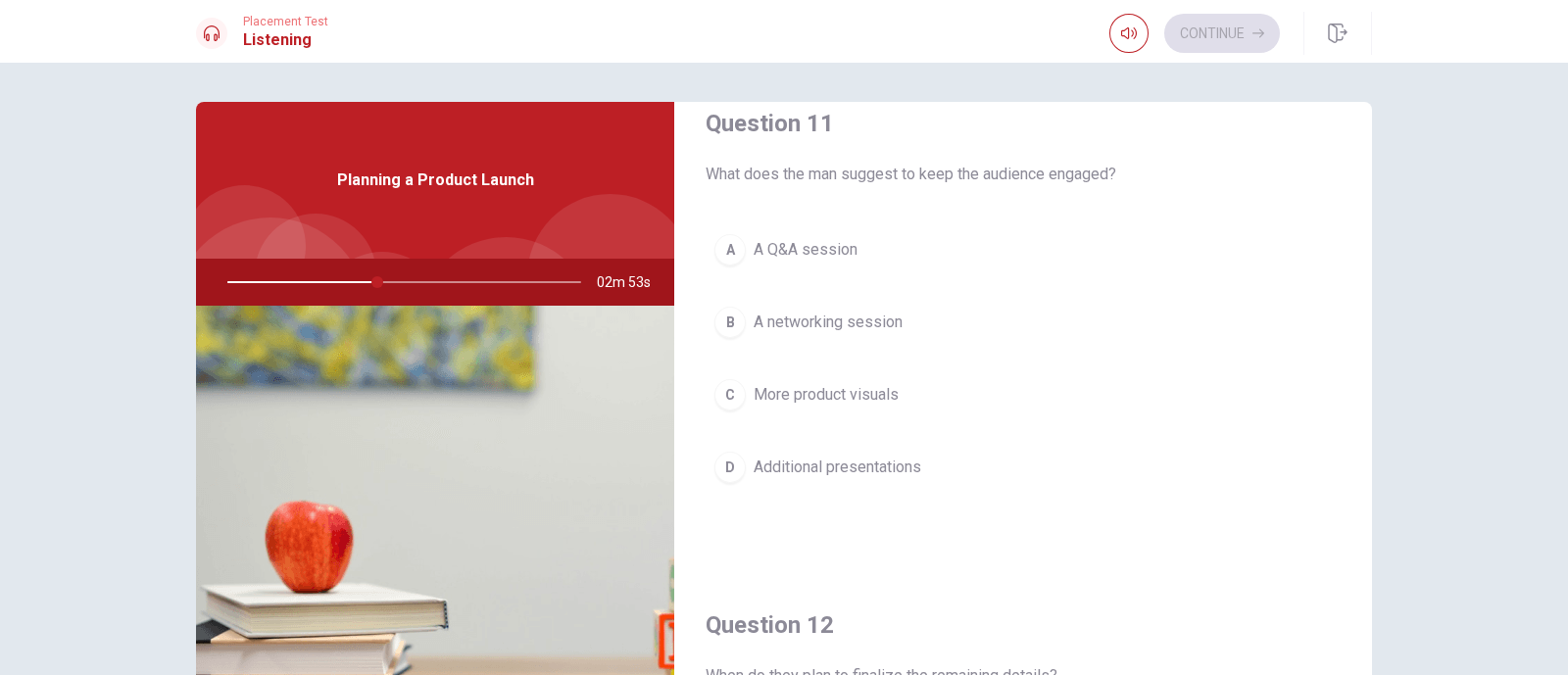 scroll, scrollTop: 0, scrollLeft: 0, axis: both 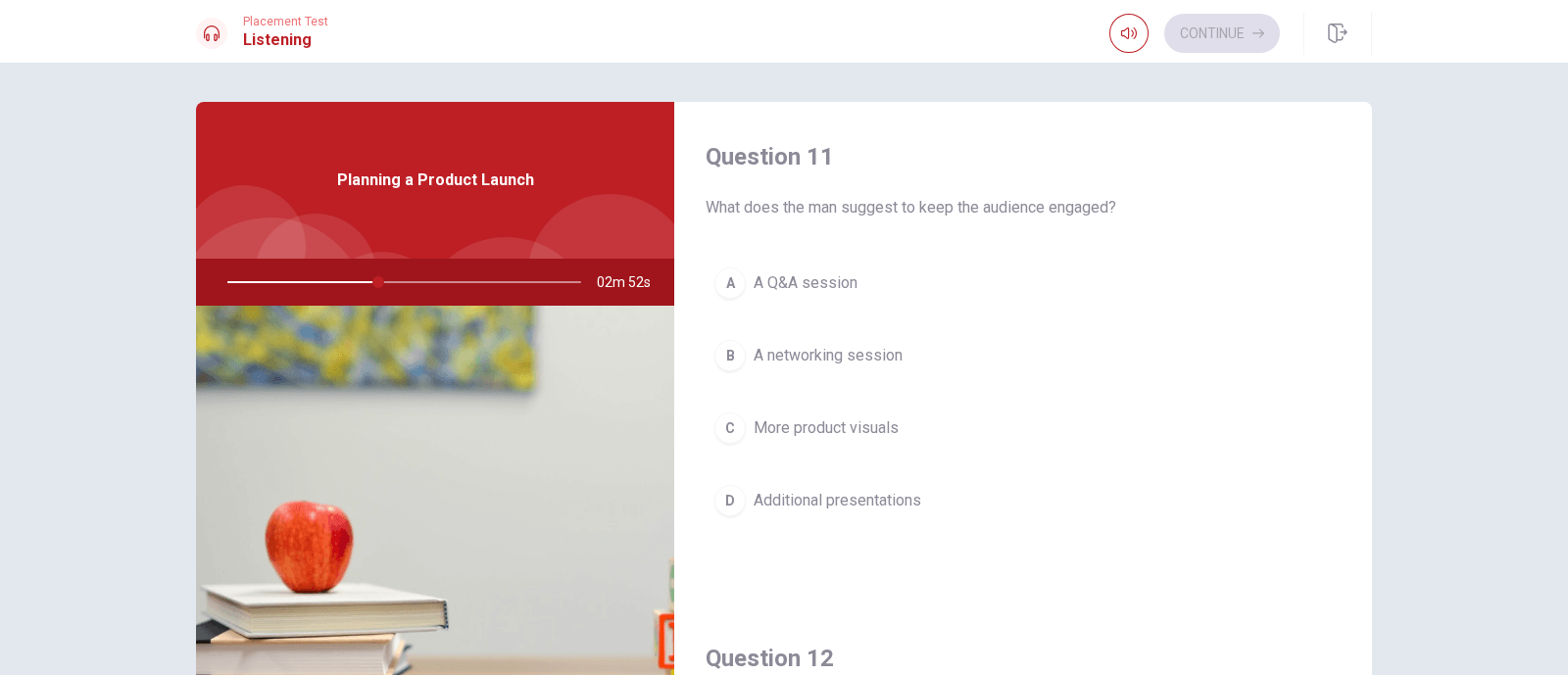 click on "A Q&A session" at bounding box center [806, 283] 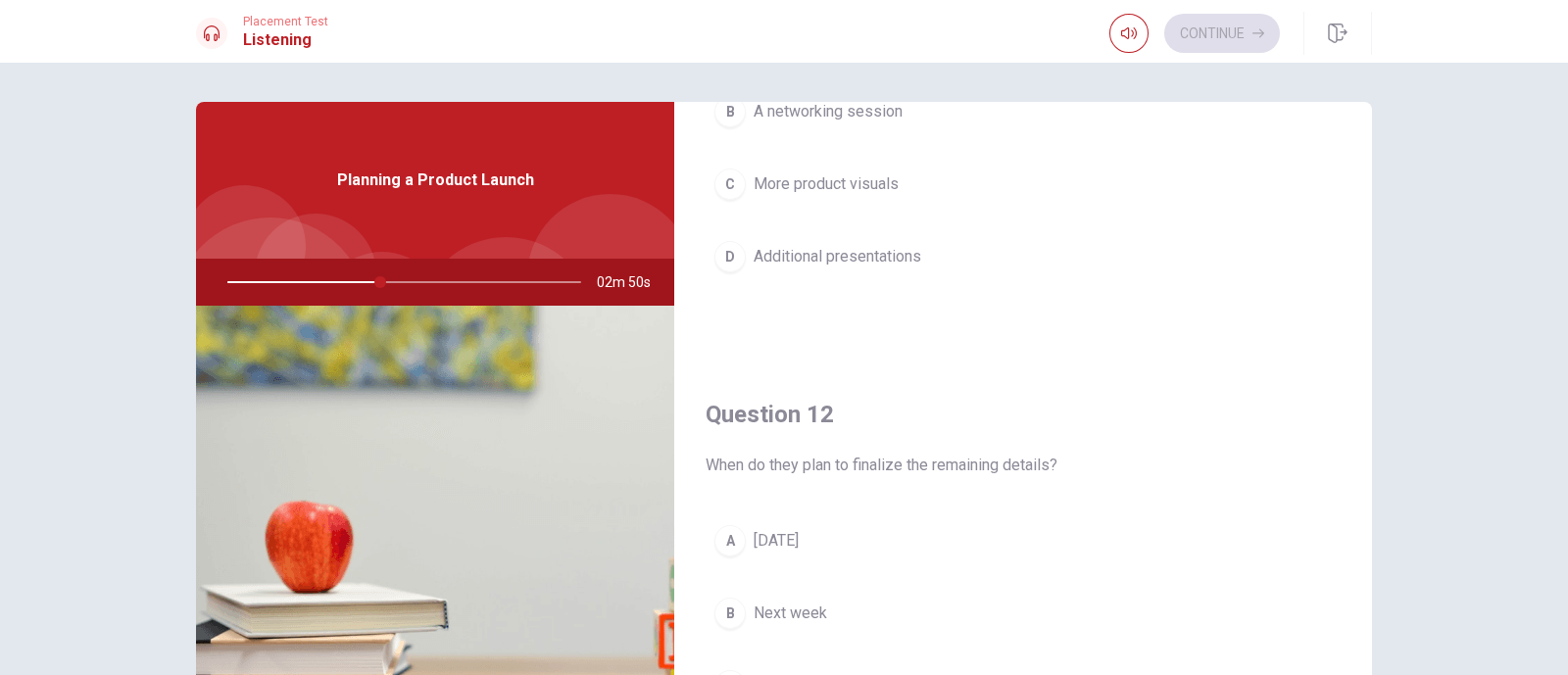 scroll, scrollTop: 367, scrollLeft: 0, axis: vertical 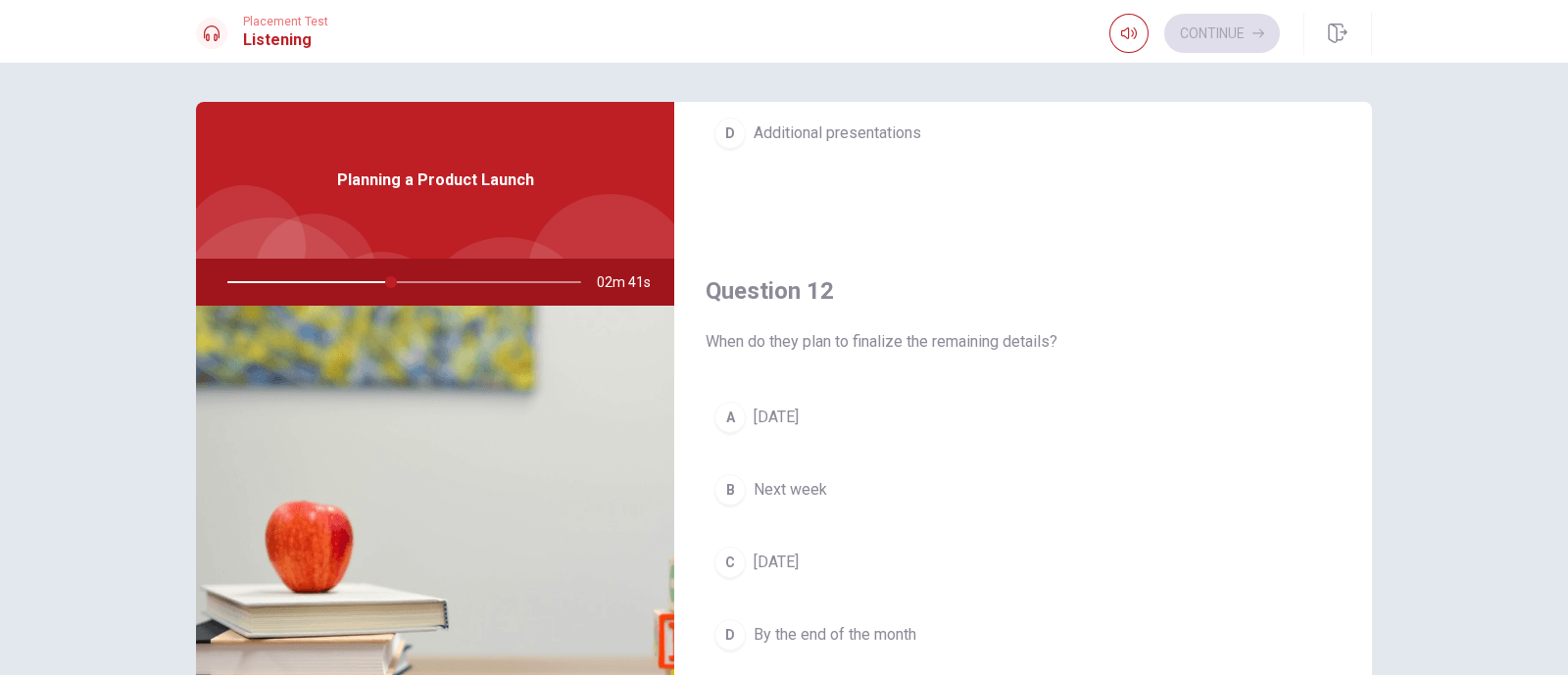 click on "A [DATE]" at bounding box center [1023, 417] 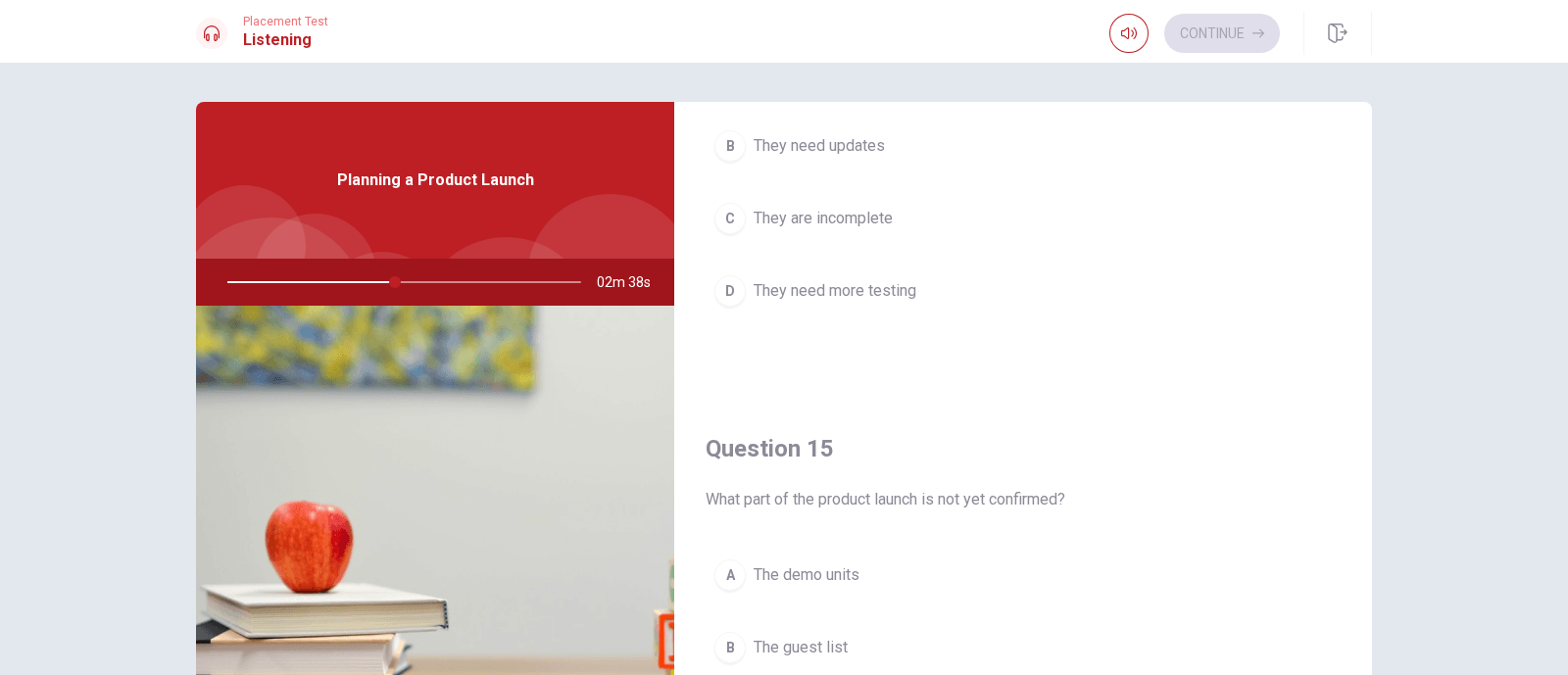 scroll, scrollTop: 1819, scrollLeft: 0, axis: vertical 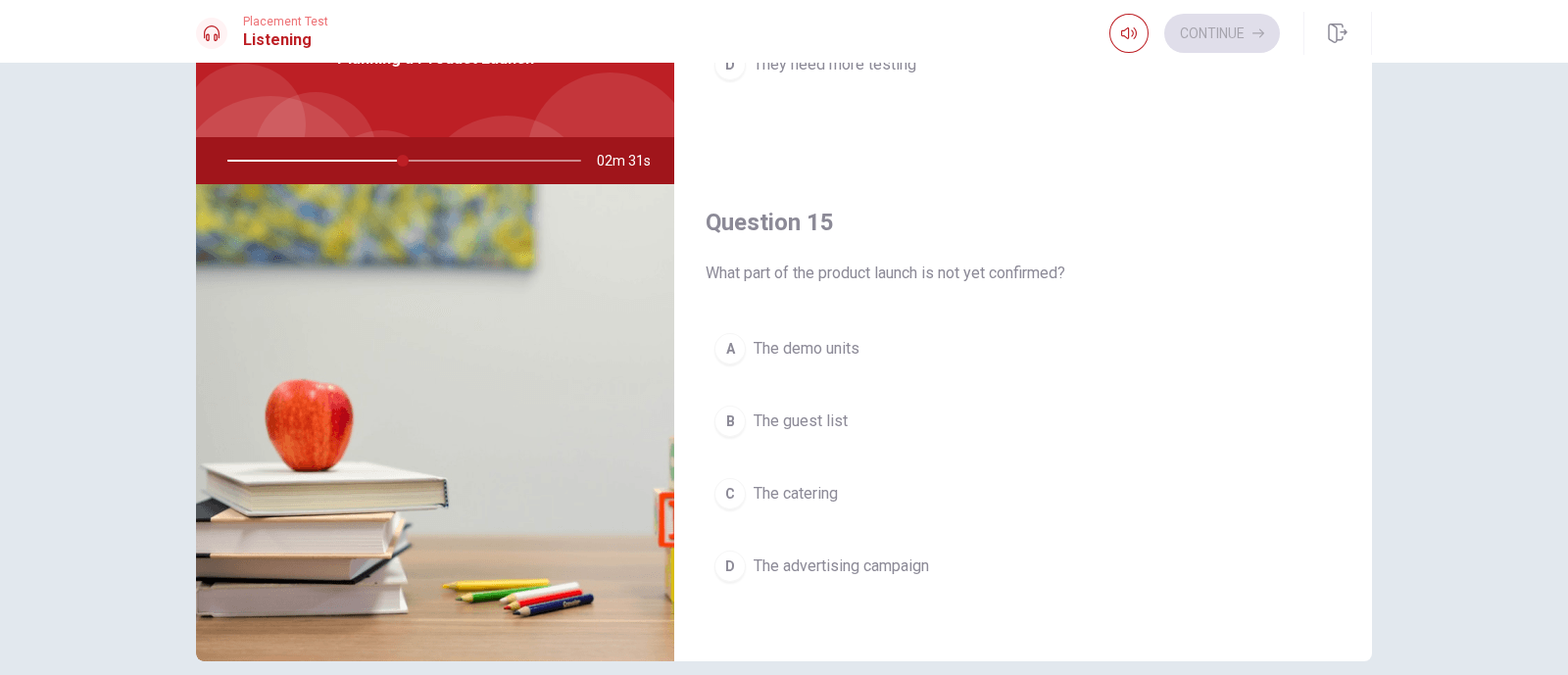 click on "The advertising campaign" at bounding box center [841, 566] 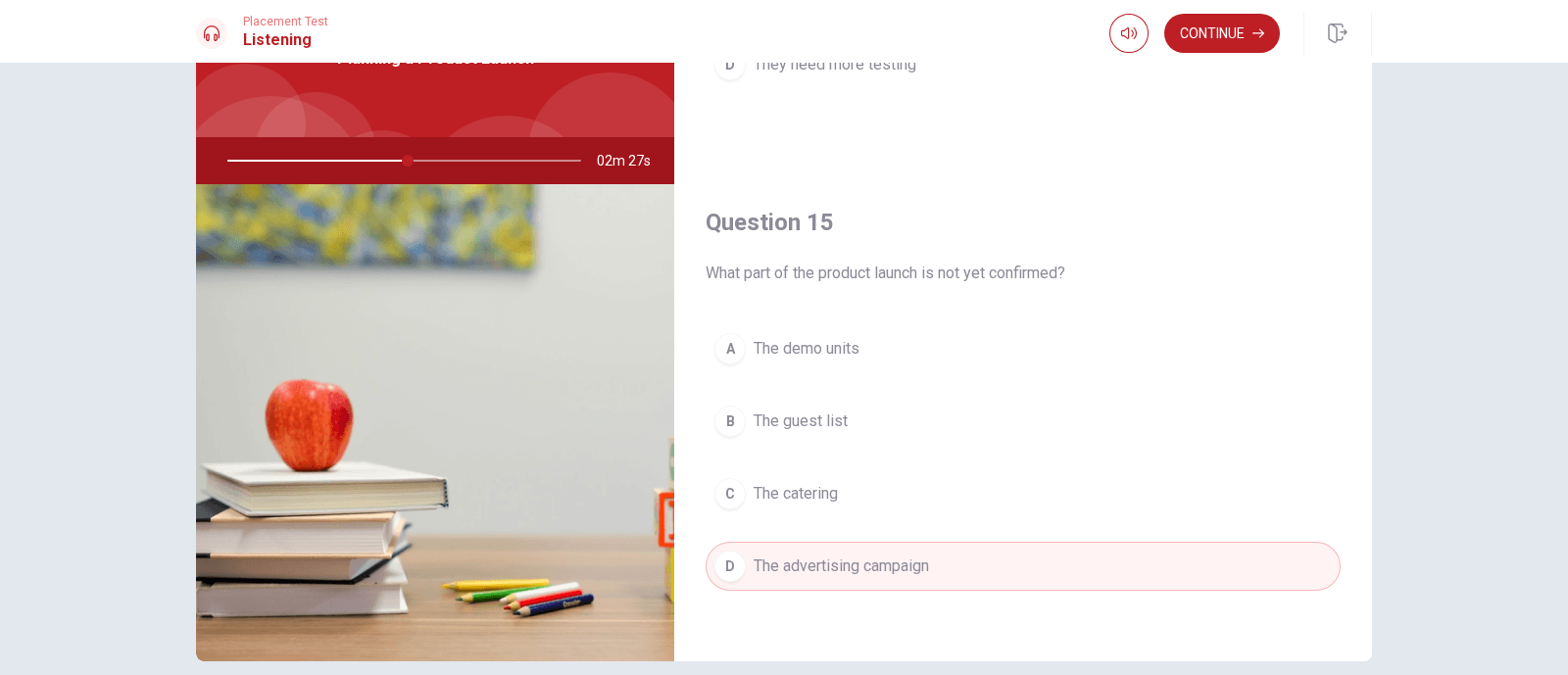click on "B The guest list" at bounding box center [1023, 421] 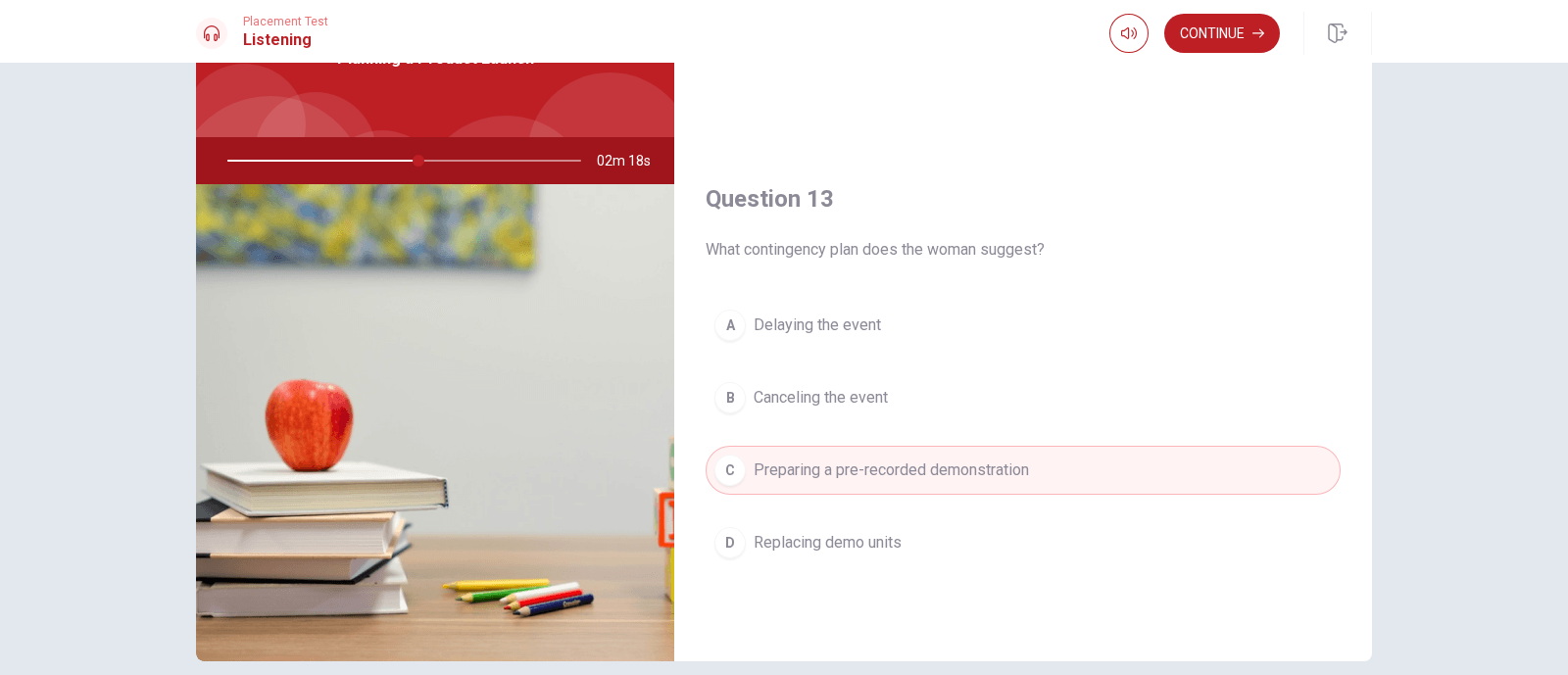 scroll, scrollTop: 962, scrollLeft: 0, axis: vertical 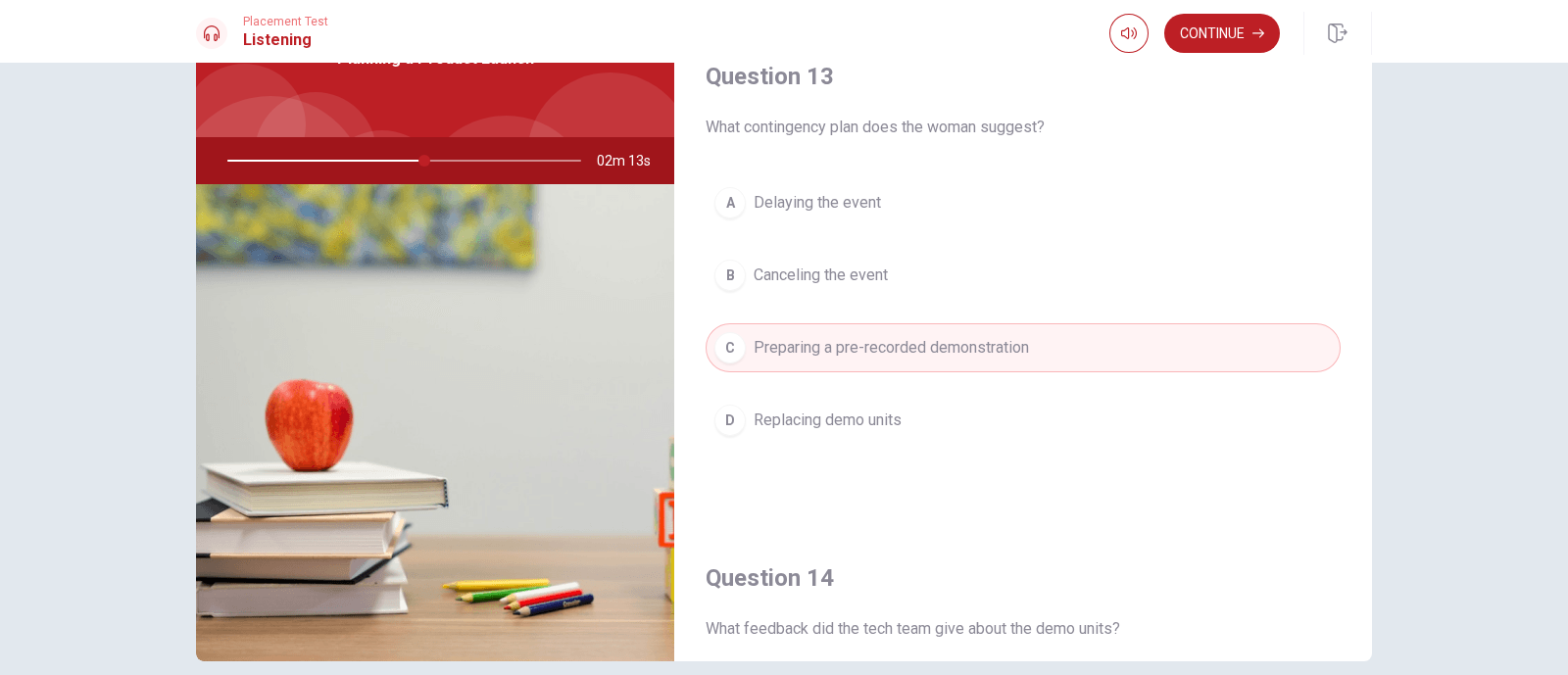 click on "Question 13 What contingency plan does the woman suggest? A Delaying the event B Canceling the event C Preparing a pre-recorded demonstration D Replacing demo units" at bounding box center [1023, 272] 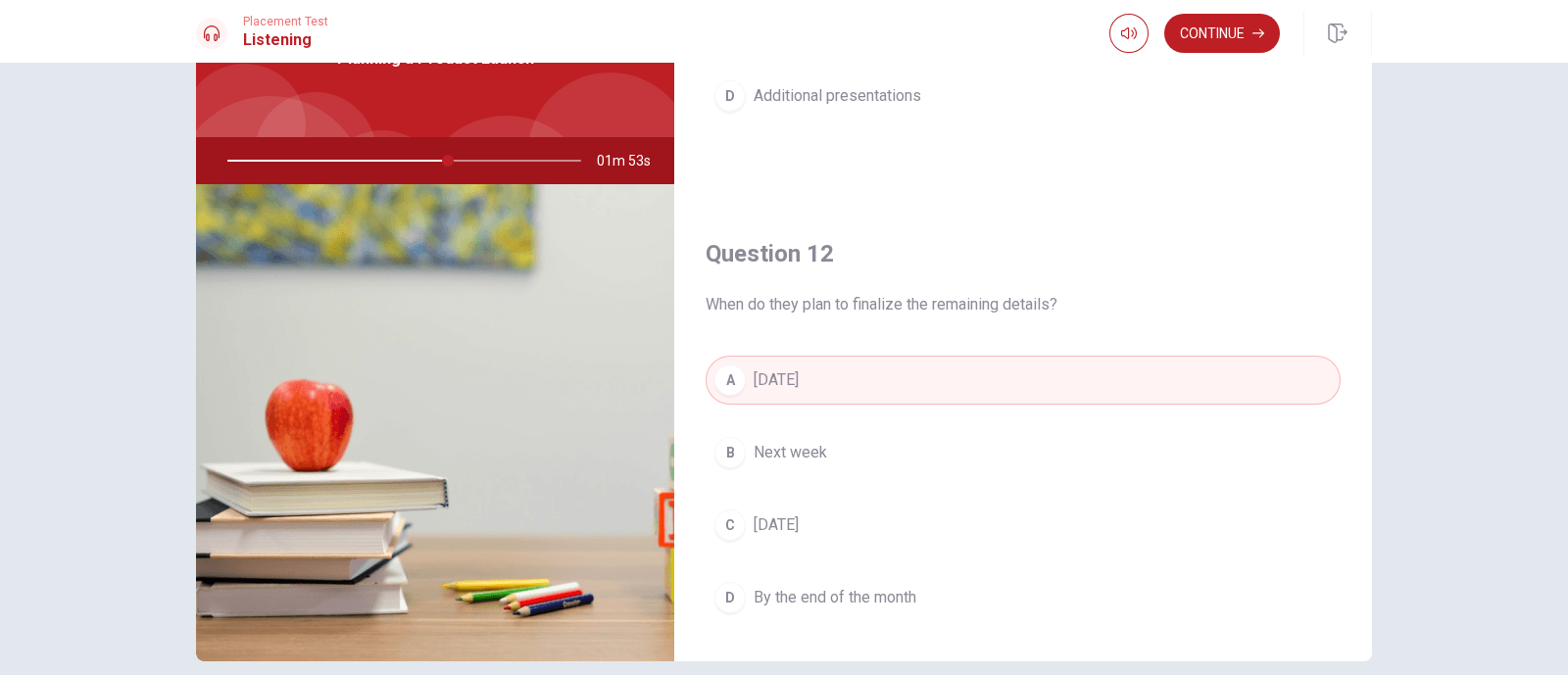 scroll, scrollTop: 367, scrollLeft: 0, axis: vertical 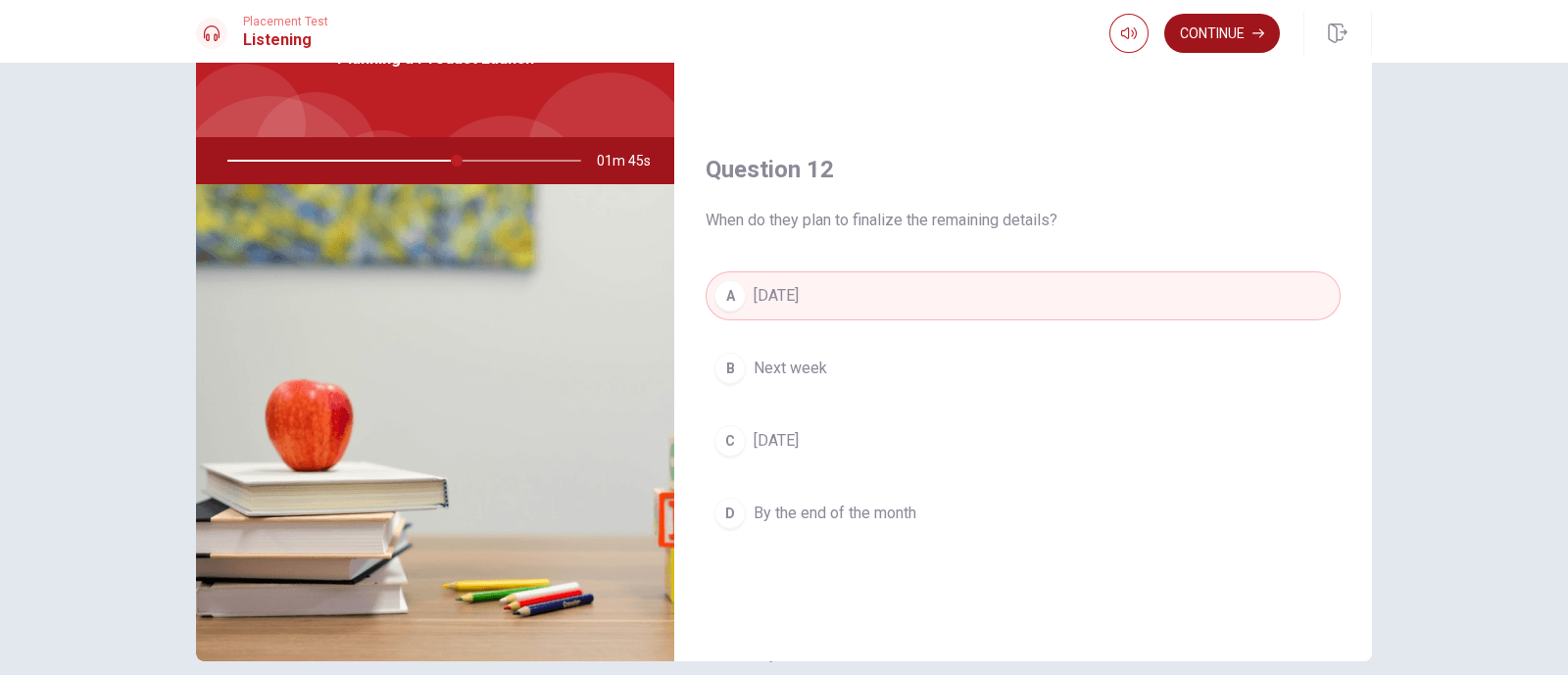 click on "Continue" at bounding box center (1222, 33) 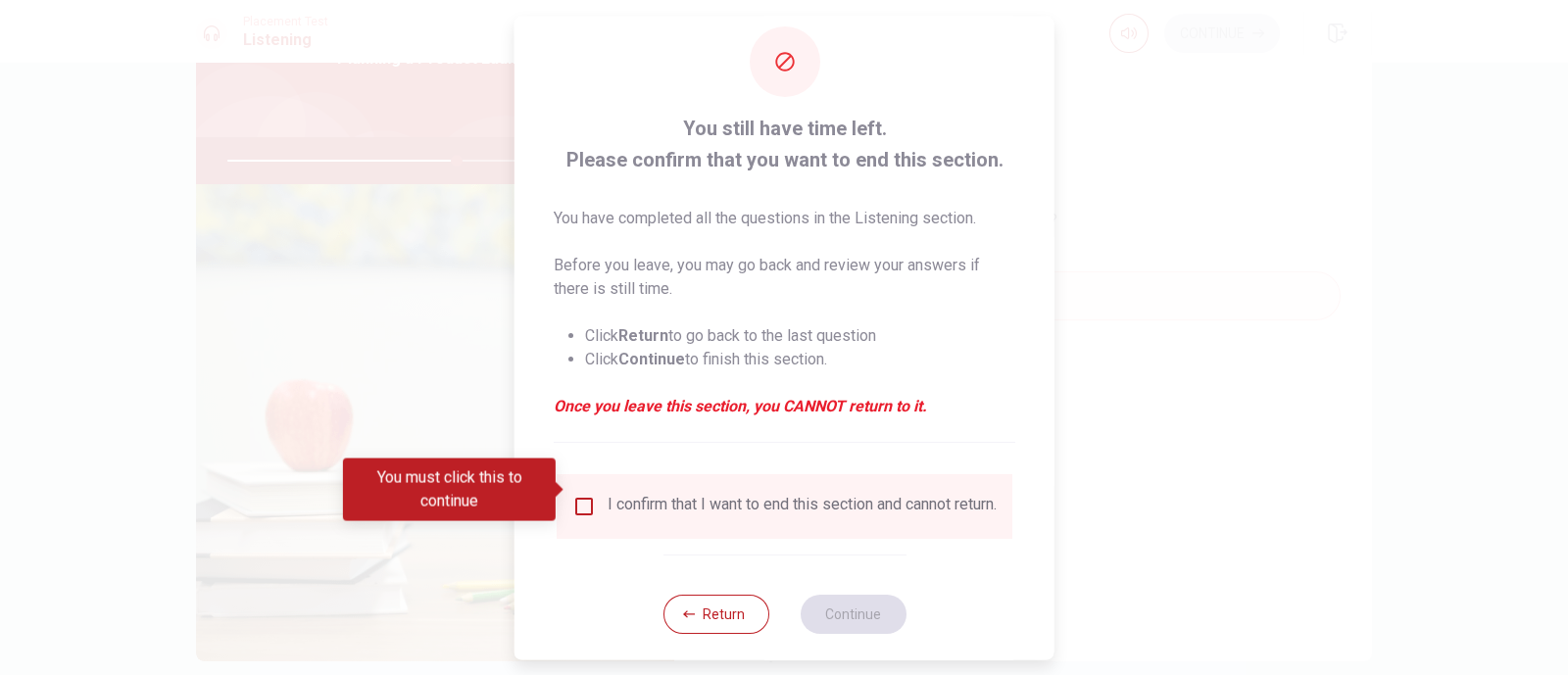 scroll, scrollTop: 55, scrollLeft: 0, axis: vertical 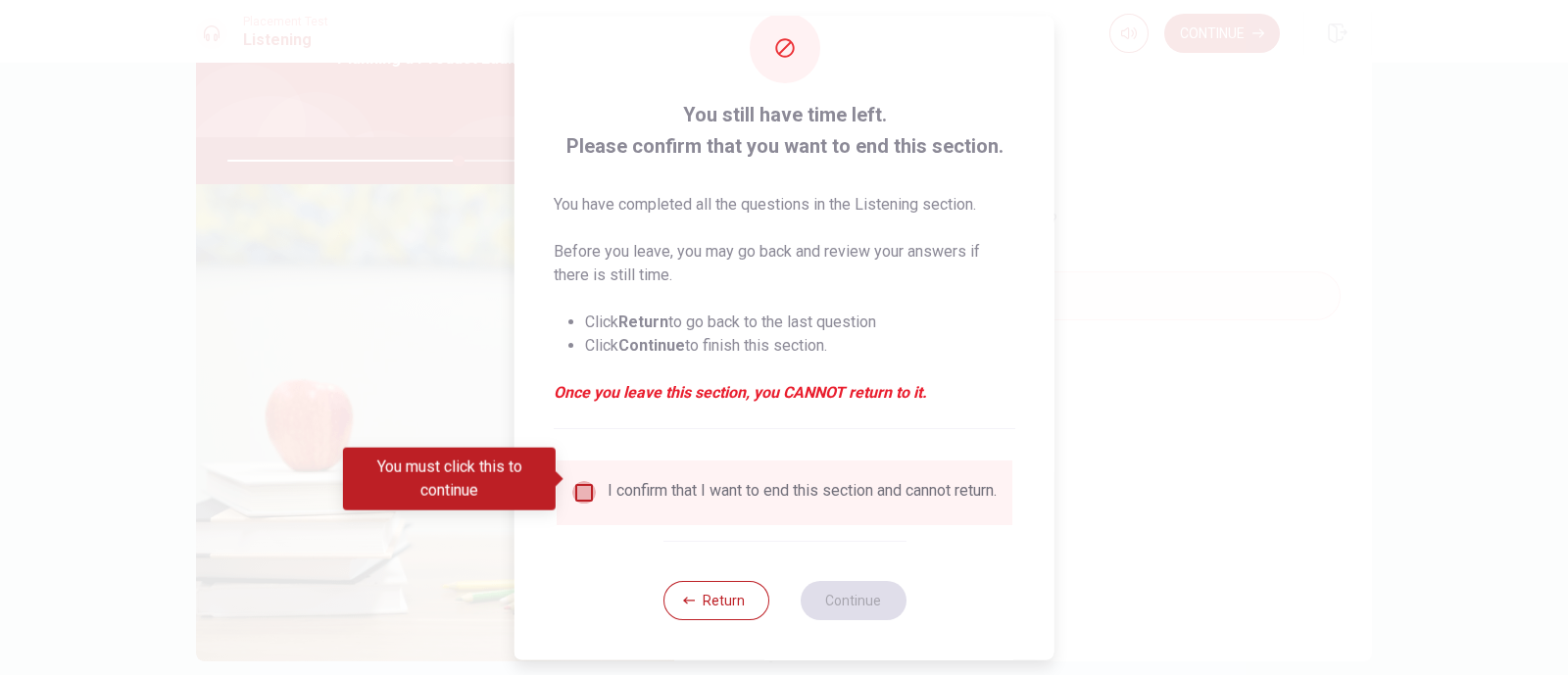 click at bounding box center (584, 493) 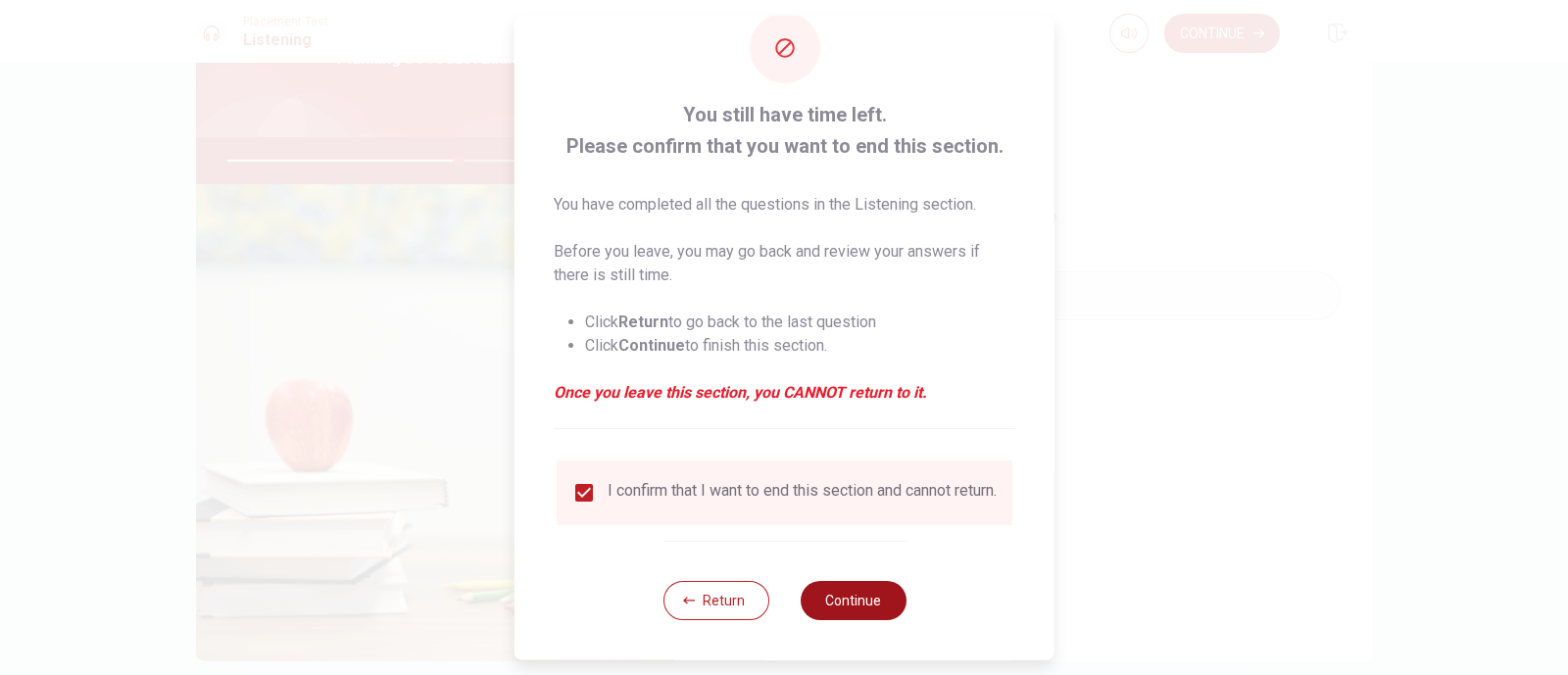 click on "Continue" at bounding box center [853, 601] 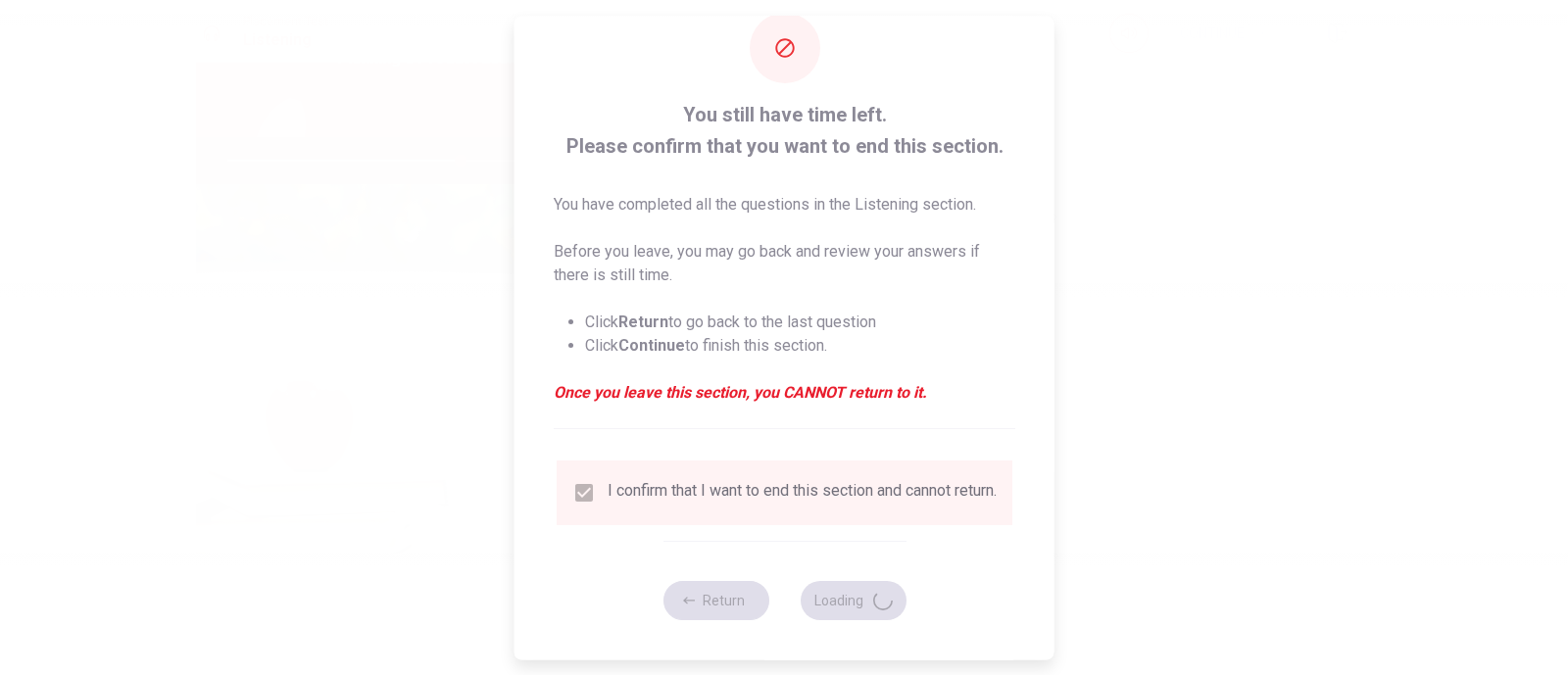type on "66" 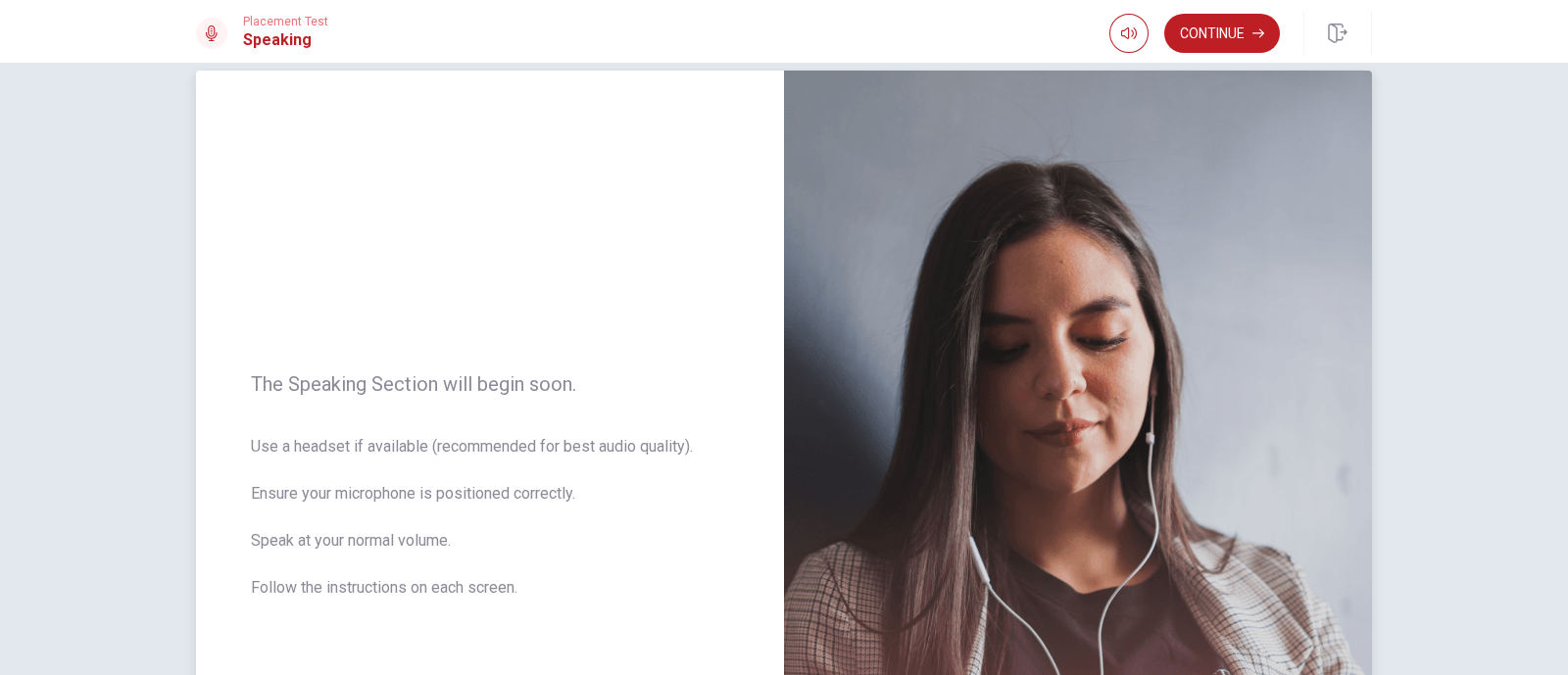 scroll, scrollTop: 0, scrollLeft: 0, axis: both 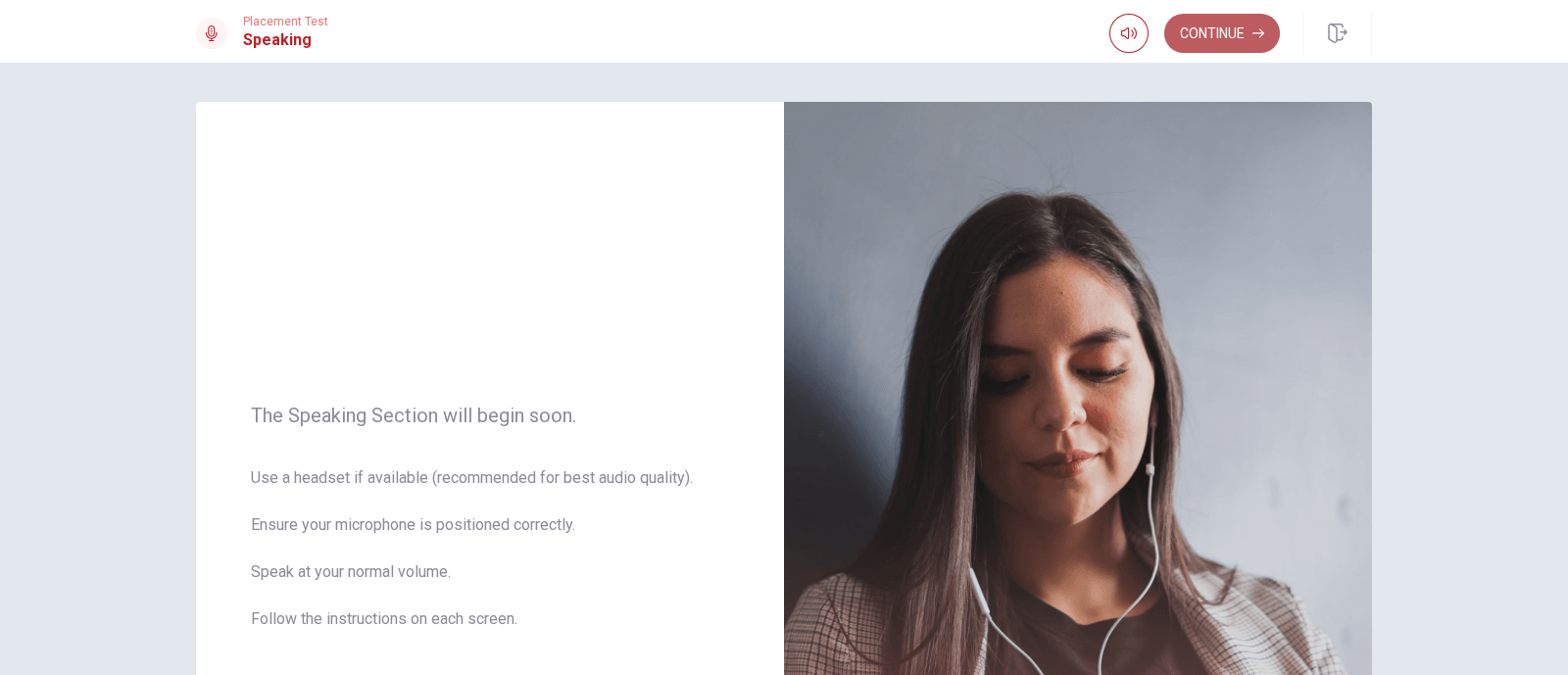 click on "Continue" at bounding box center (1222, 33) 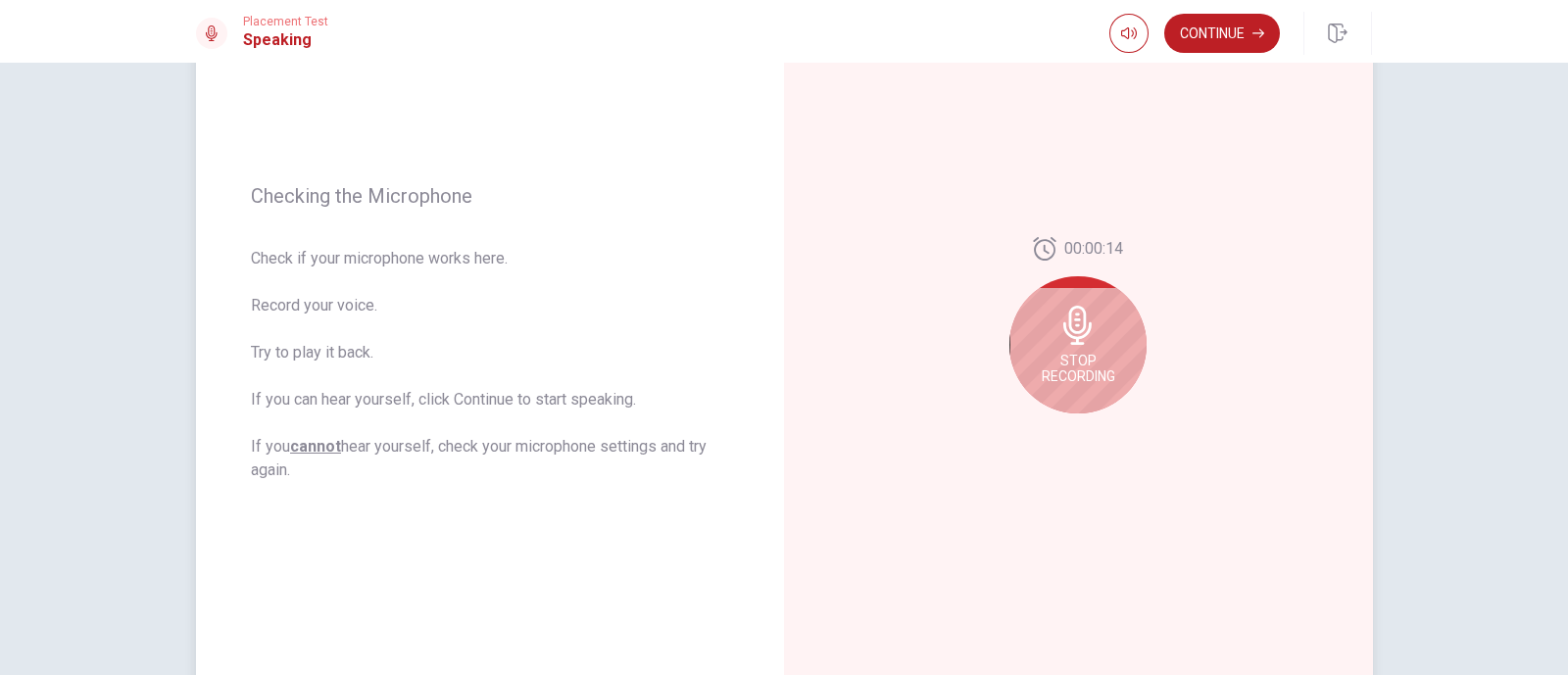 scroll, scrollTop: 121, scrollLeft: 0, axis: vertical 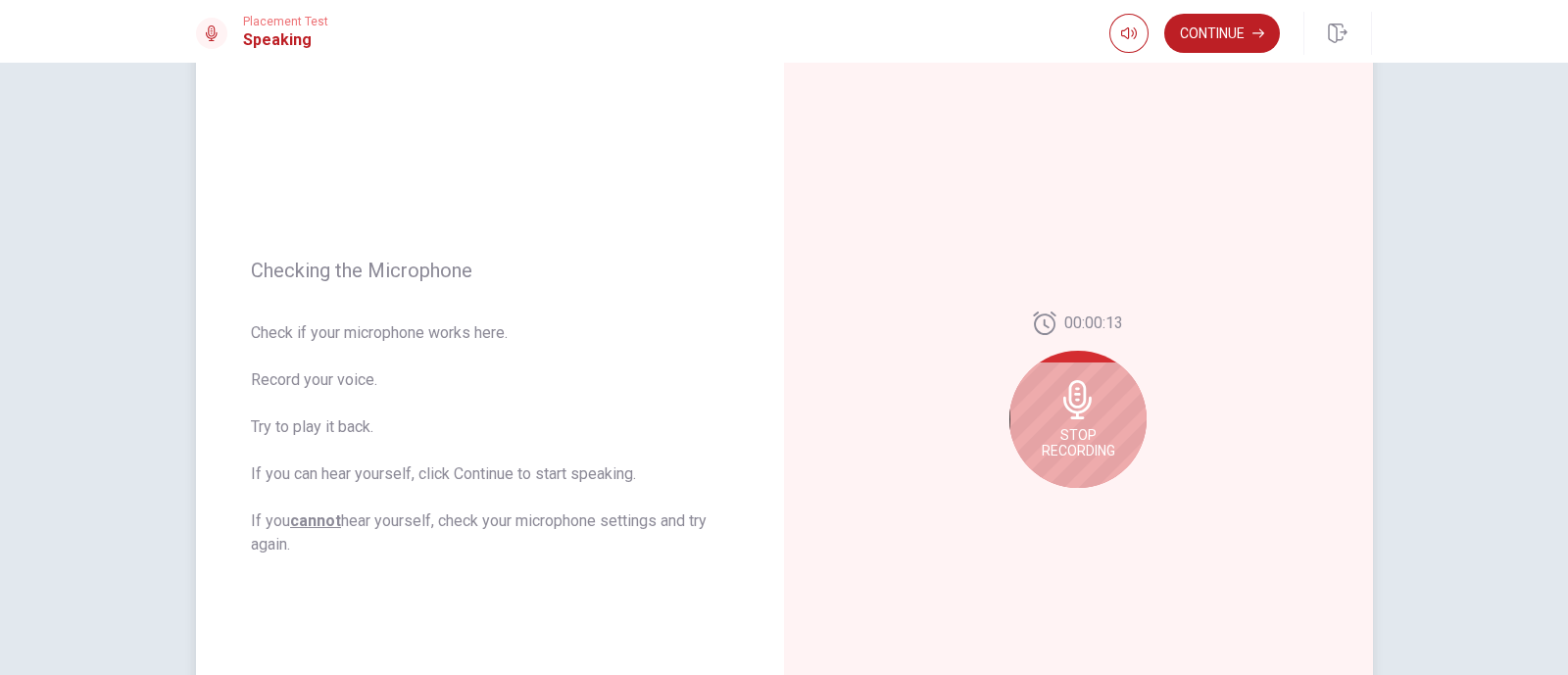 click on "Stop   Recording" at bounding box center (1078, 419) 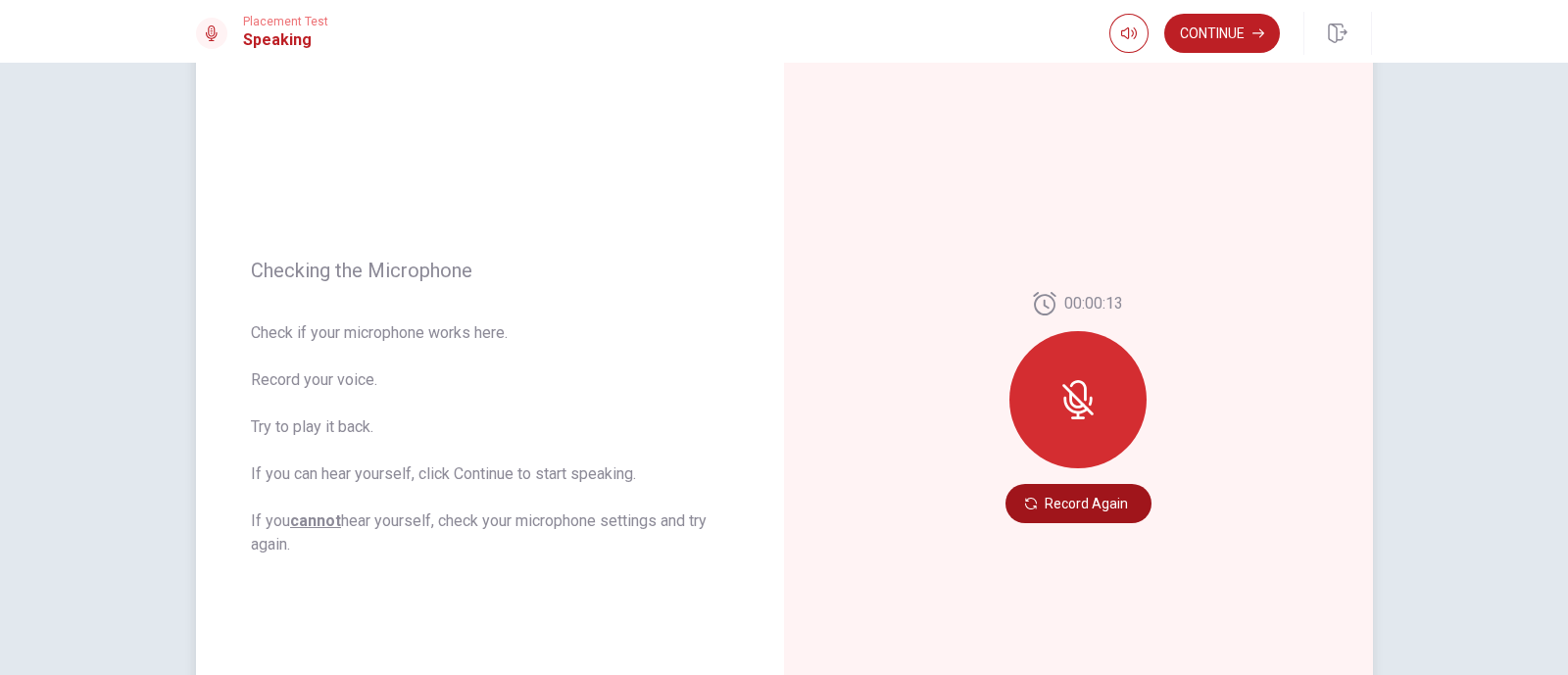 click on "Record Again" at bounding box center [1078, 504] 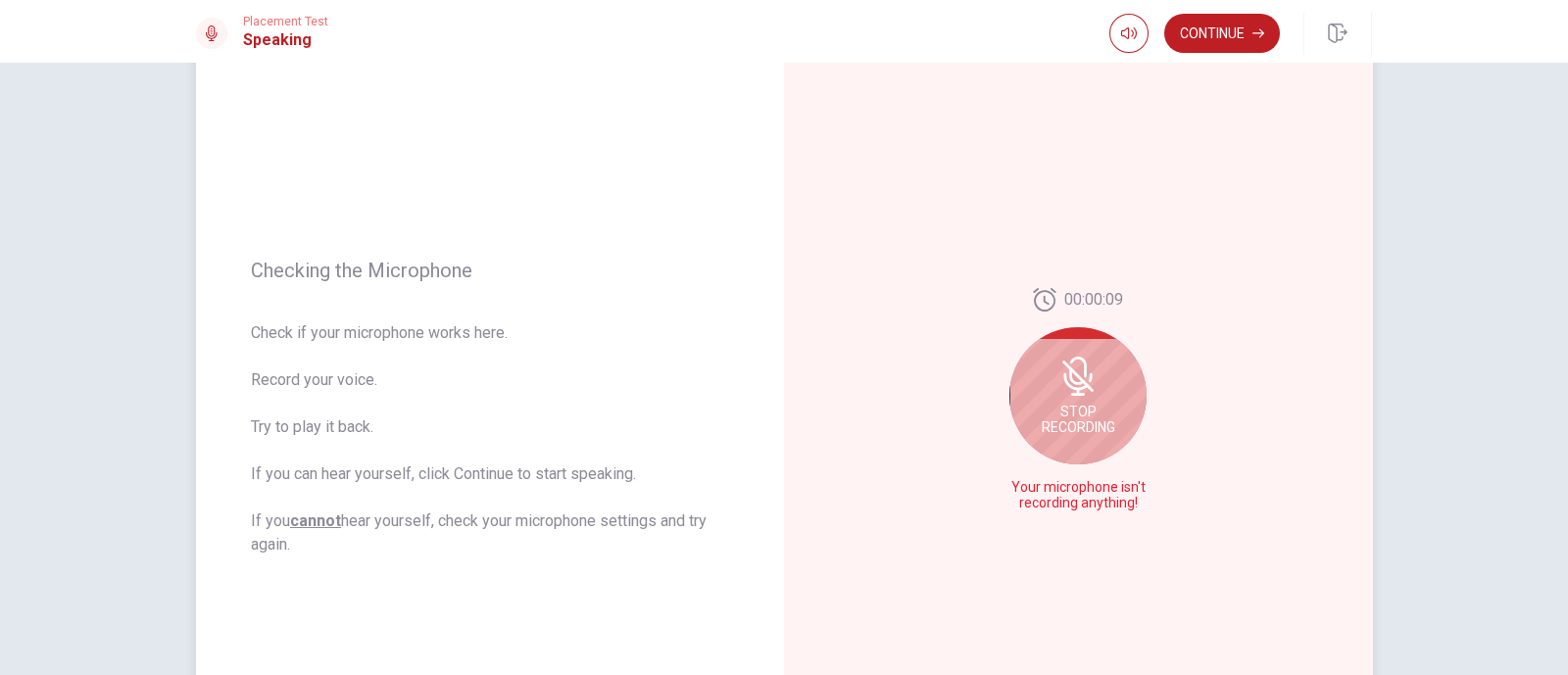 click on "Stop   Recording" at bounding box center [1078, 419] 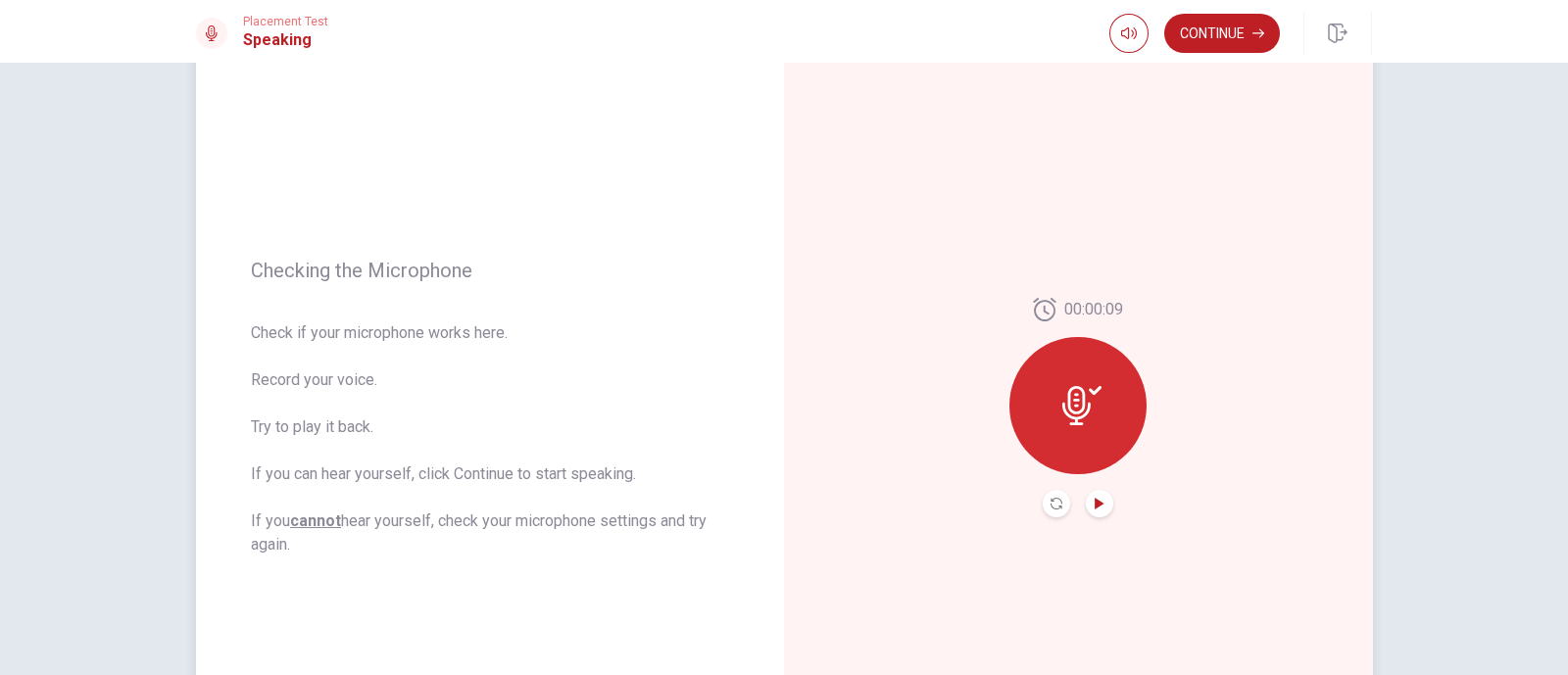 click 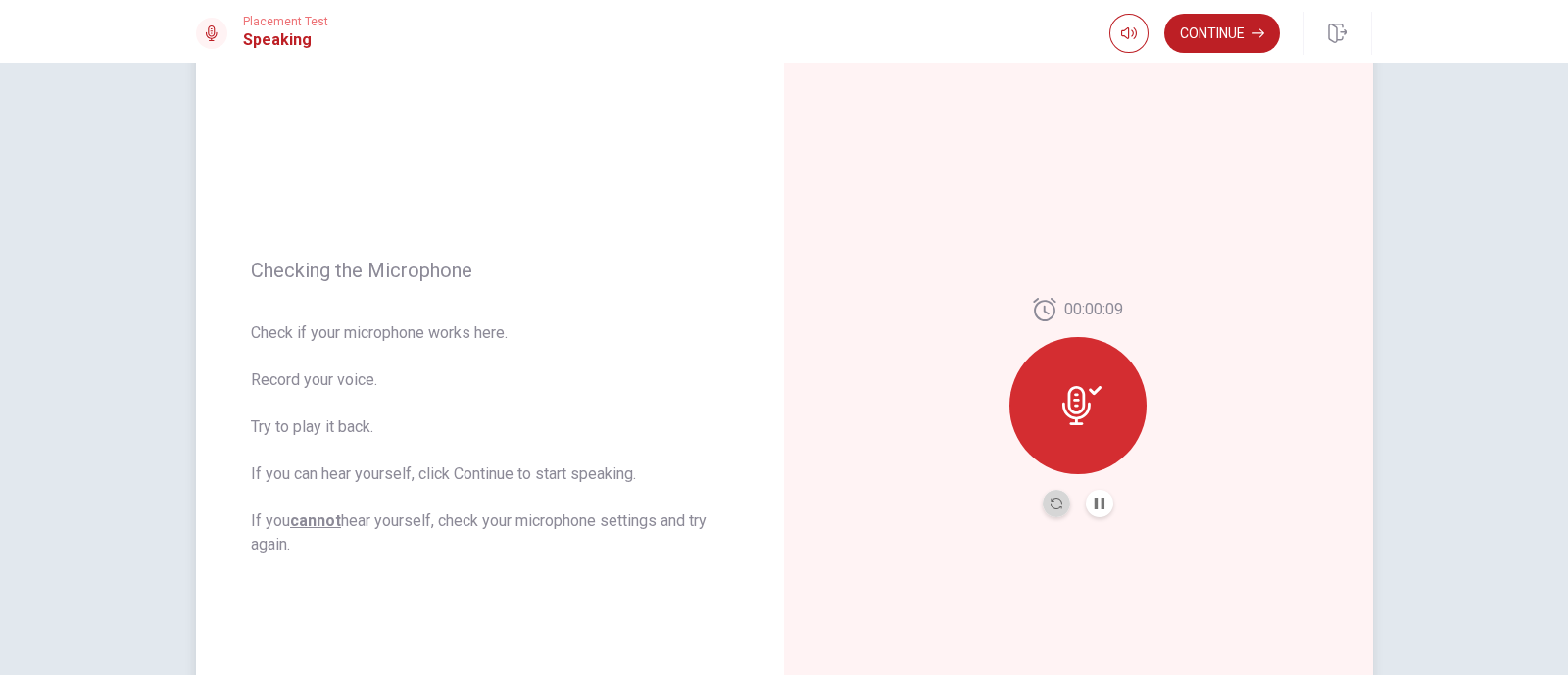click at bounding box center [1056, 504] 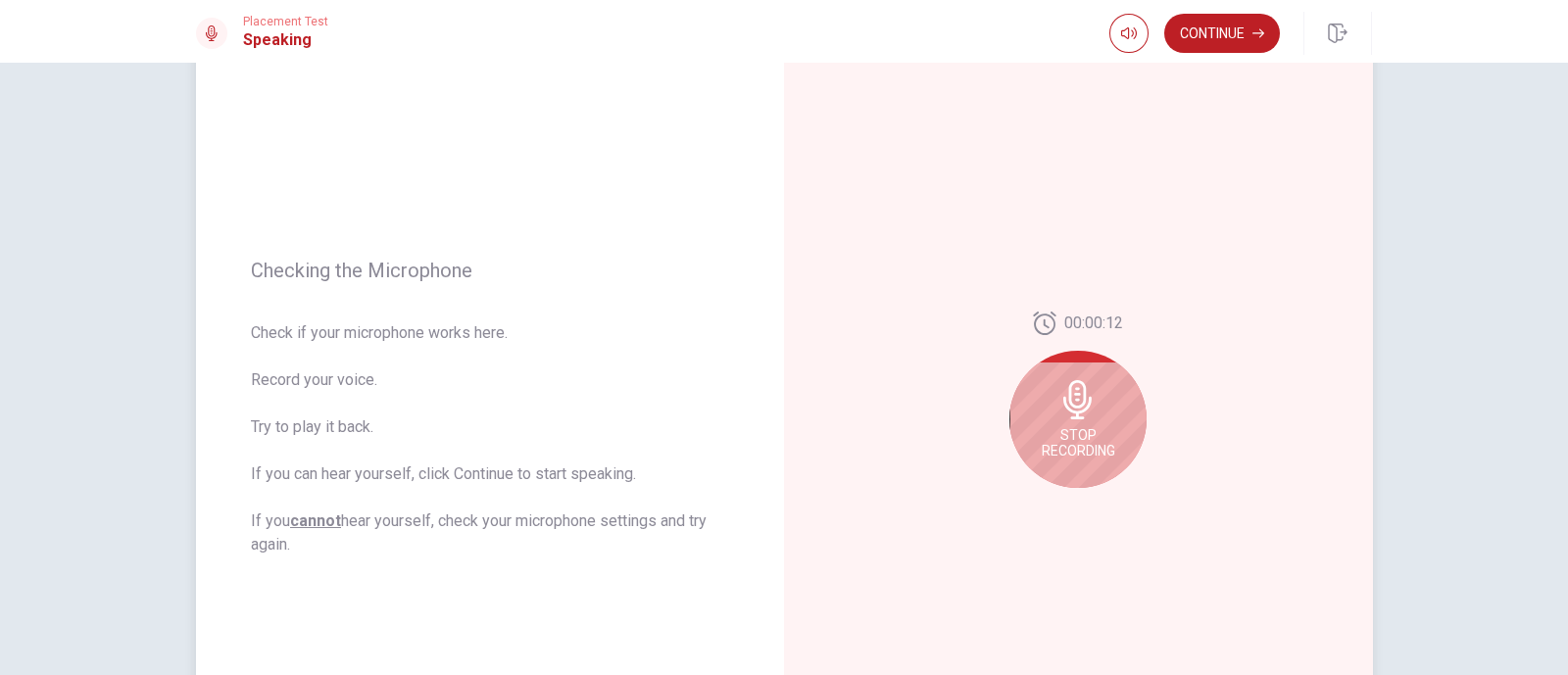 drag, startPoint x: 1073, startPoint y: 411, endPoint x: 799, endPoint y: 266, distance: 310.00161 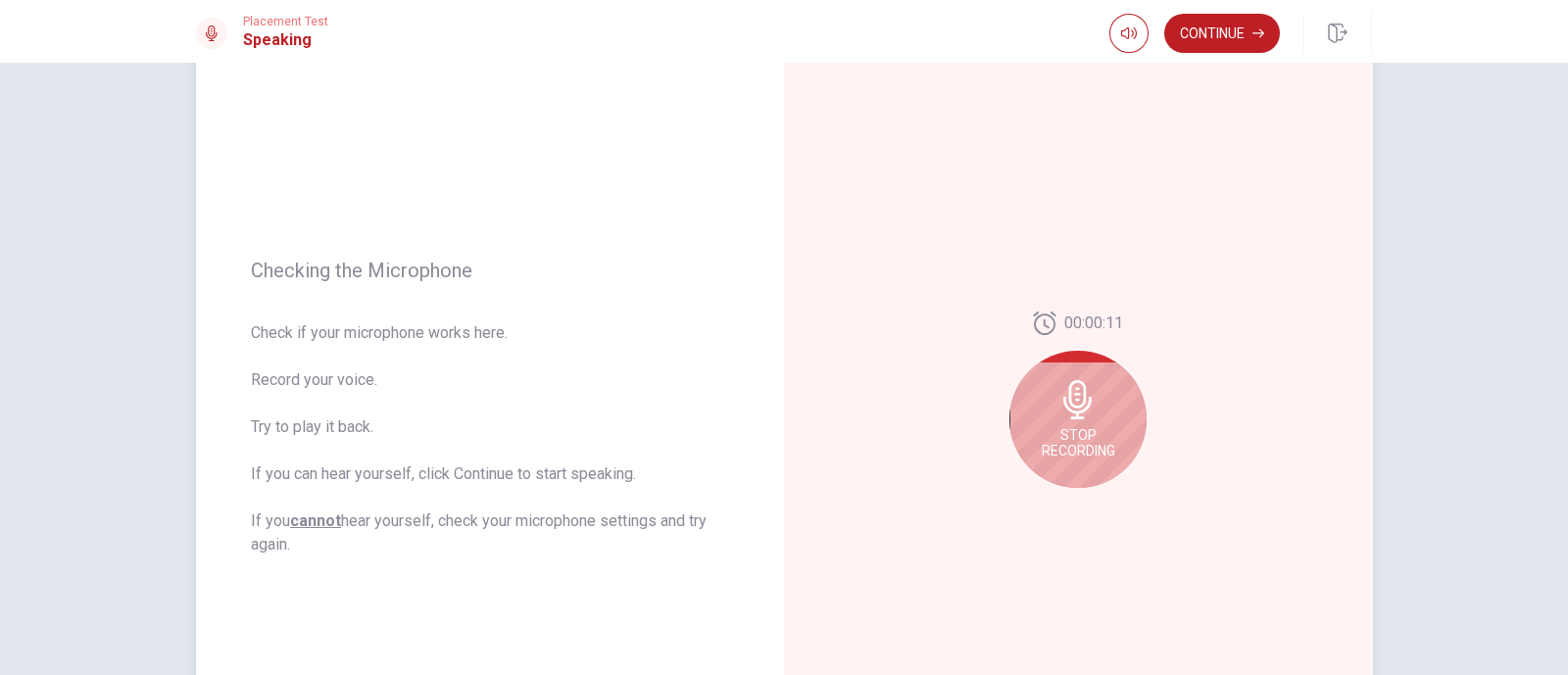 click on "Stop   Recording" at bounding box center [1078, 443] 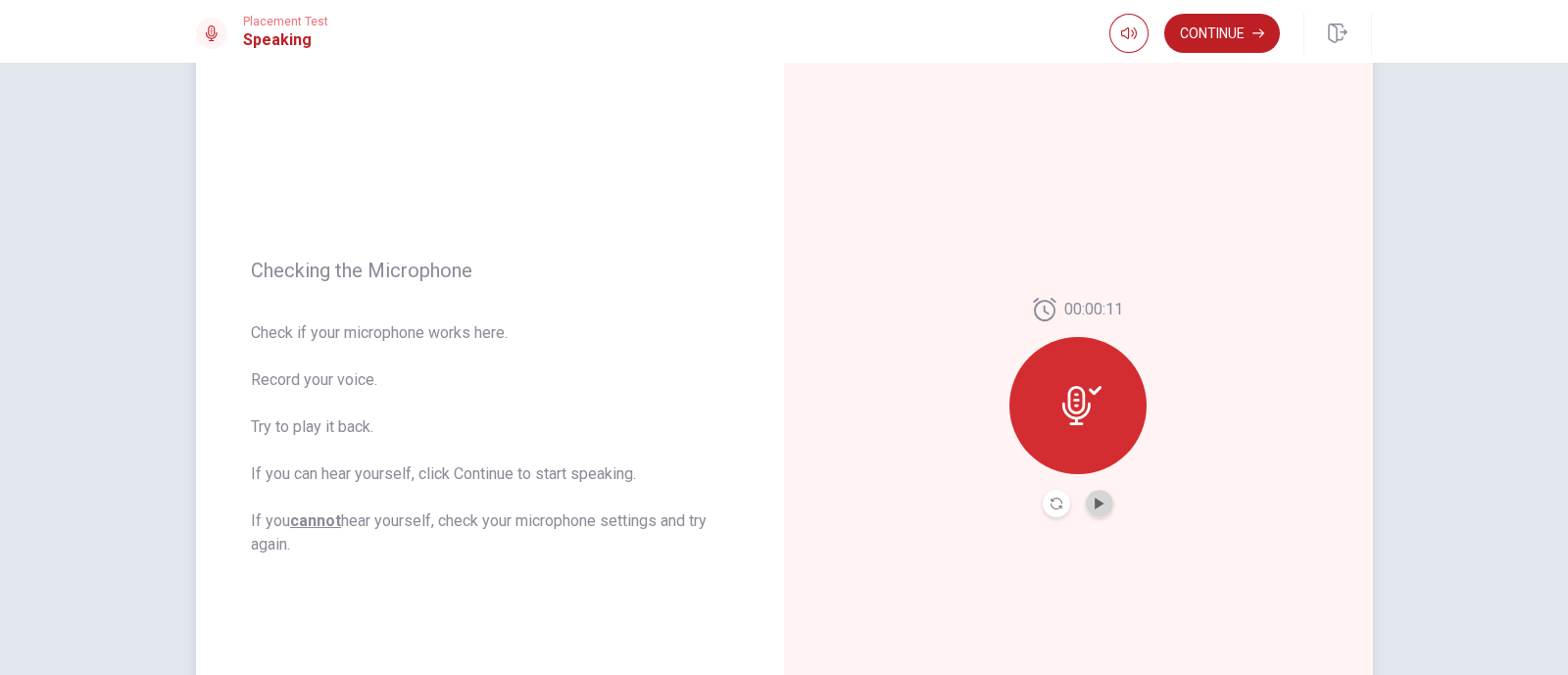 click at bounding box center (1100, 504) 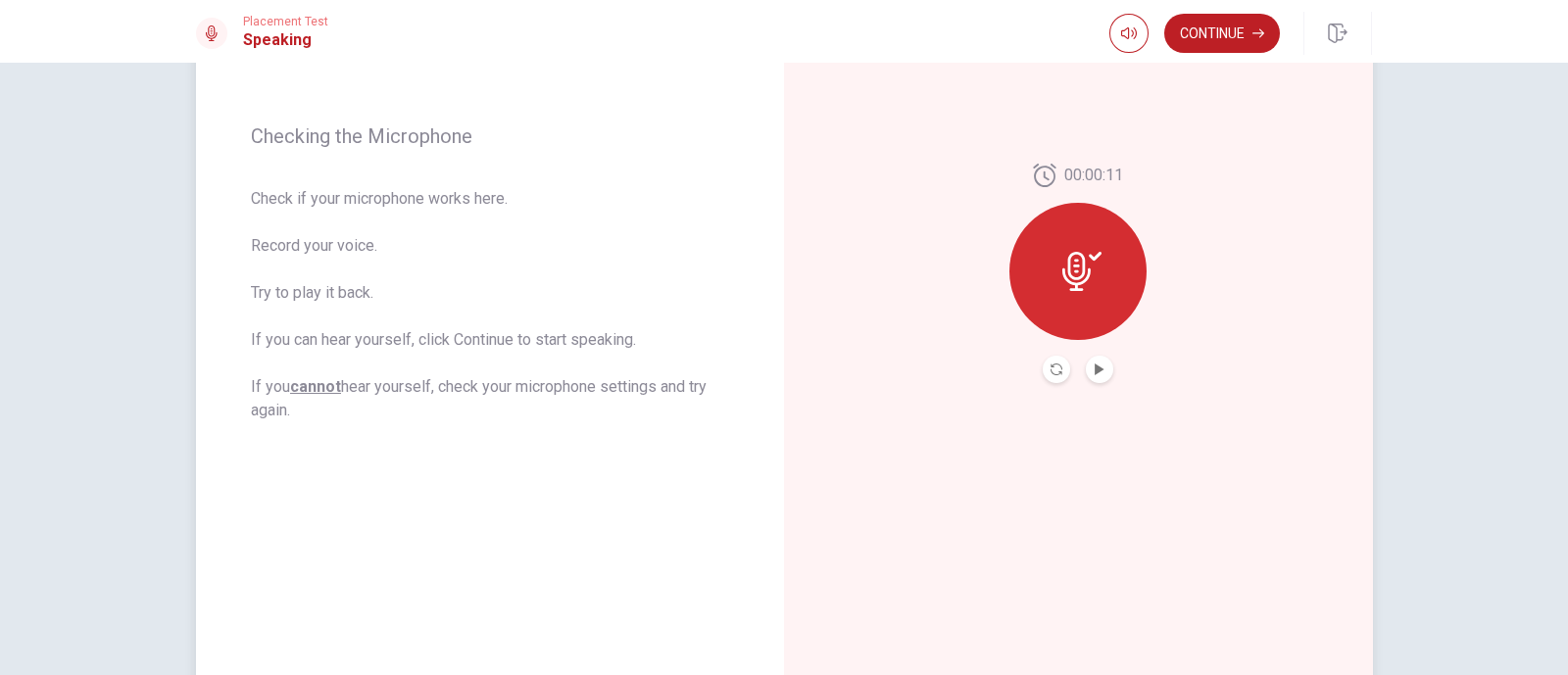 scroll, scrollTop: 15, scrollLeft: 0, axis: vertical 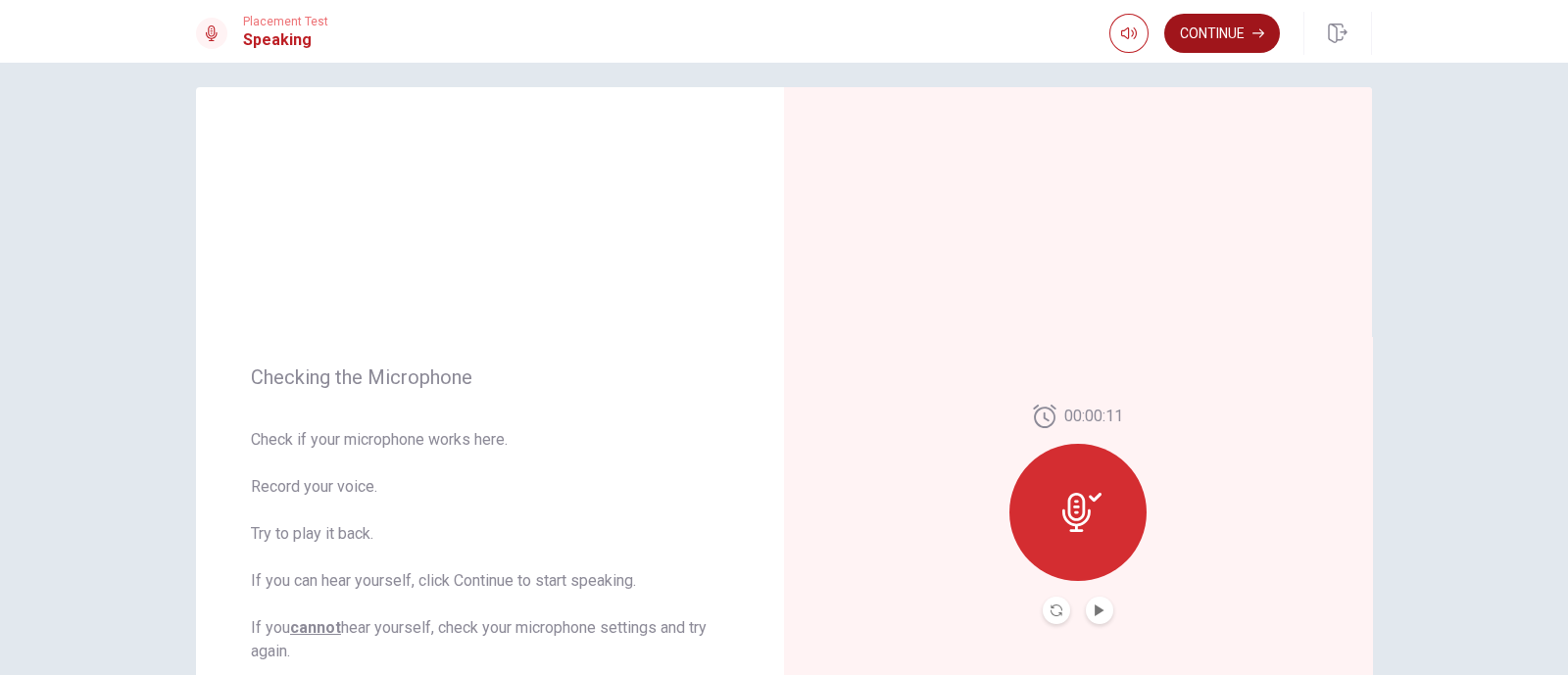 click on "Continue" at bounding box center [1222, 33] 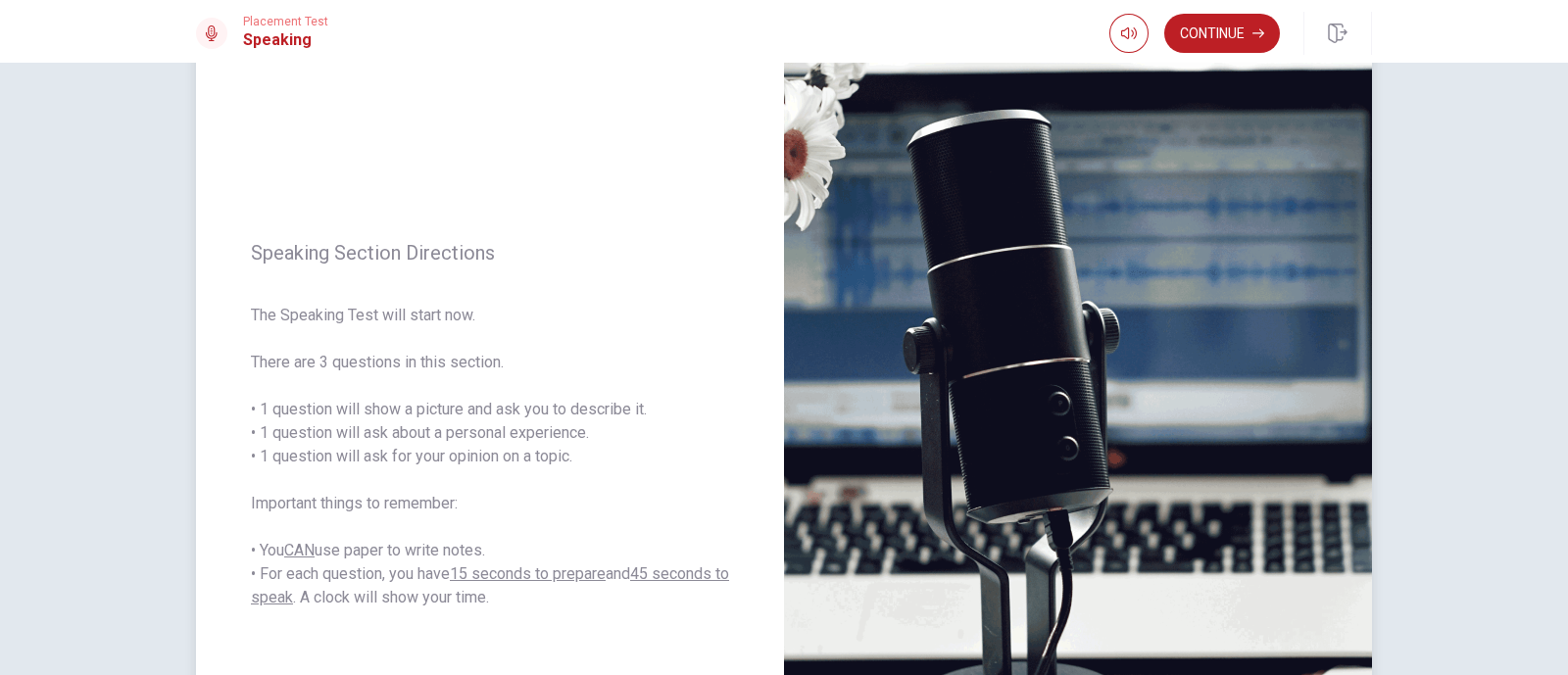 scroll, scrollTop: 137, scrollLeft: 0, axis: vertical 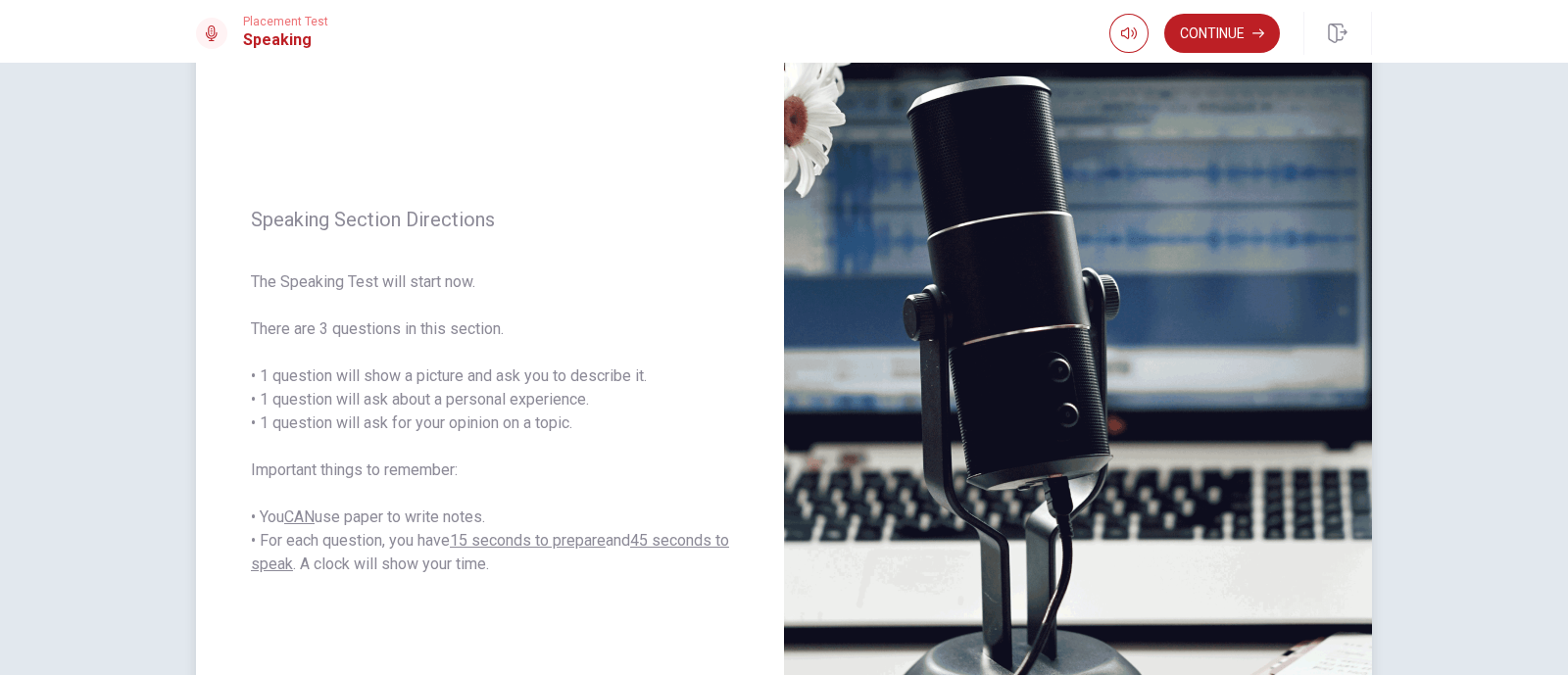 drag, startPoint x: 308, startPoint y: 397, endPoint x: 520, endPoint y: 397, distance: 212 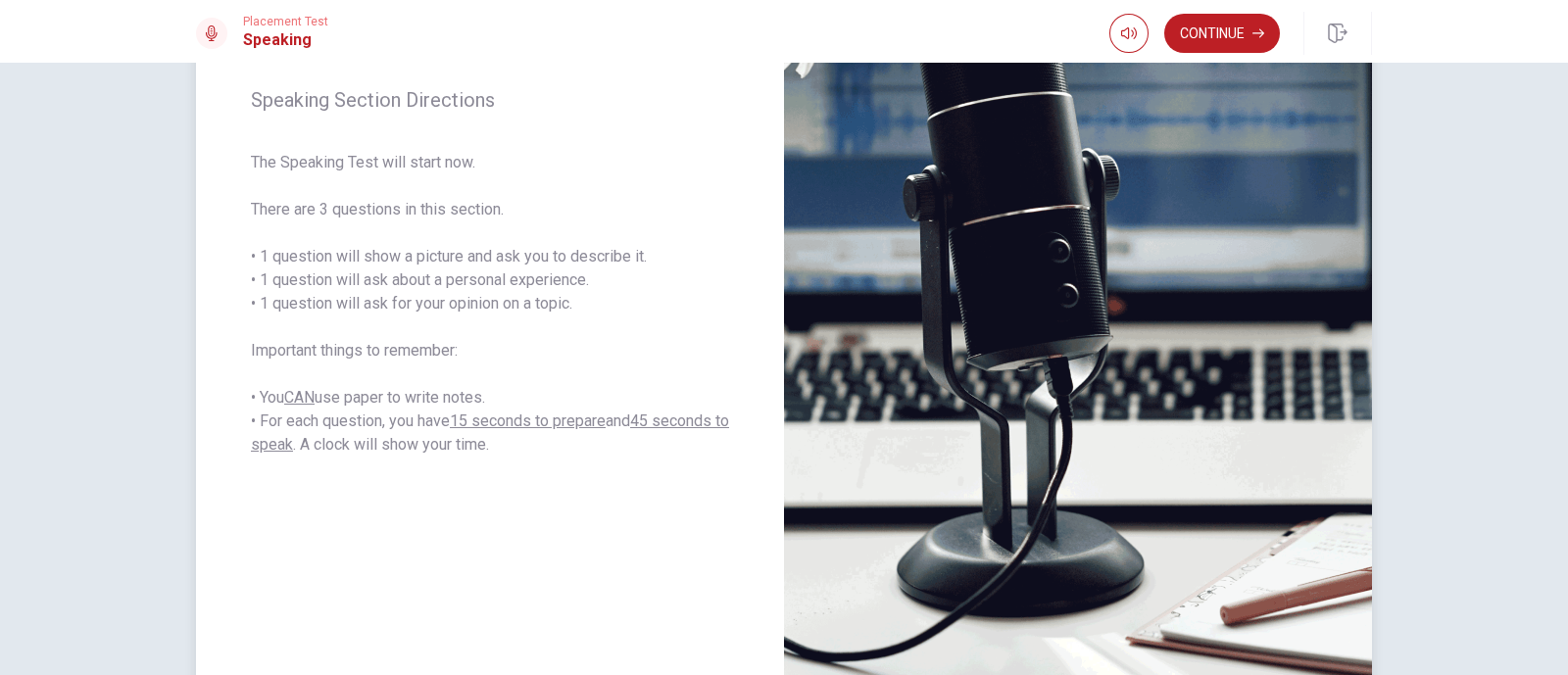 scroll, scrollTop: 15, scrollLeft: 0, axis: vertical 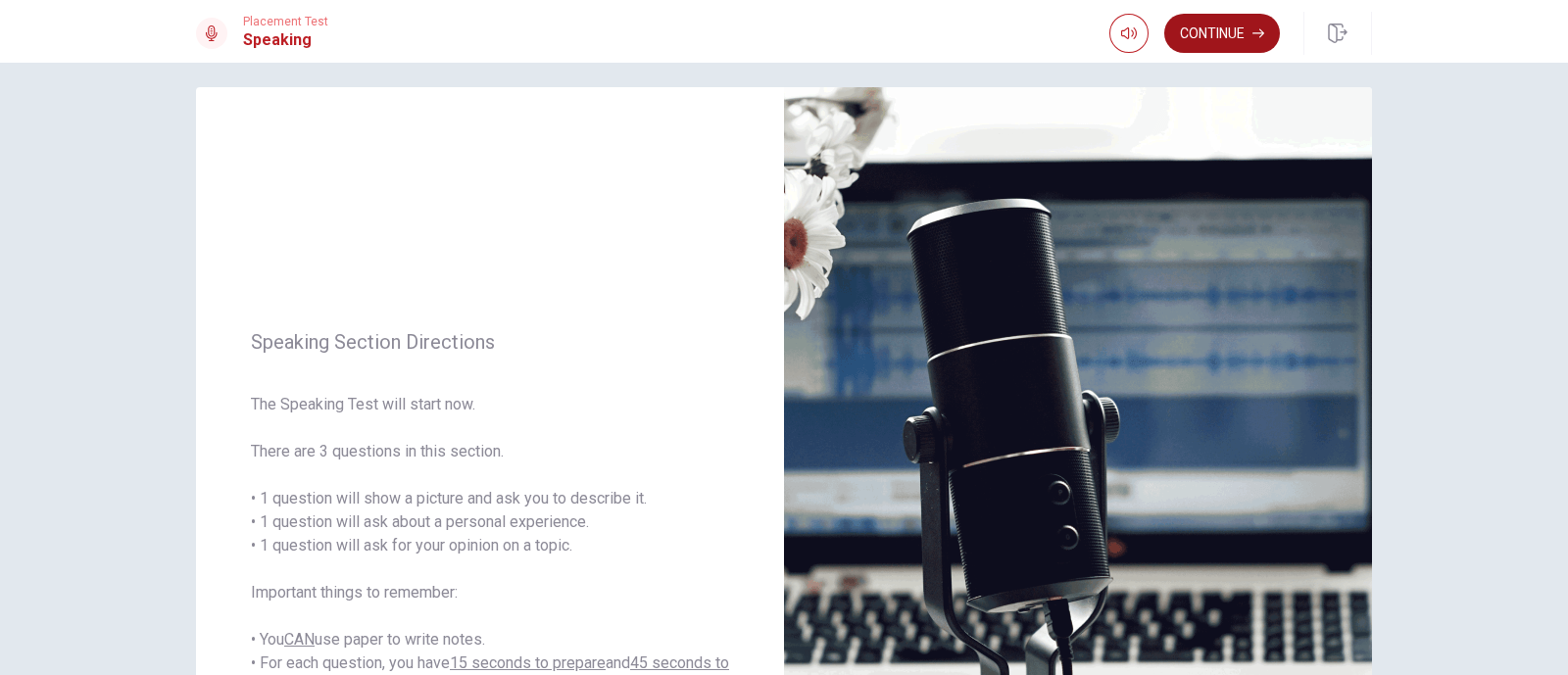 click on "Continue" at bounding box center (1222, 33) 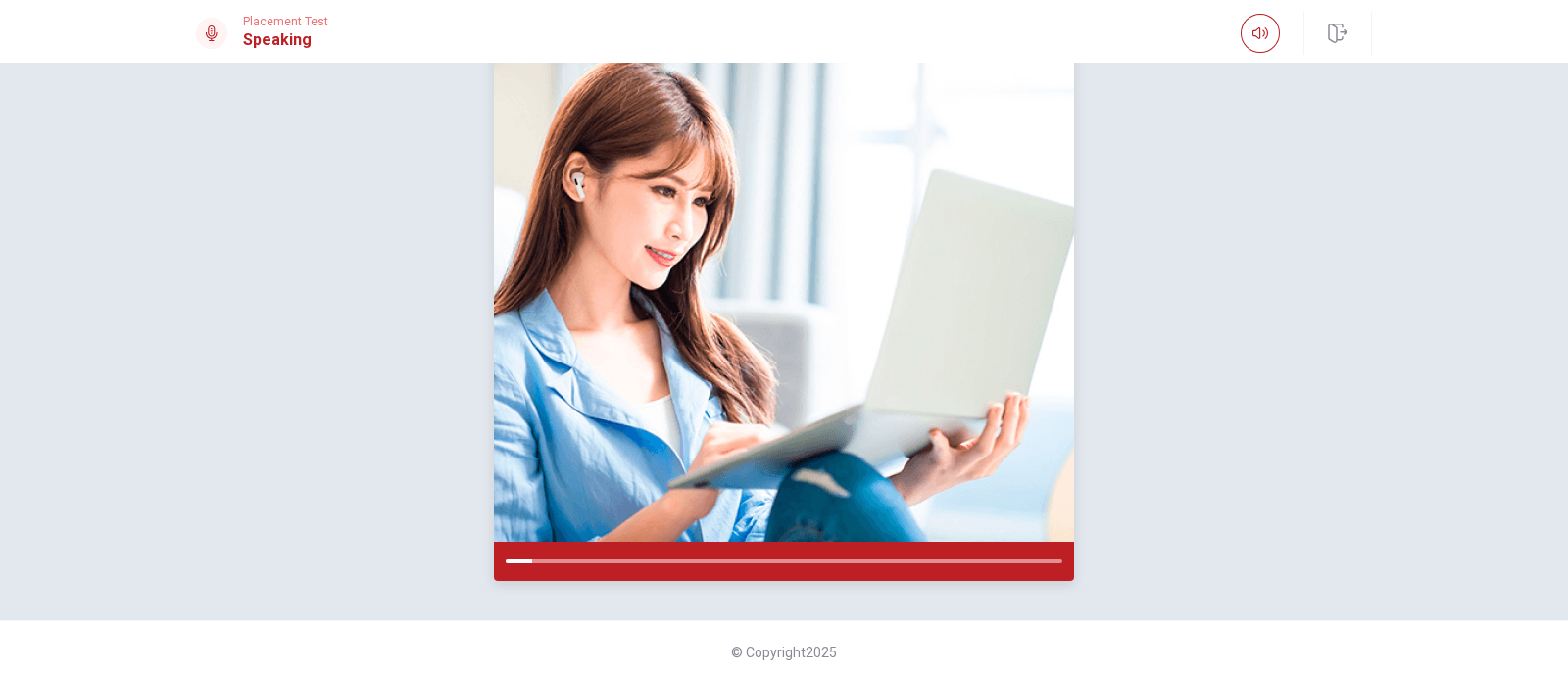 scroll, scrollTop: 183, scrollLeft: 0, axis: vertical 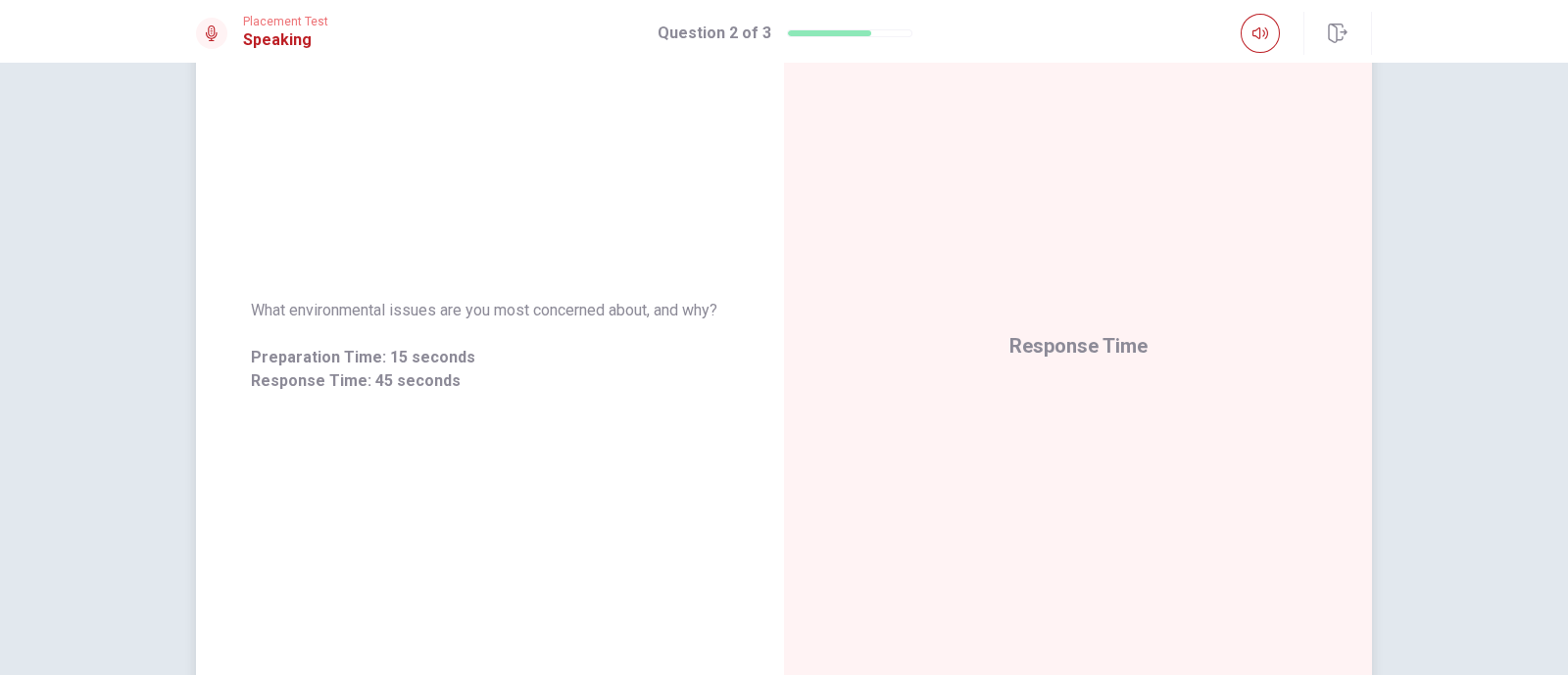 click on "Response Time" at bounding box center [1078, 346] 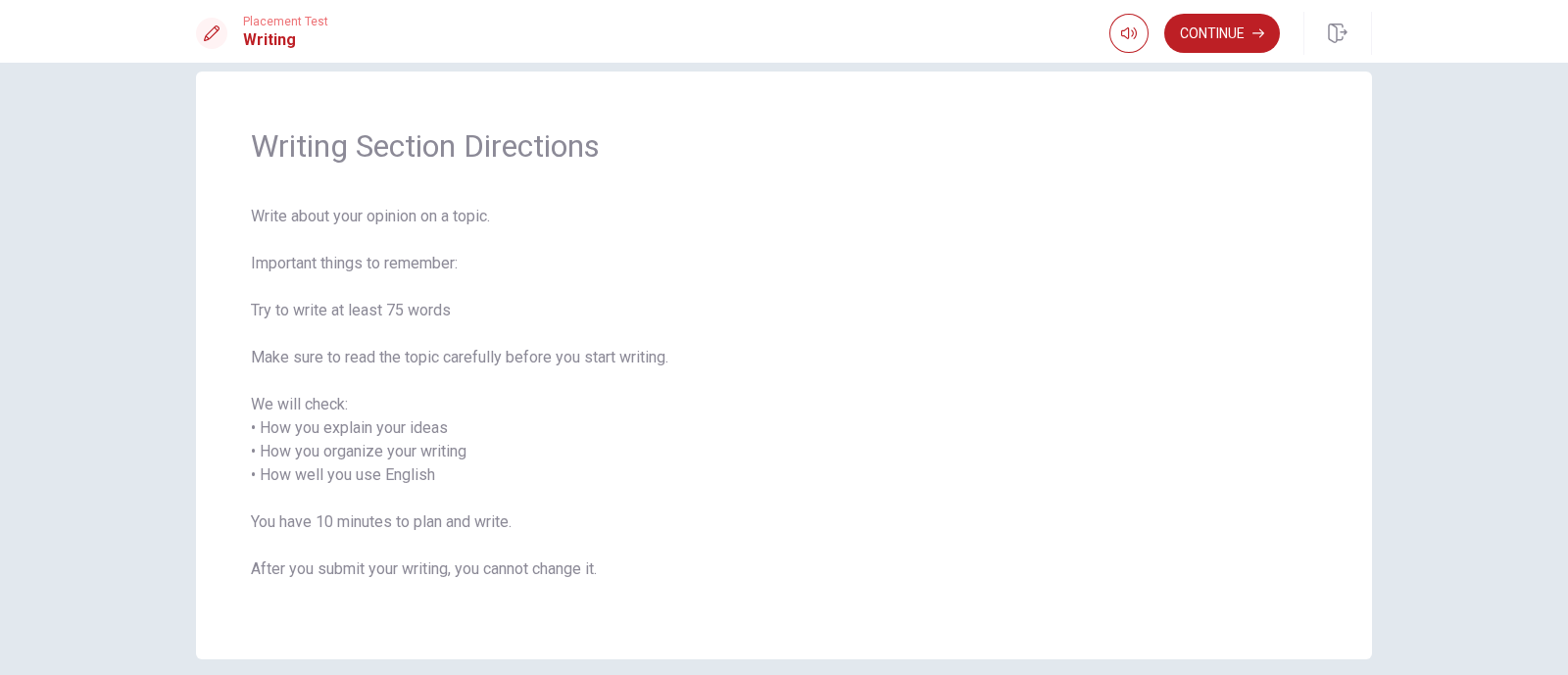 scroll, scrollTop: 0, scrollLeft: 0, axis: both 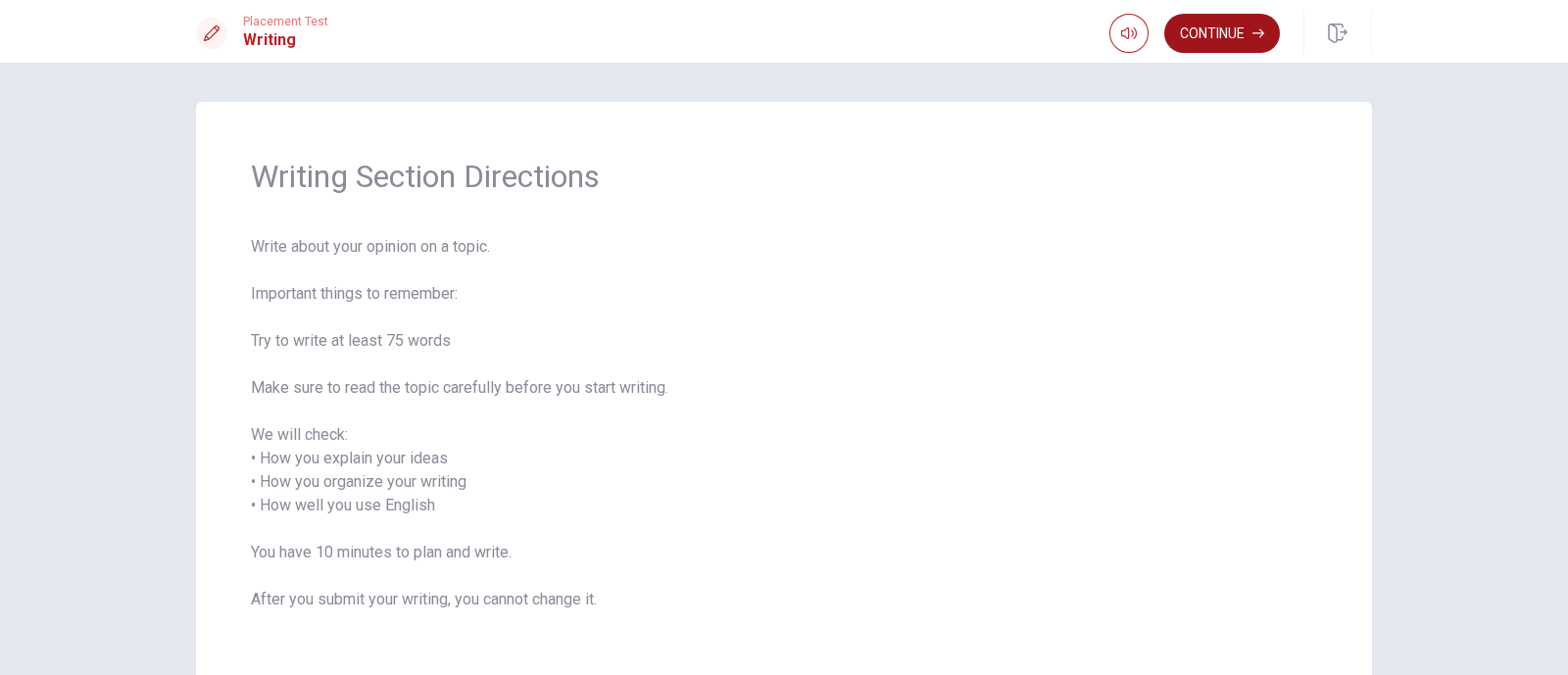 click on "Continue" at bounding box center (1222, 33) 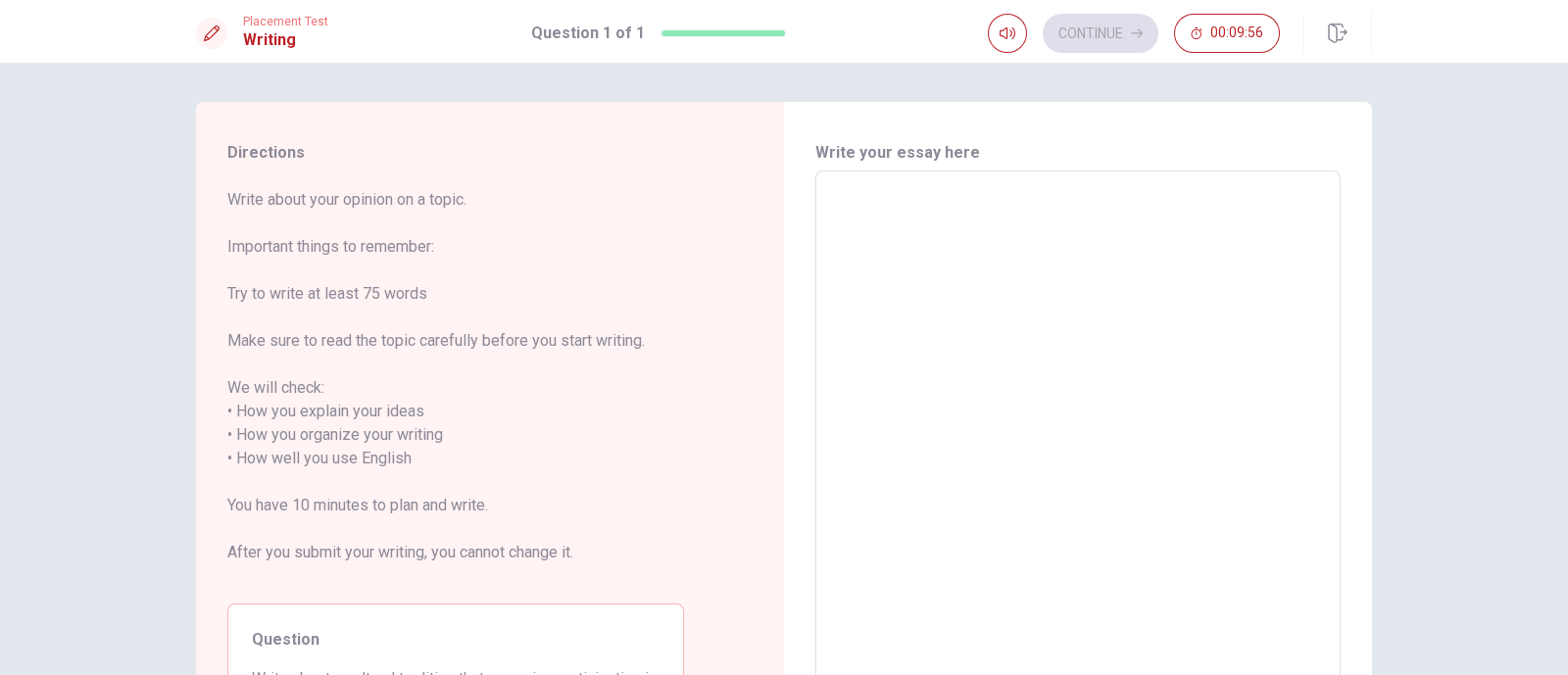 click at bounding box center [1078, 447] 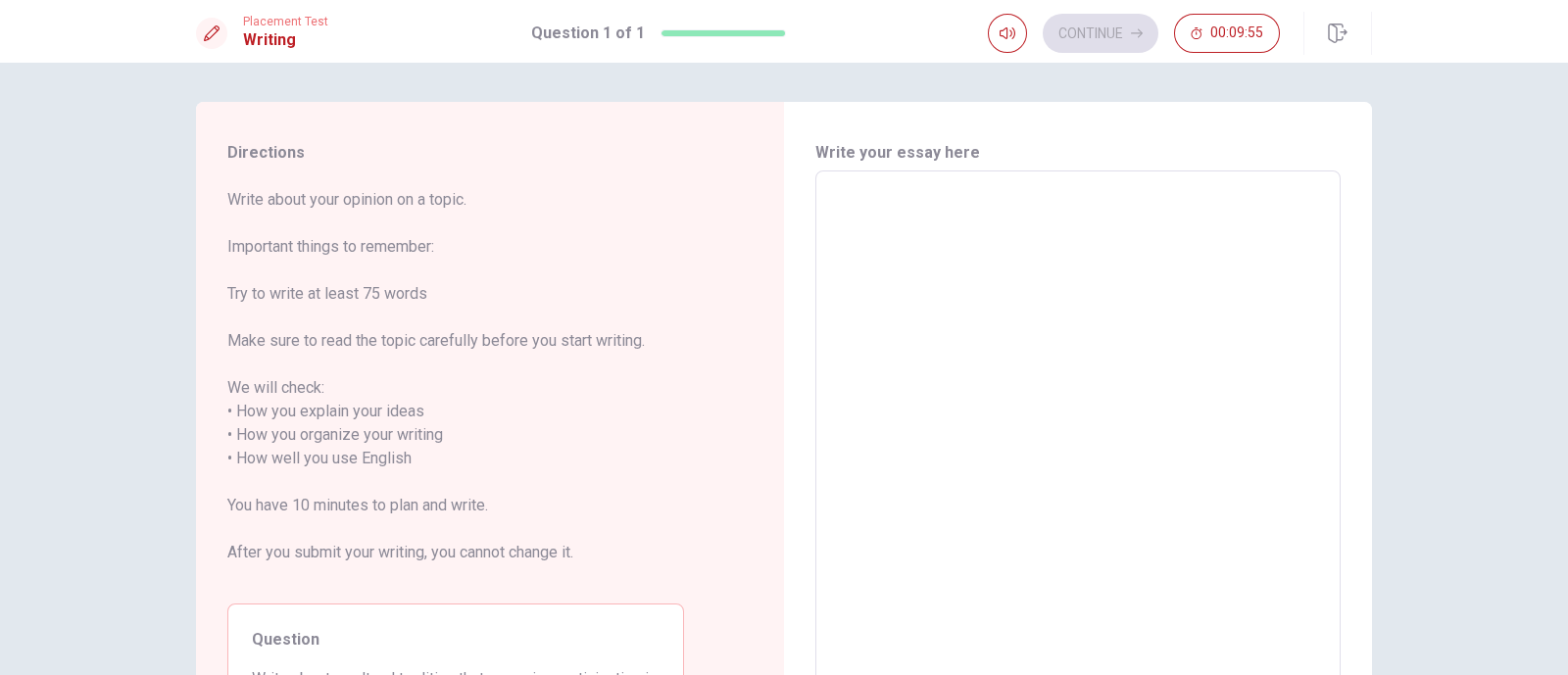 scroll, scrollTop: 219, scrollLeft: 0, axis: vertical 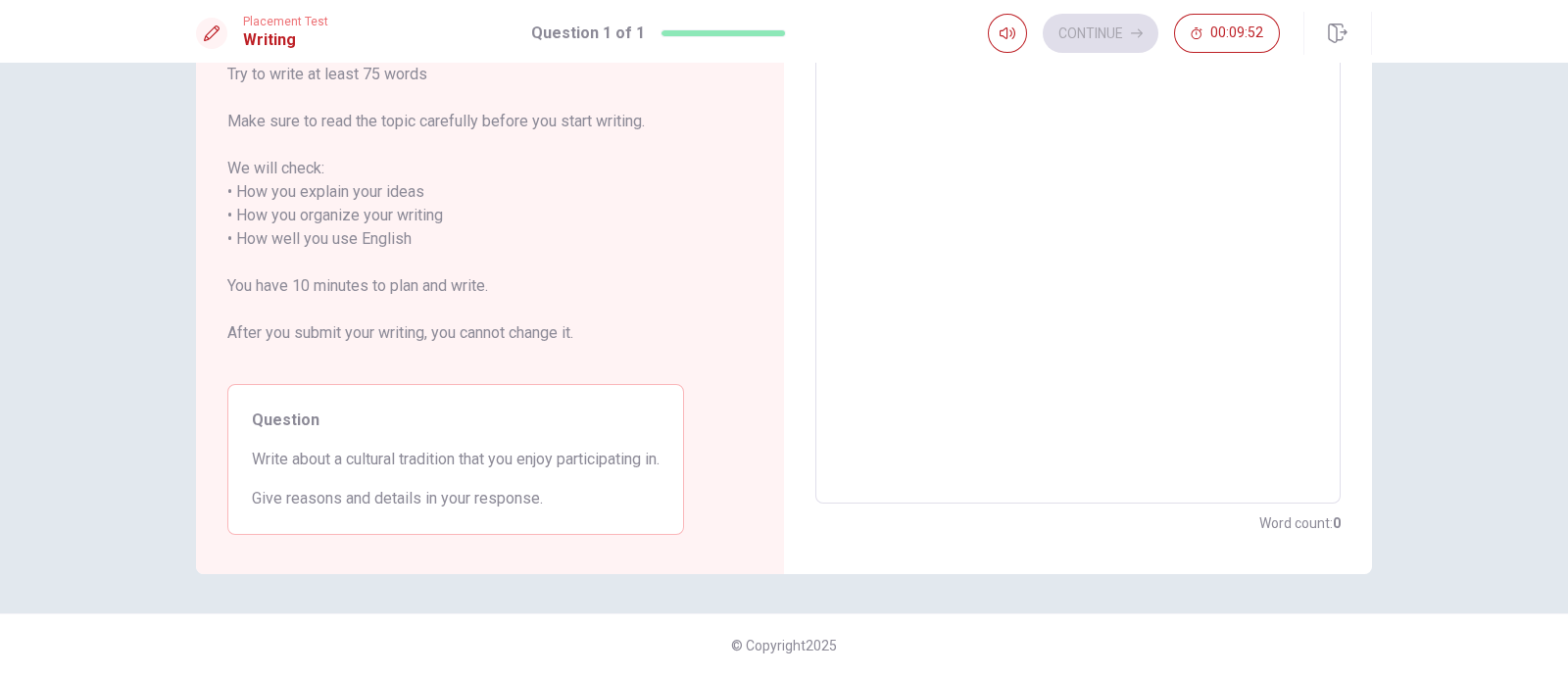 drag, startPoint x: 240, startPoint y: 458, endPoint x: 561, endPoint y: 479, distance: 321.6862 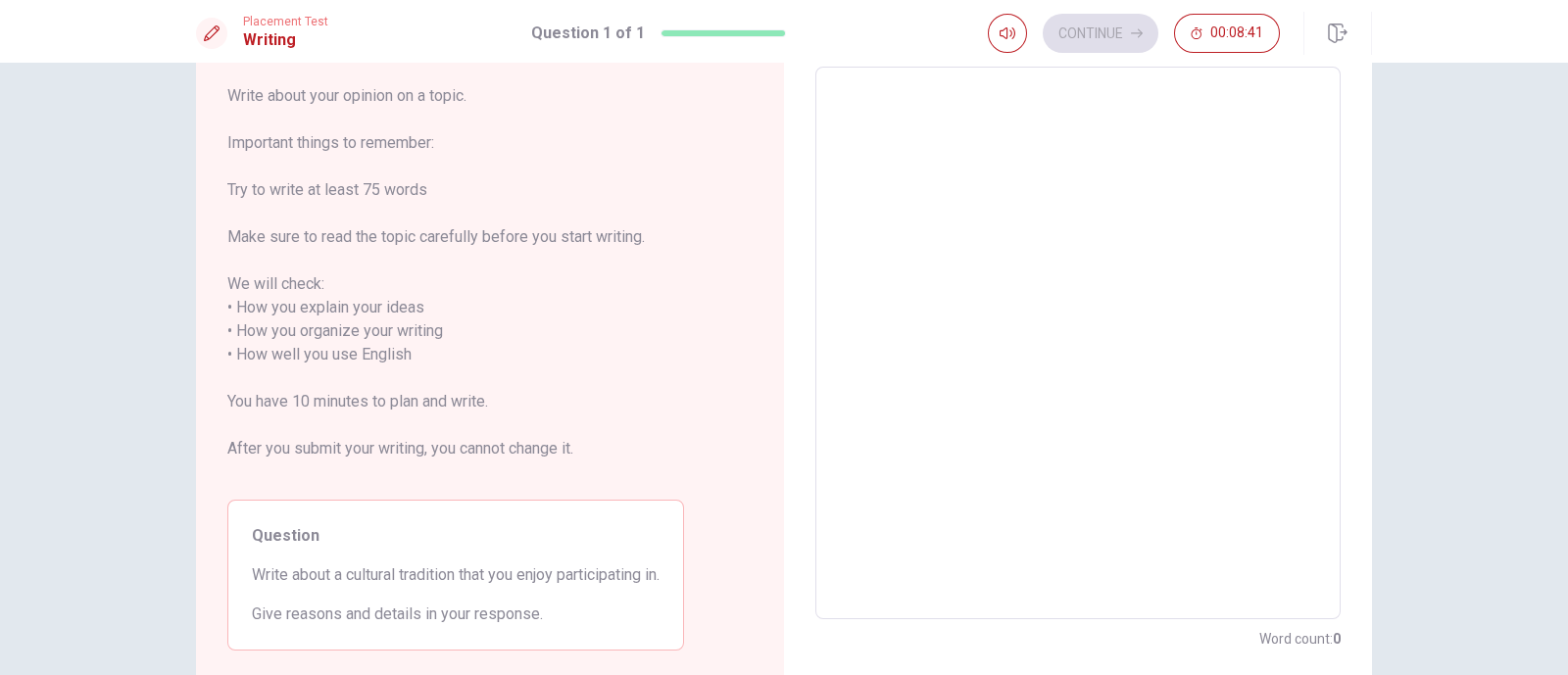 scroll, scrollTop: 0, scrollLeft: 0, axis: both 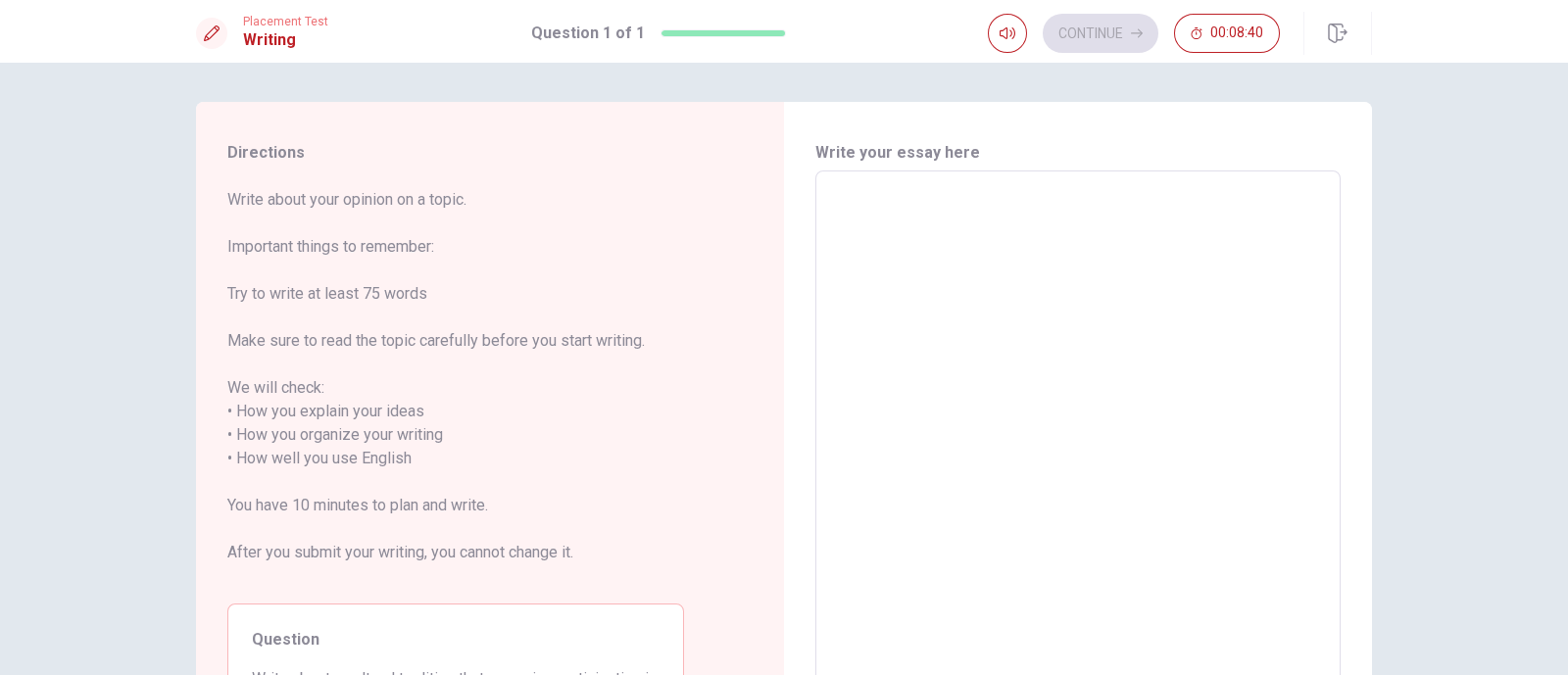 click at bounding box center (1078, 447) 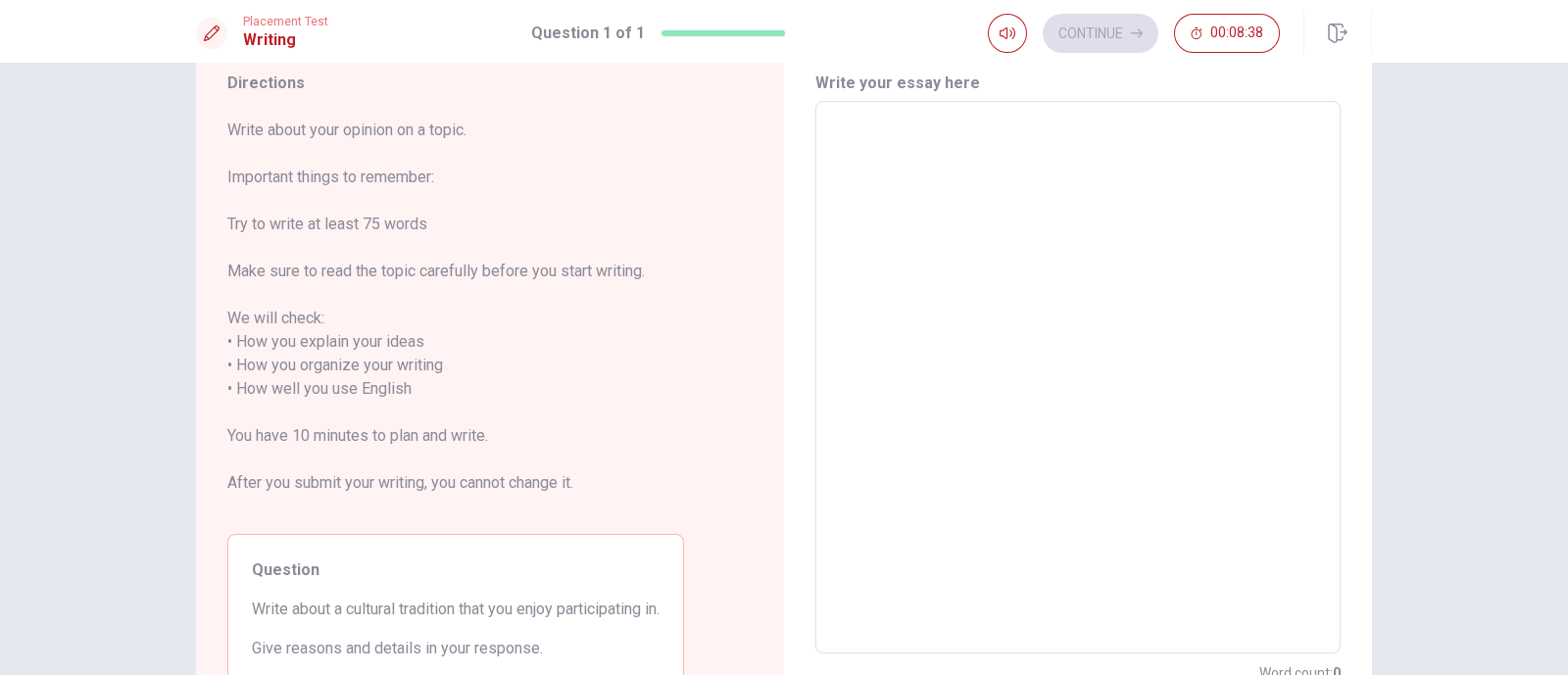 scroll, scrollTop: 121, scrollLeft: 0, axis: vertical 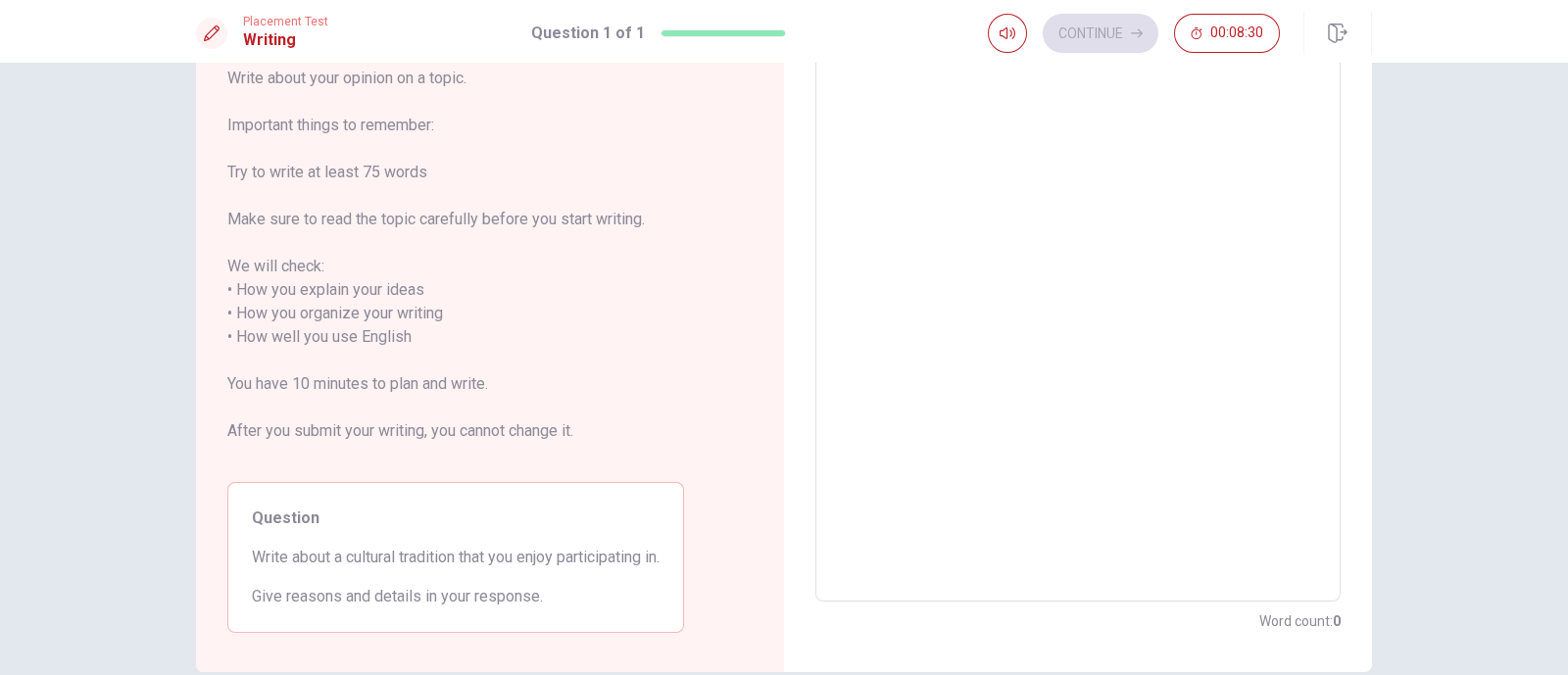 type on "A" 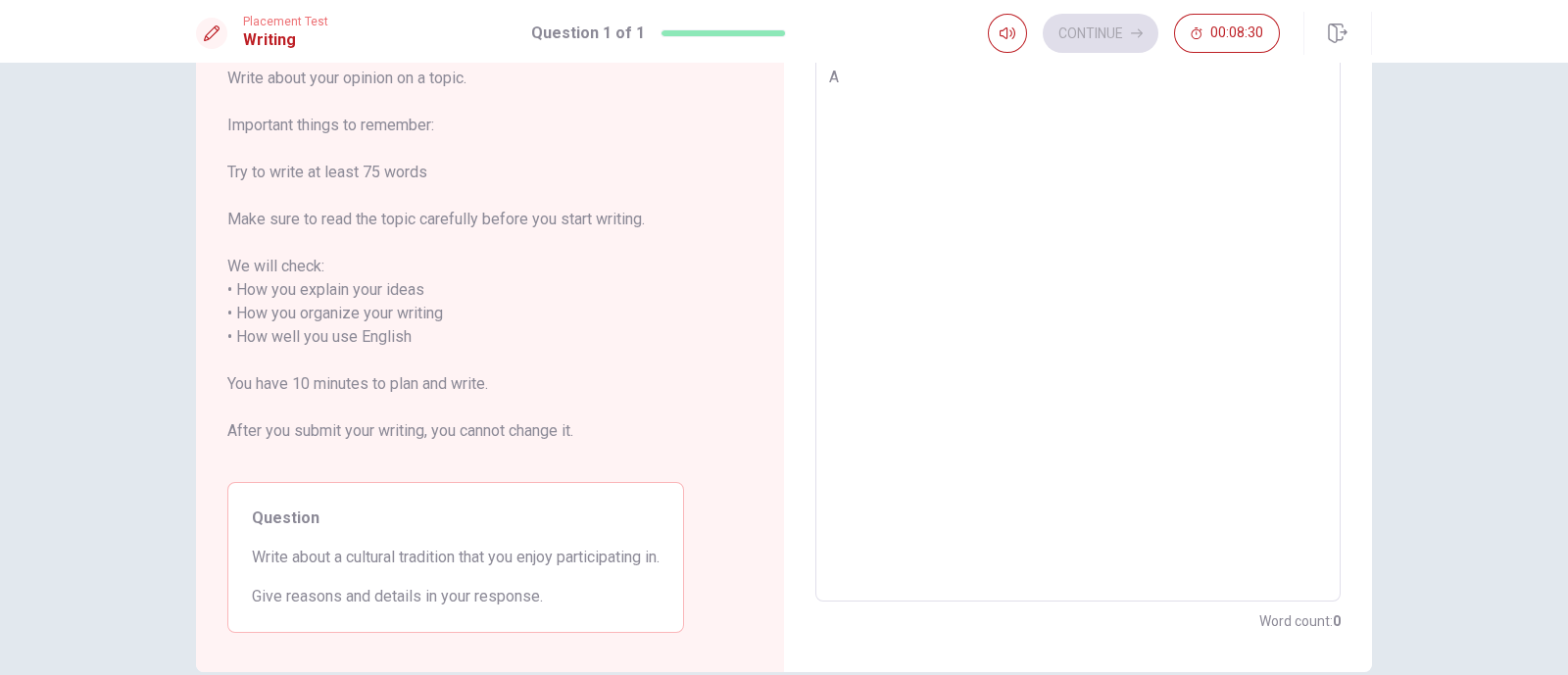 type on "x" 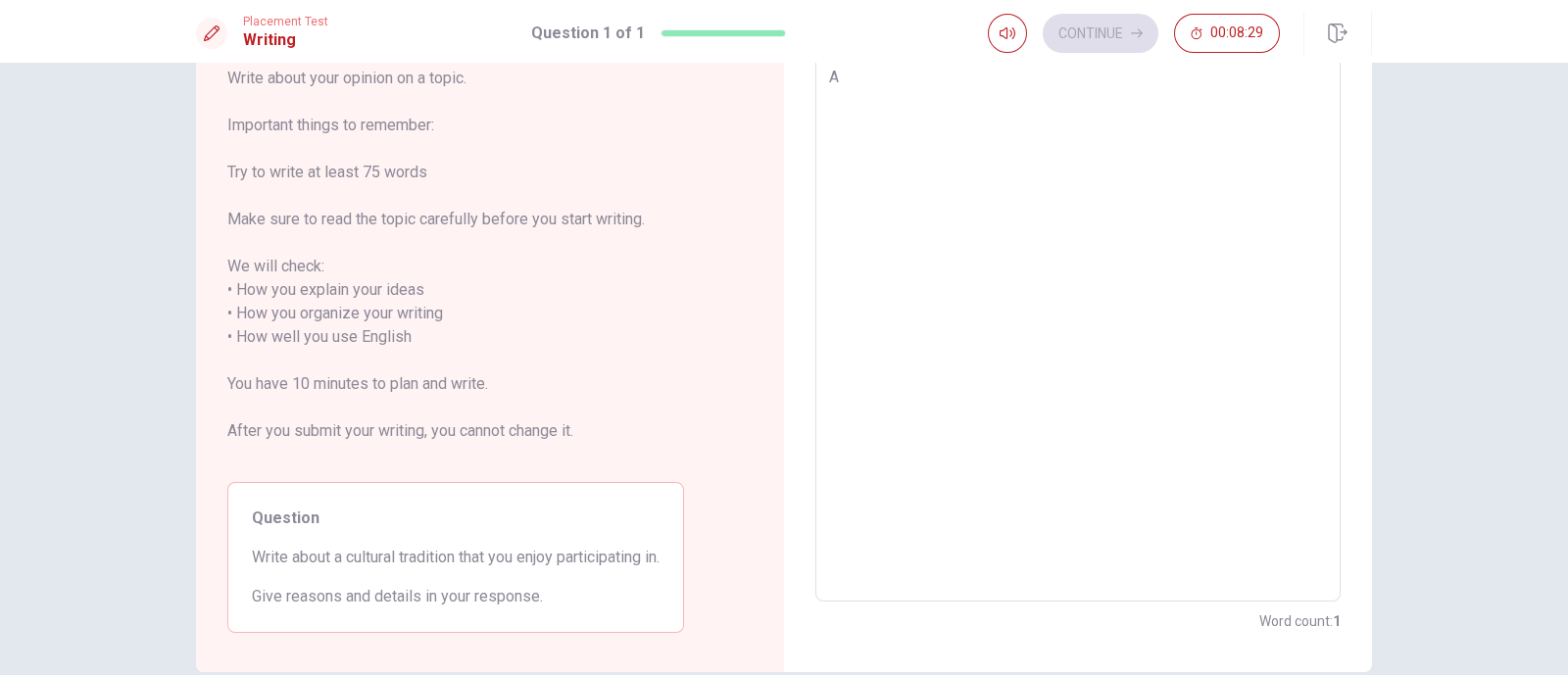 type on "A" 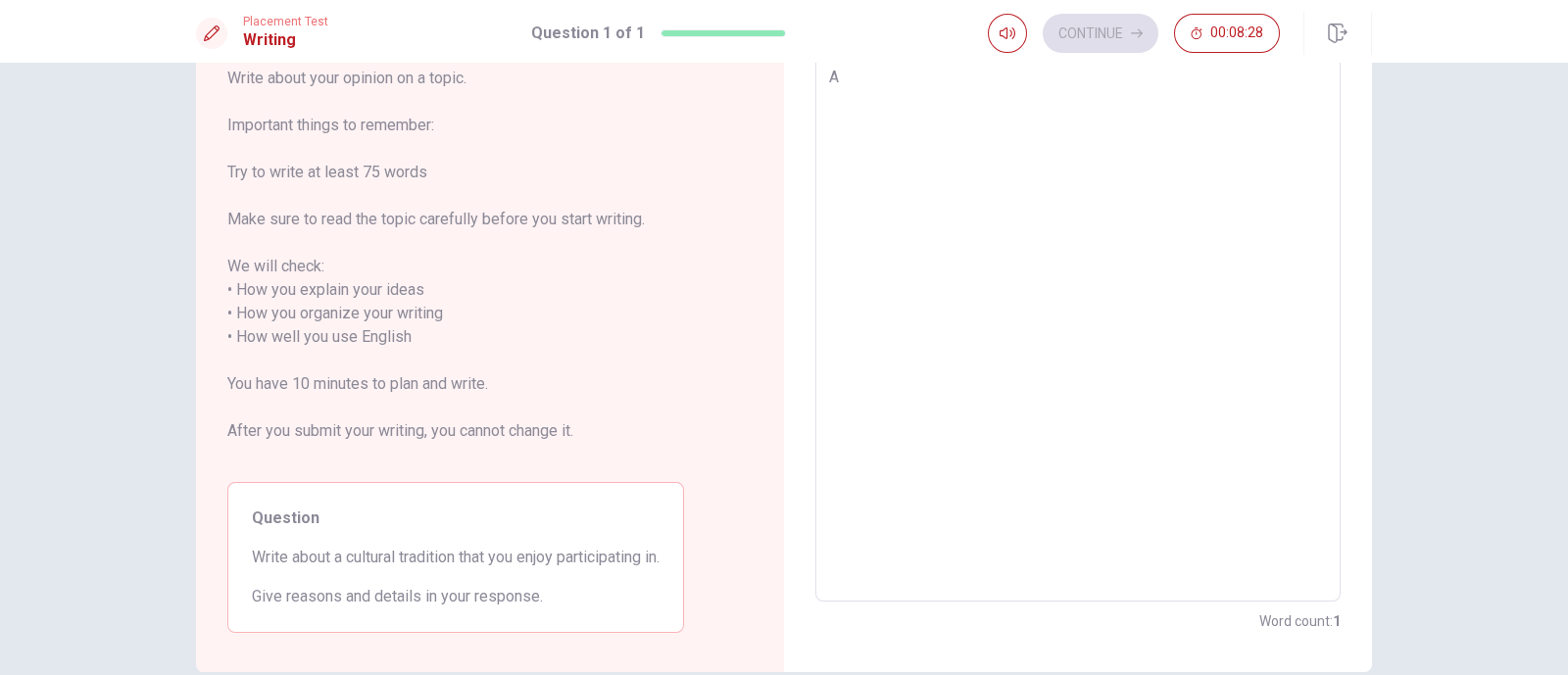 type on "A" 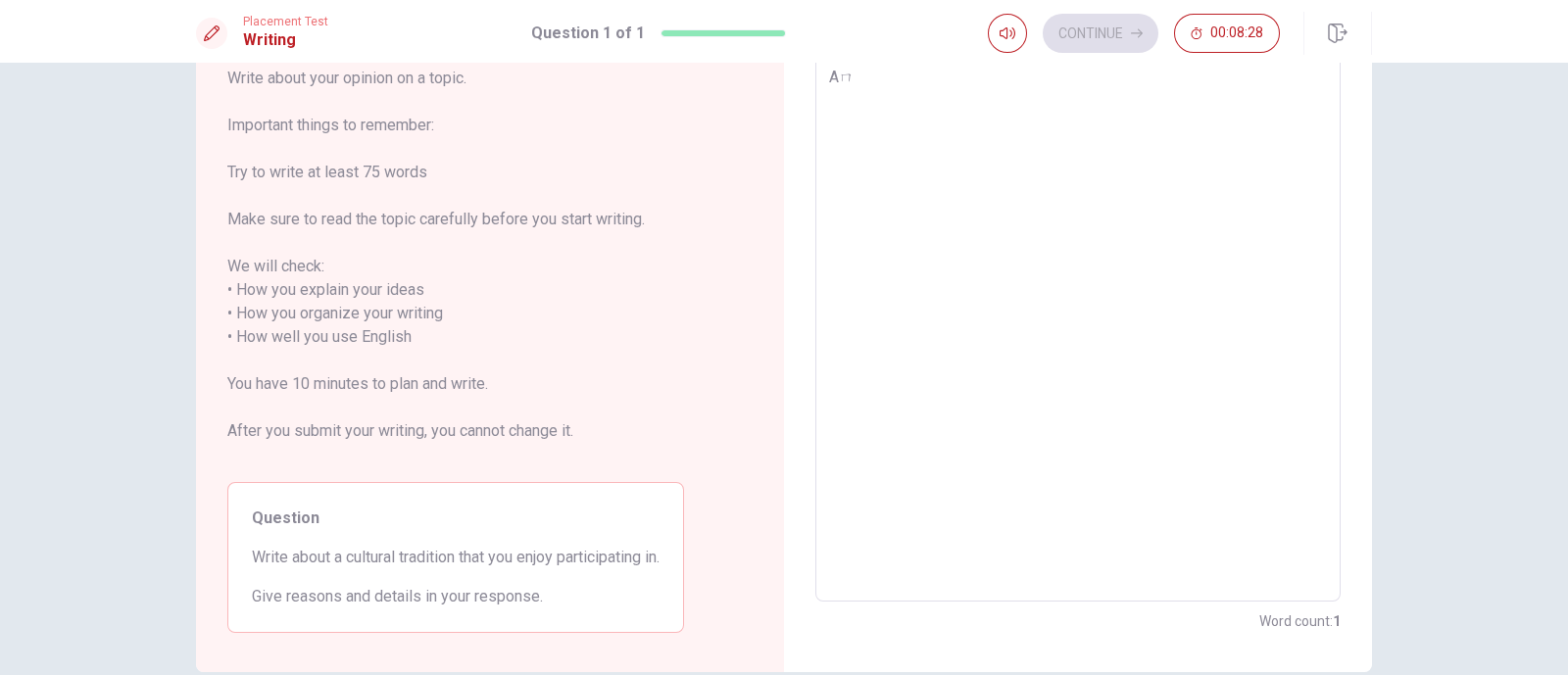 type on "x" 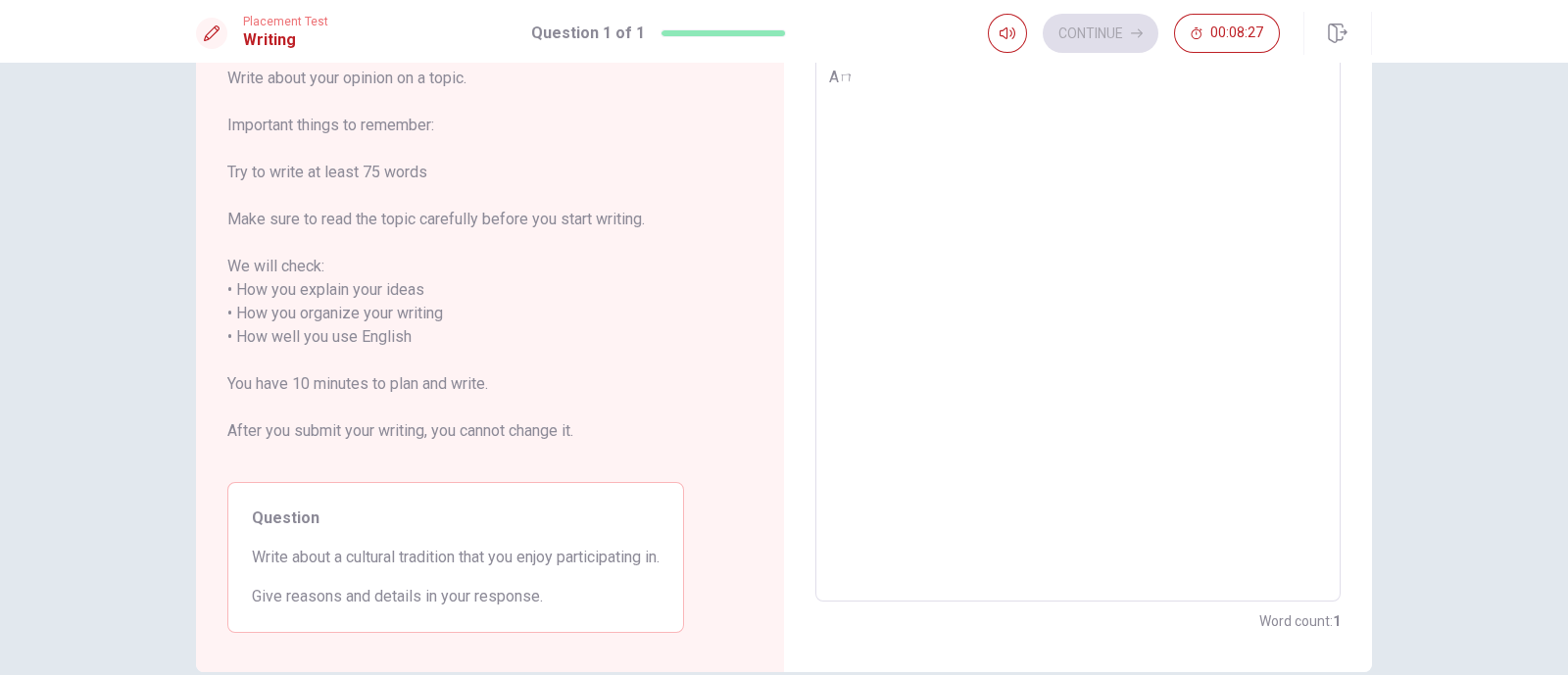 type on "A" 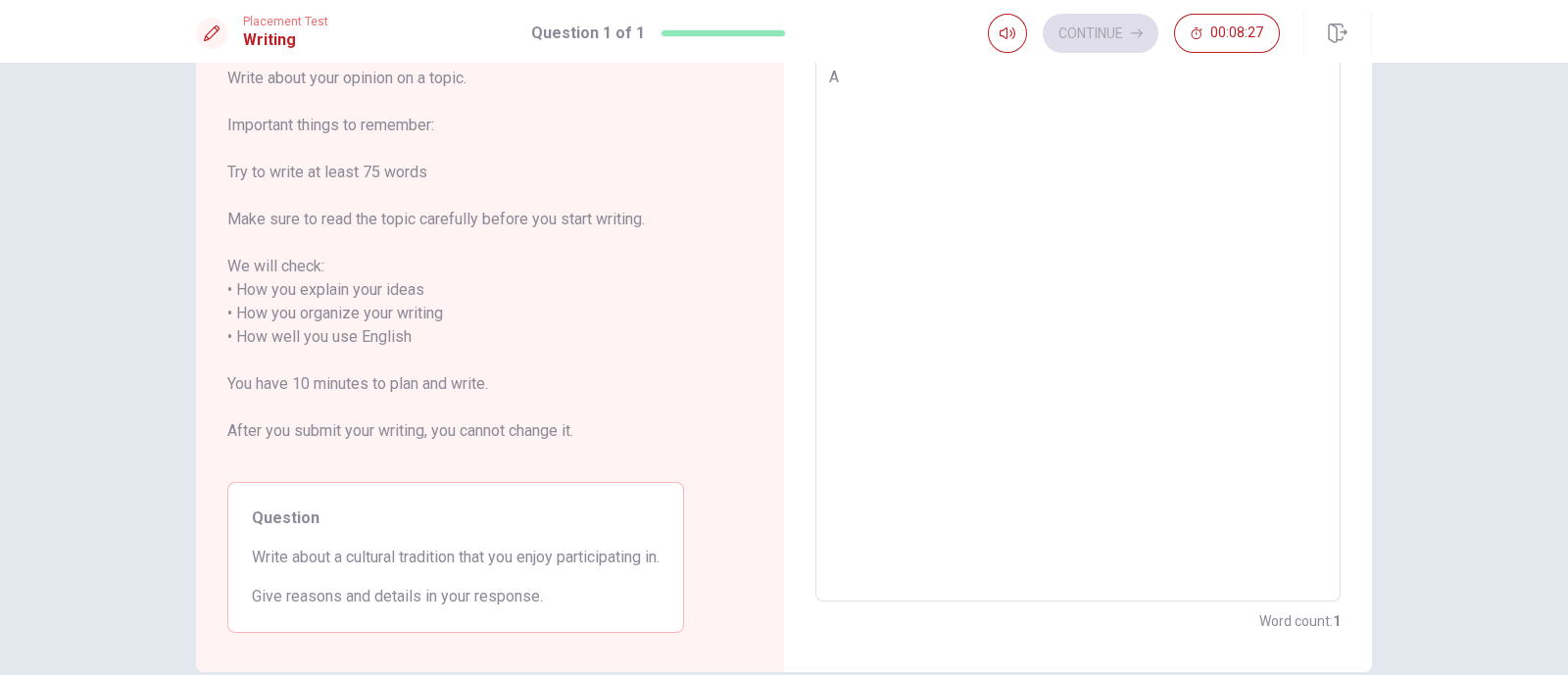 type on "x" 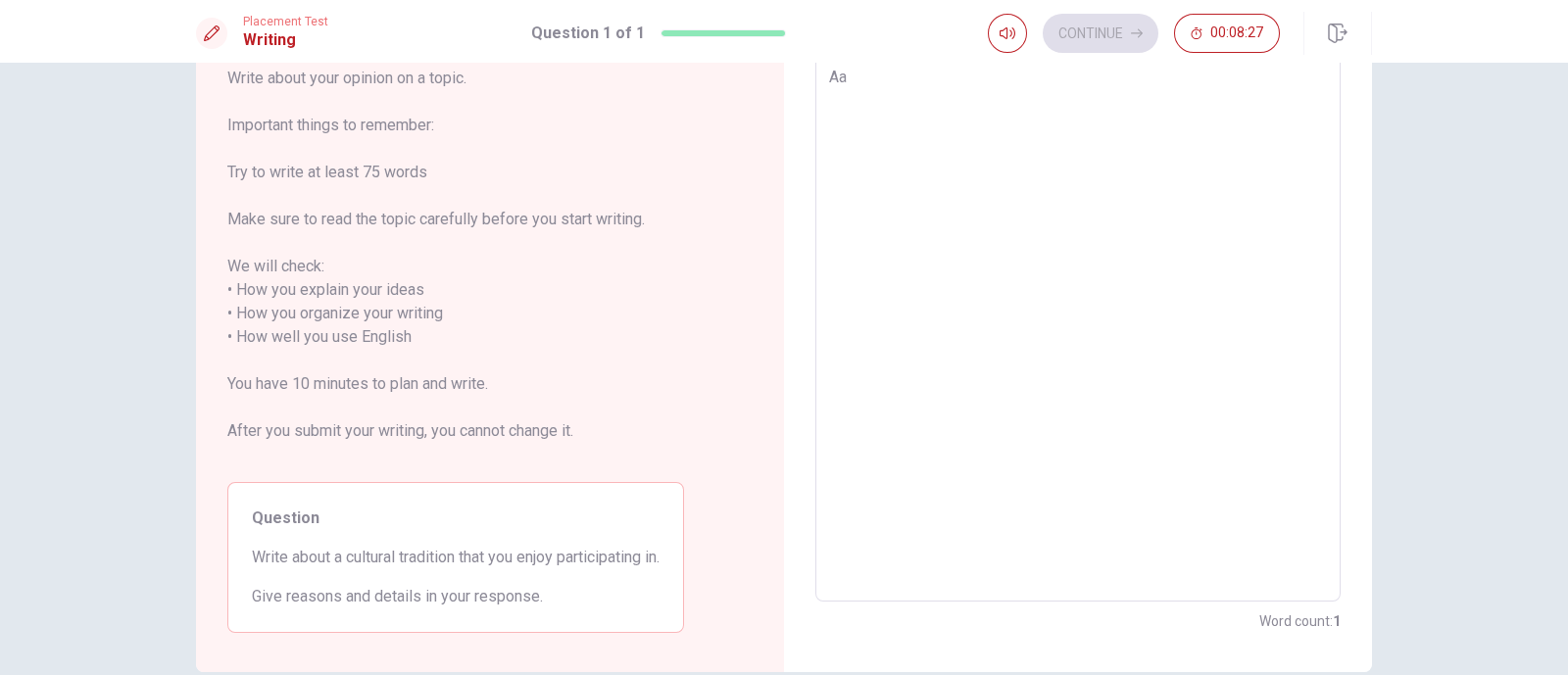 type on "x" 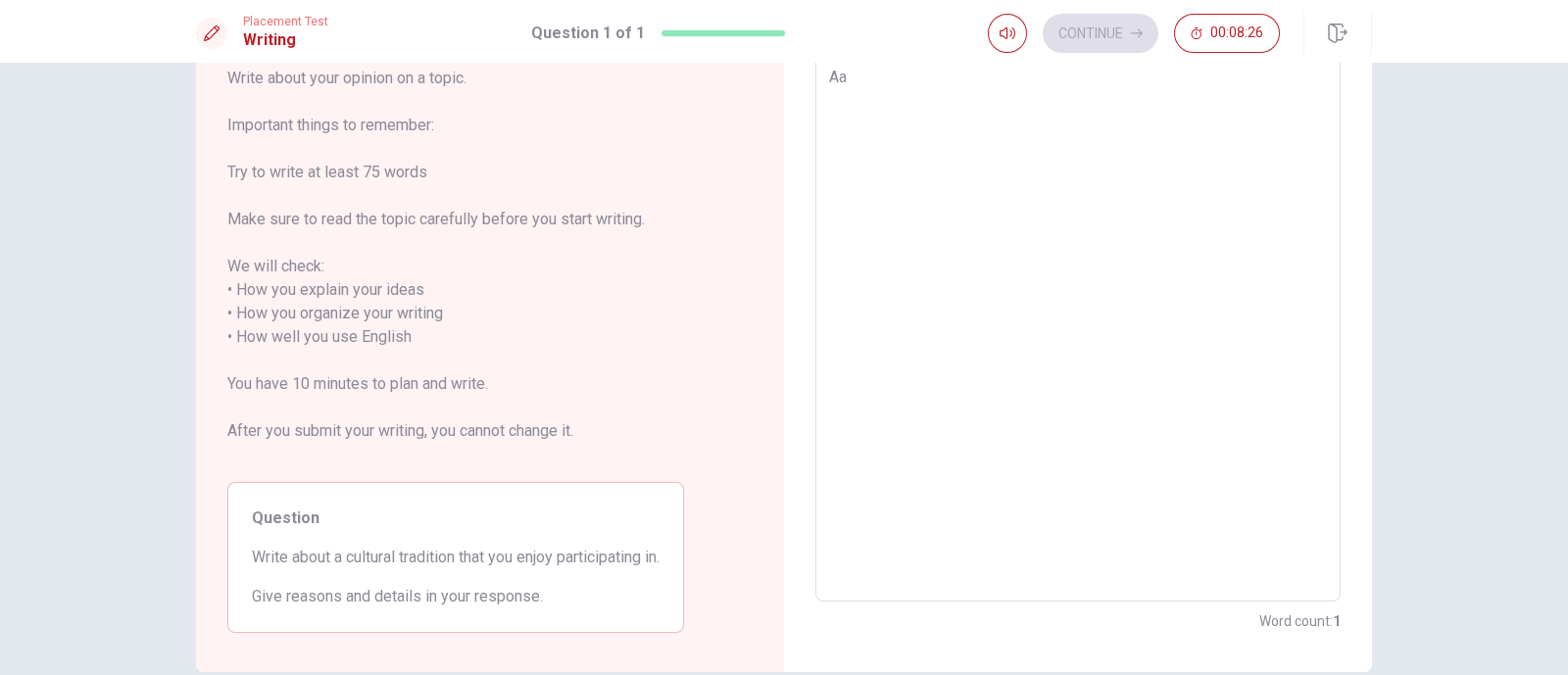 type on "Aa a" 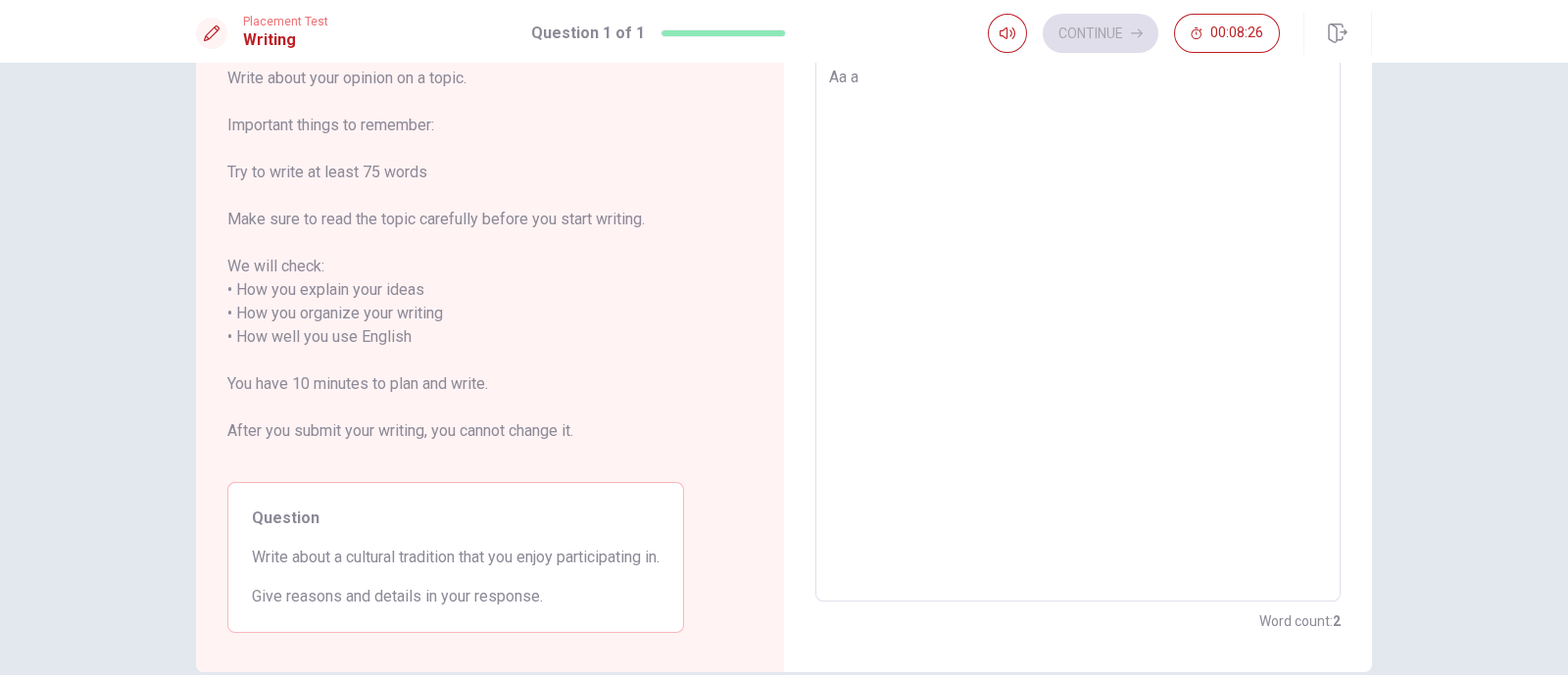 type on "x" 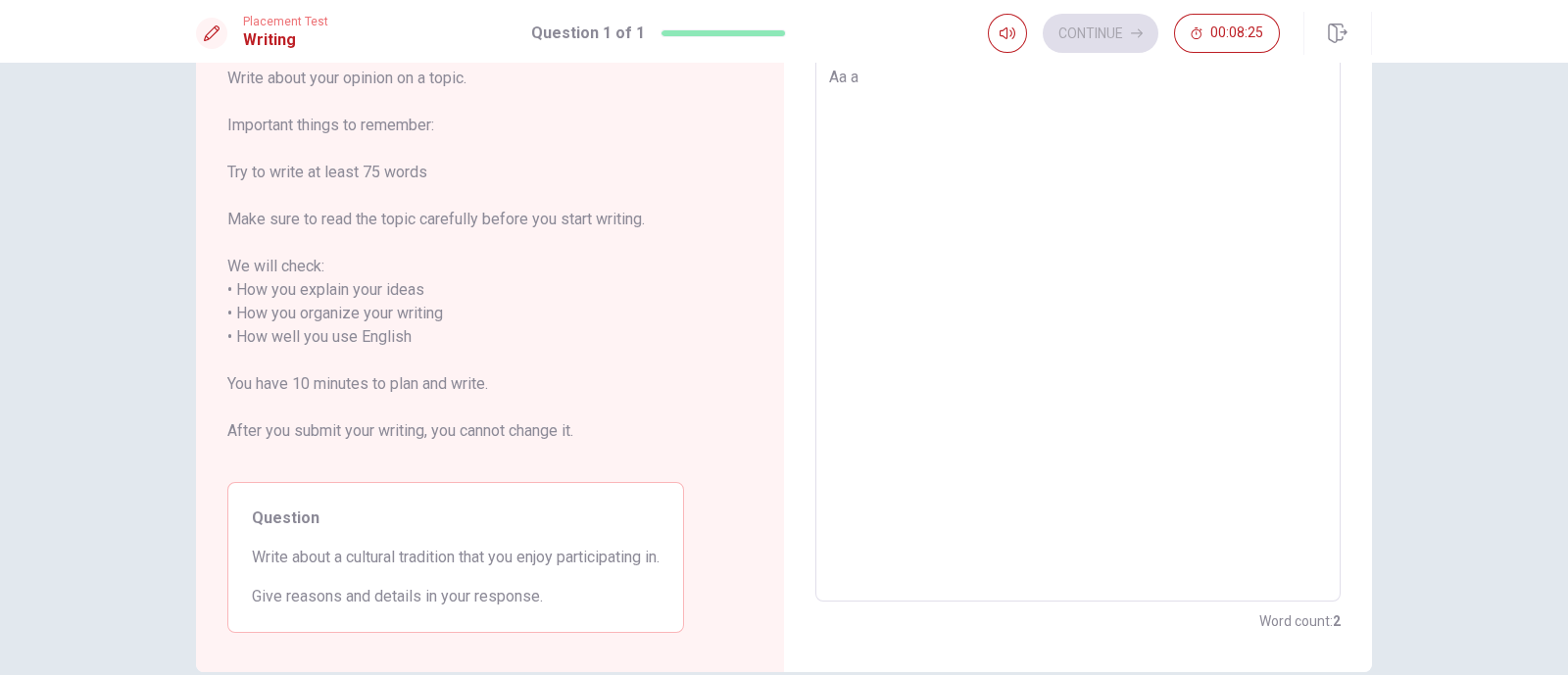 type on "Aa a c" 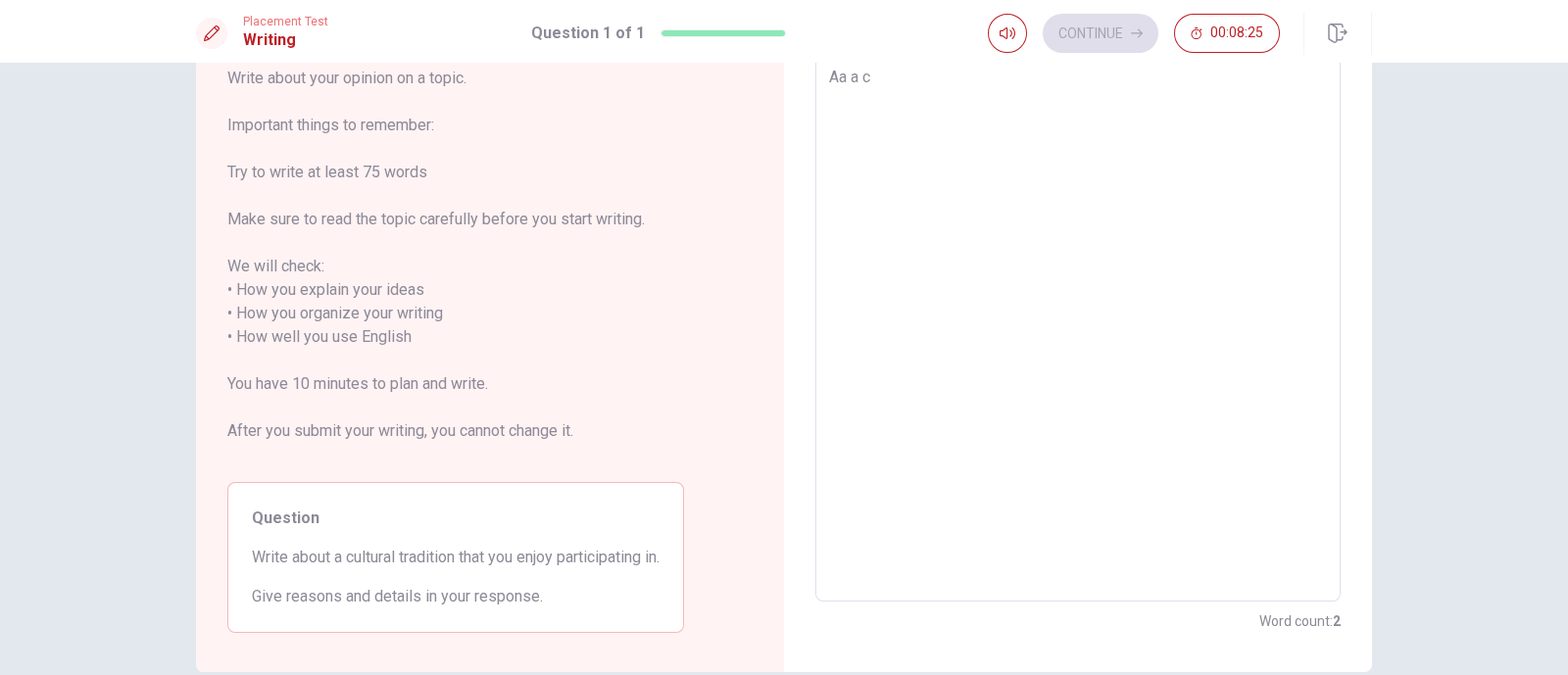 type on "x" 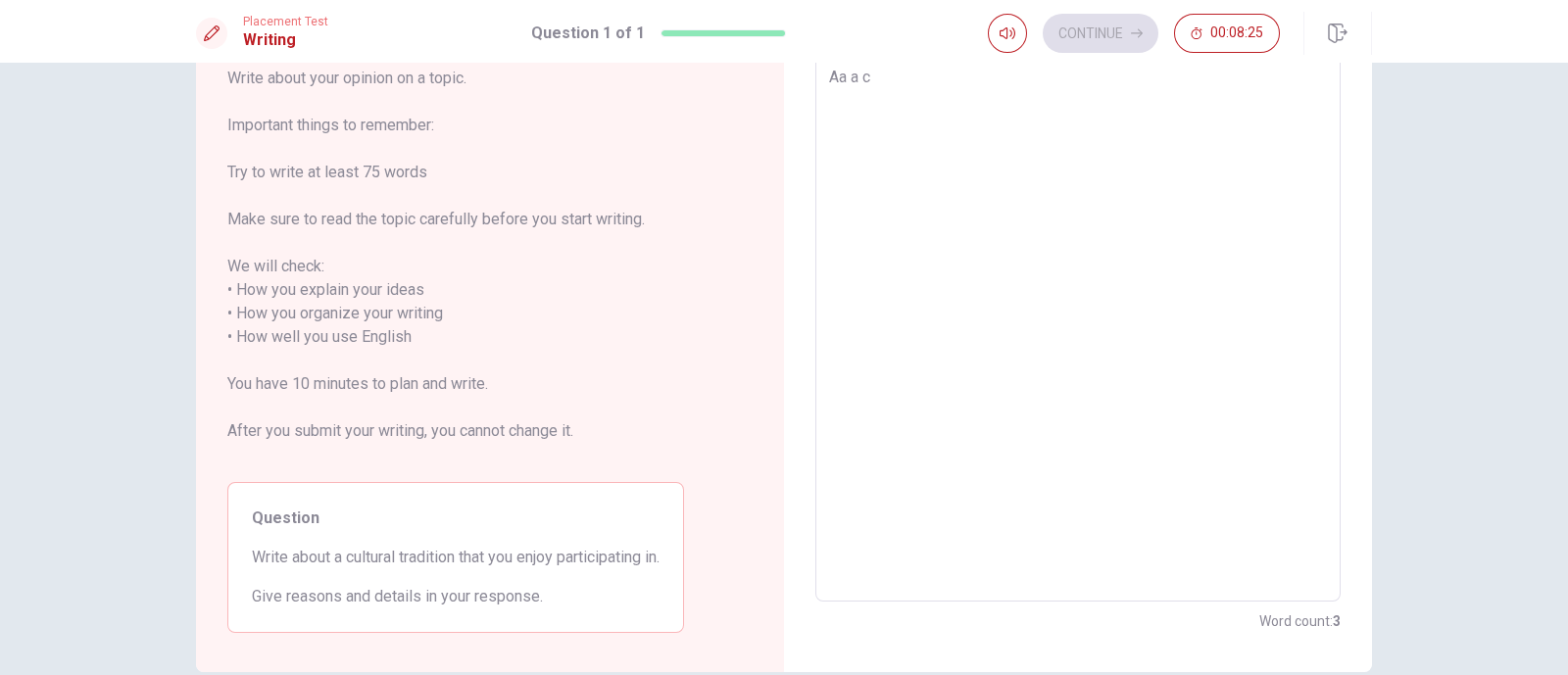 type on "Aa a co" 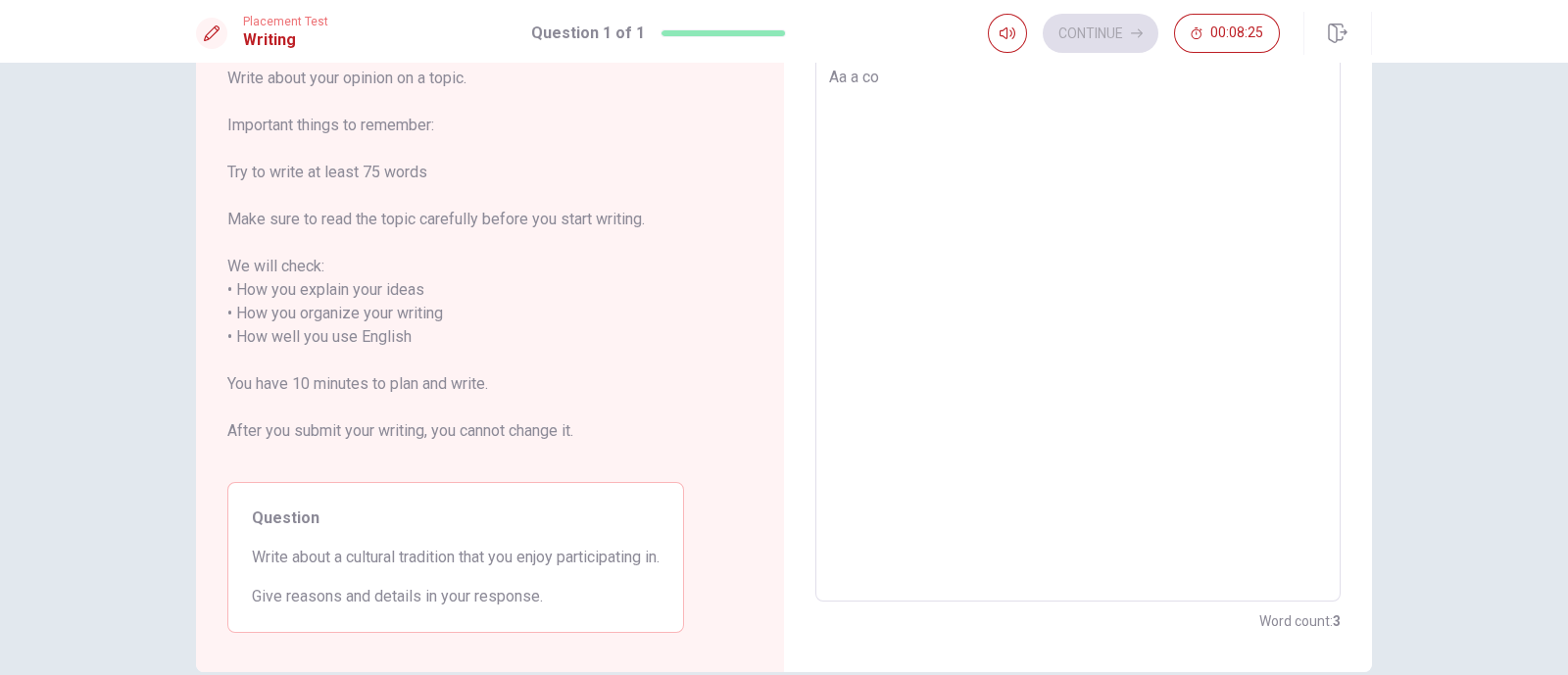 type on "x" 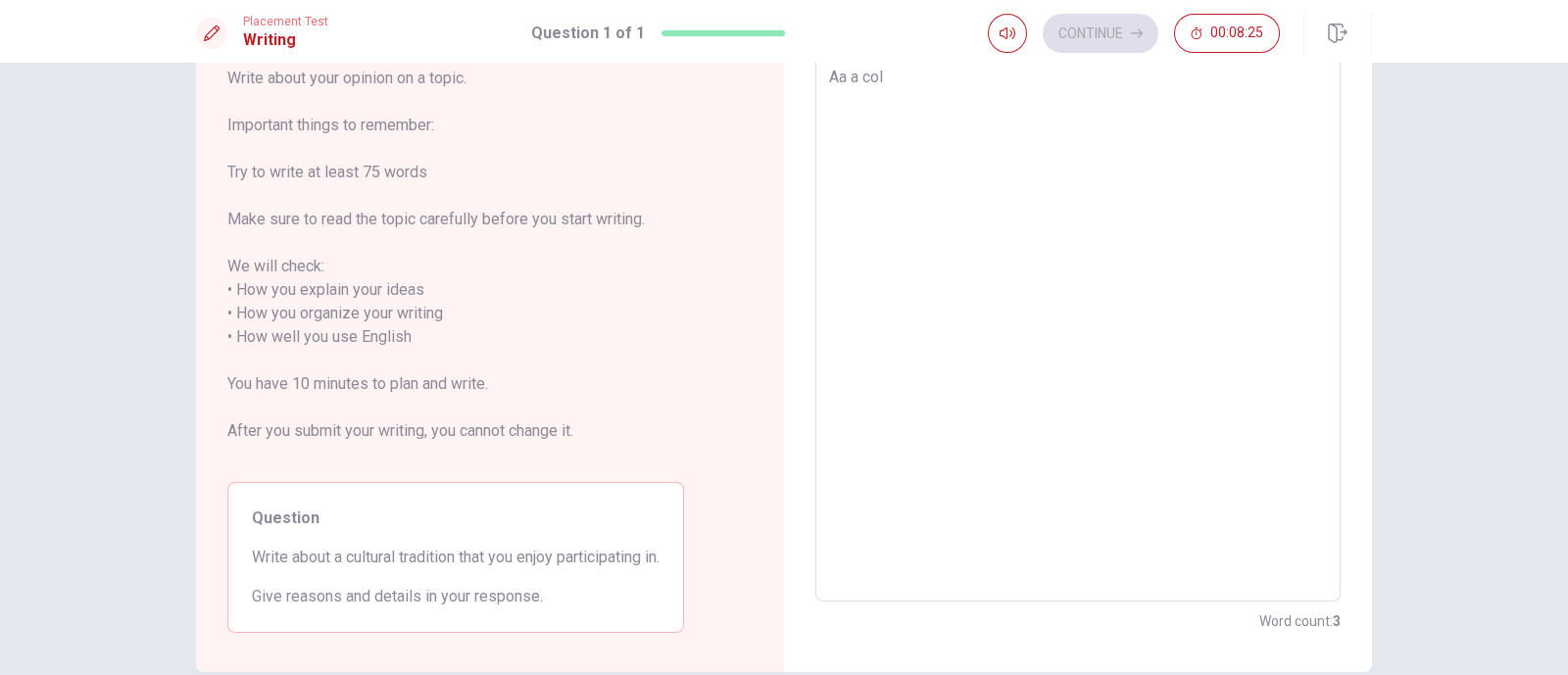 type on "x" 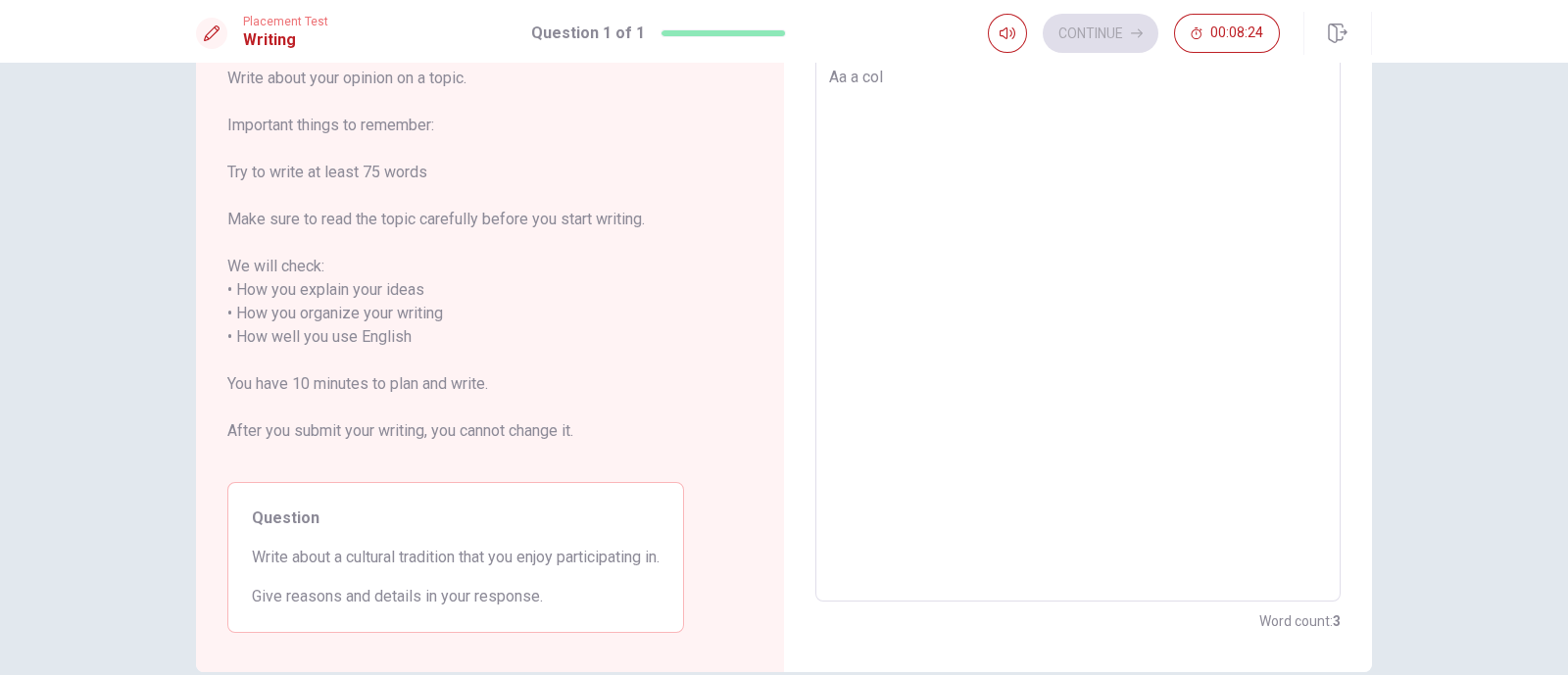 type on "Aa a coll" 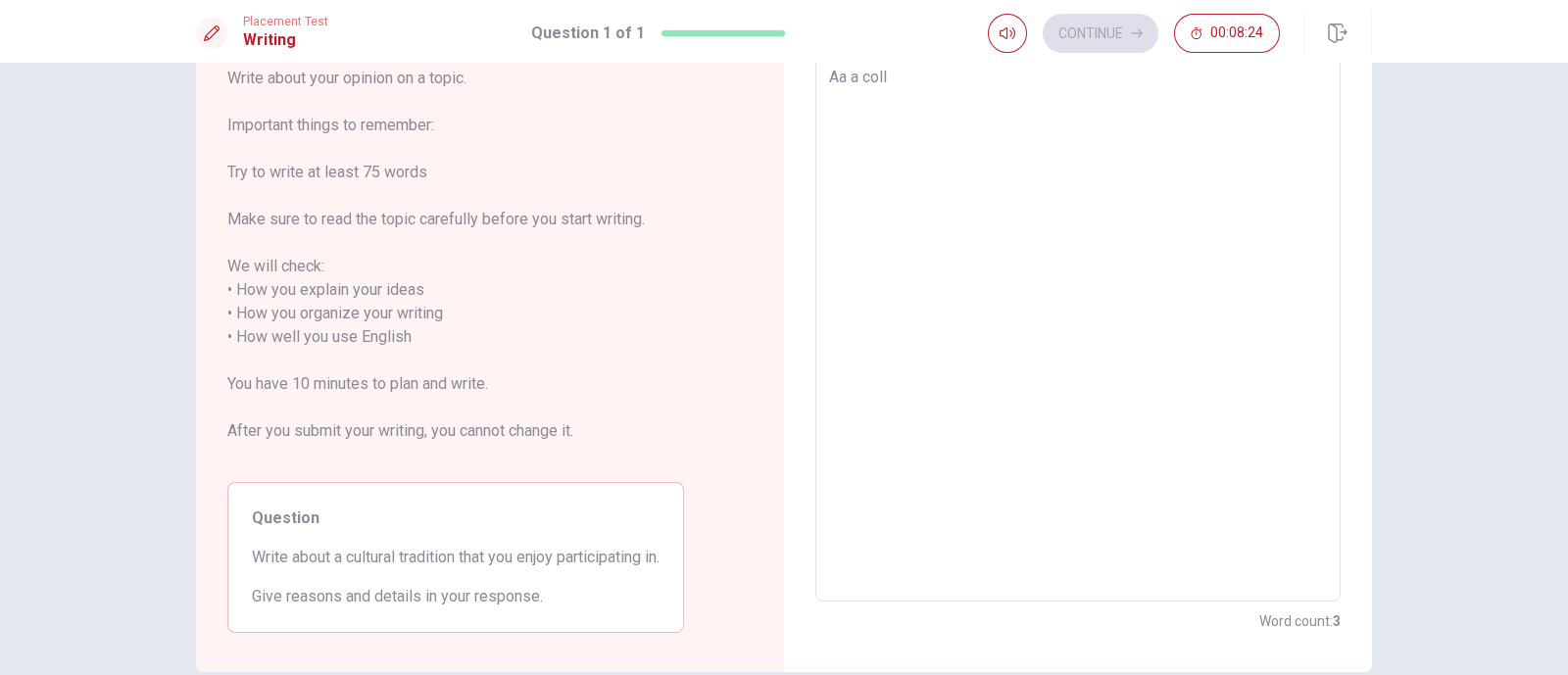 type on "x" 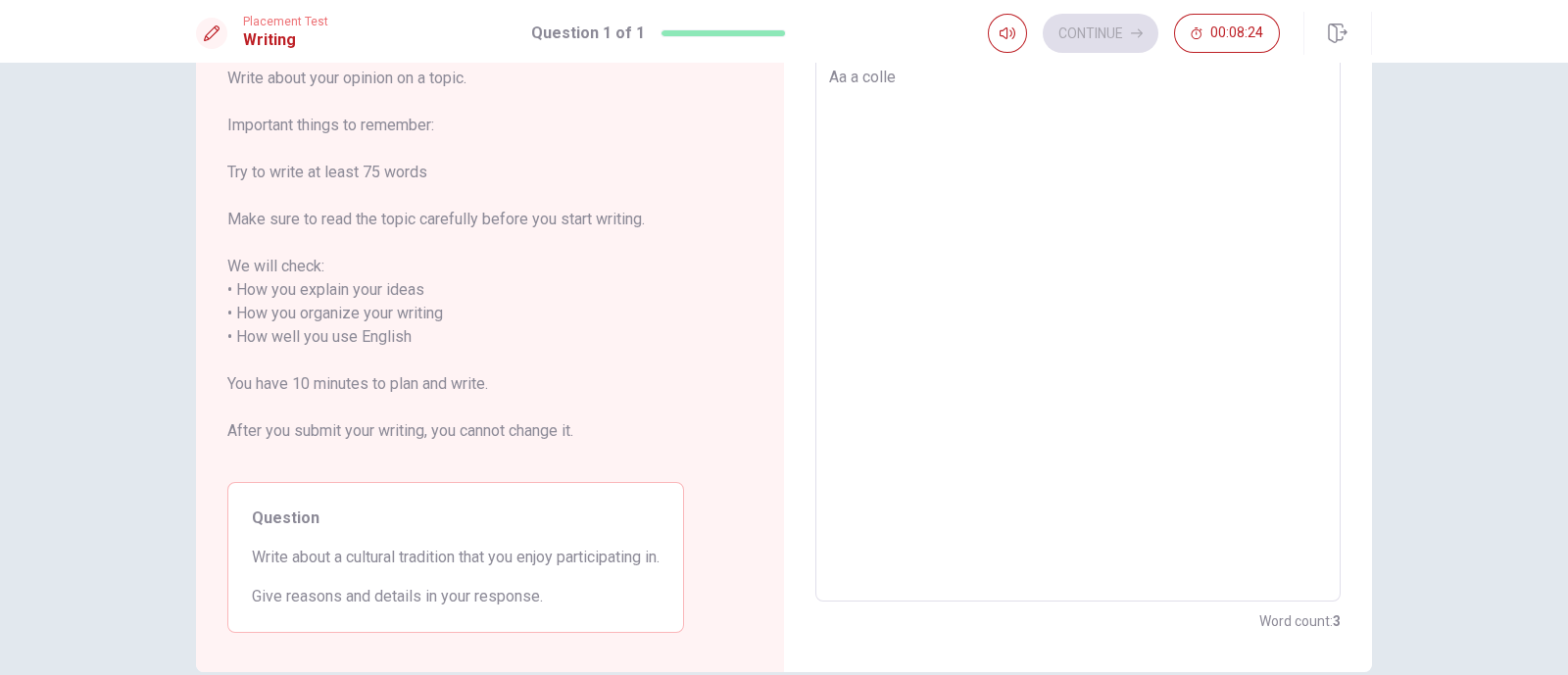 type on "x" 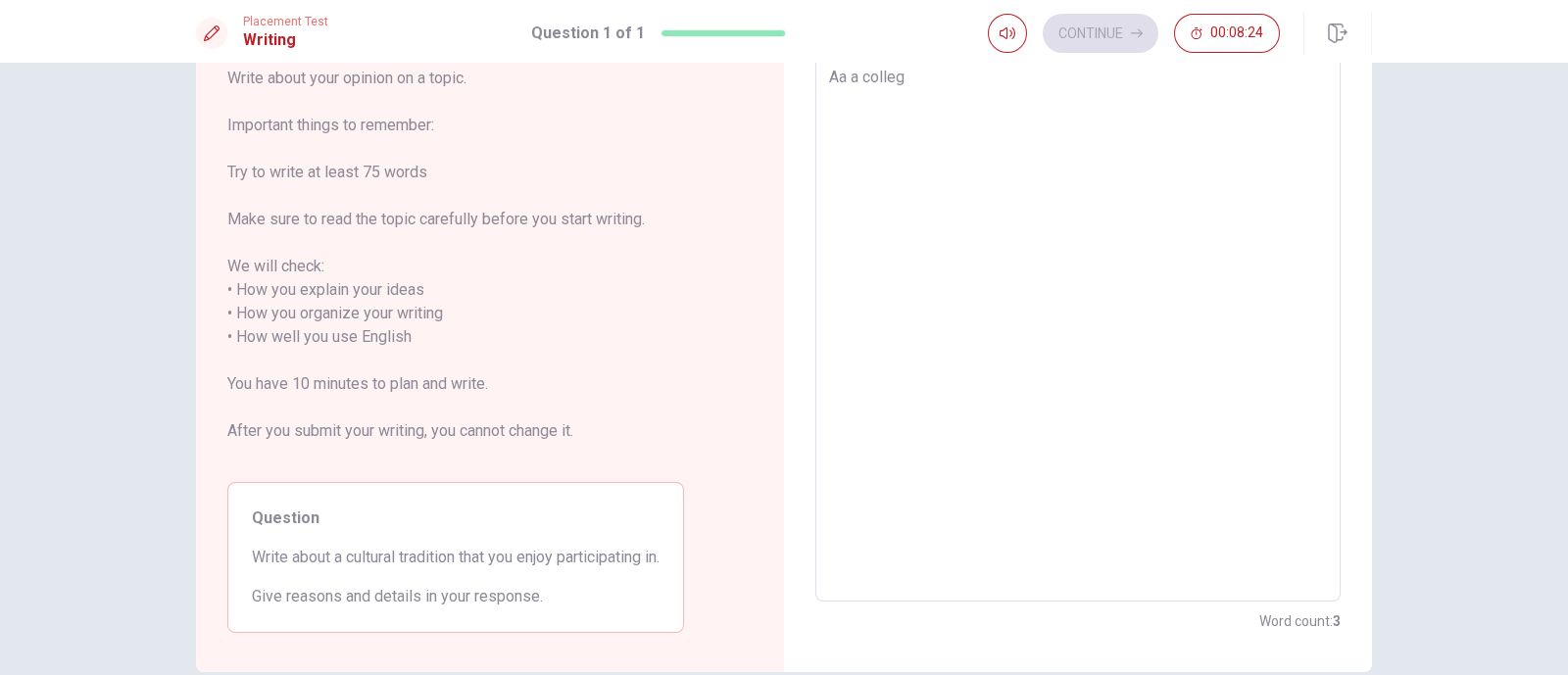 type on "x" 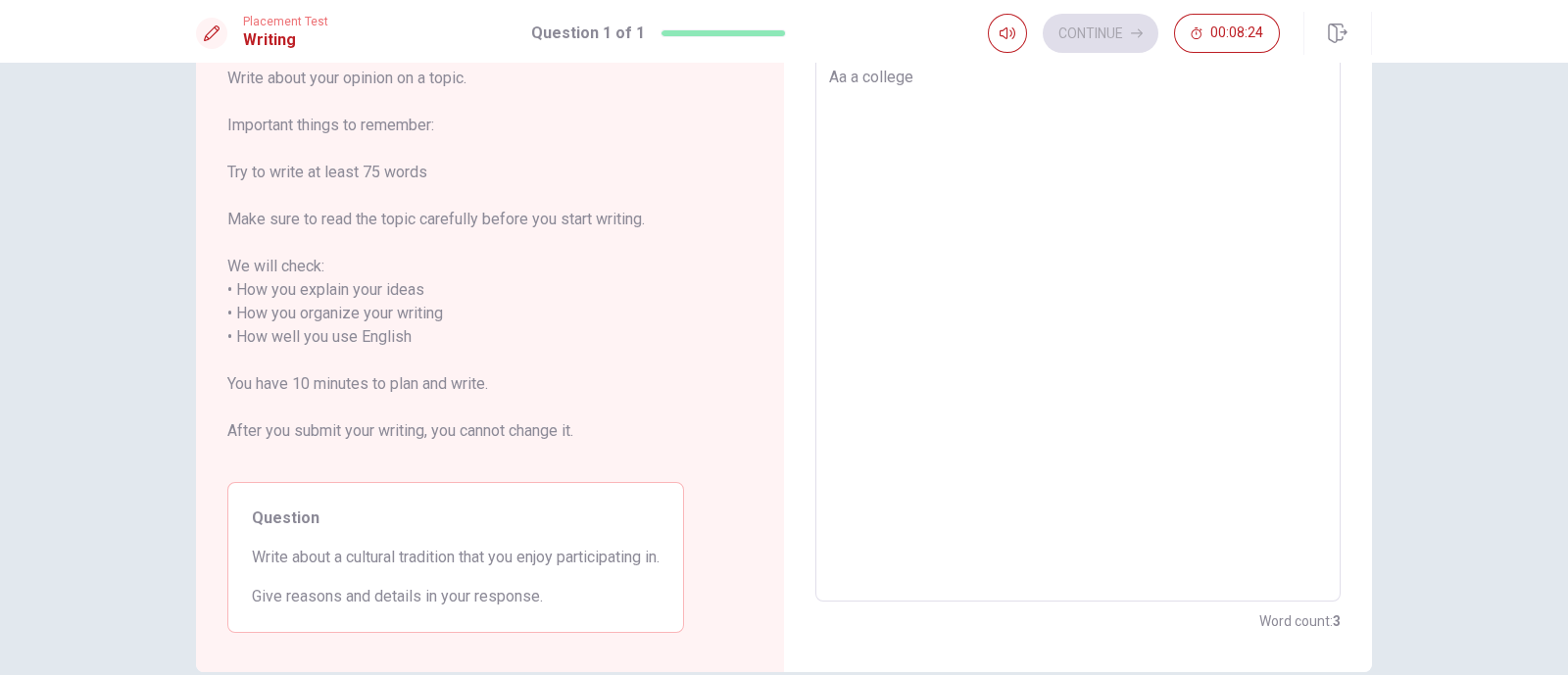 type on "x" 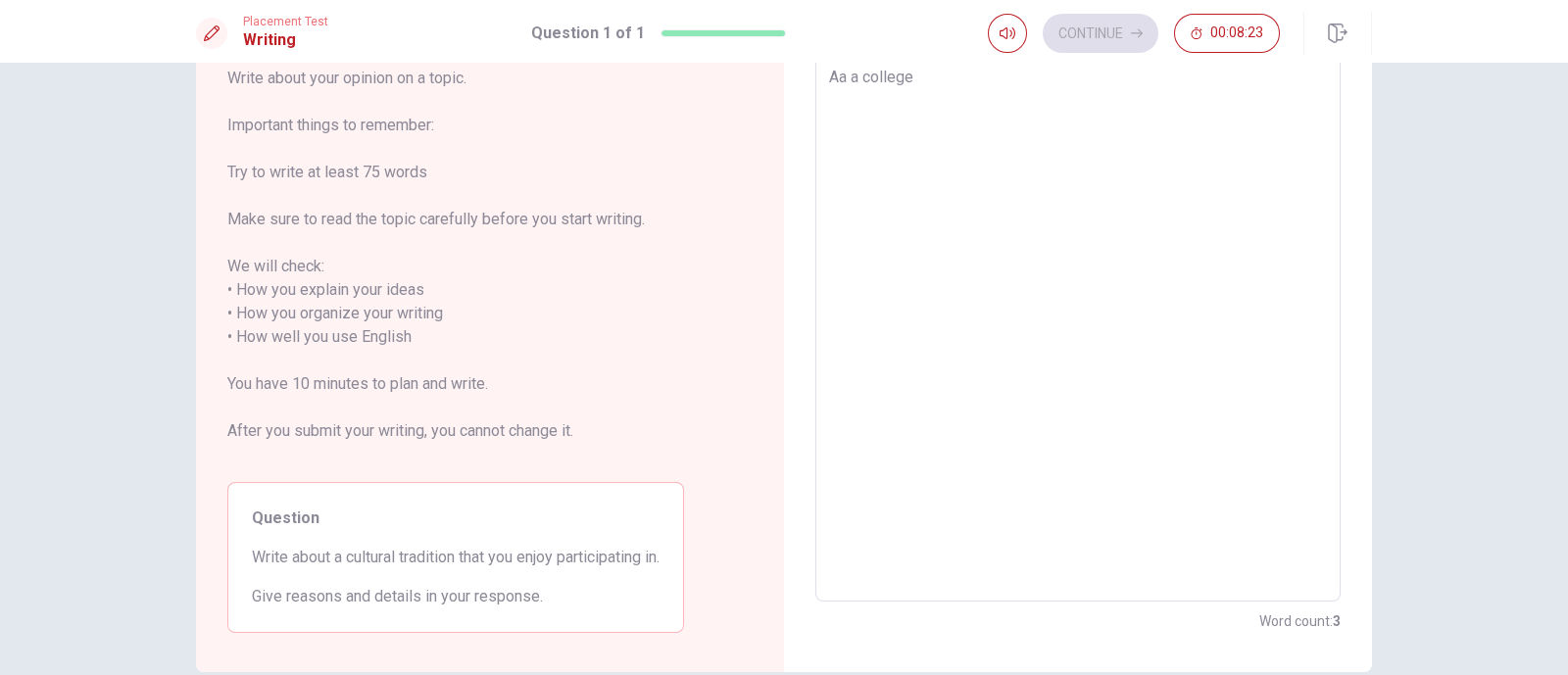 type on "Aa a college s" 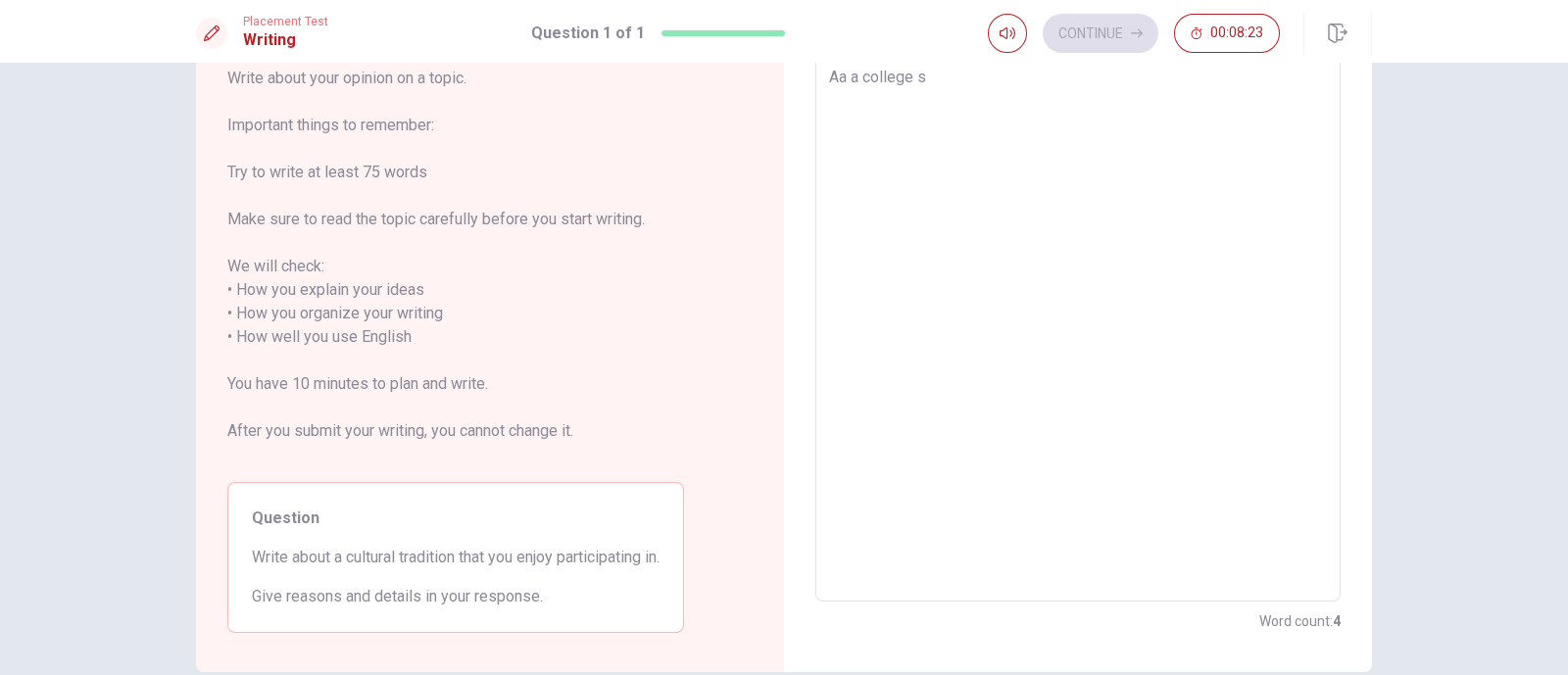 type on "x" 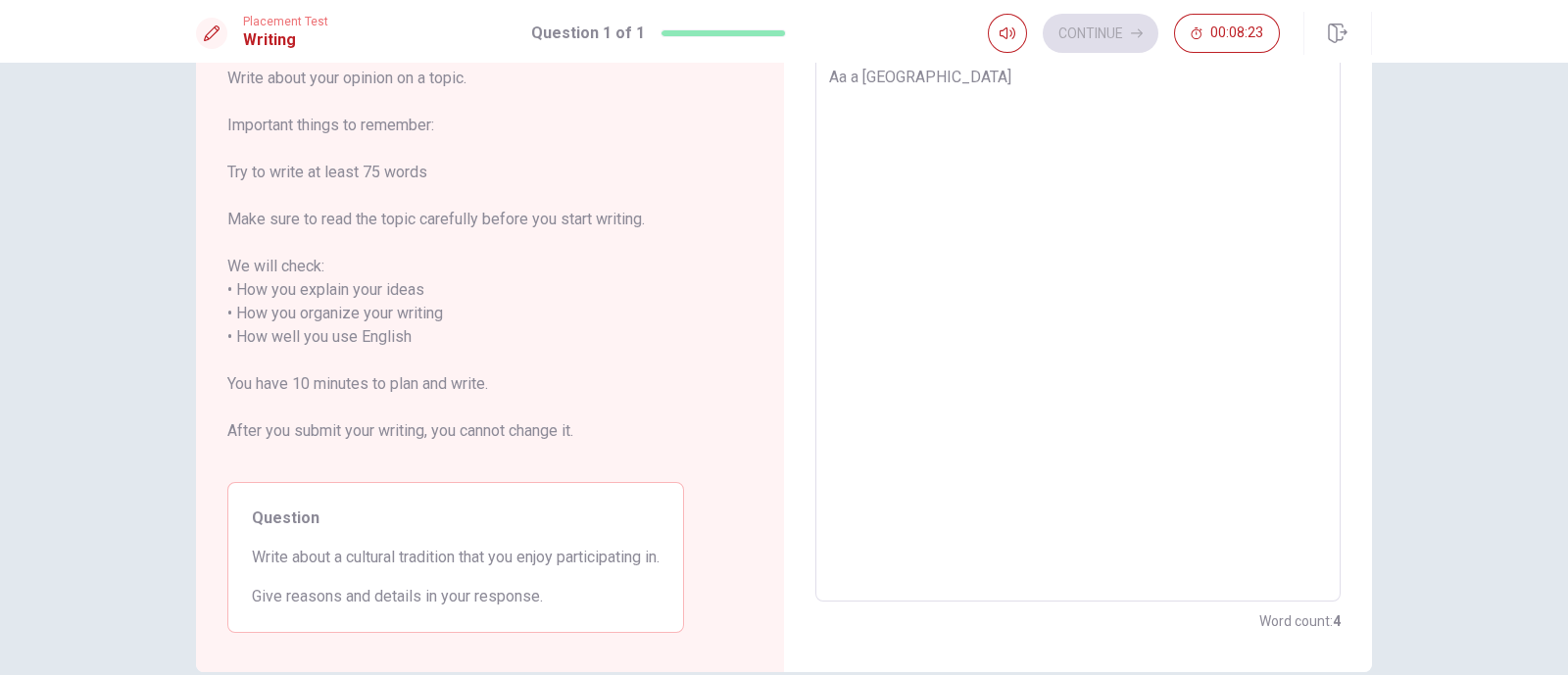type on "x" 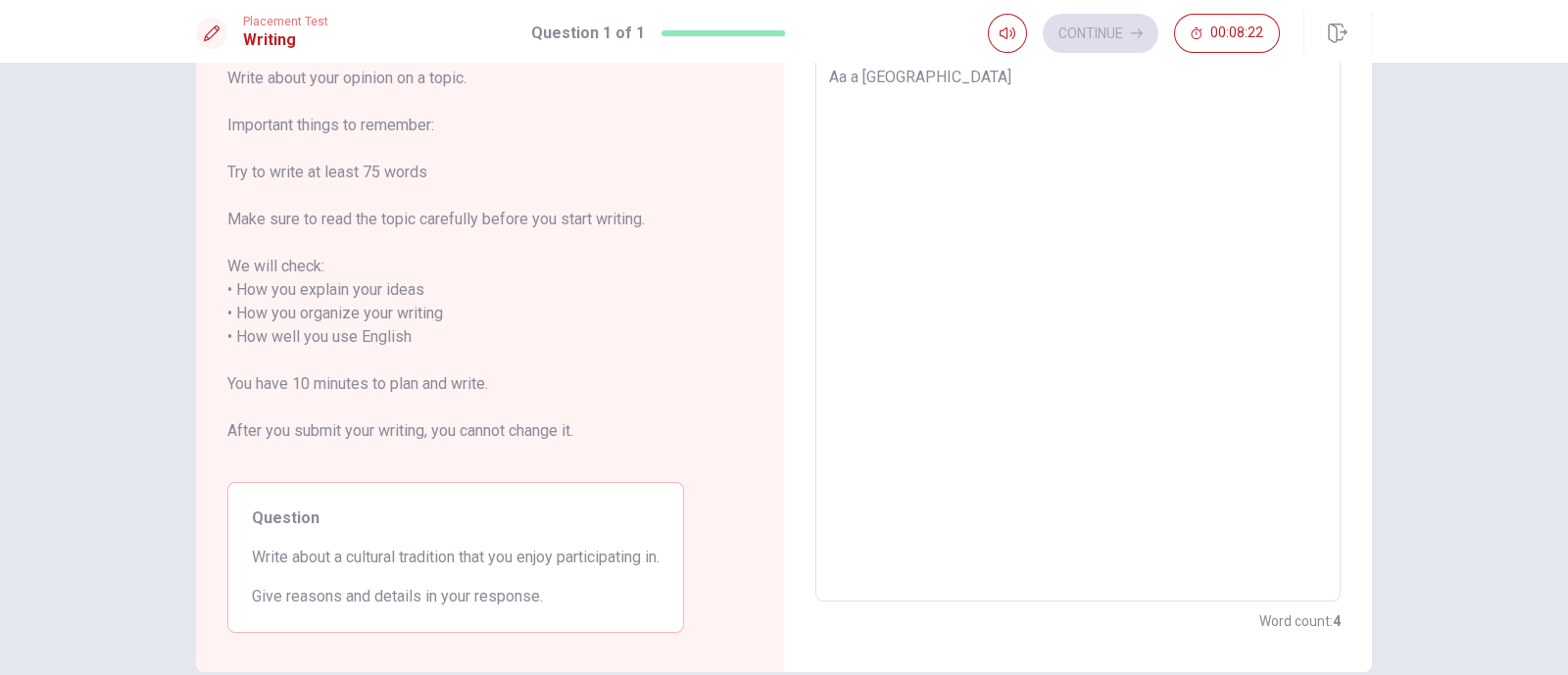 type on "Aa a college std" 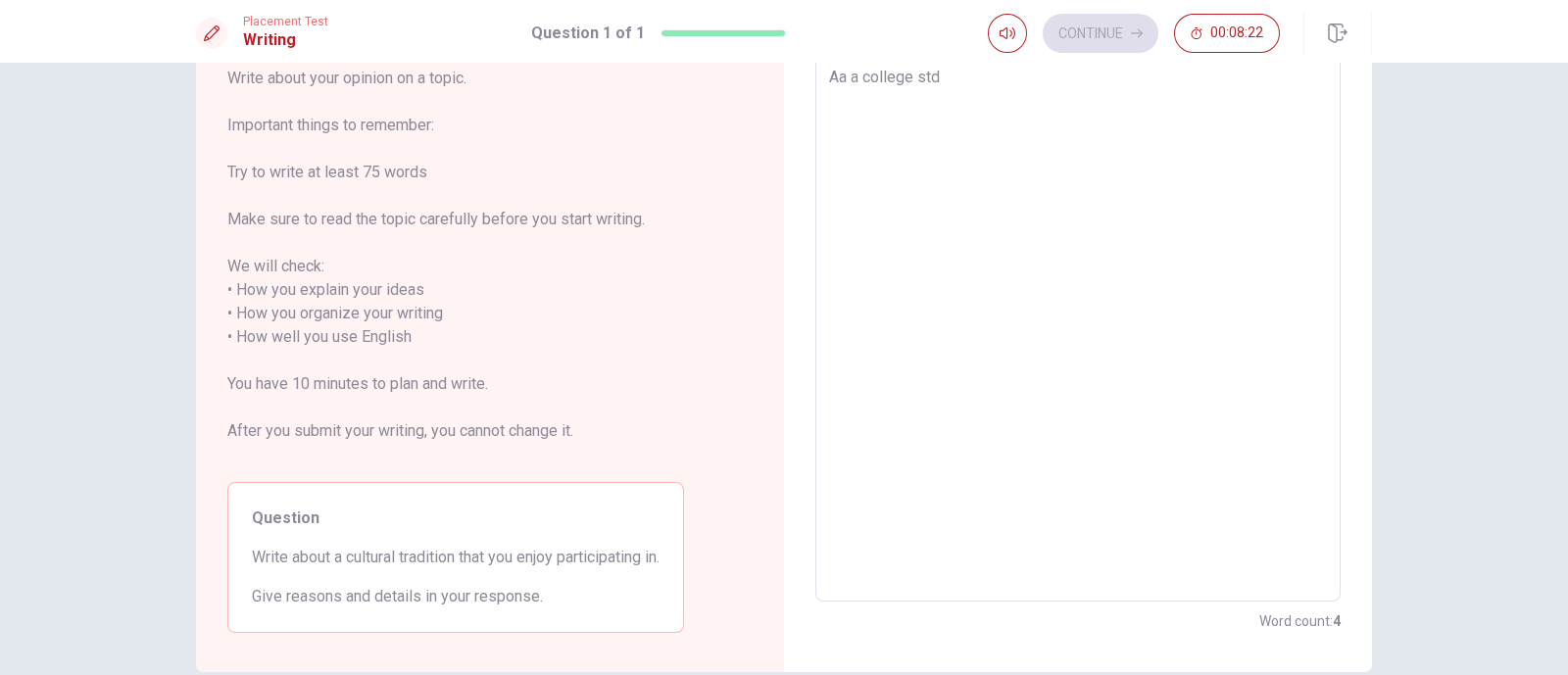 type on "x" 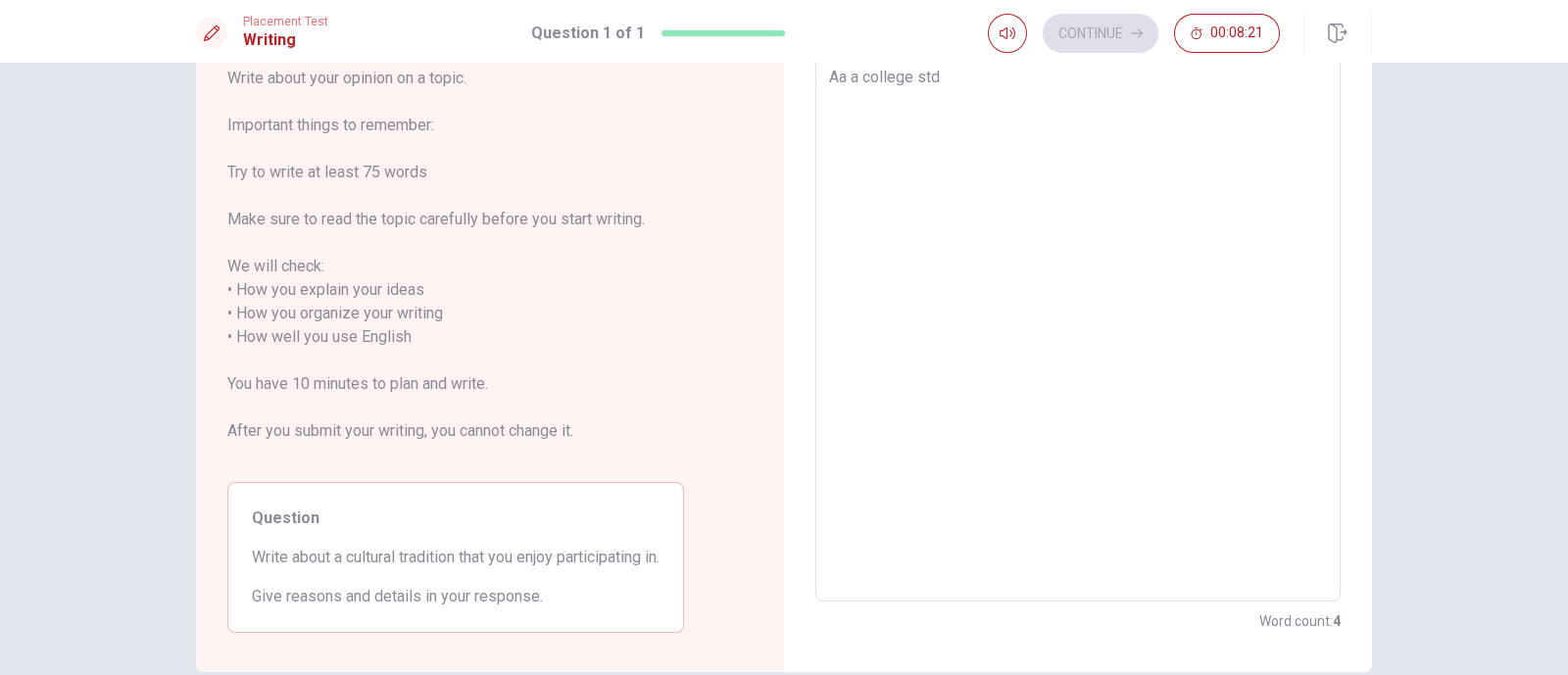 type on "Aa a [GEOGRAPHIC_DATA]" 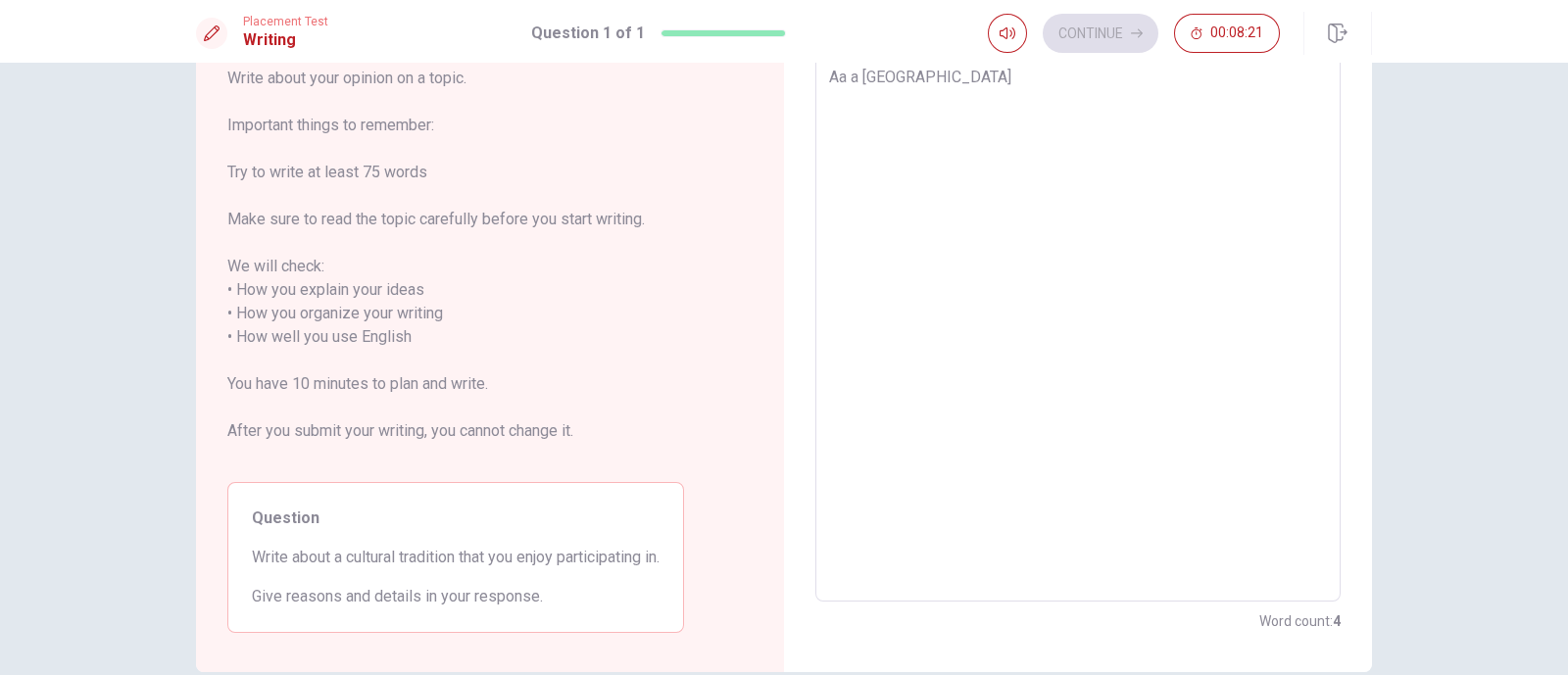 type on "x" 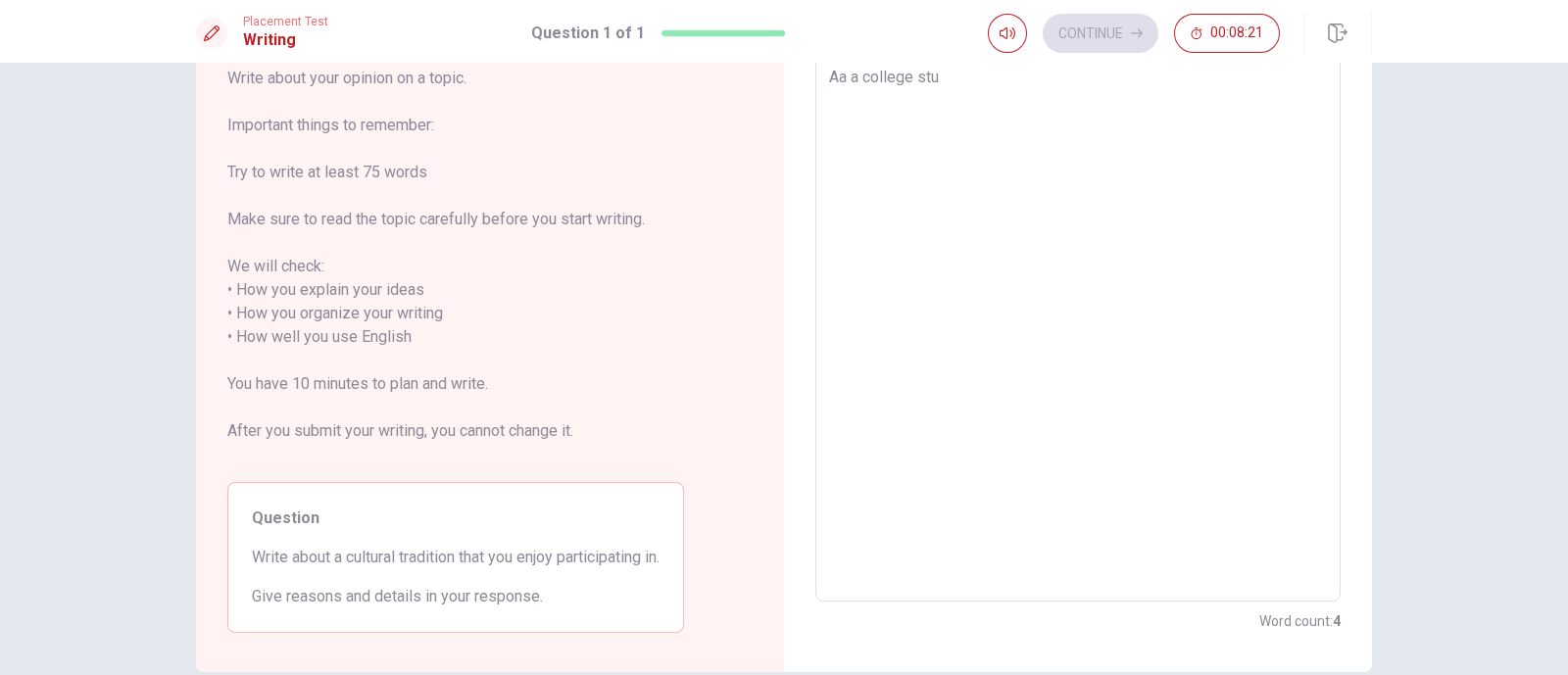 type on "x" 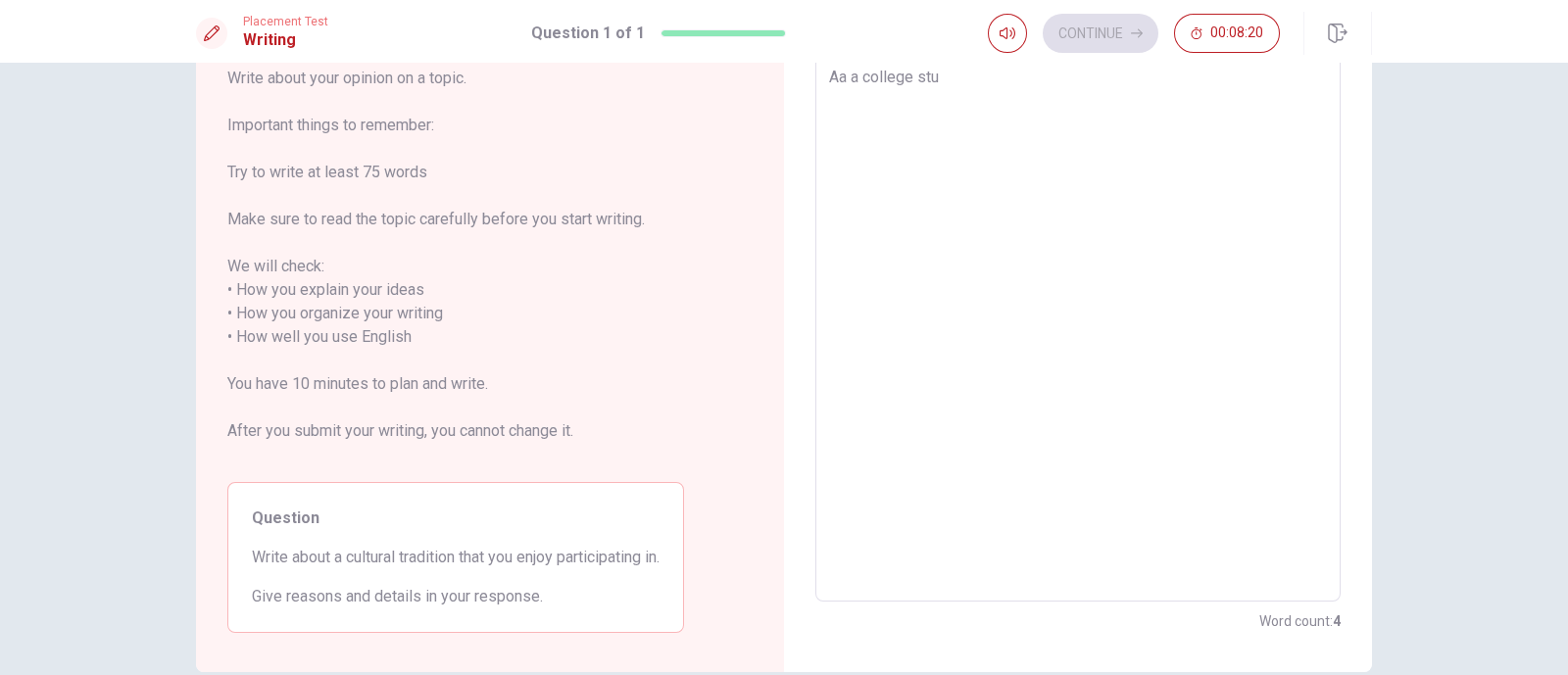 type on "Aa a college stud" 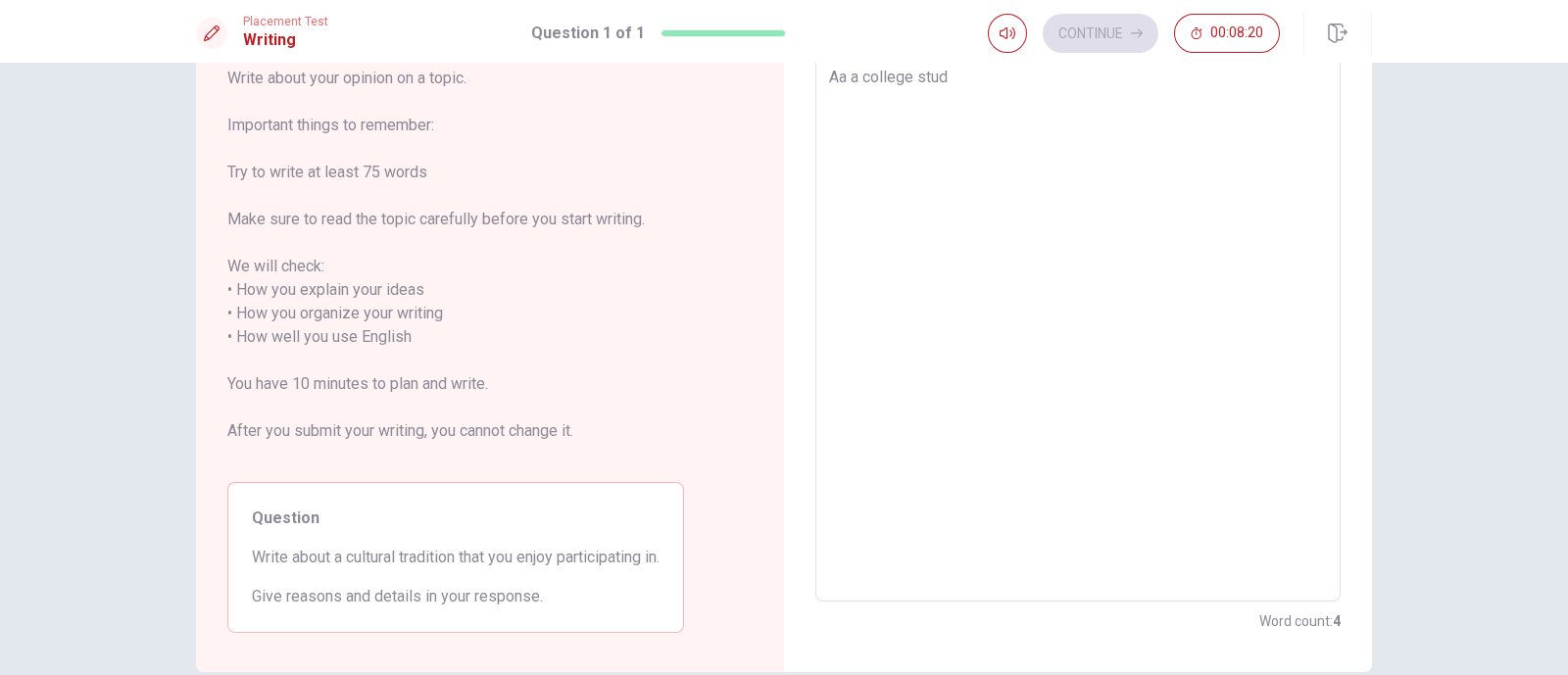 type on "x" 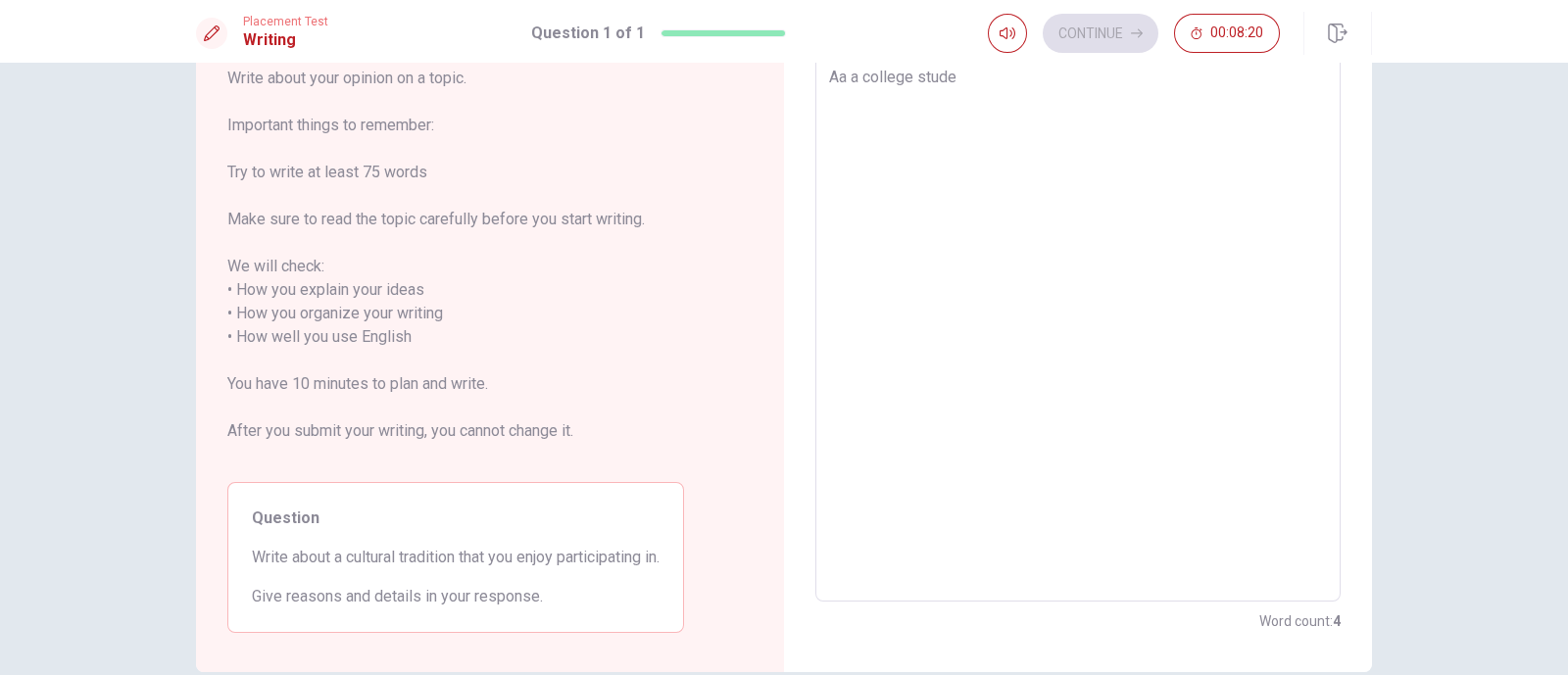 type on "x" 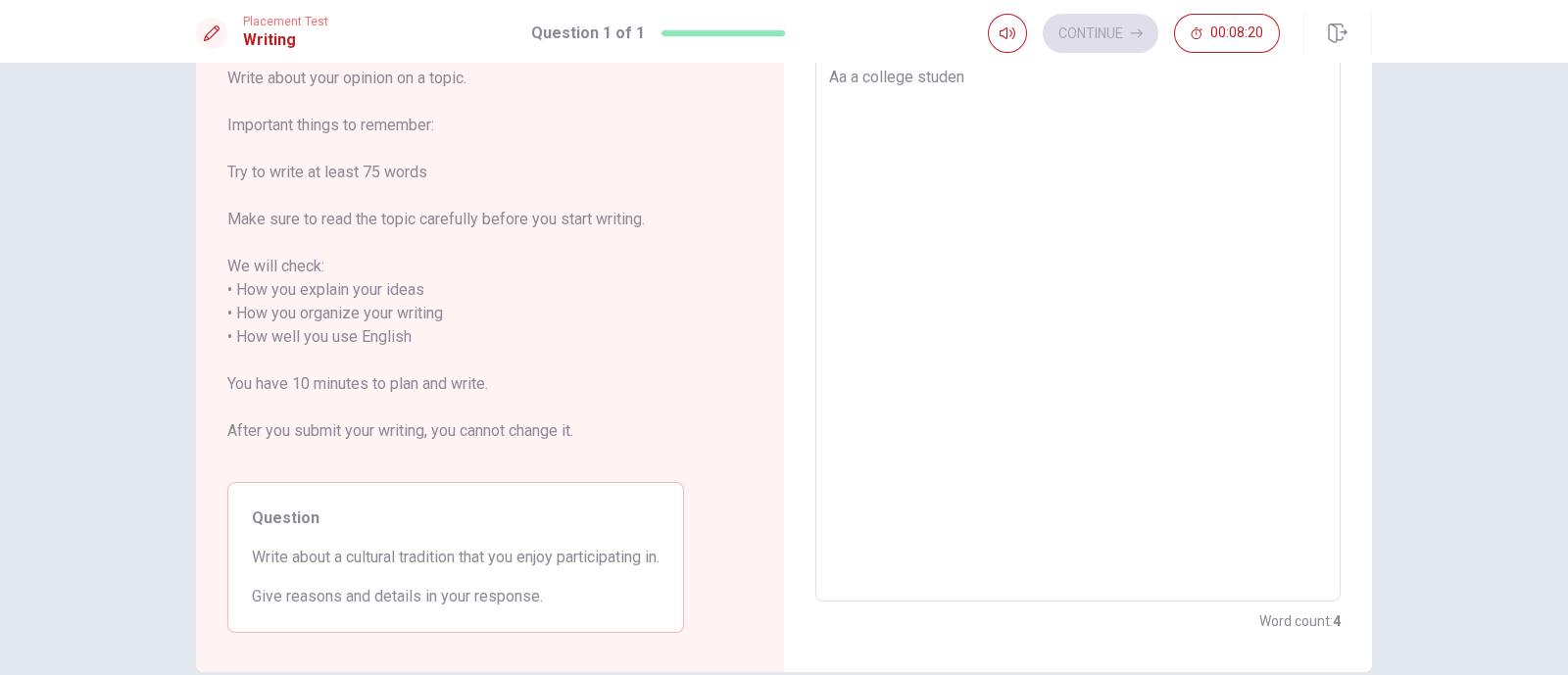 type on "x" 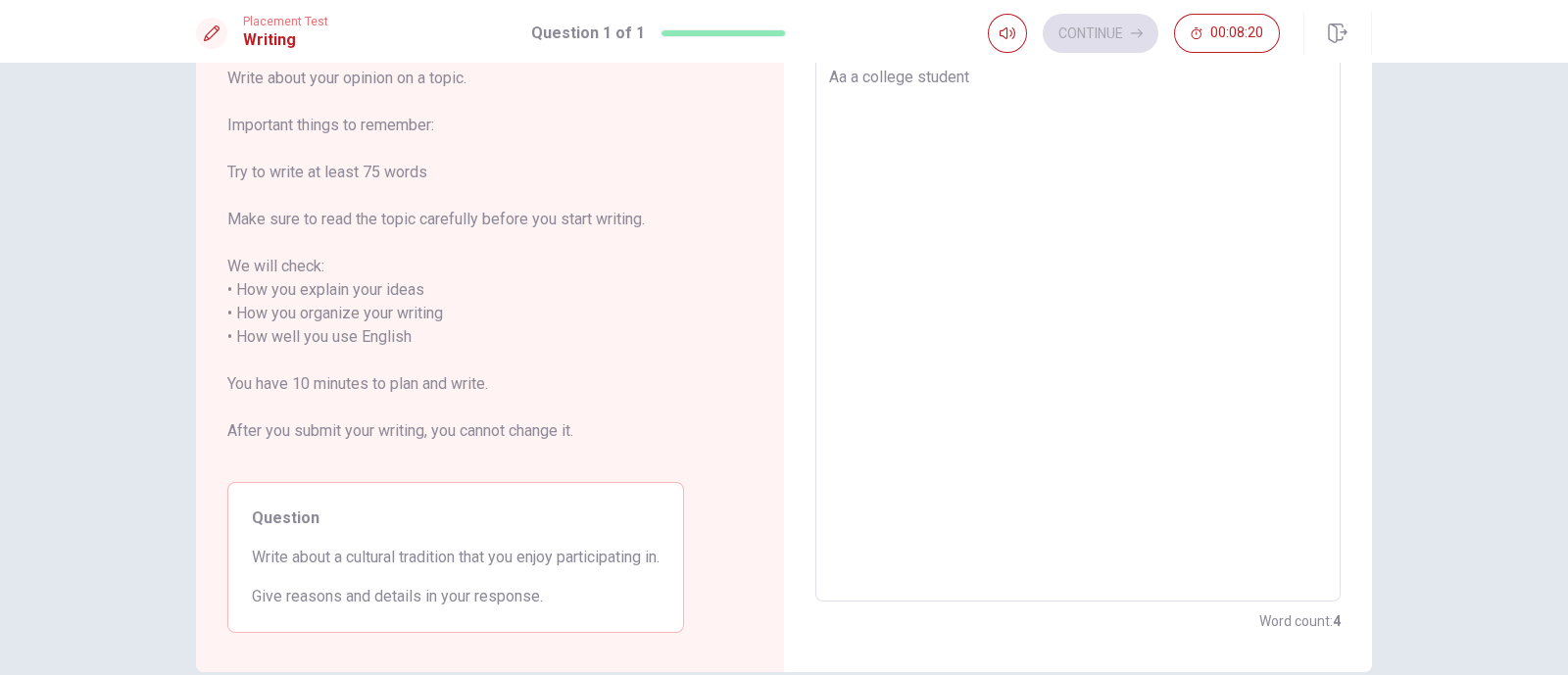type on "x" 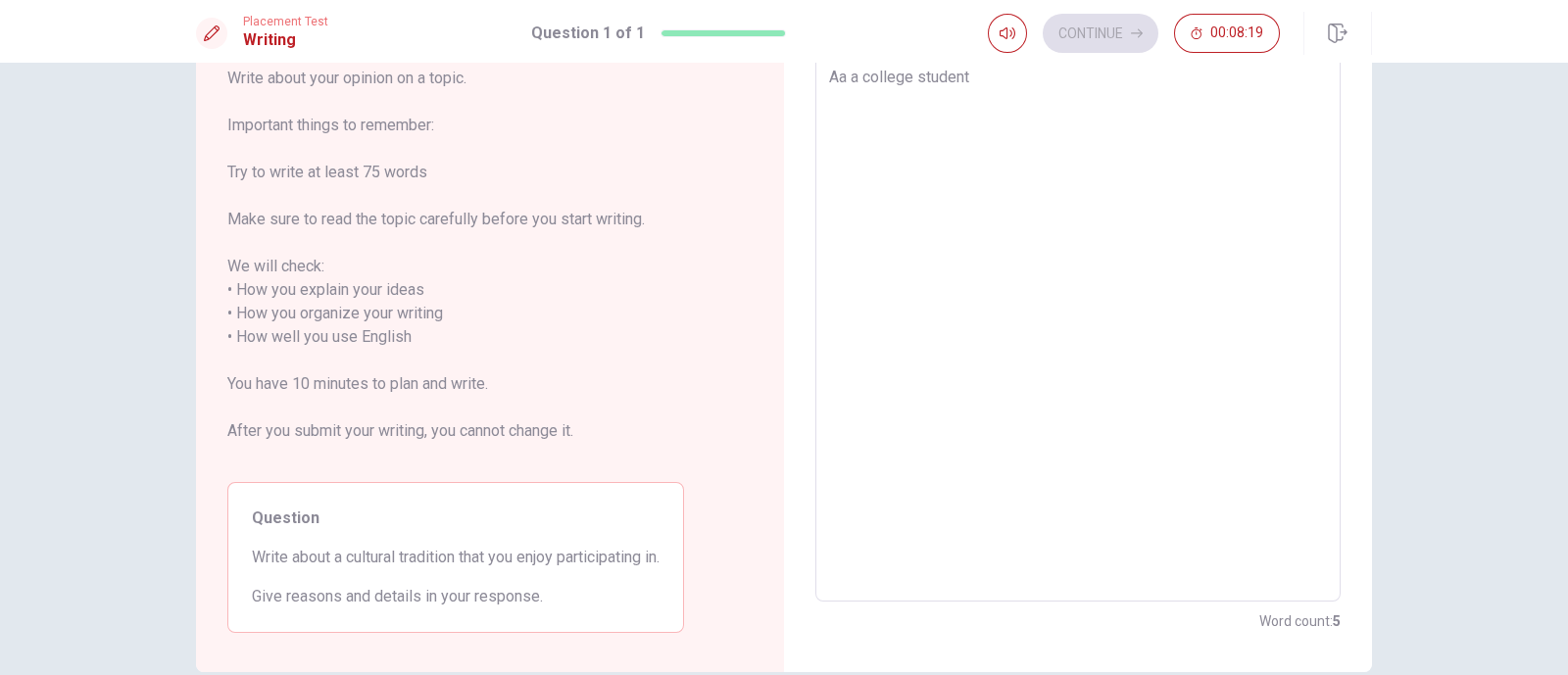 type on "Aa a college student g" 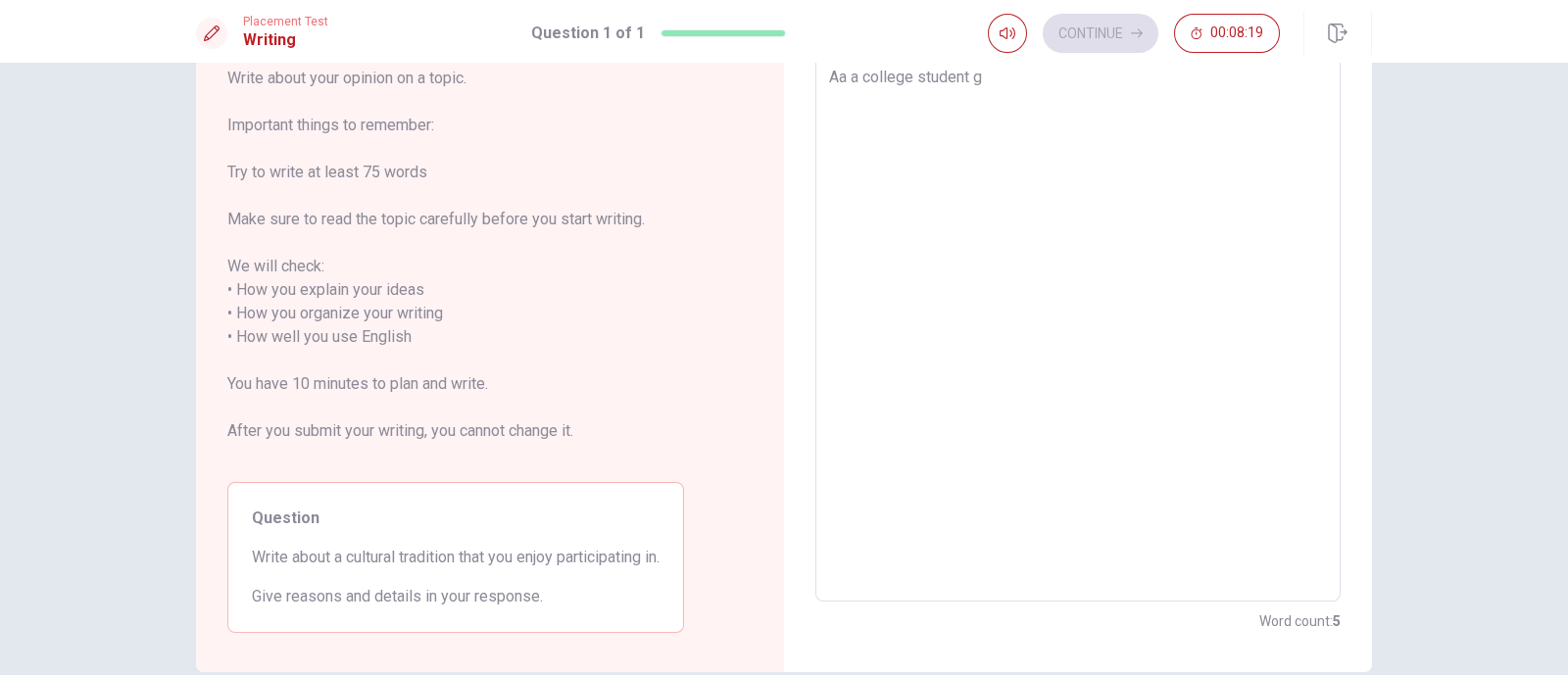 type on "x" 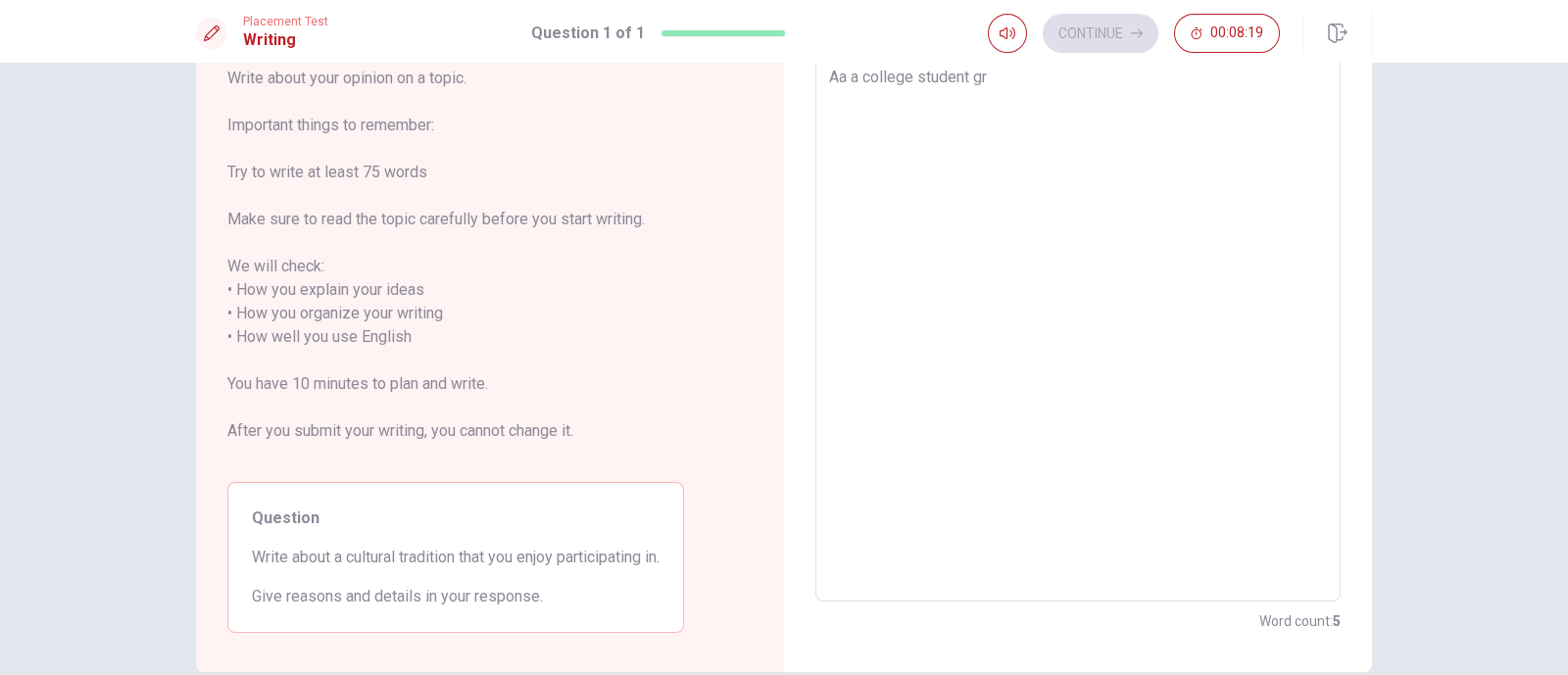 type on "x" 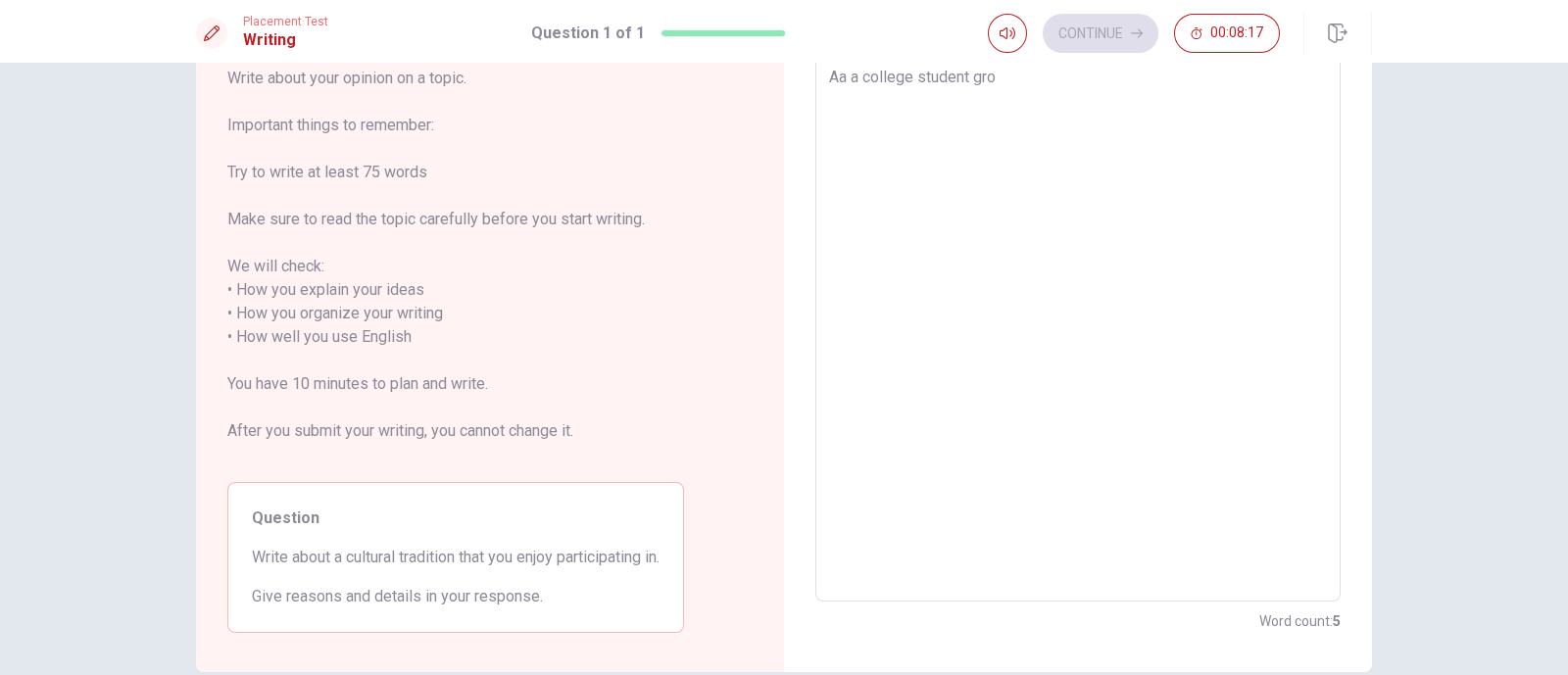 type on "x" 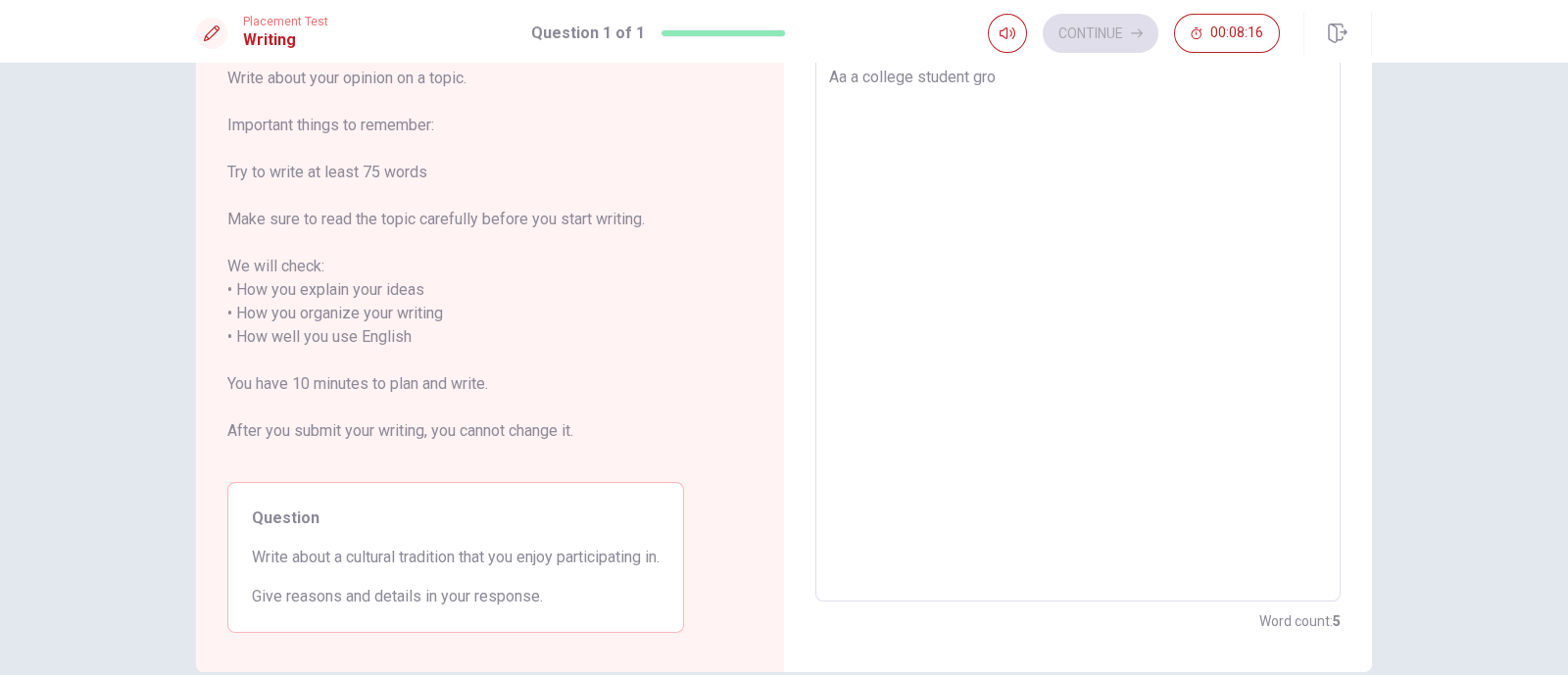 type on "Aa a college student grow" 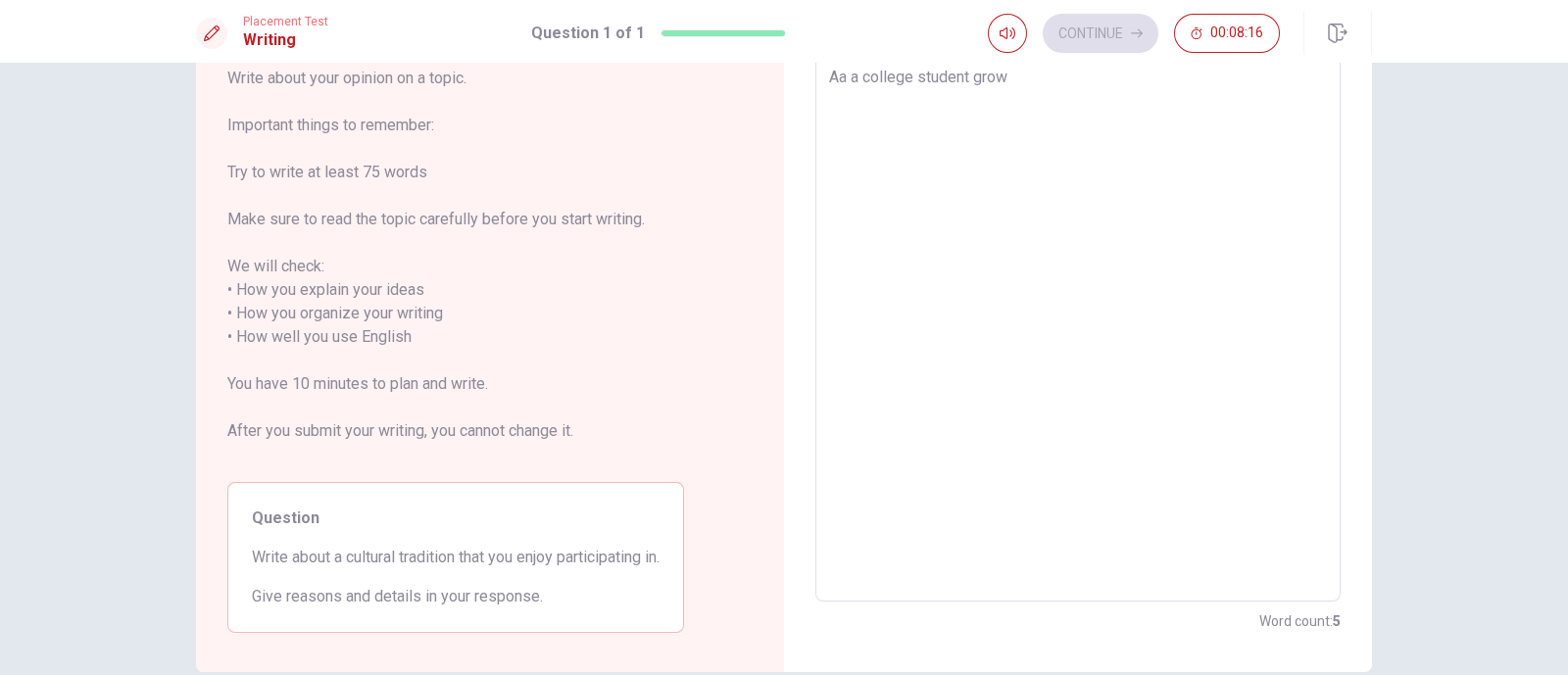 type on "x" 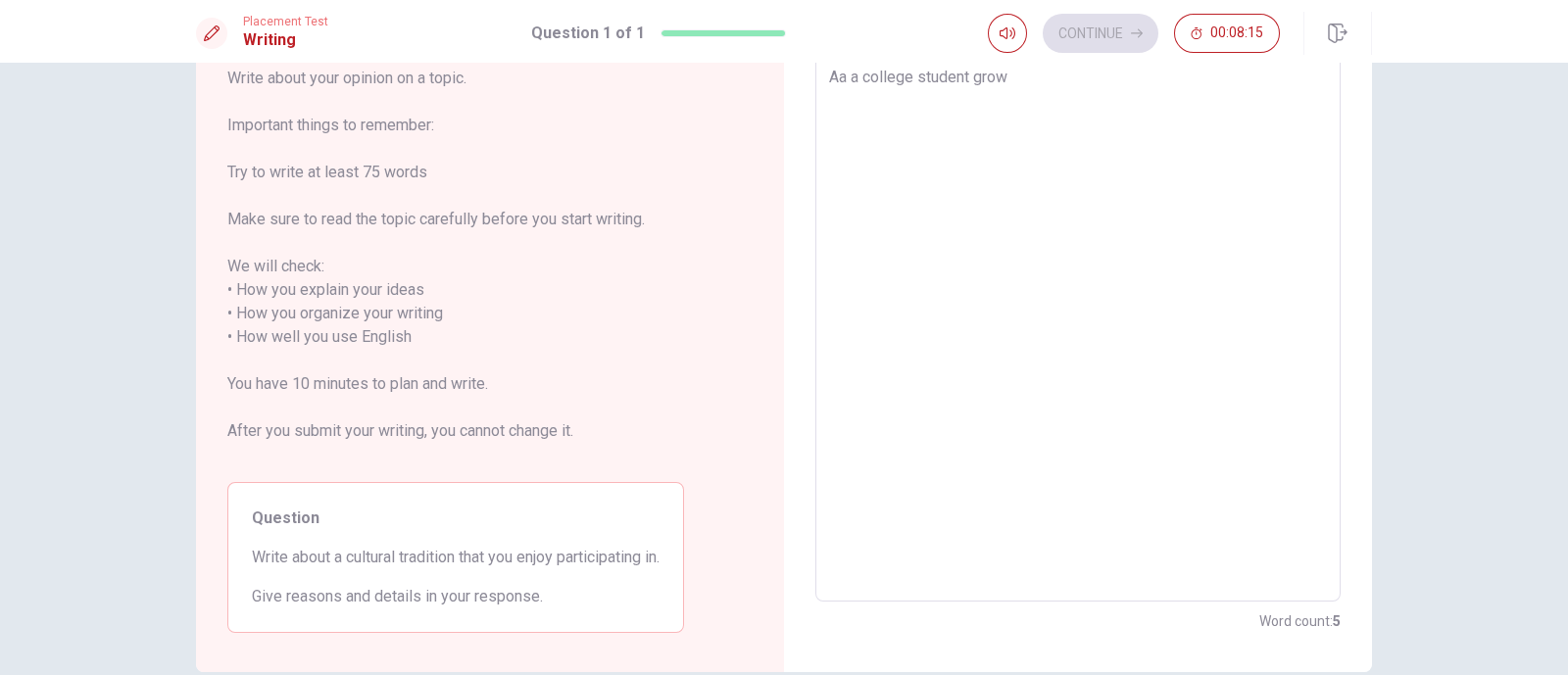 type on "Aa a college student growi" 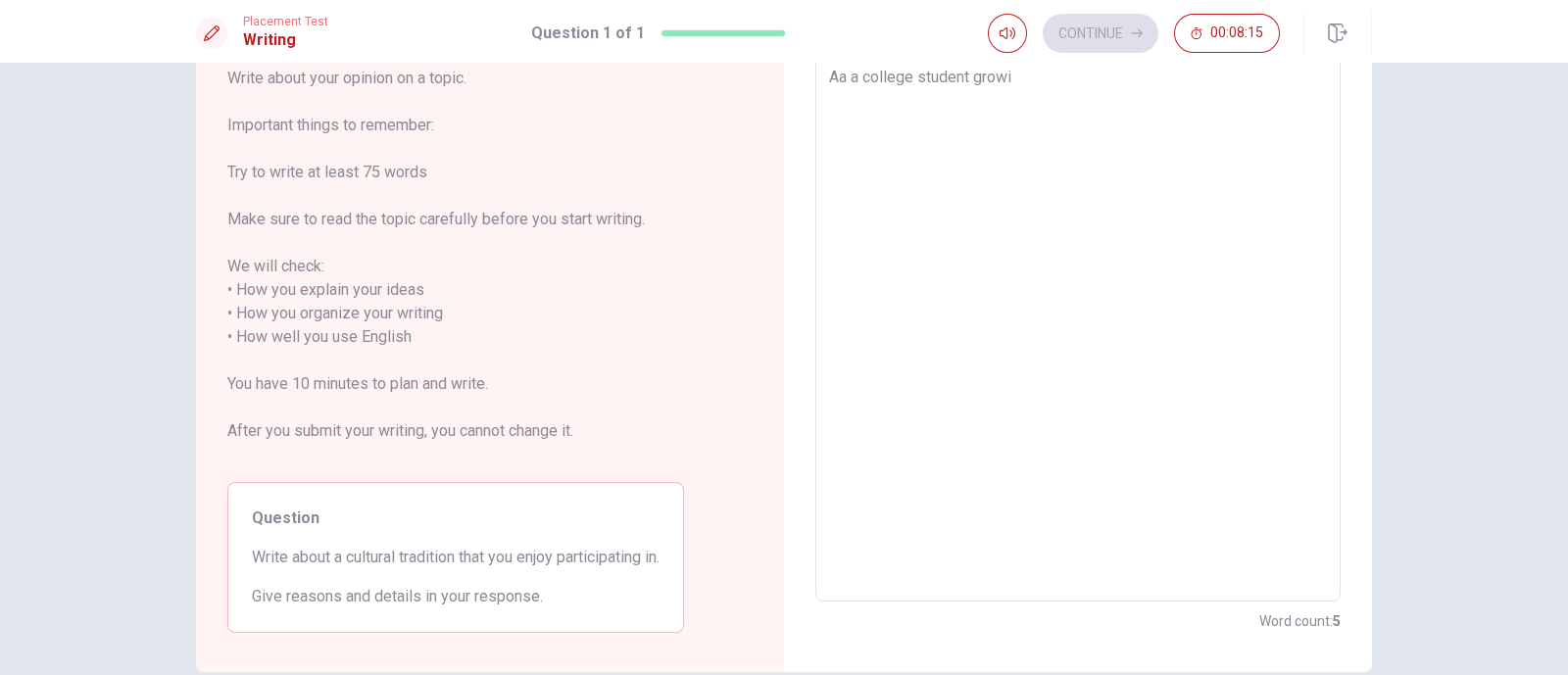 type on "x" 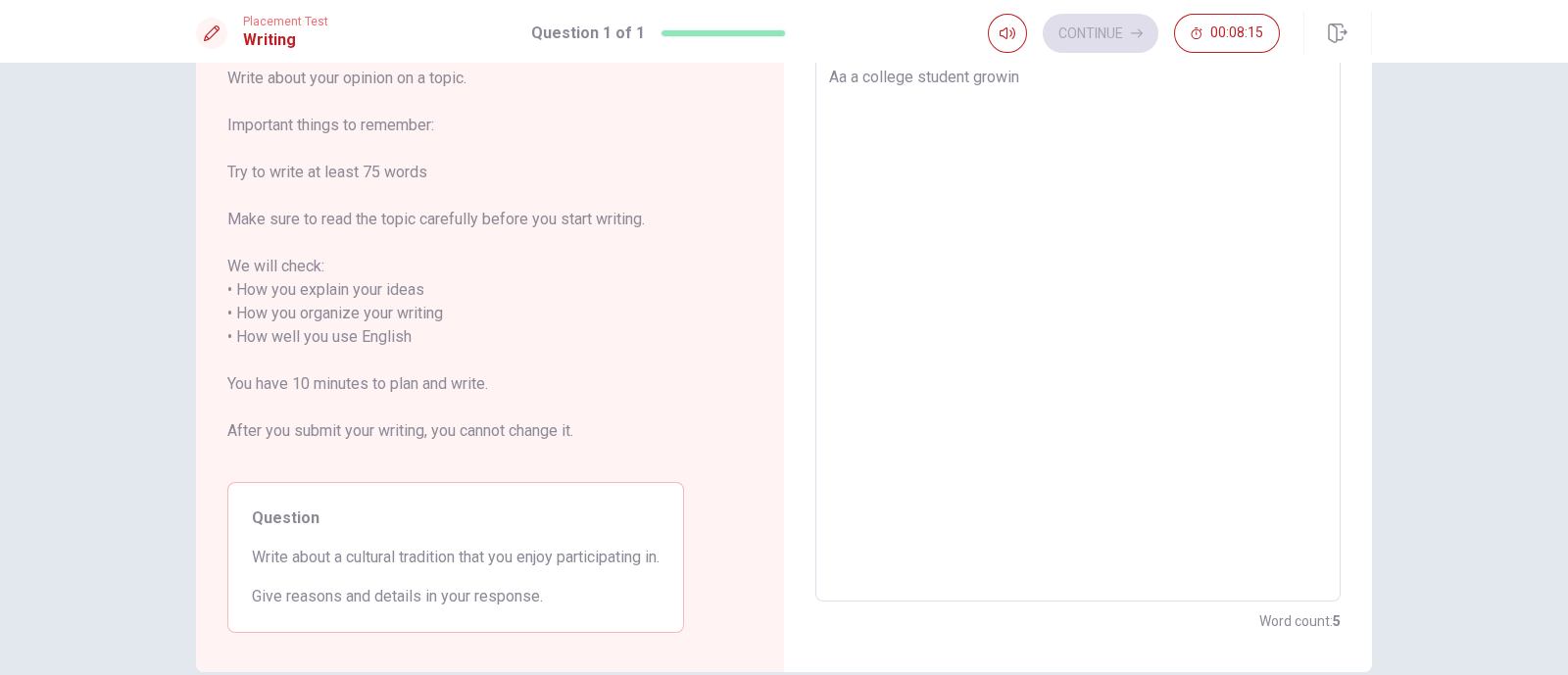 type on "x" 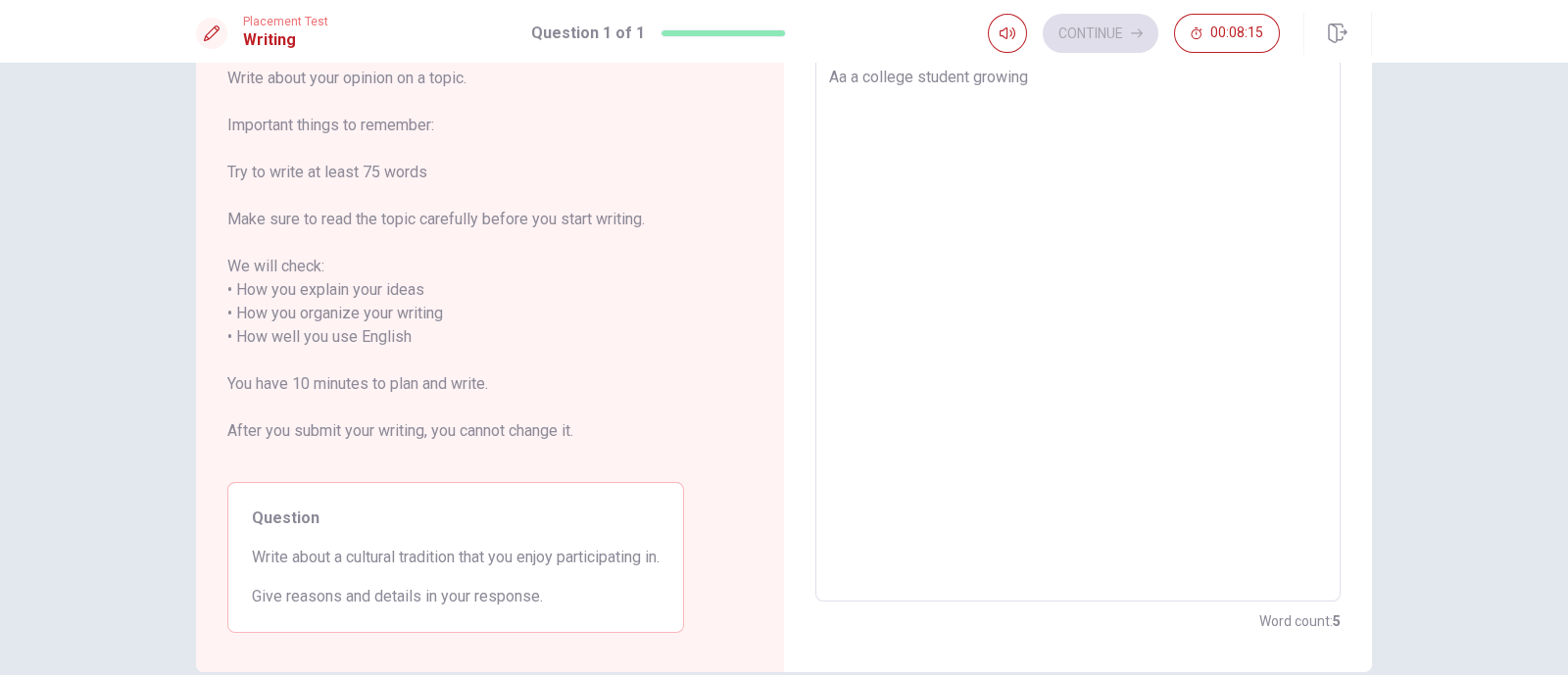type on "x" 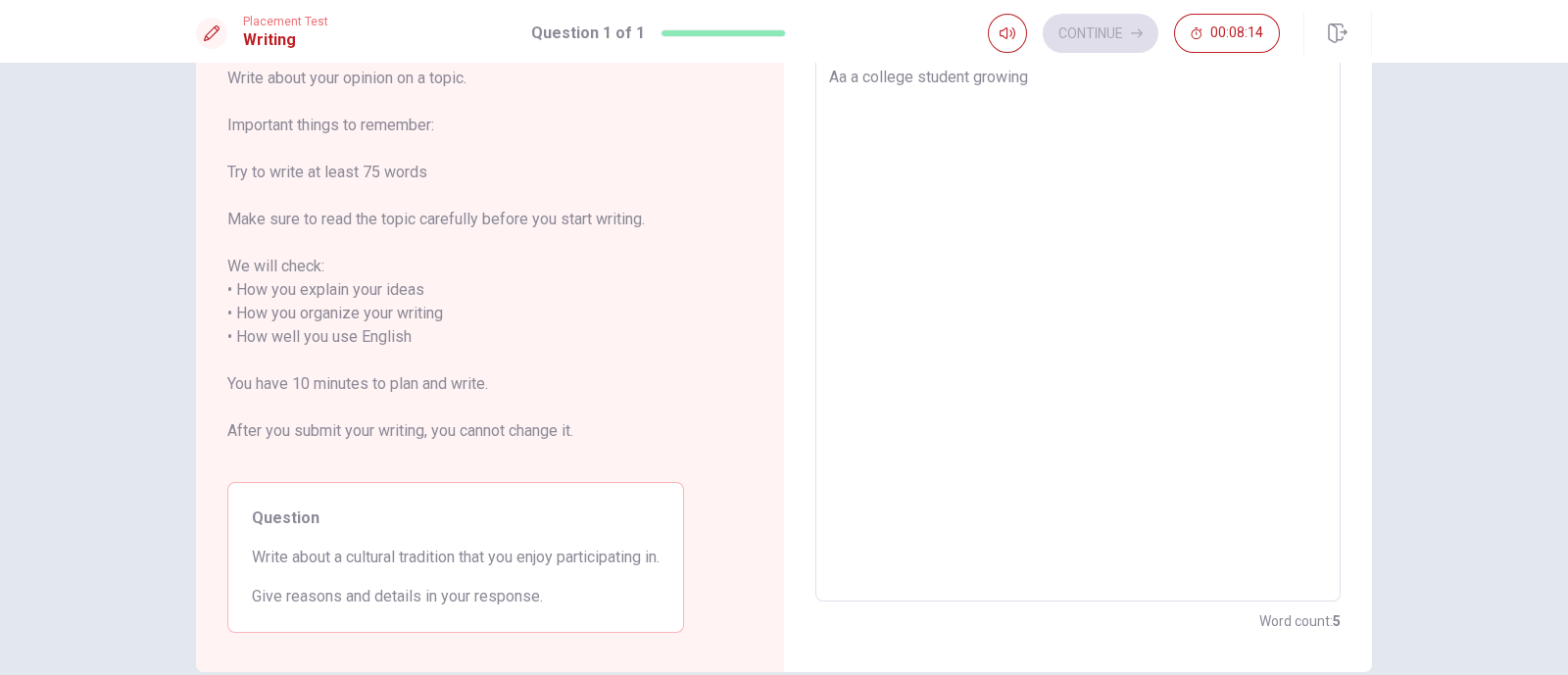 type on "Aa a college student growing u" 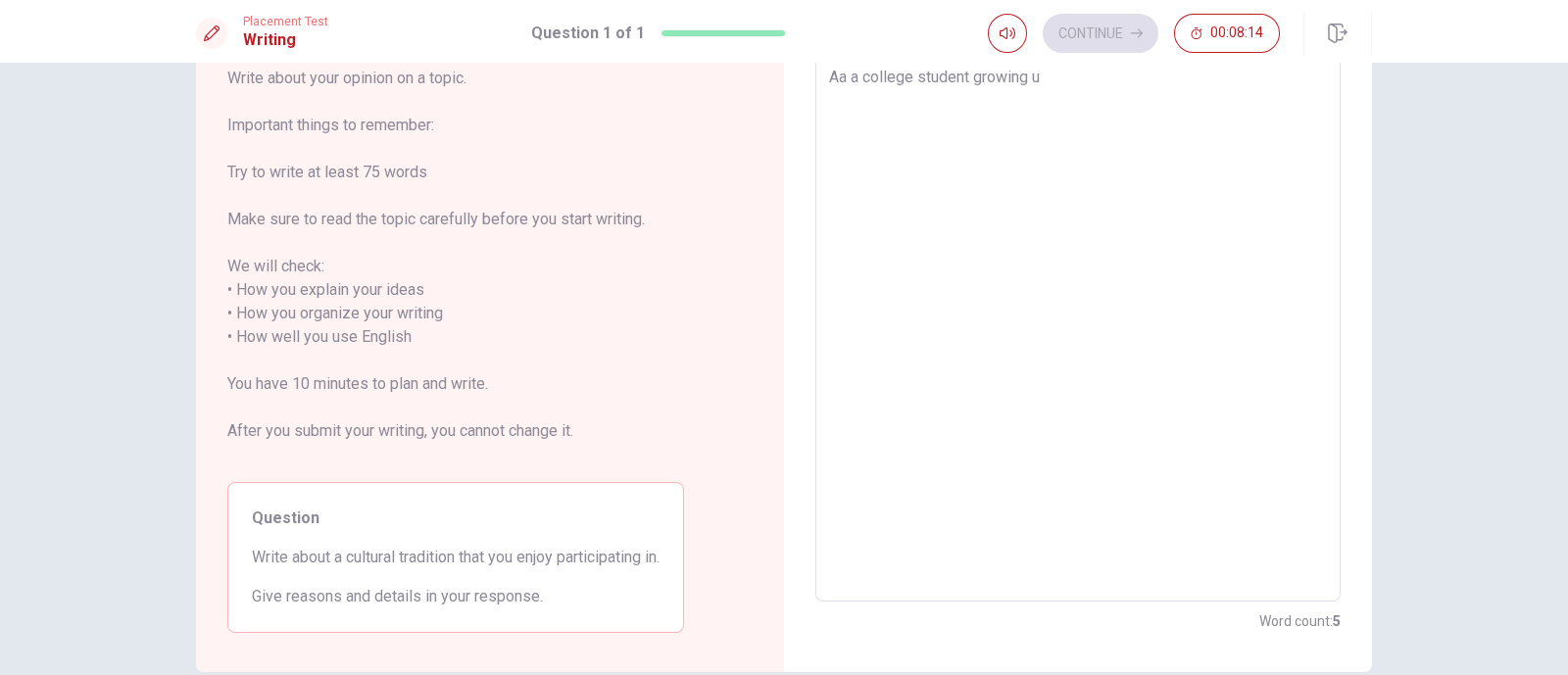 type on "x" 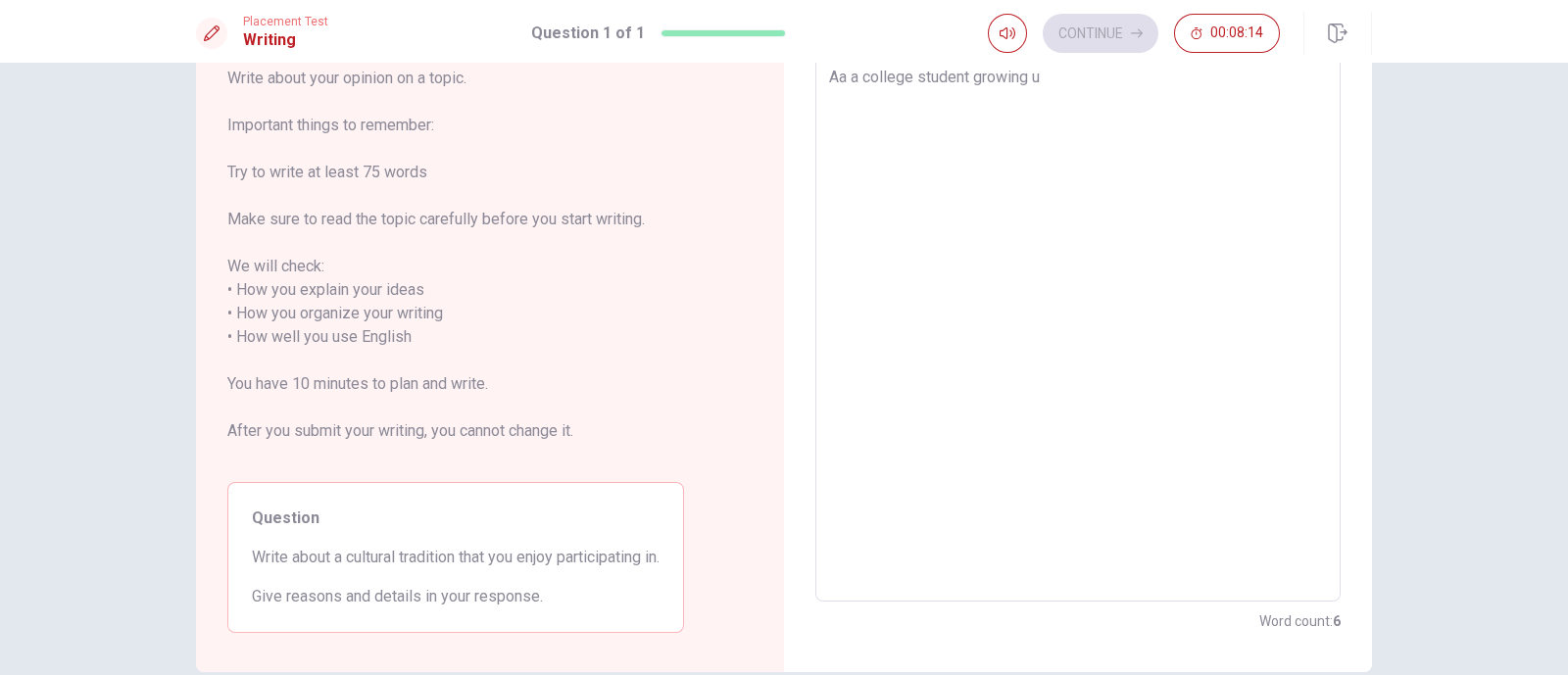 type on "Aa a college student growing up" 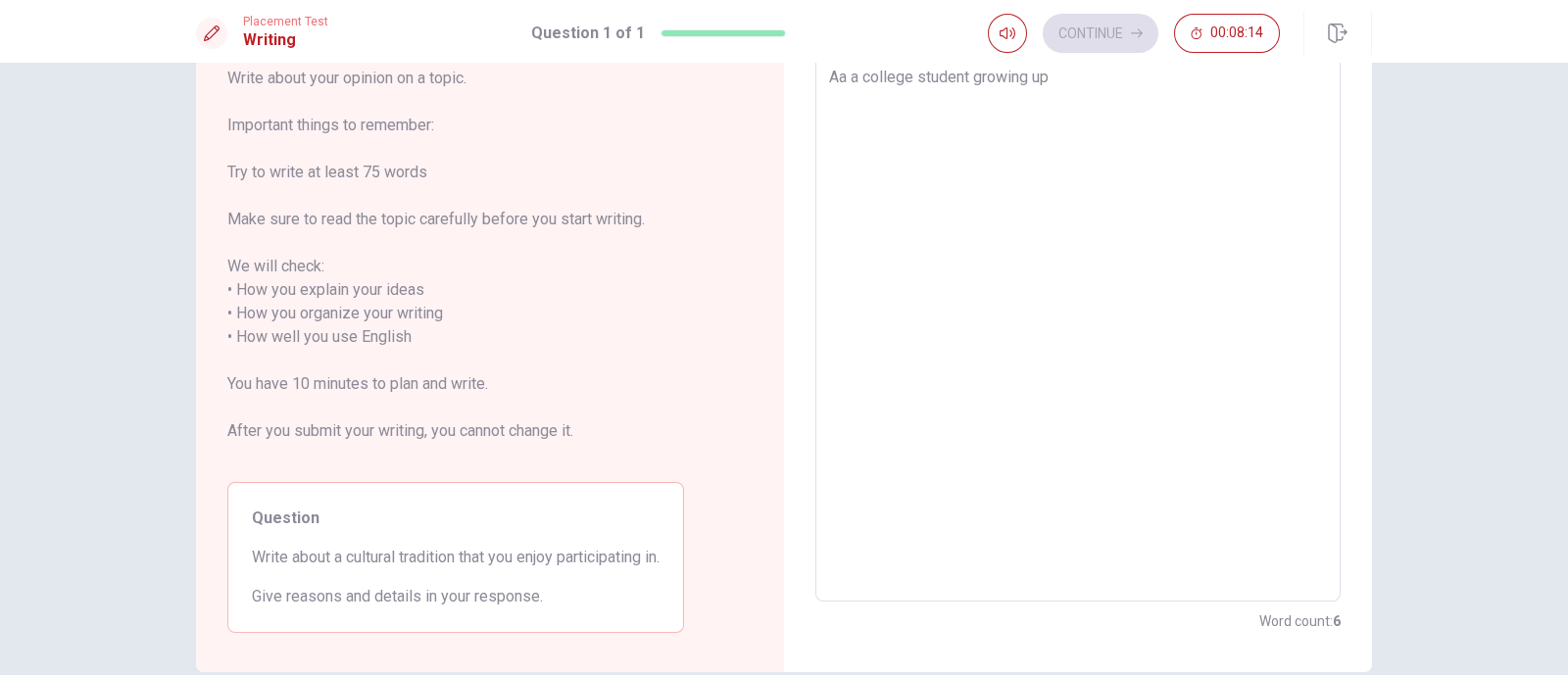 type on "Aa a college student growing up" 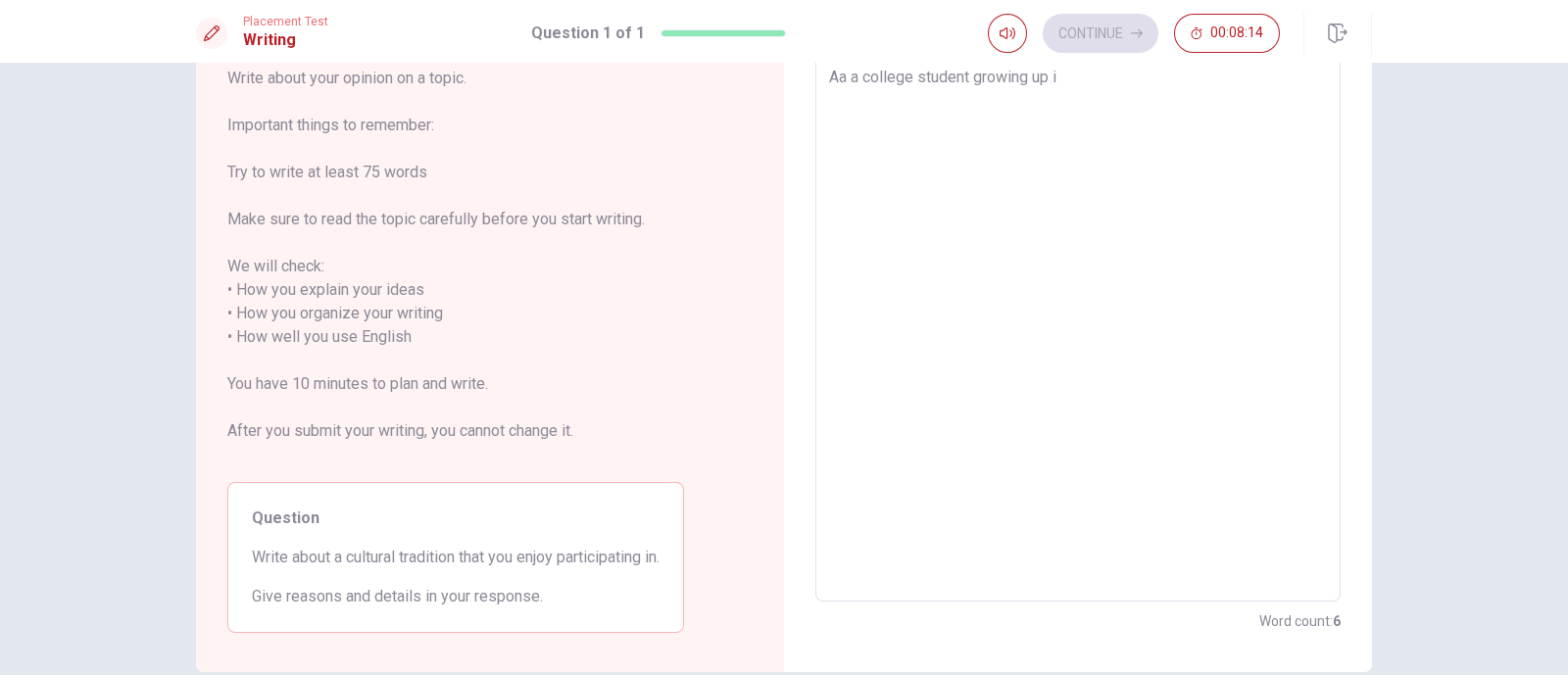 type on "x" 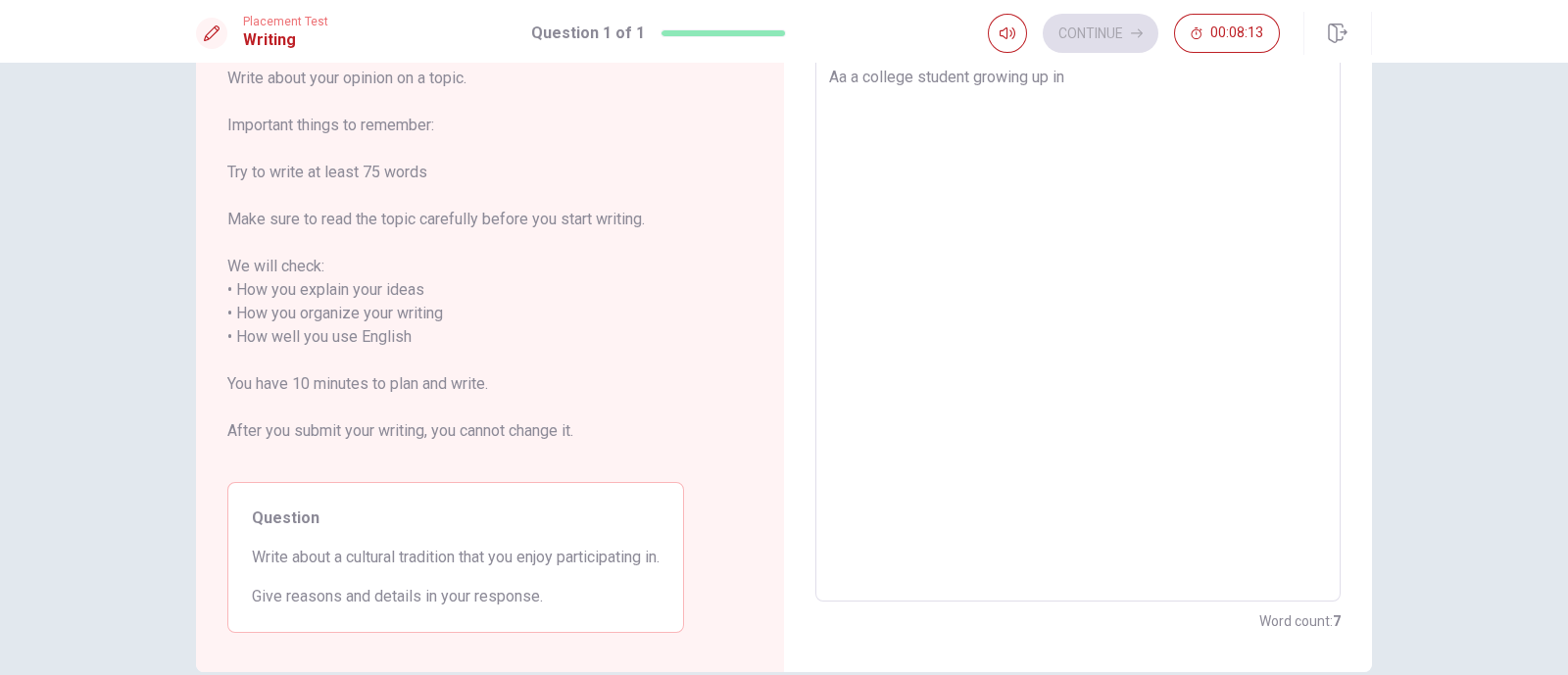 type on "x" 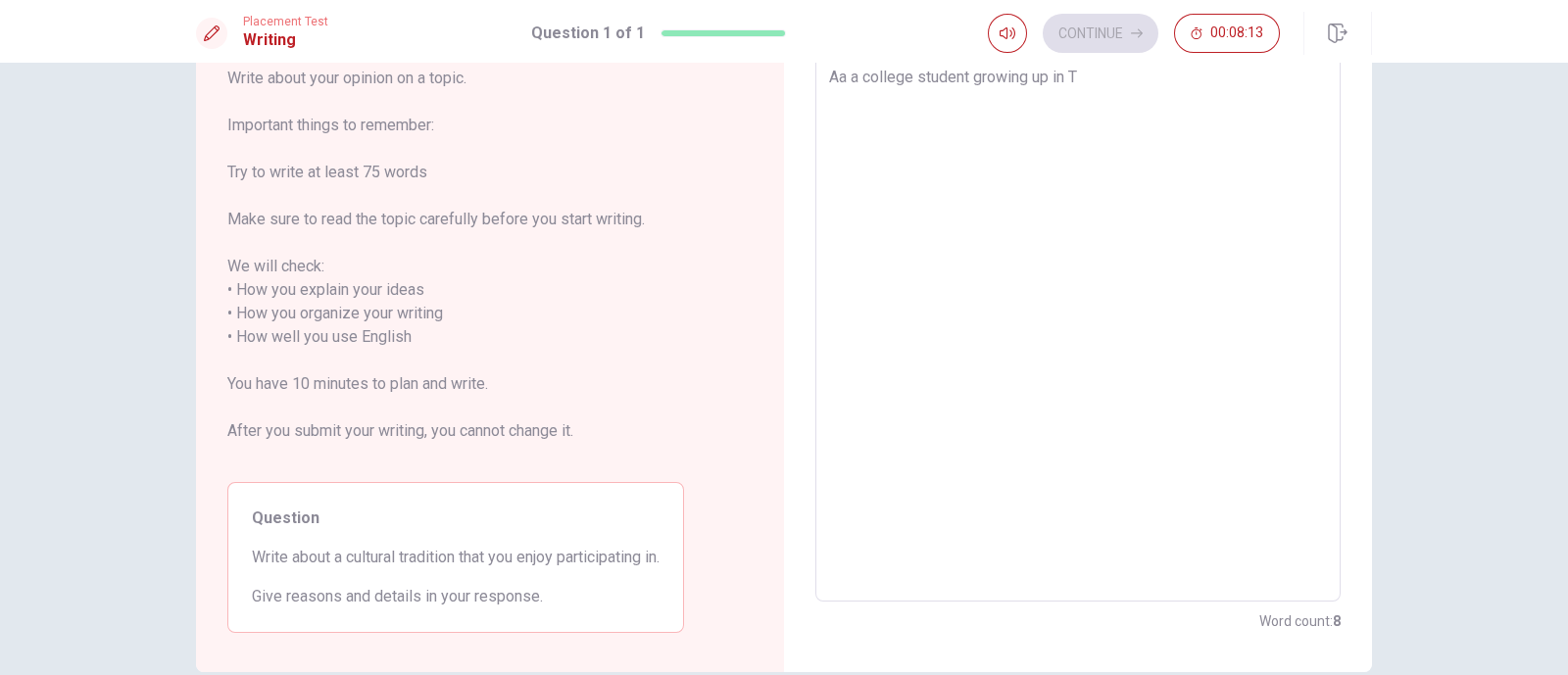 type on "x" 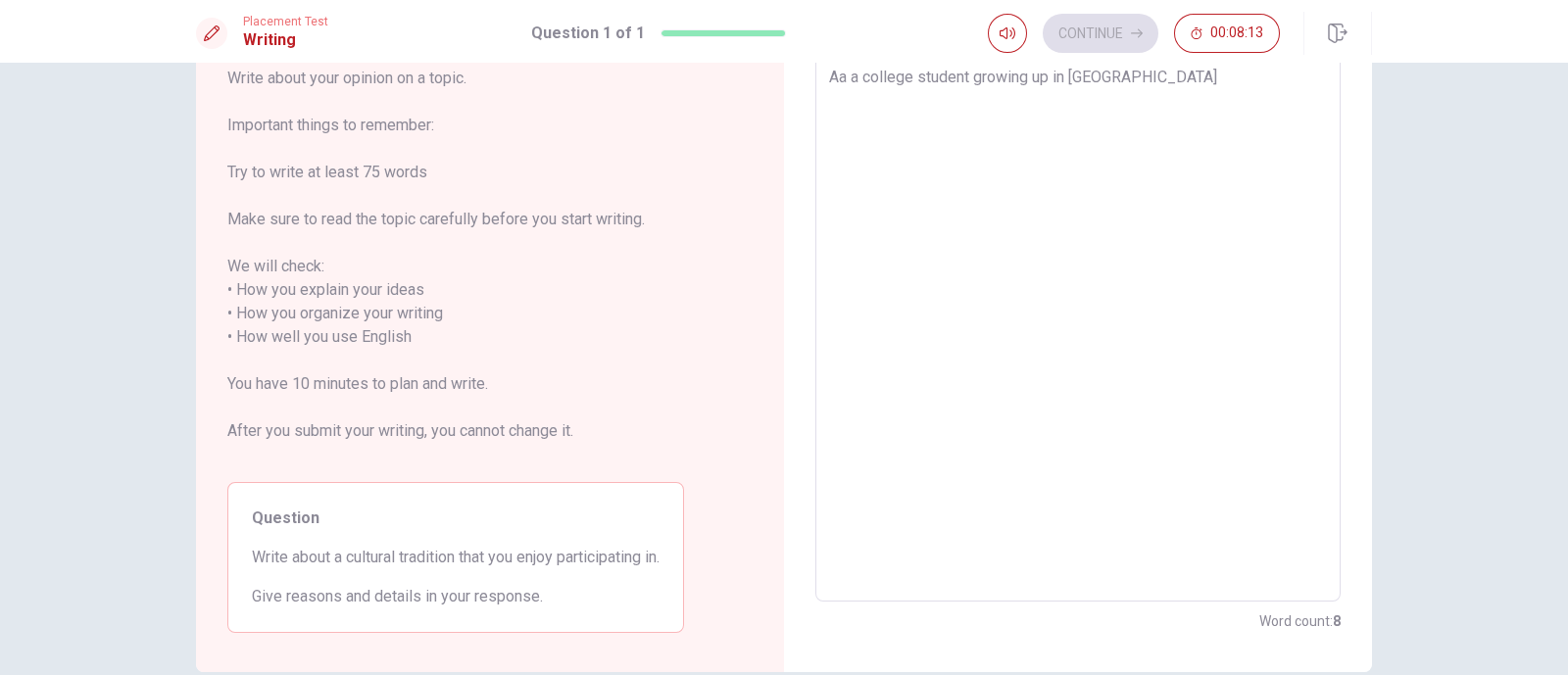 type on "x" 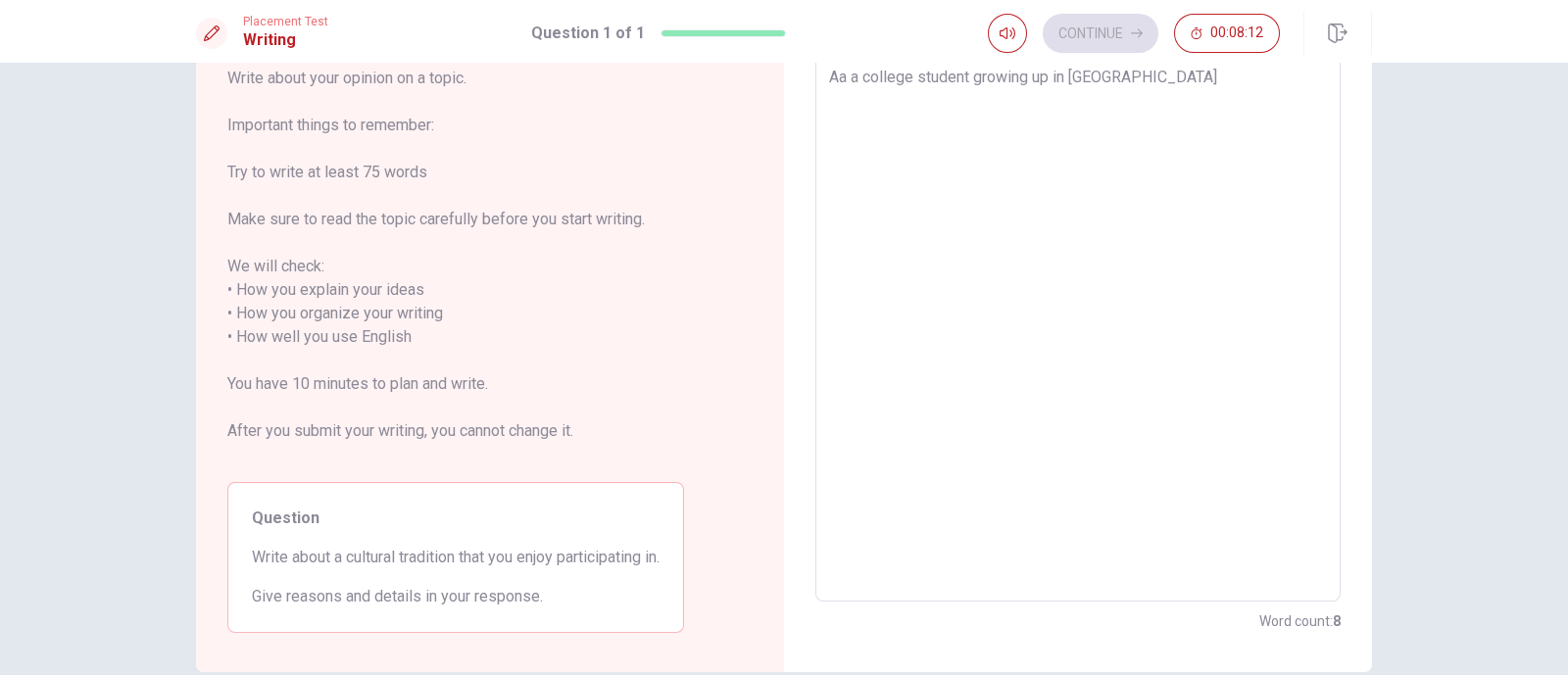 type on "Aa a college student growing up in [GEOGRAPHIC_DATA]" 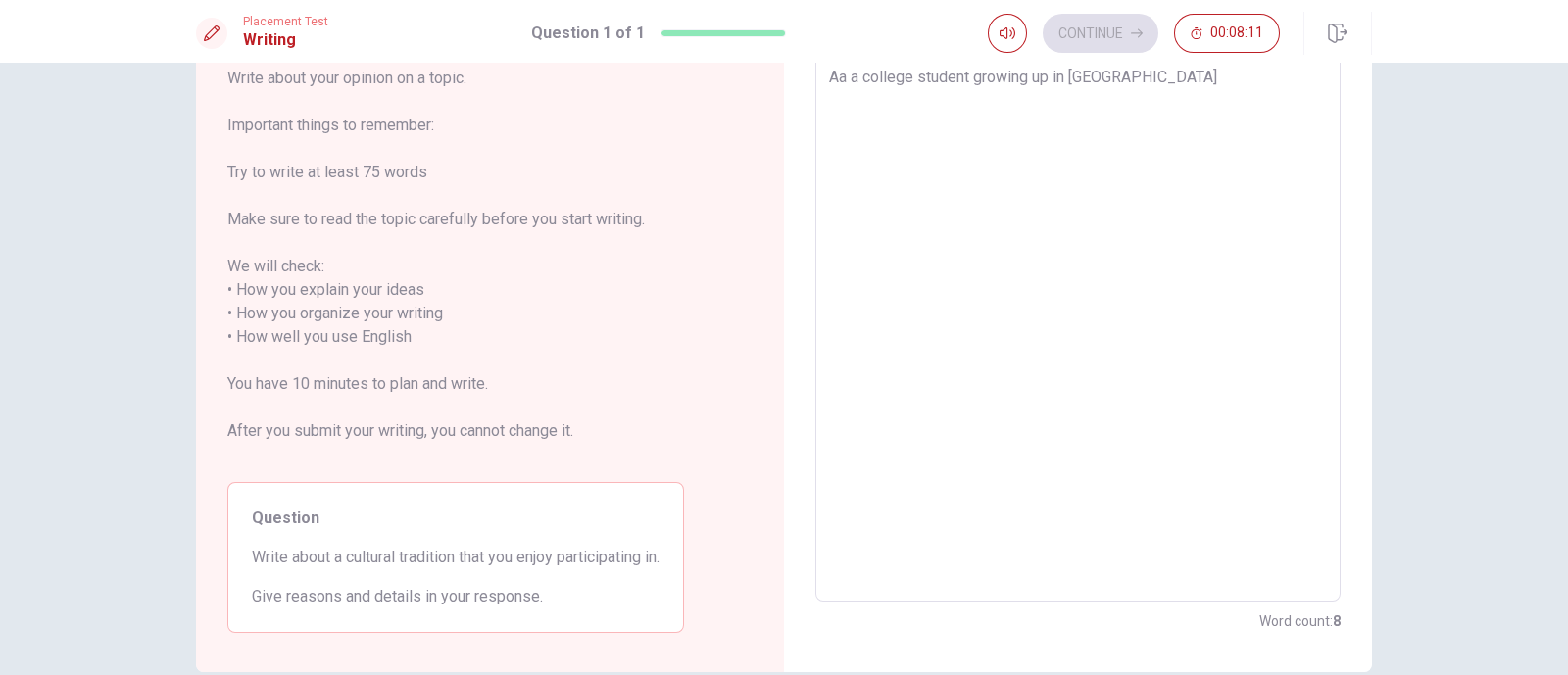 type on "Aa a college student growing up in [GEOGRAPHIC_DATA]," 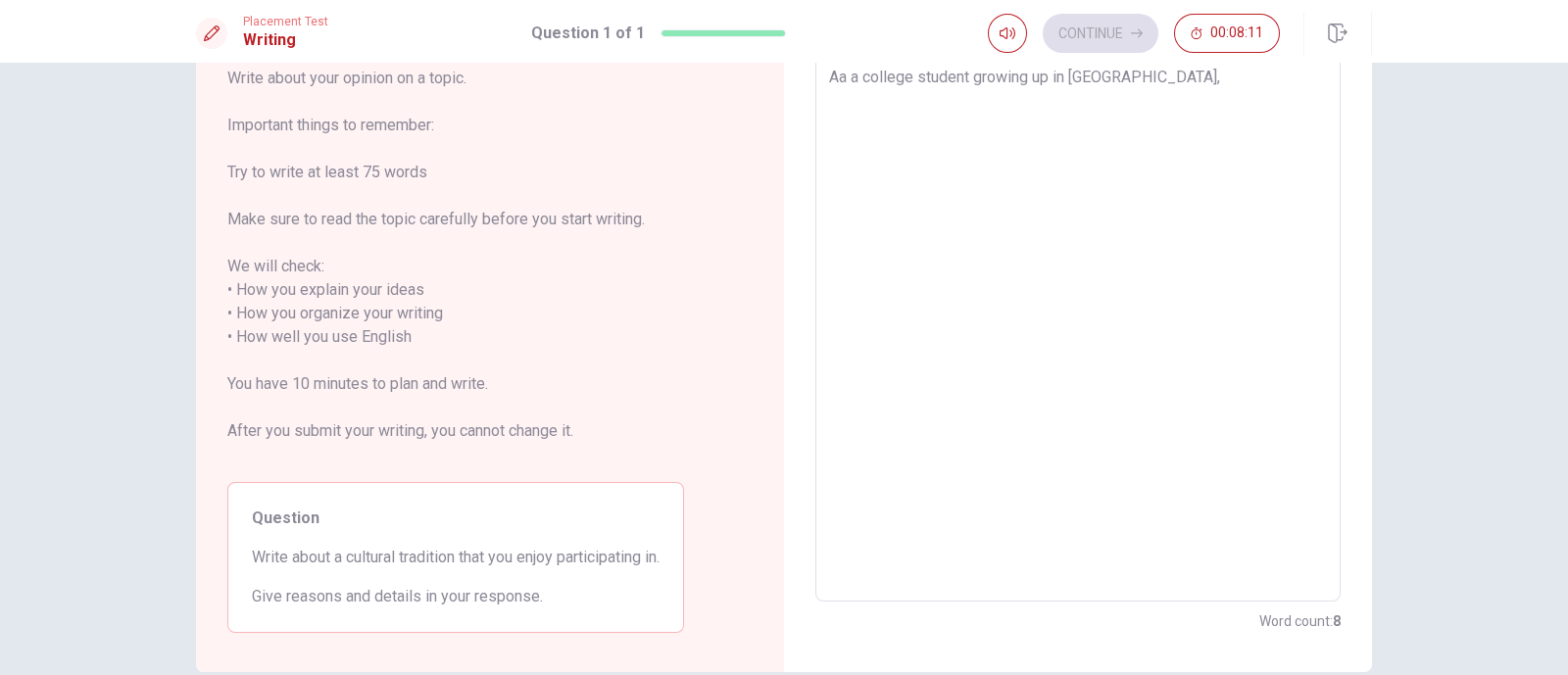 type on "x" 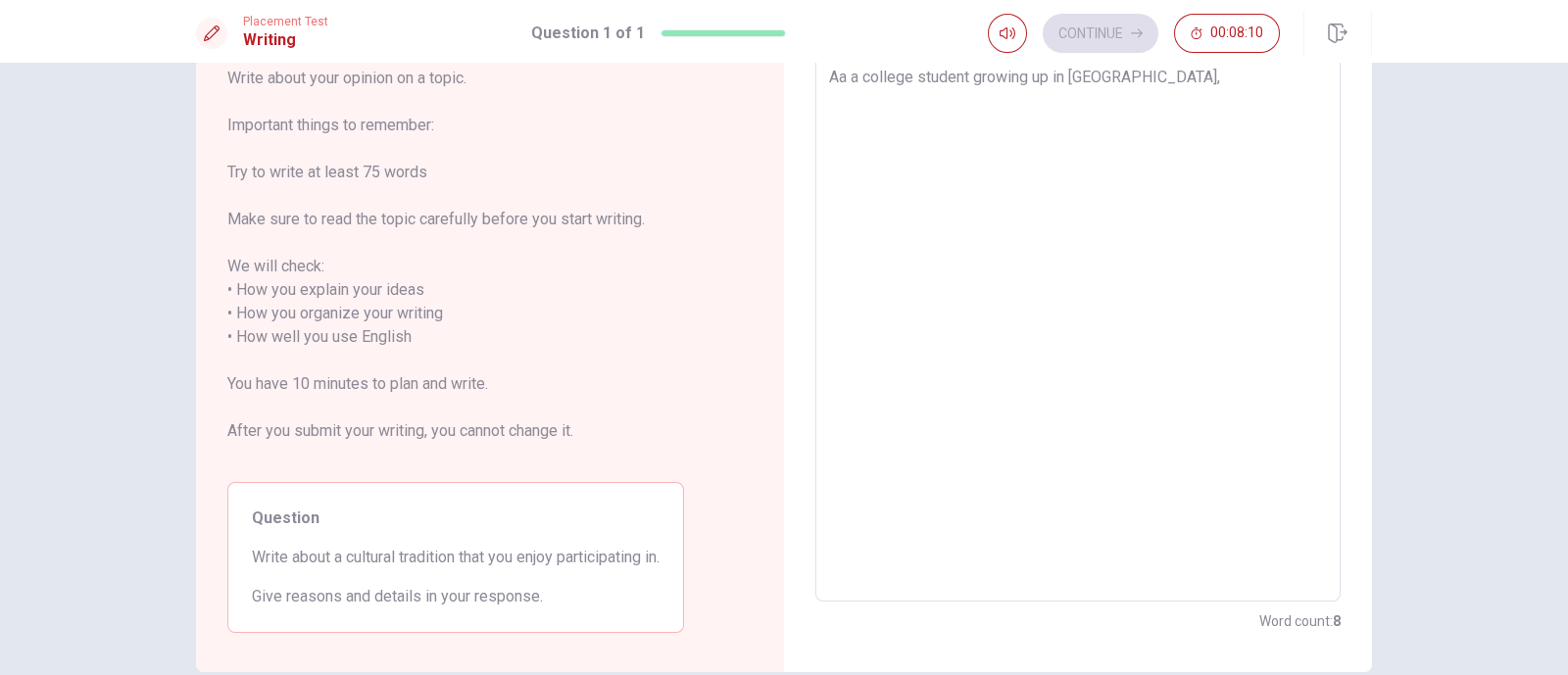 type on "Aa a college student growing up in [GEOGRAPHIC_DATA], I" 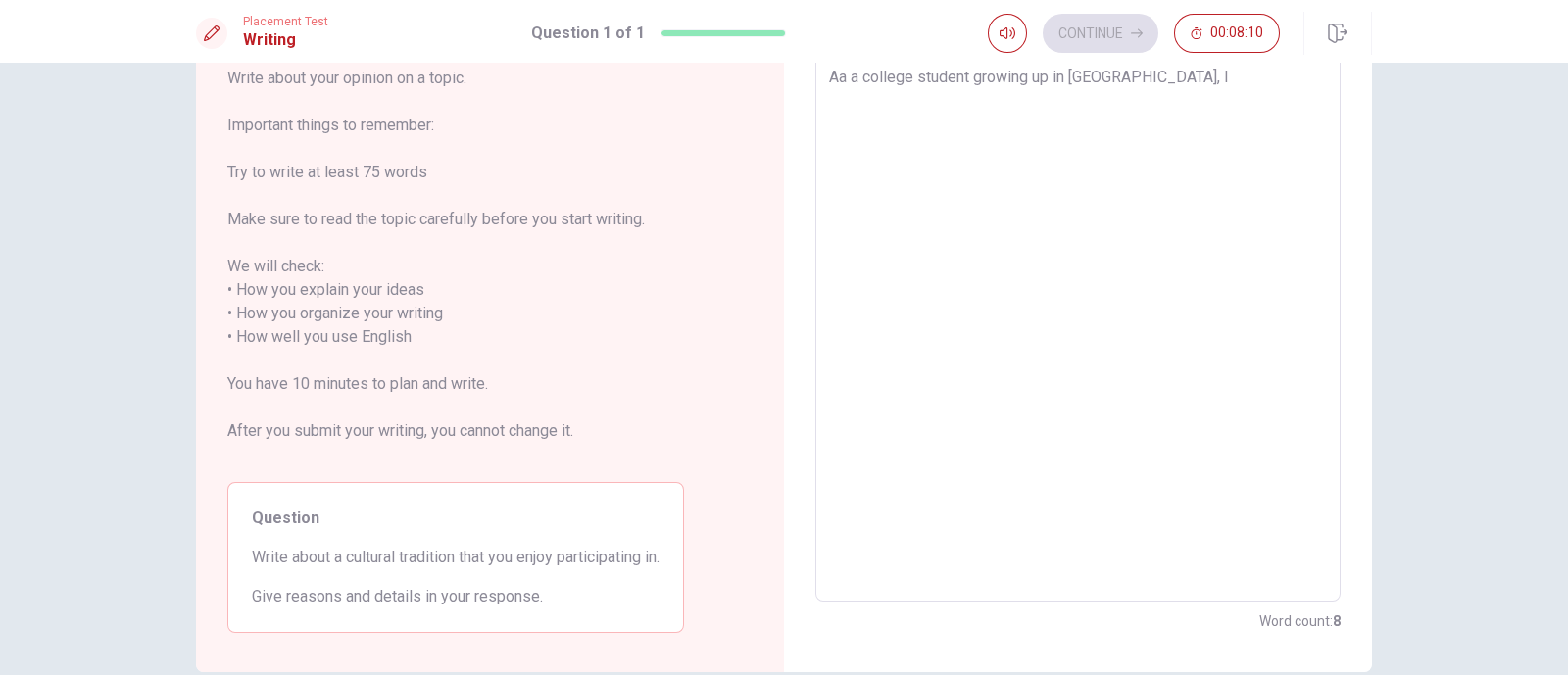 type on "x" 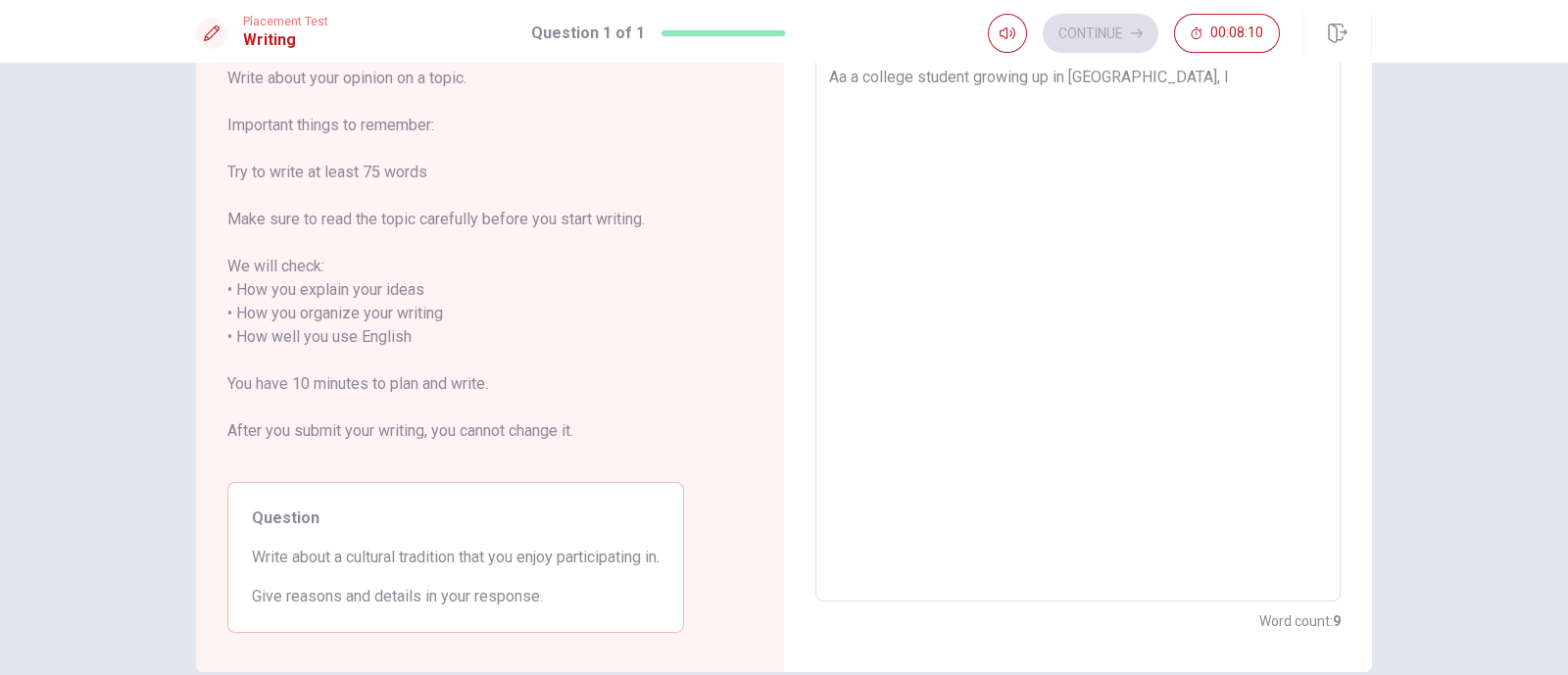 type on "Aa a college student growing up in [GEOGRAPHIC_DATA], I" 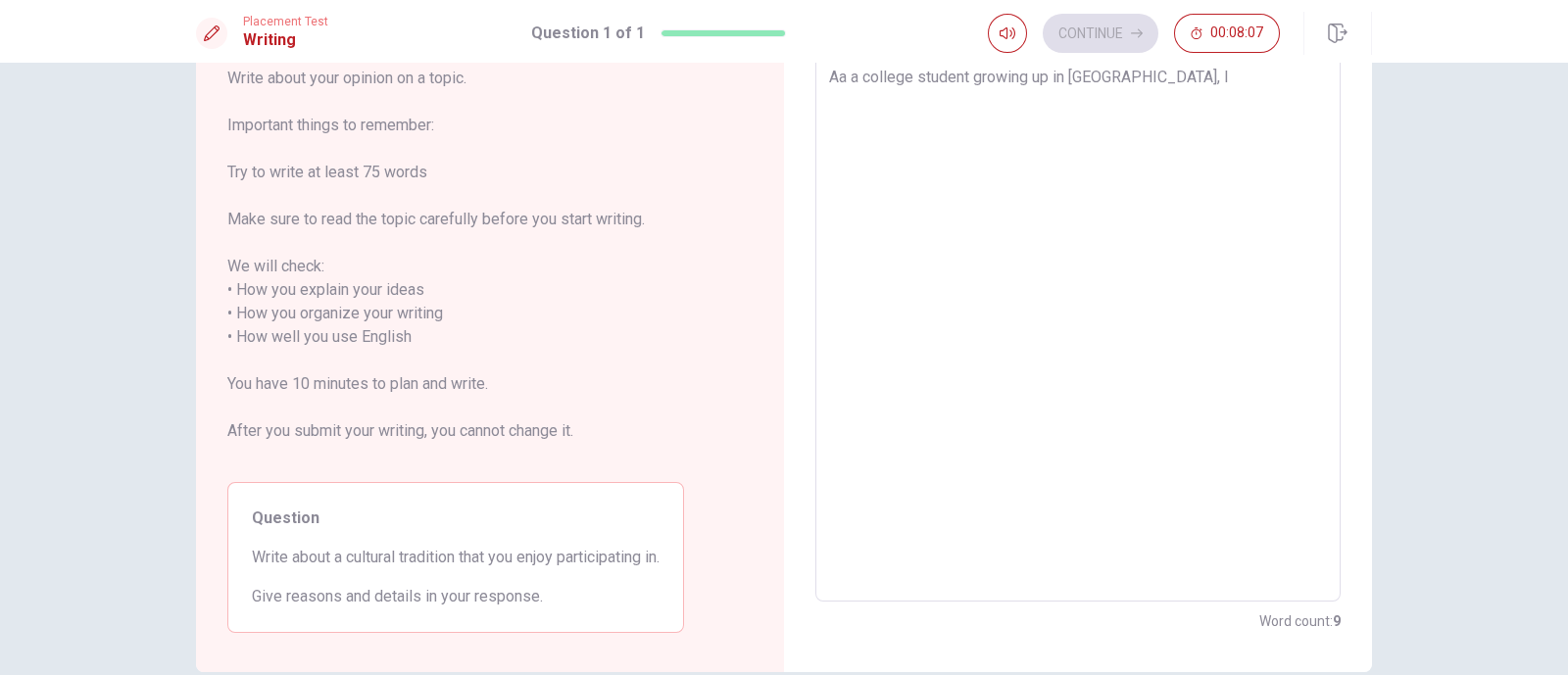 type on "x" 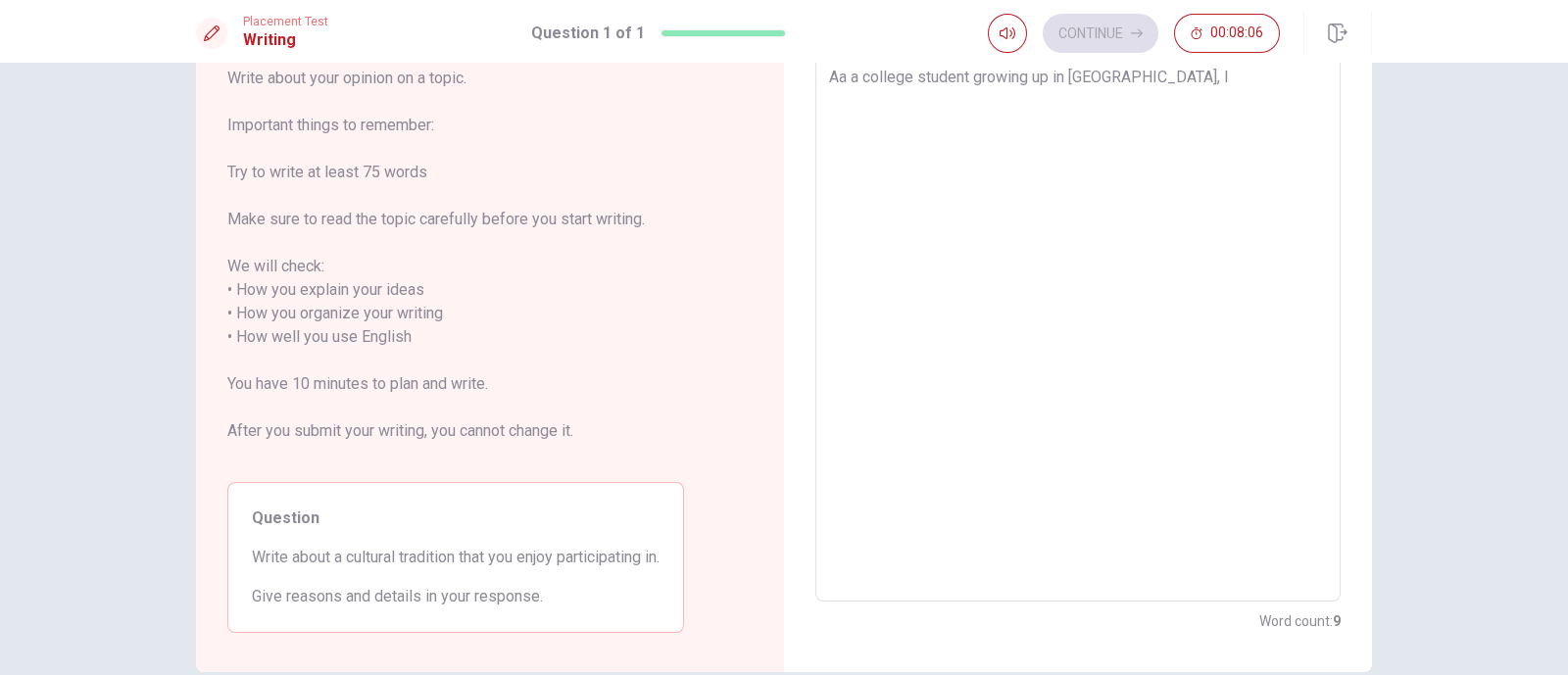 type on "Aa a college student growing up in [GEOGRAPHIC_DATA], I w" 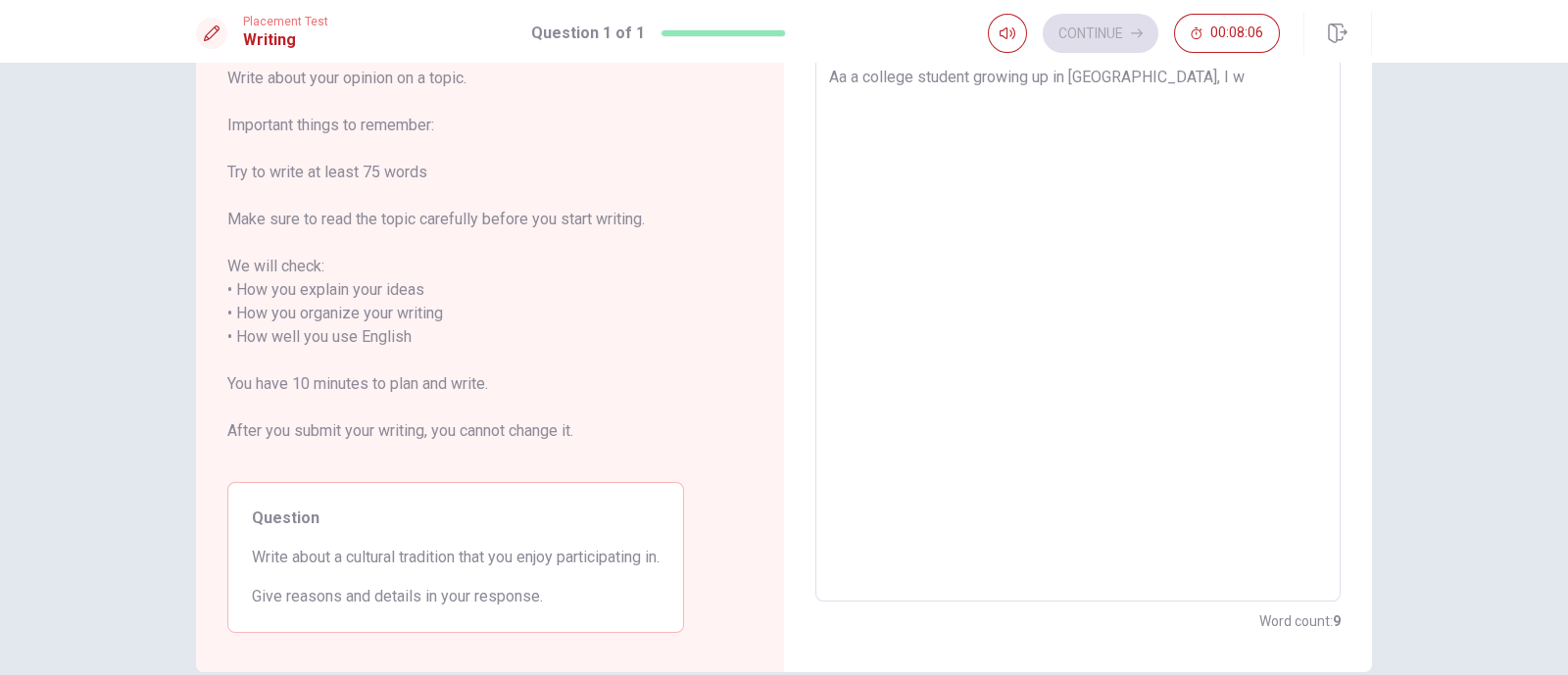 type on "x" 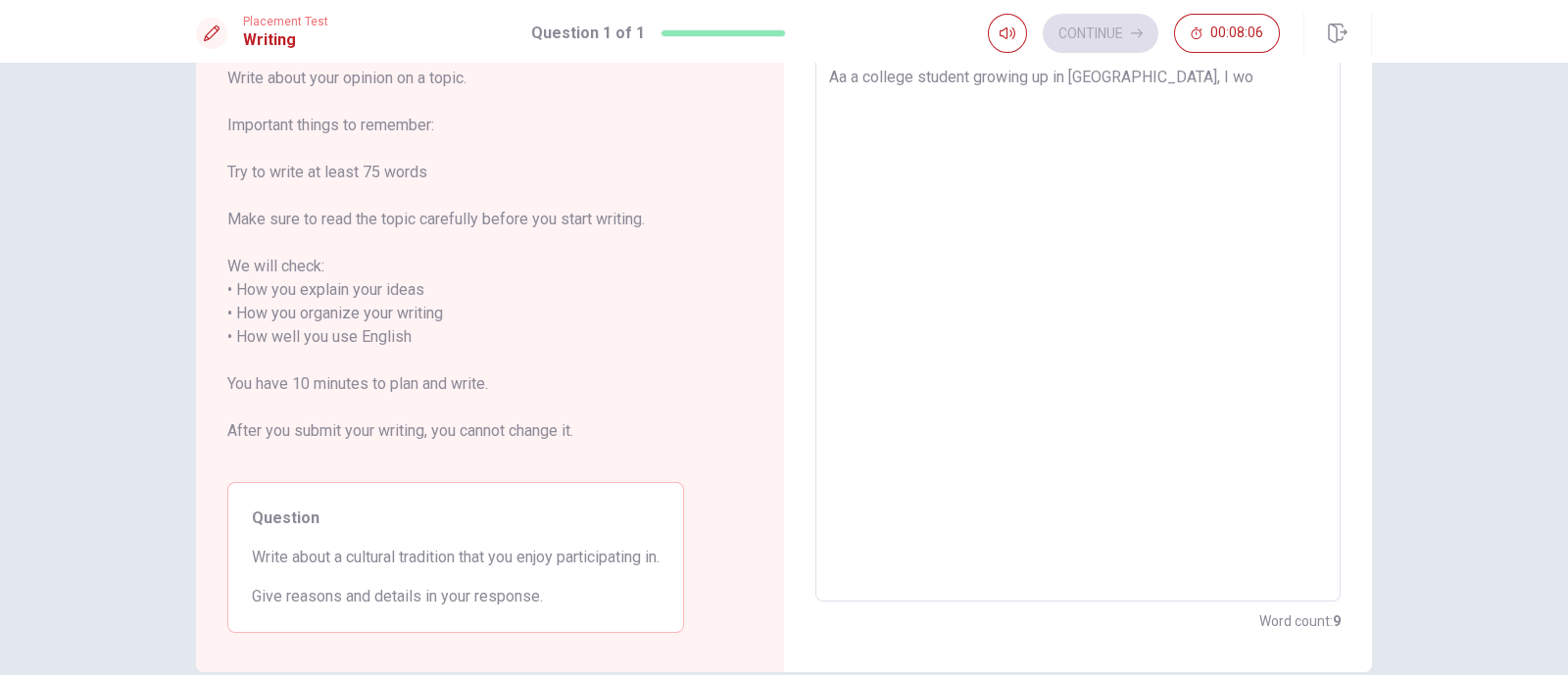 type on "x" 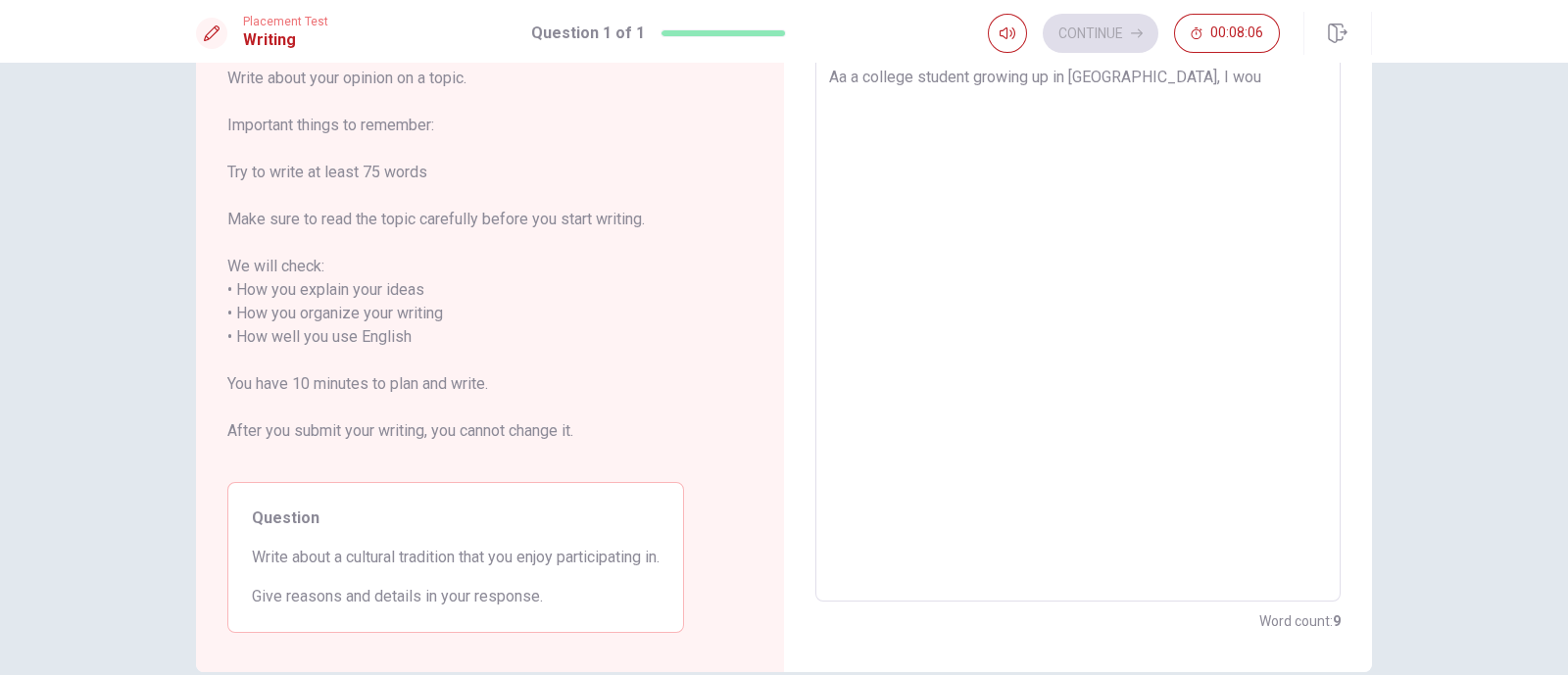 type on "x" 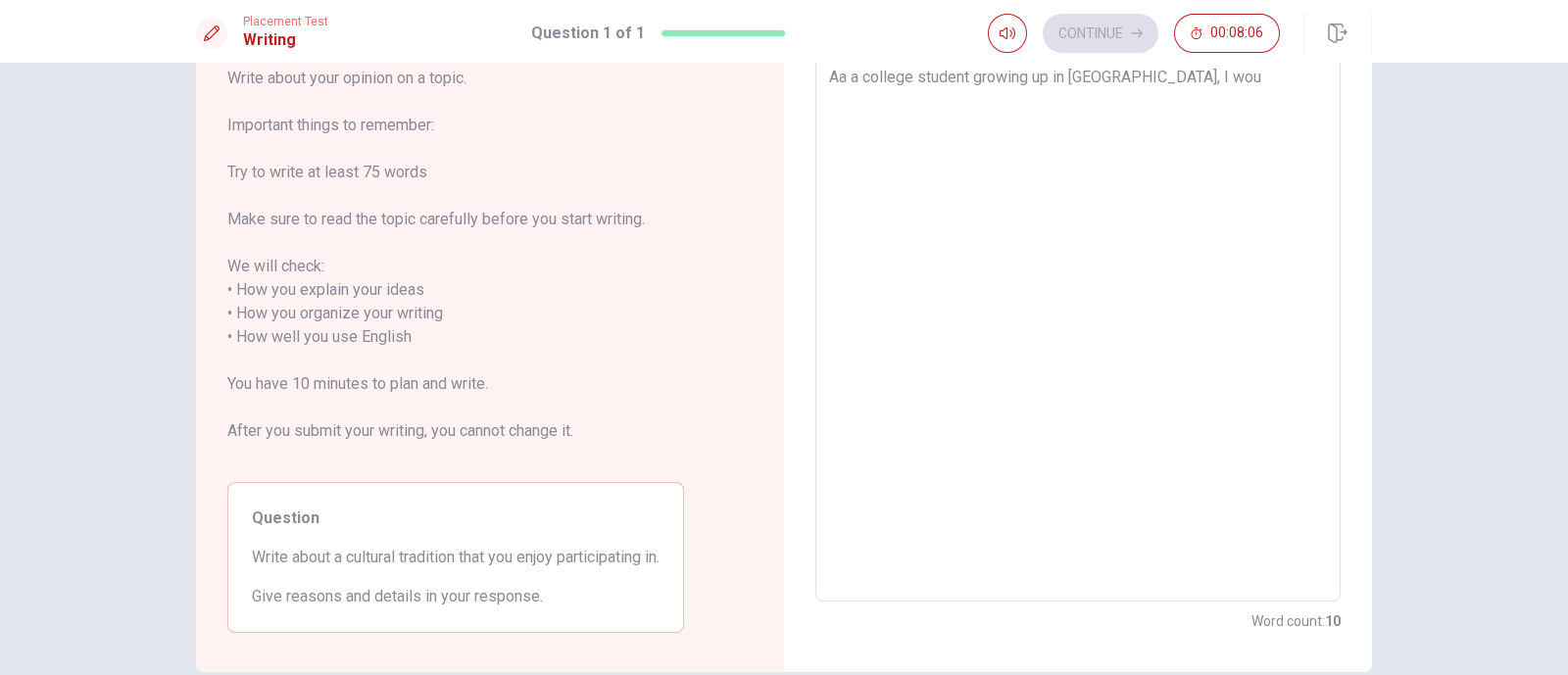 type on "Aa a college student growing up in [GEOGRAPHIC_DATA], I [GEOGRAPHIC_DATA]" 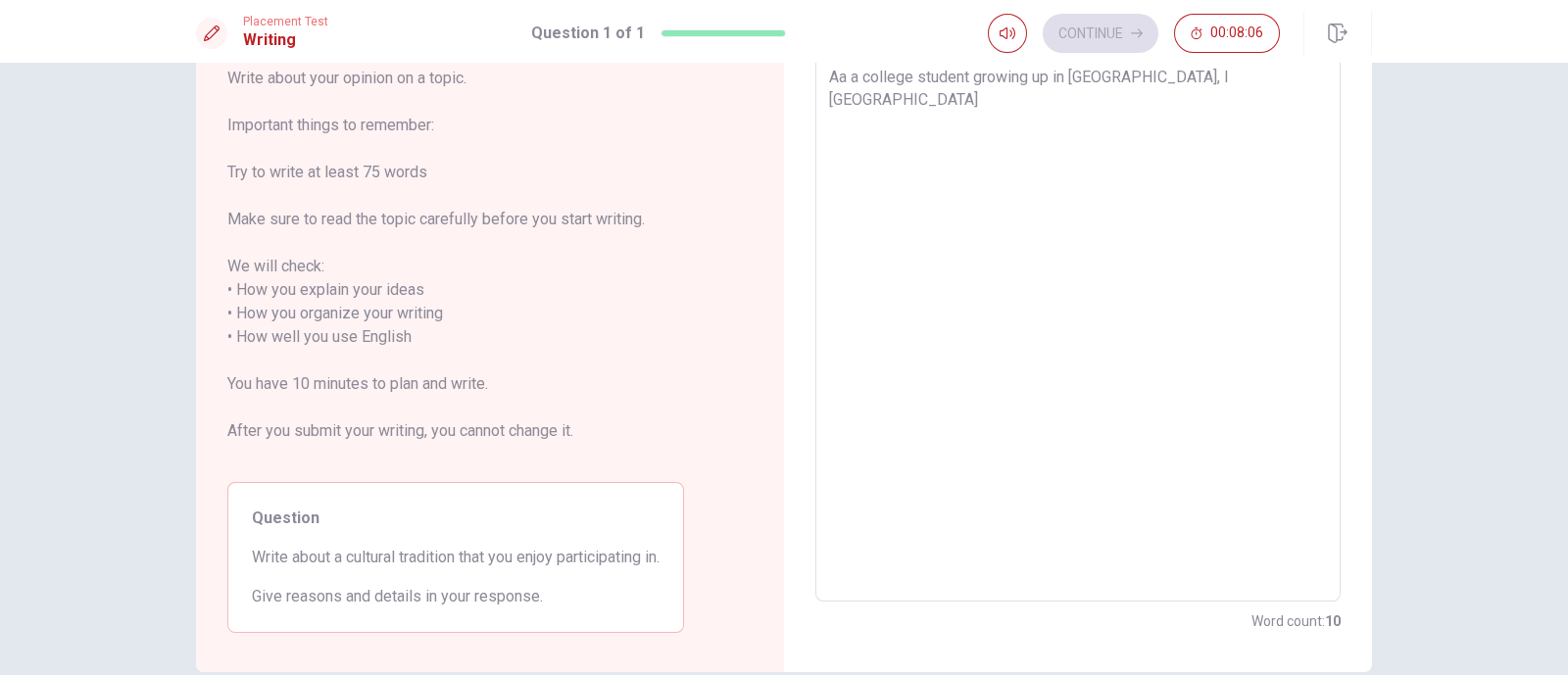 type on "x" 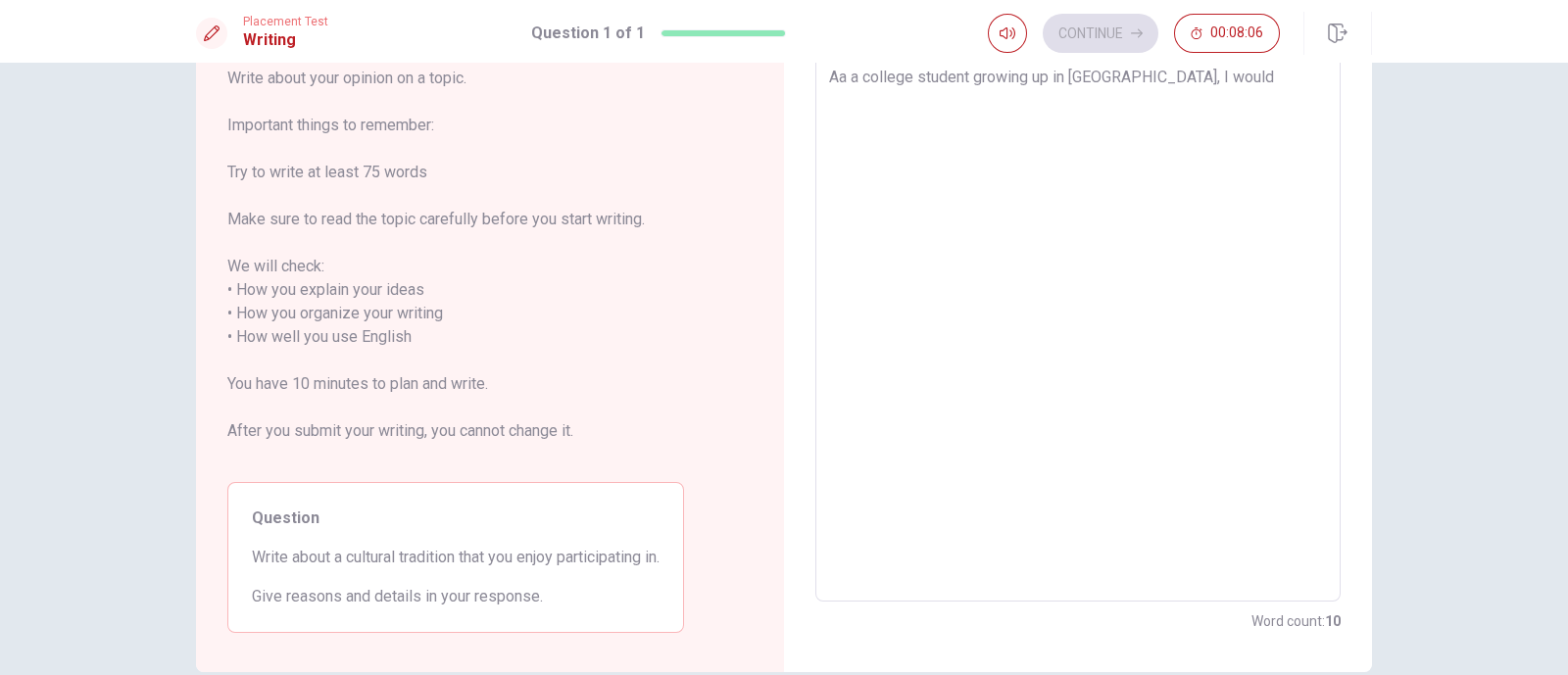 type on "x" 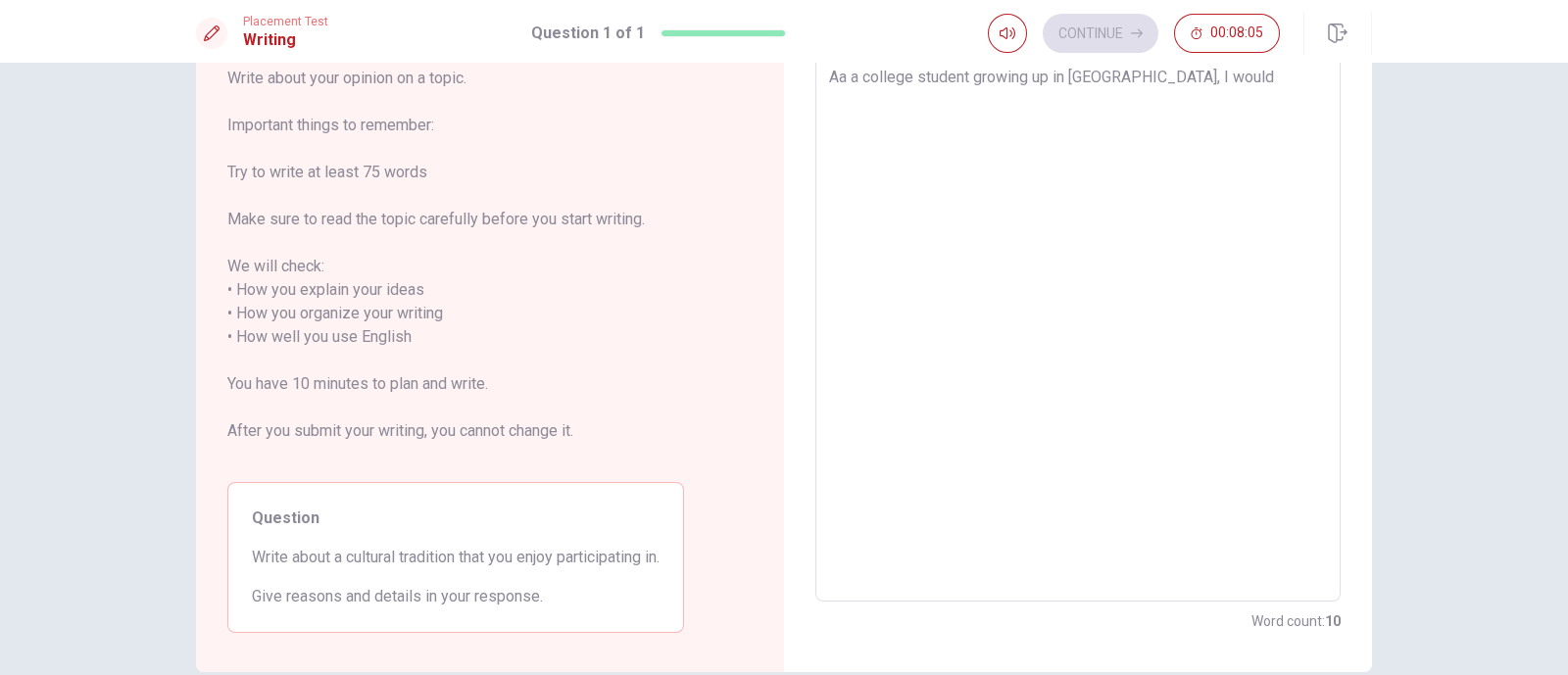 type on "x" 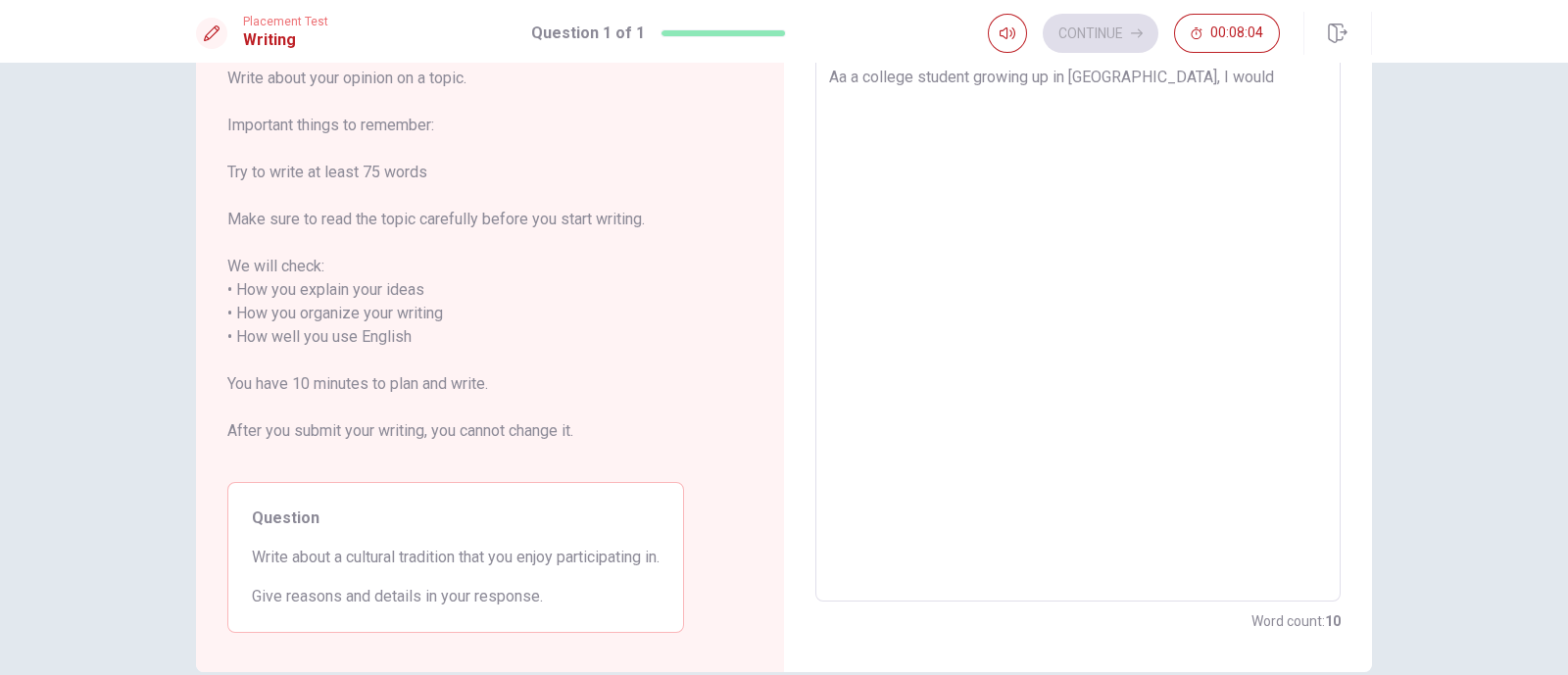 type on "Aa a college student growing up in [GEOGRAPHIC_DATA], I would s" 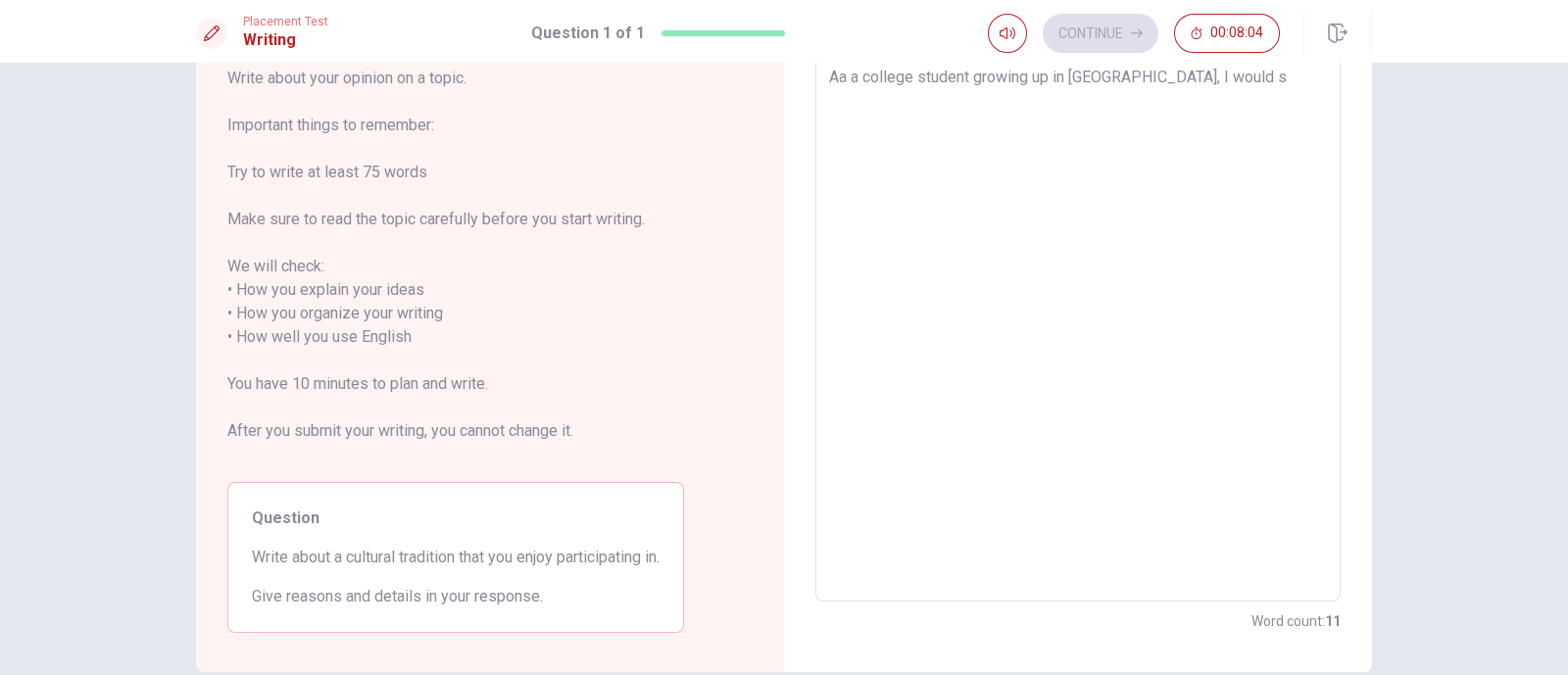 type on "x" 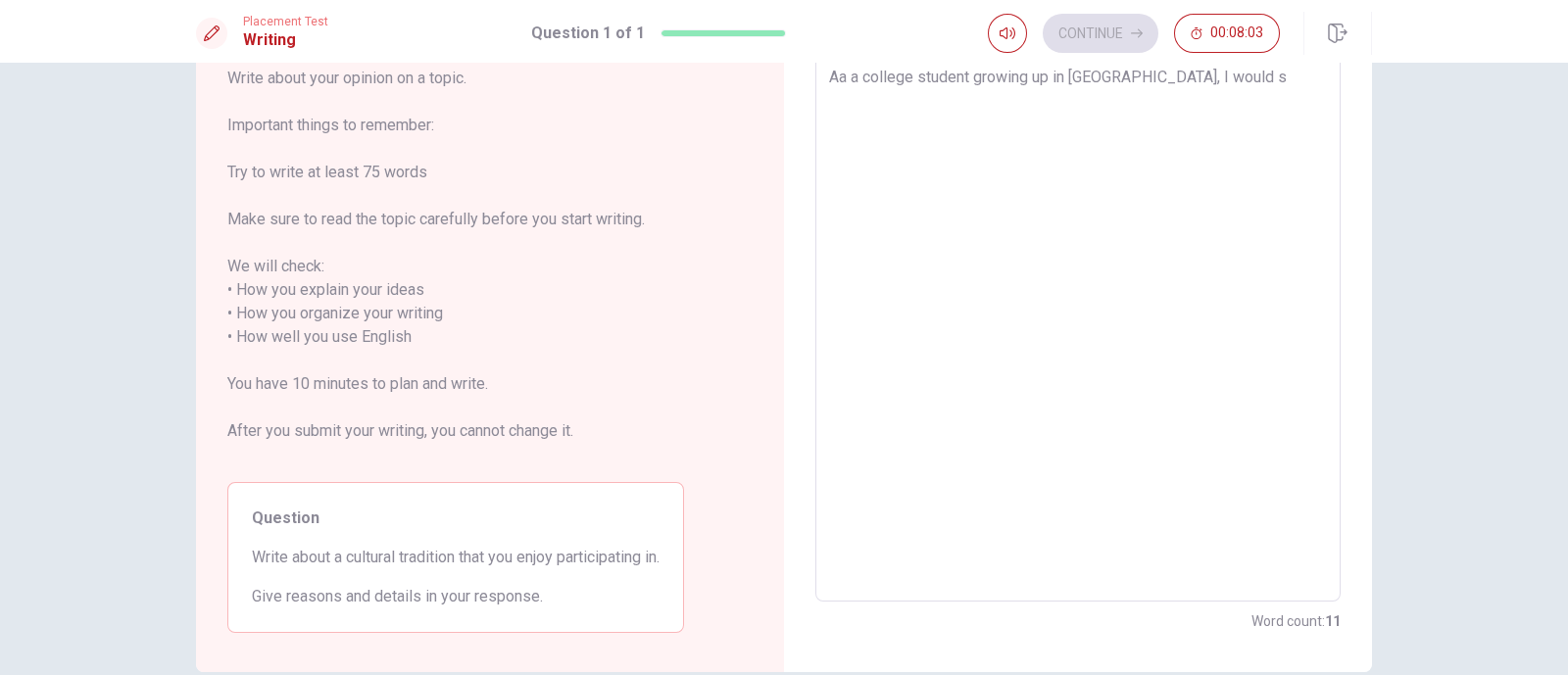 type on "Aa a college student growing up in [GEOGRAPHIC_DATA], I would sa" 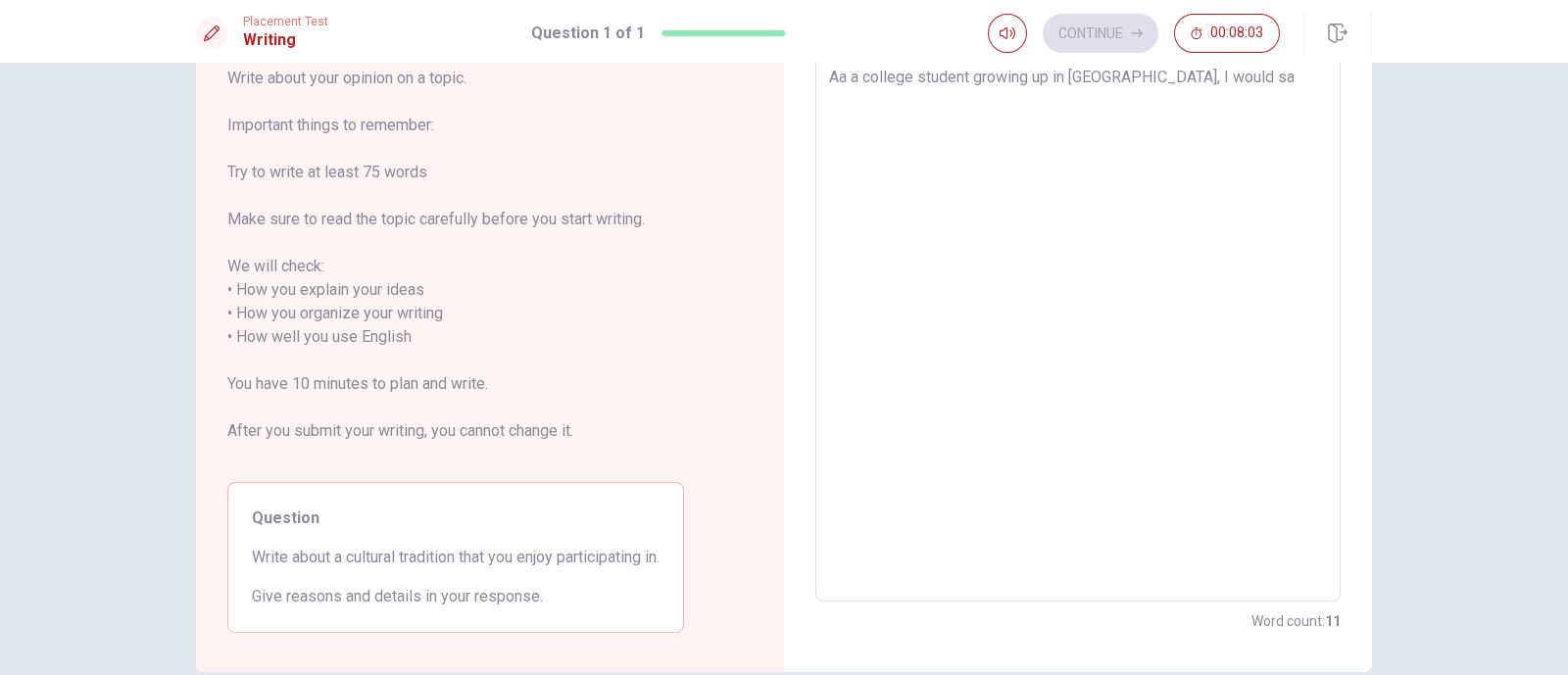 type on "x" 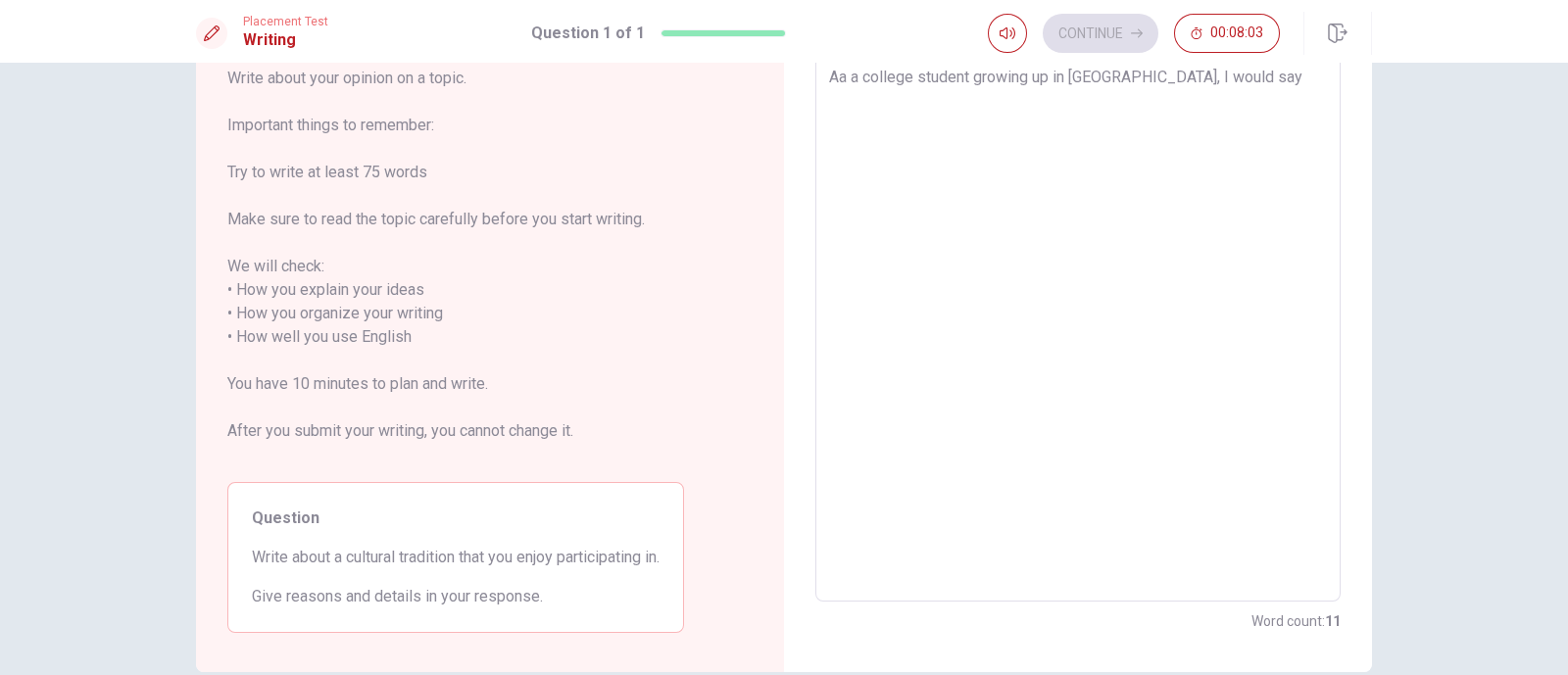 type on "Aa a college student growing up in [GEOGRAPHIC_DATA], I would say" 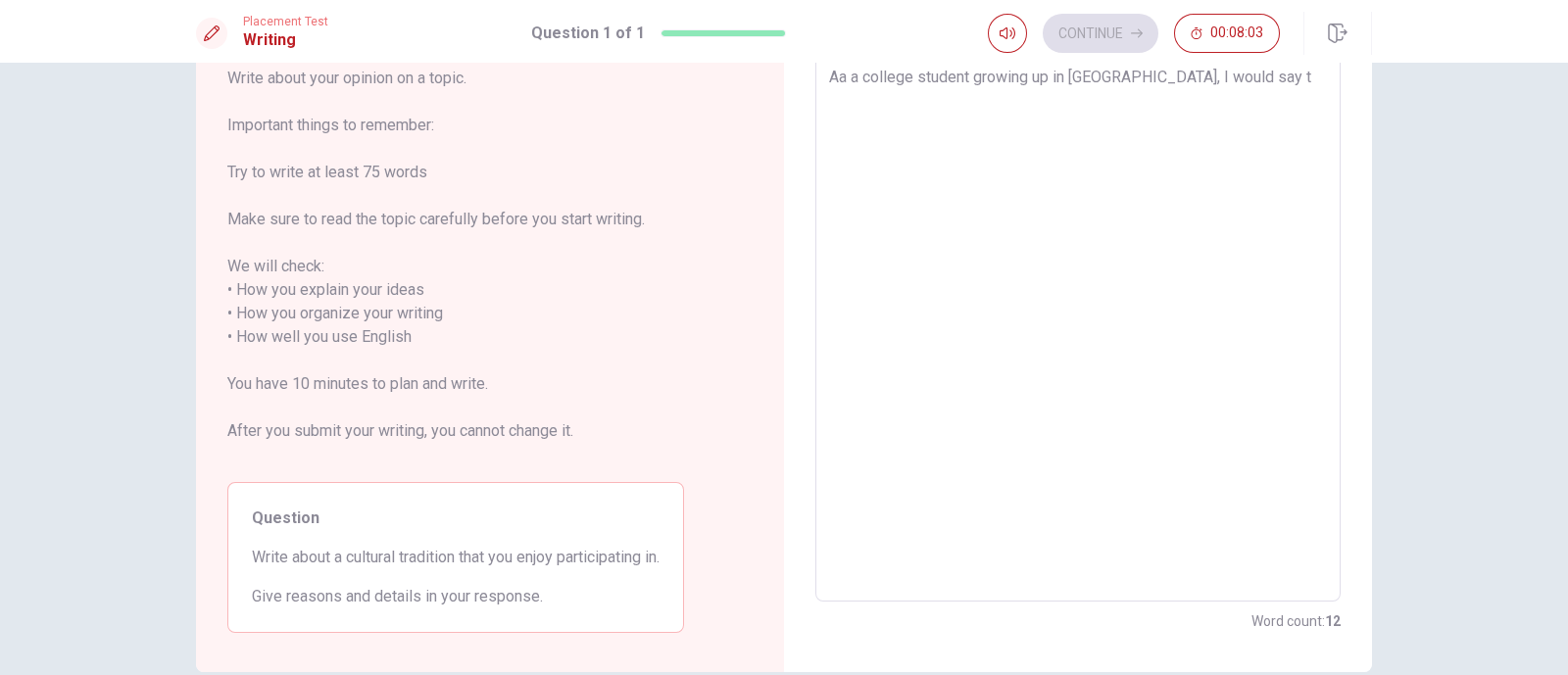 type on "x" 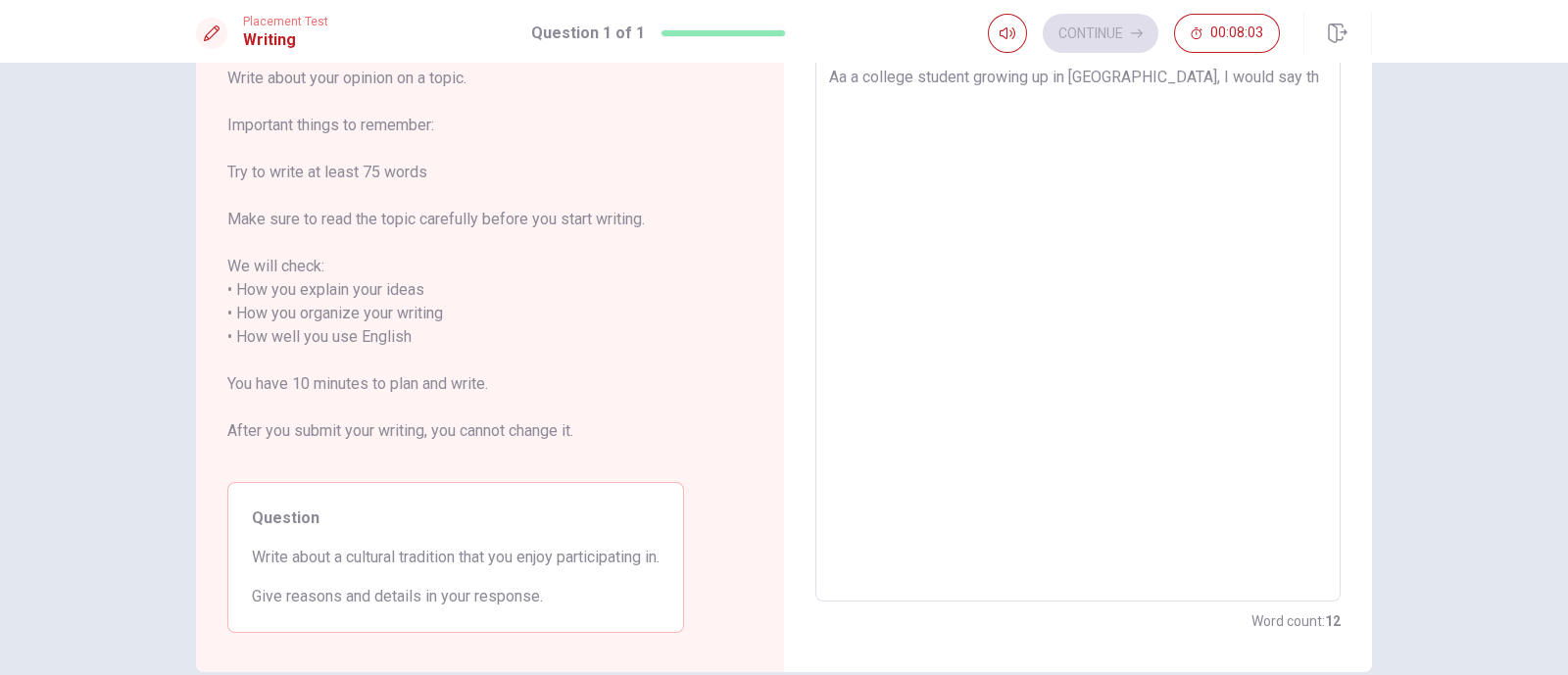 type on "x" 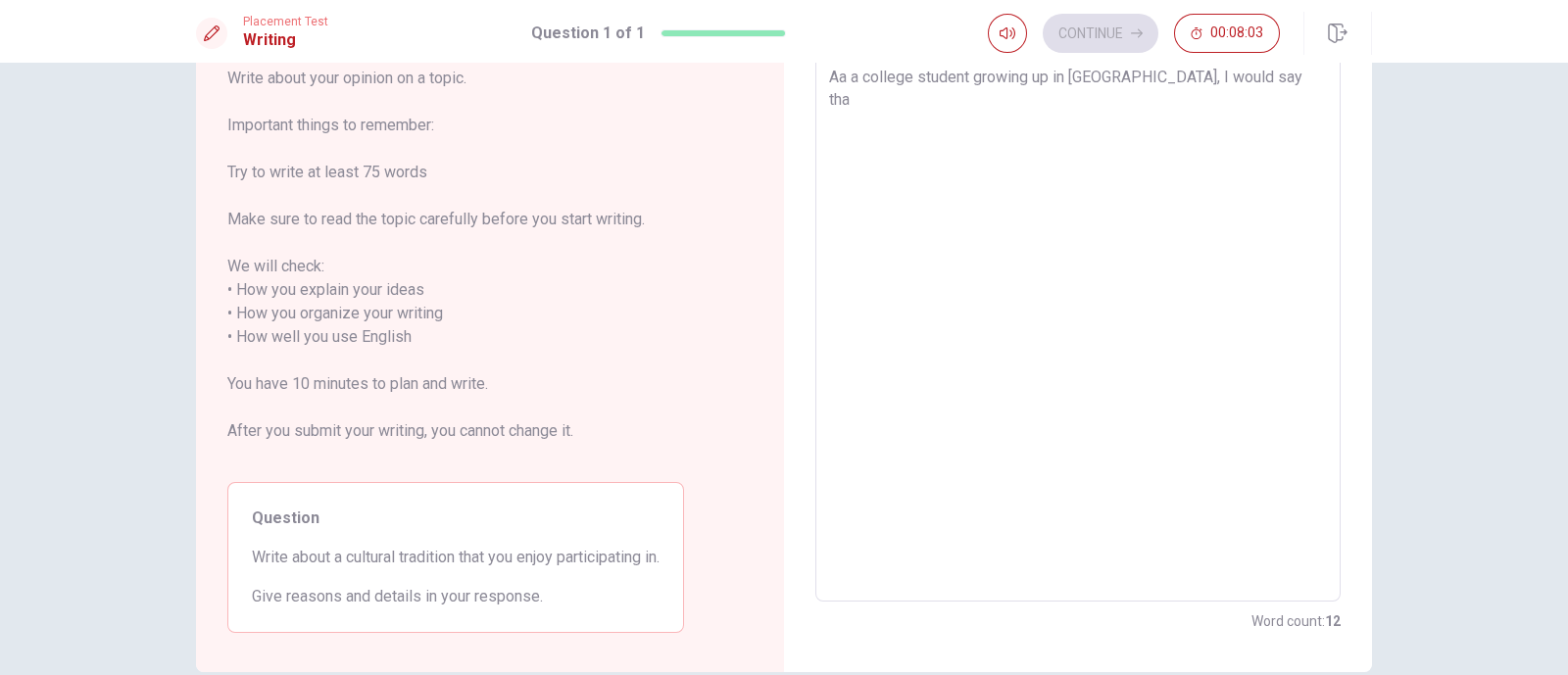 type on "x" 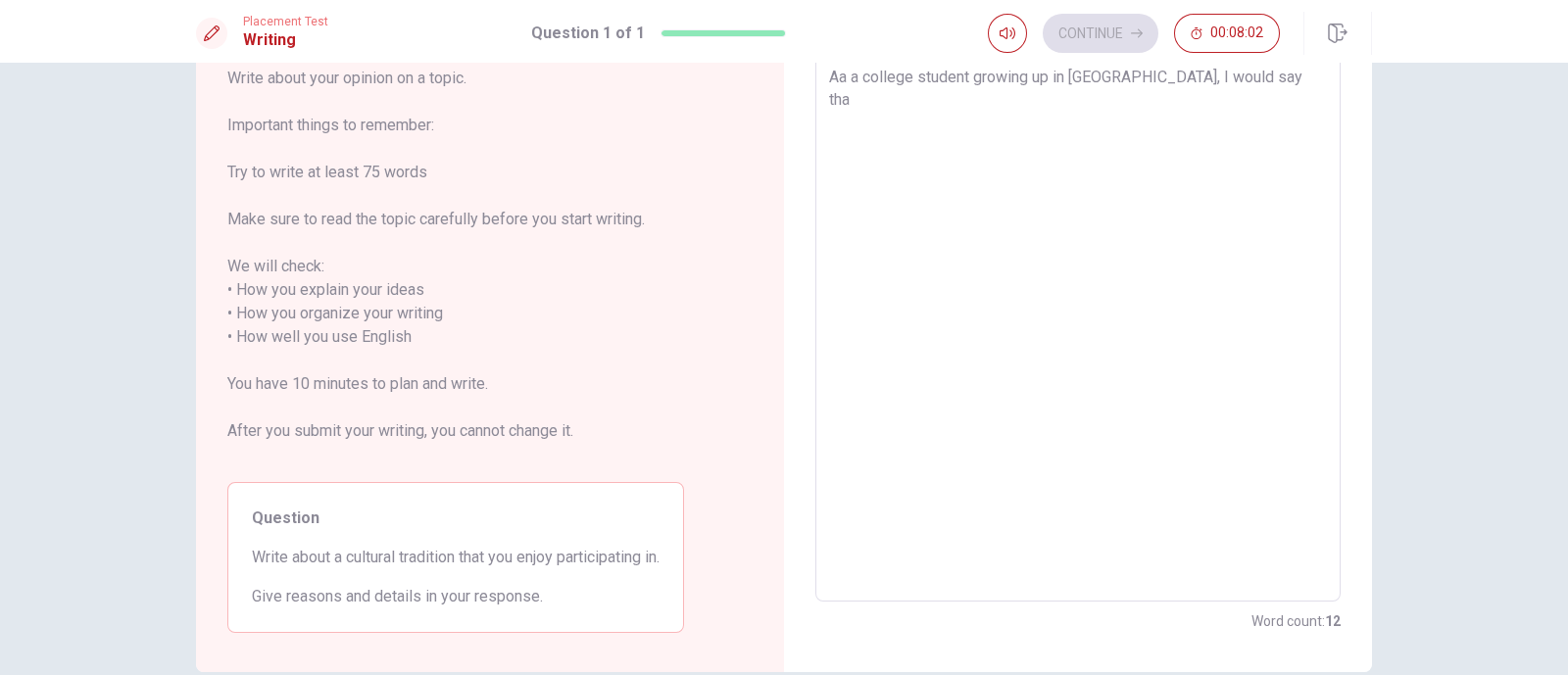 type on "Aa a college student growing up in [GEOGRAPHIC_DATA], I would say that" 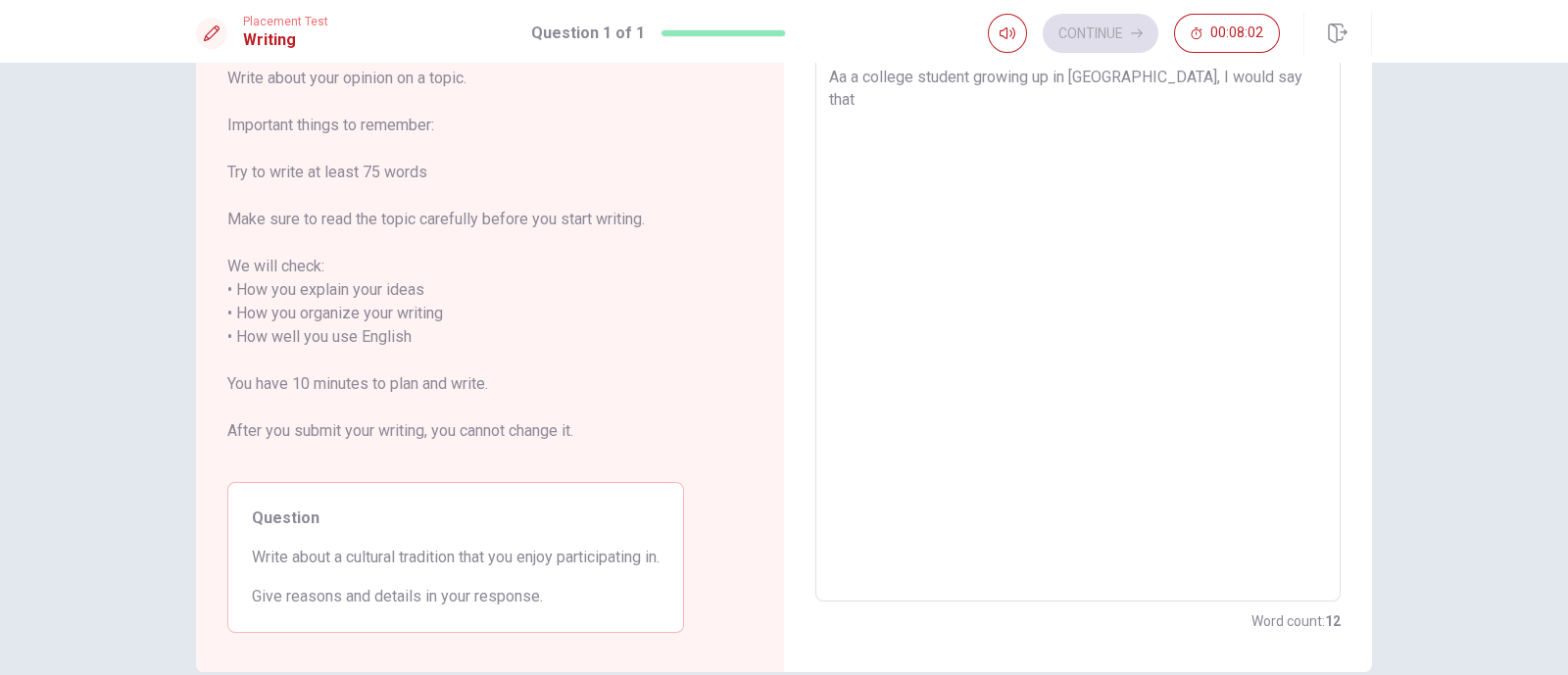 type on "x" 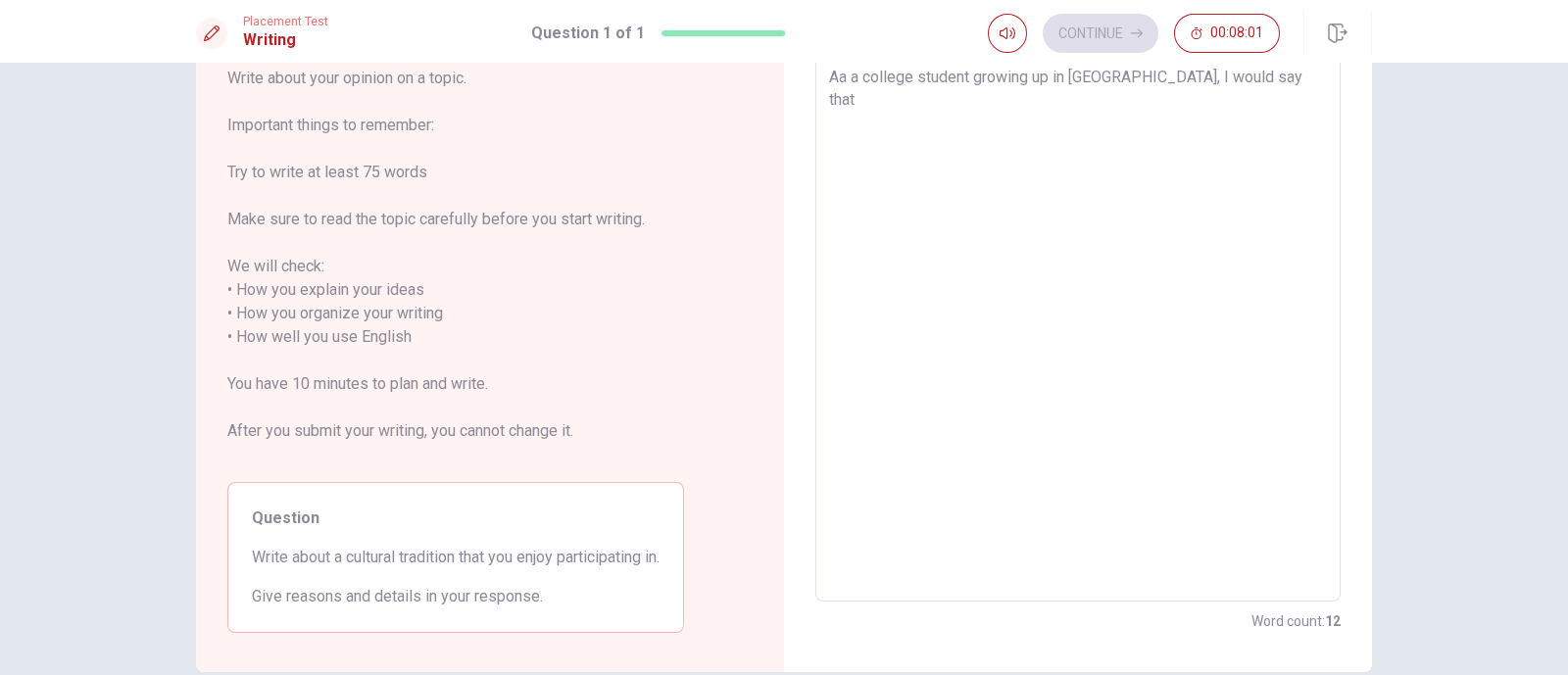 type on "Aa a college student growing up in [GEOGRAPHIC_DATA], I would say that C" 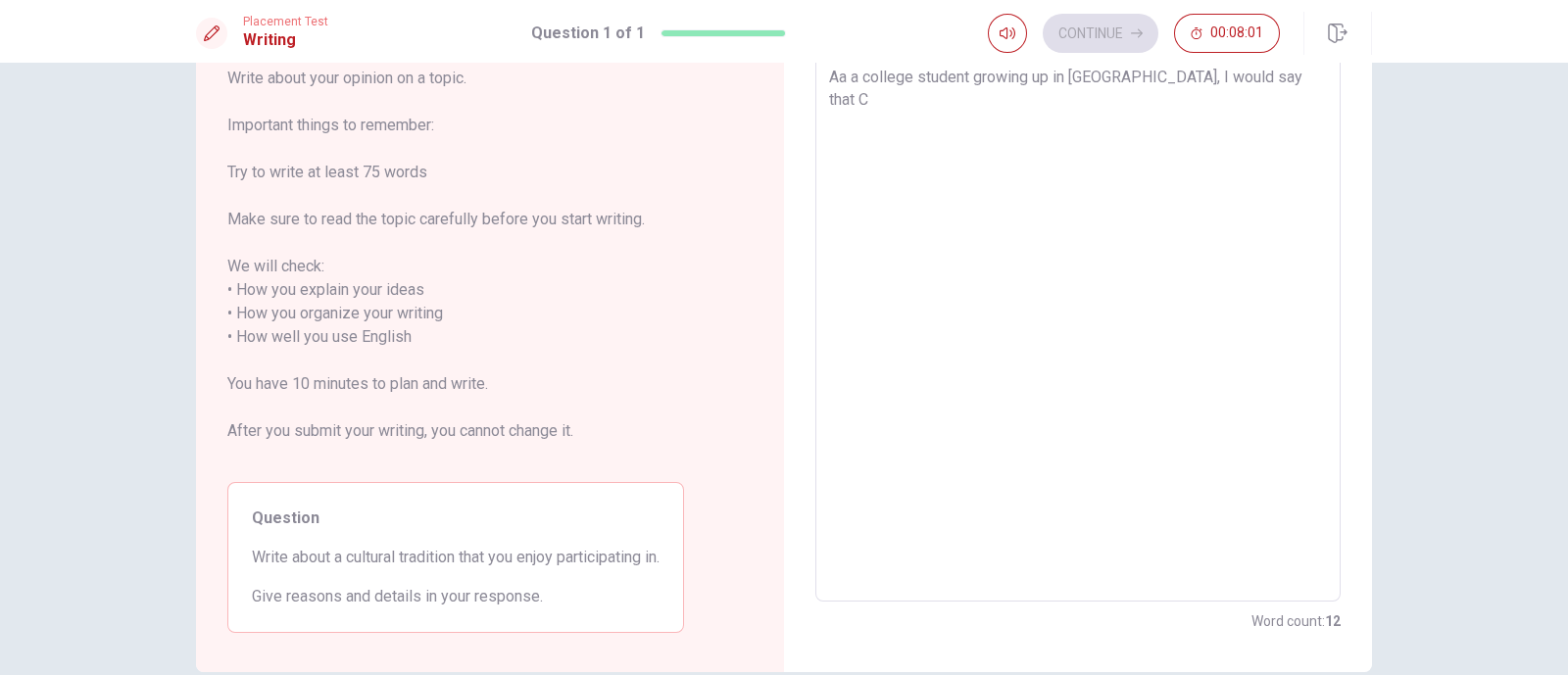 type on "x" 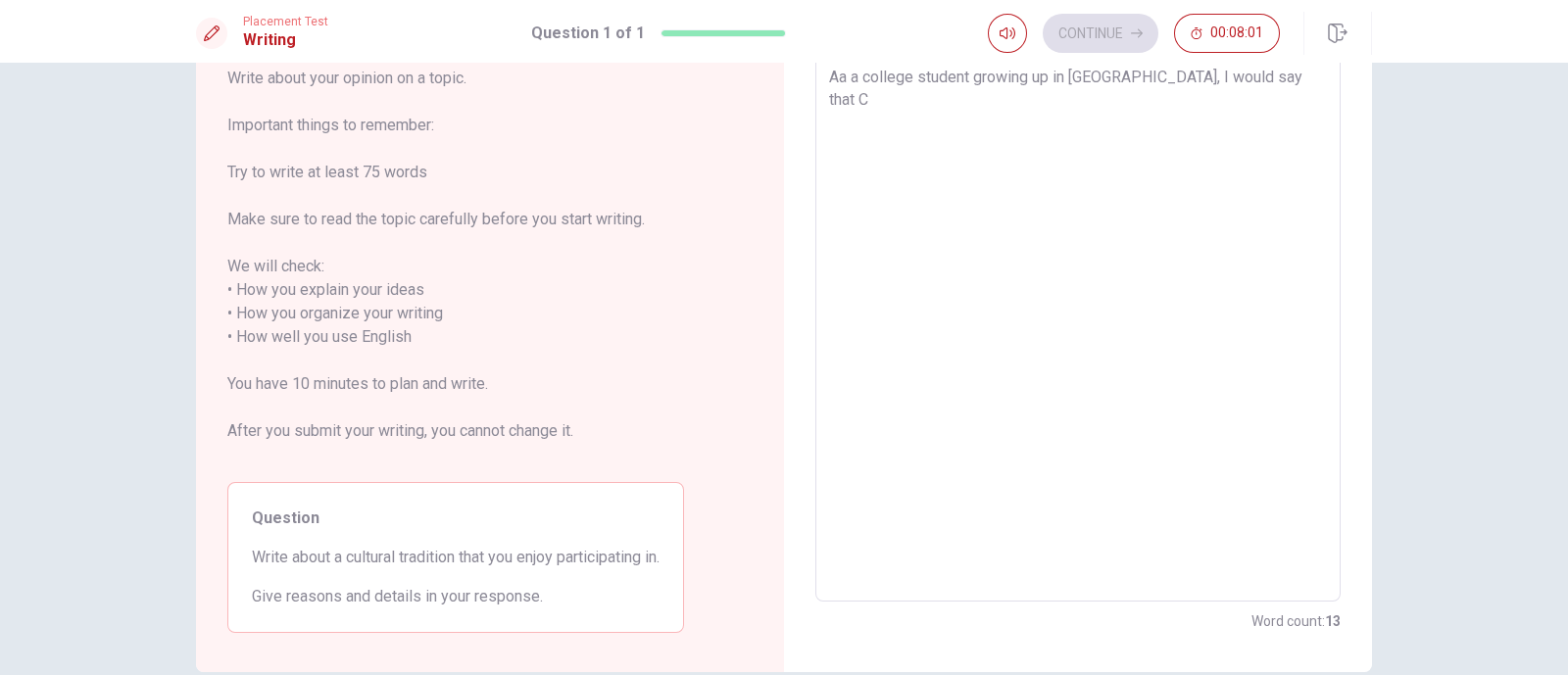 type on "Aa a college student growing up in [GEOGRAPHIC_DATA], I would say that Ch" 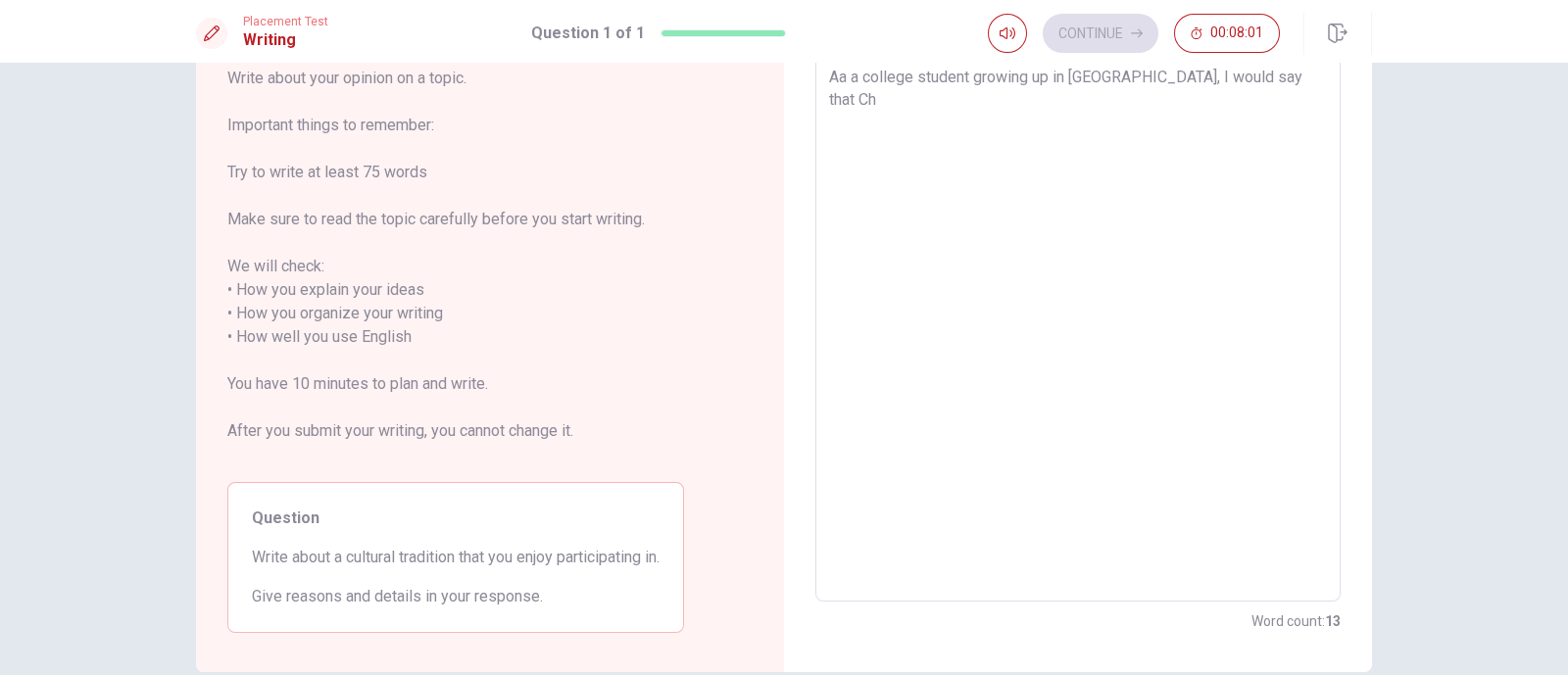 type on "x" 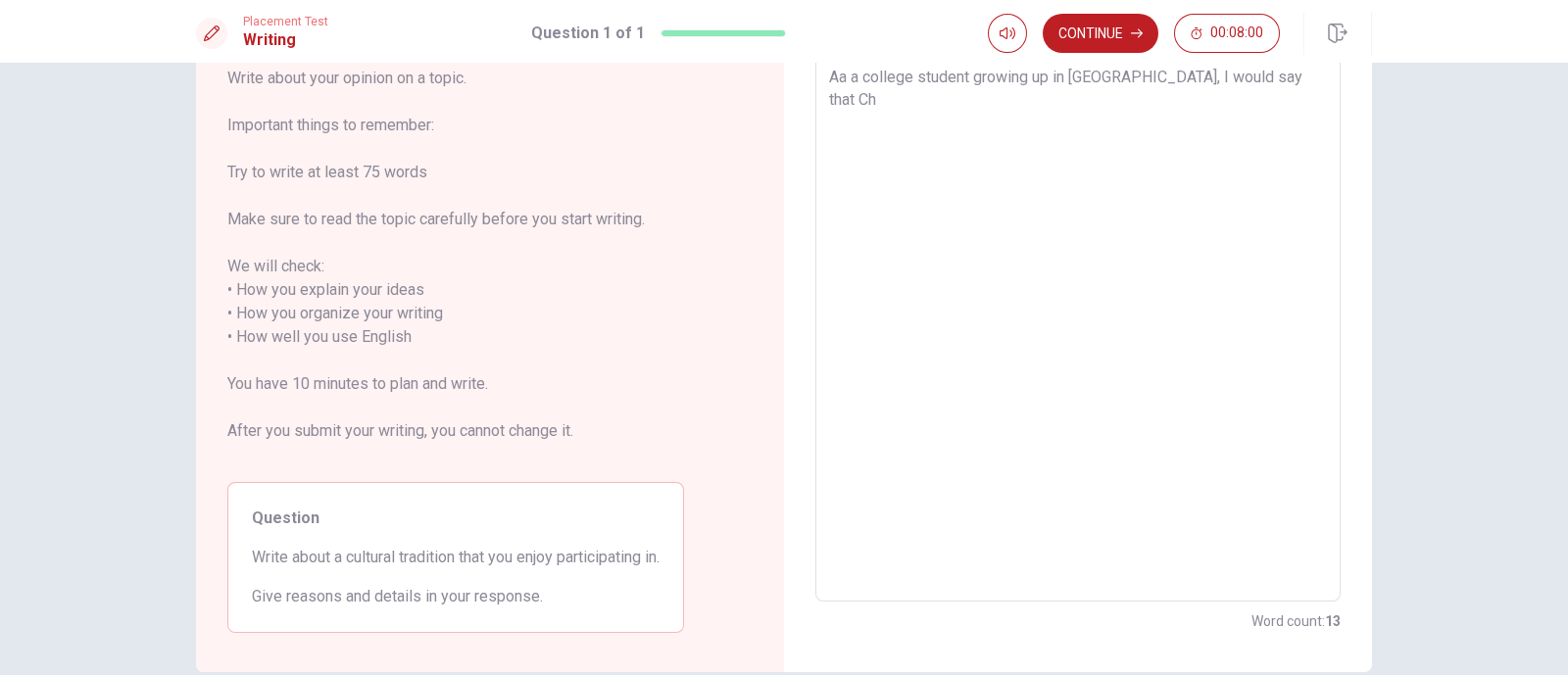 type on "Aa a college student growing up in [GEOGRAPHIC_DATA], I would say that [PERSON_NAME]" 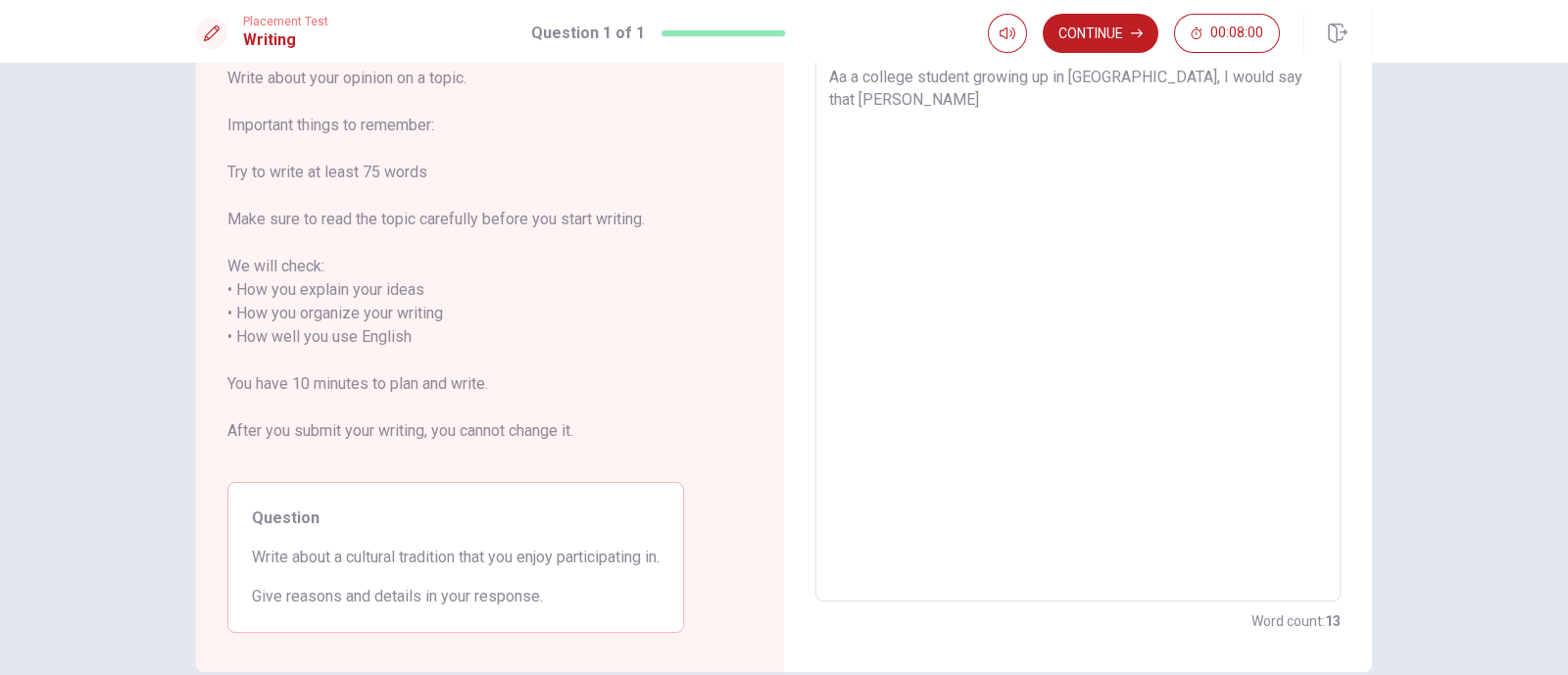 type on "x" 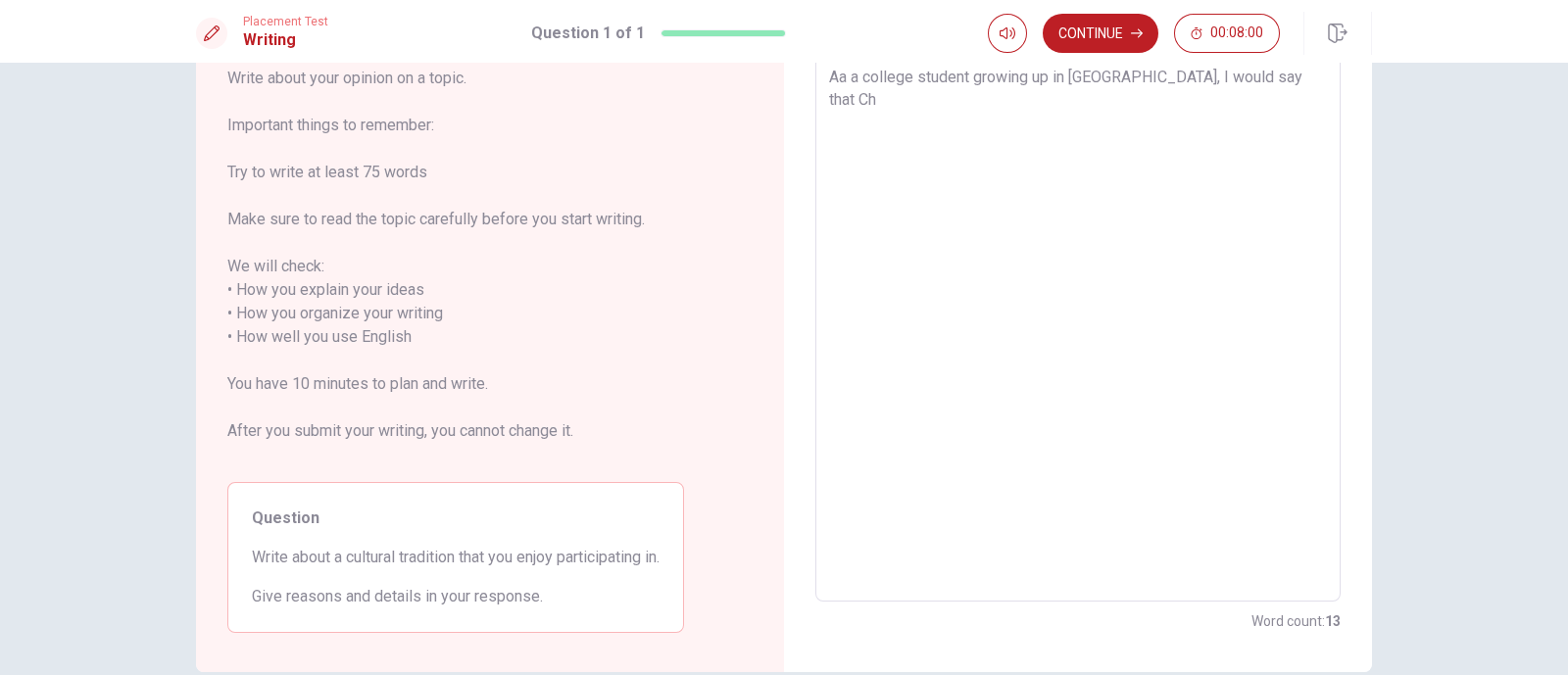 type on "x" 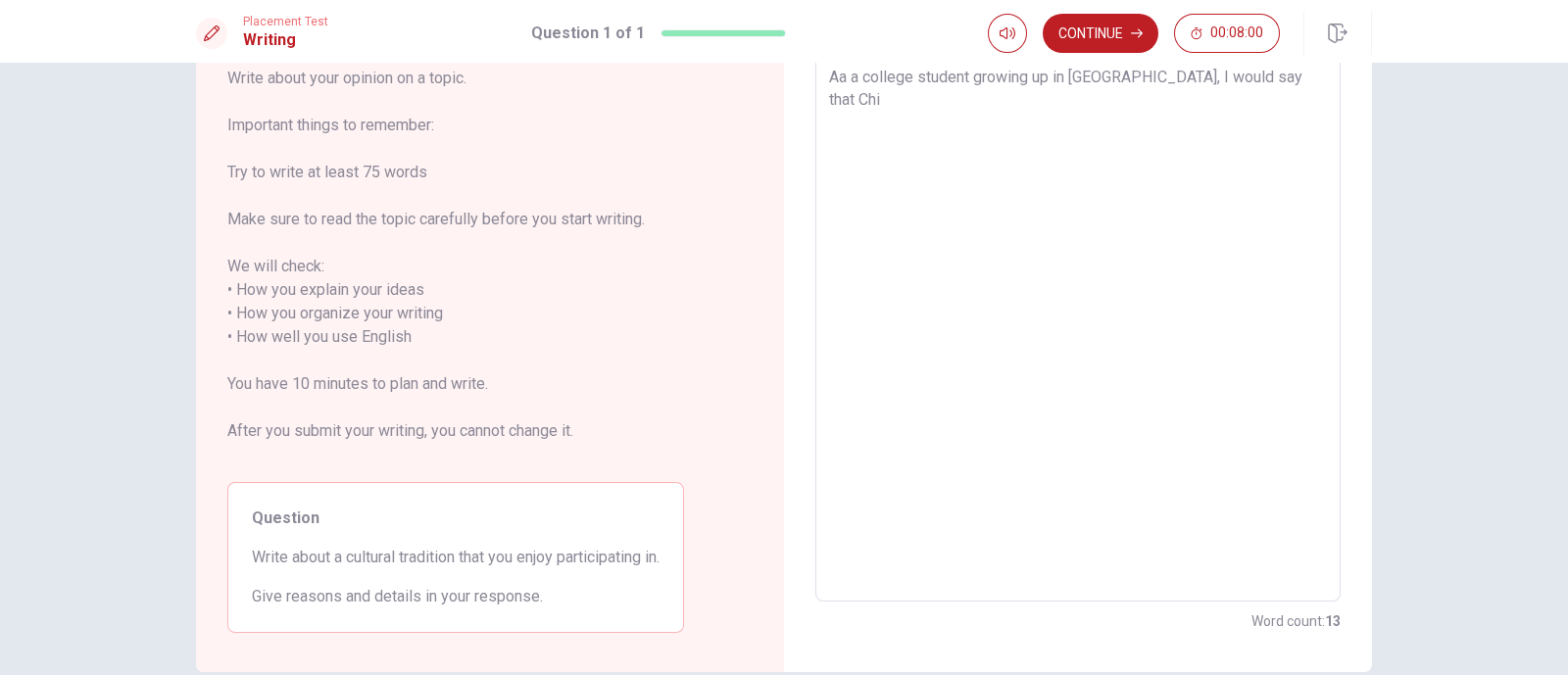 type on "x" 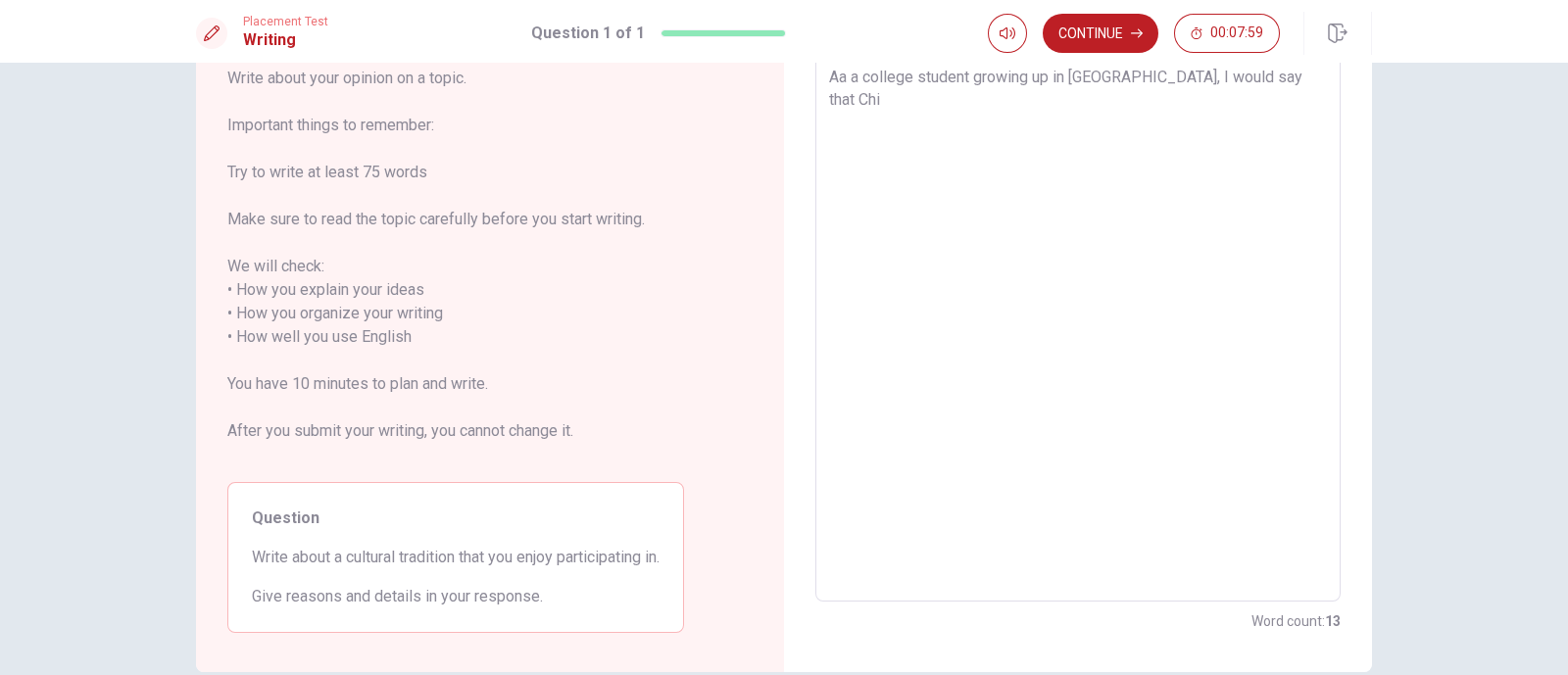 type on "Aa a college student growing up in [GEOGRAPHIC_DATA], I would say that [PERSON_NAME]" 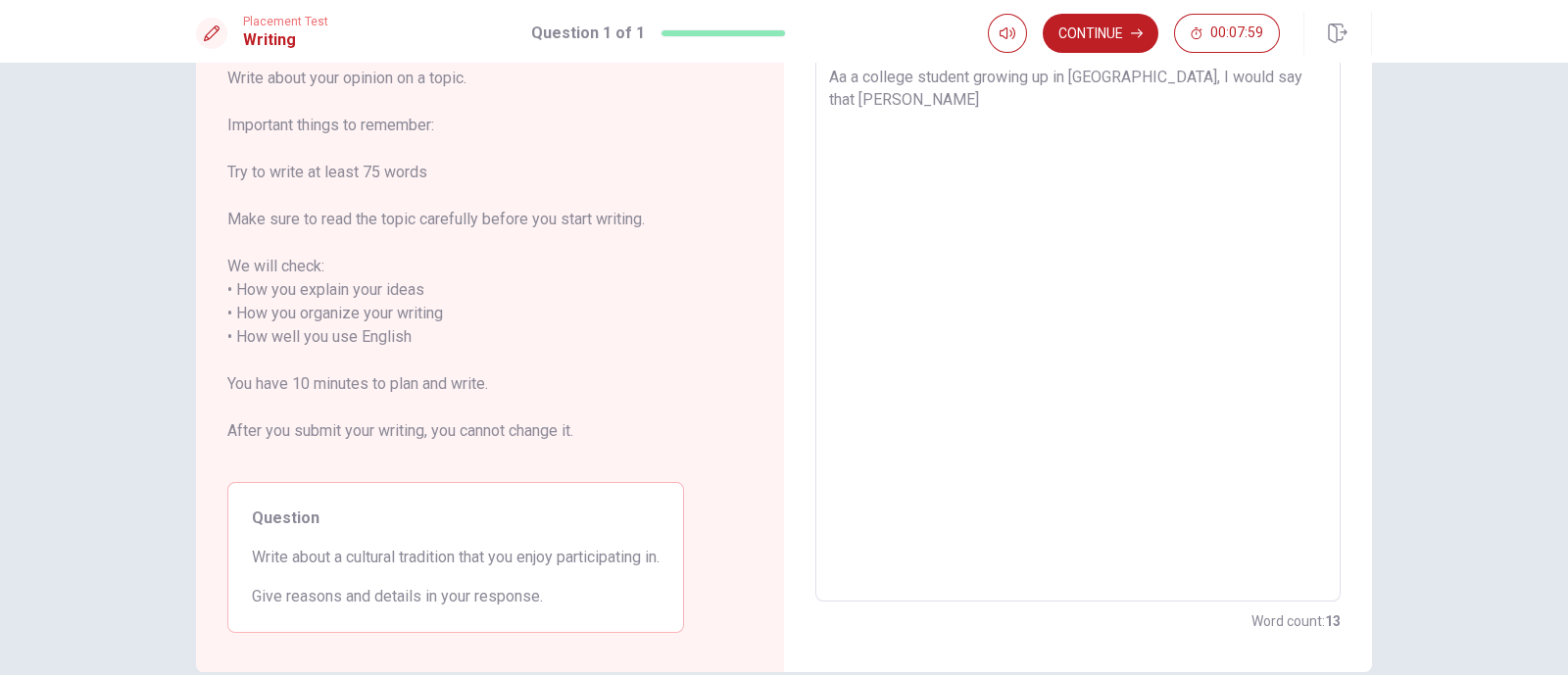 type on "x" 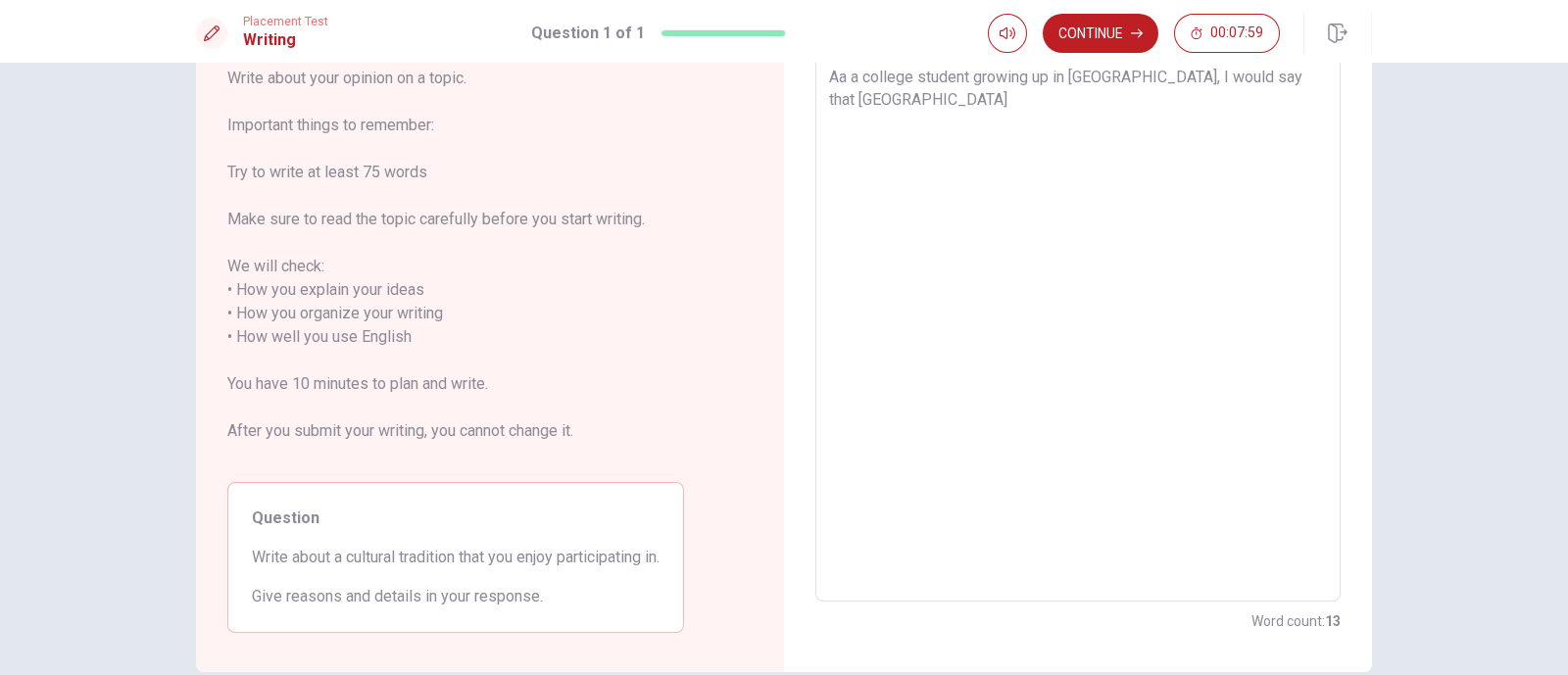 type on "x" 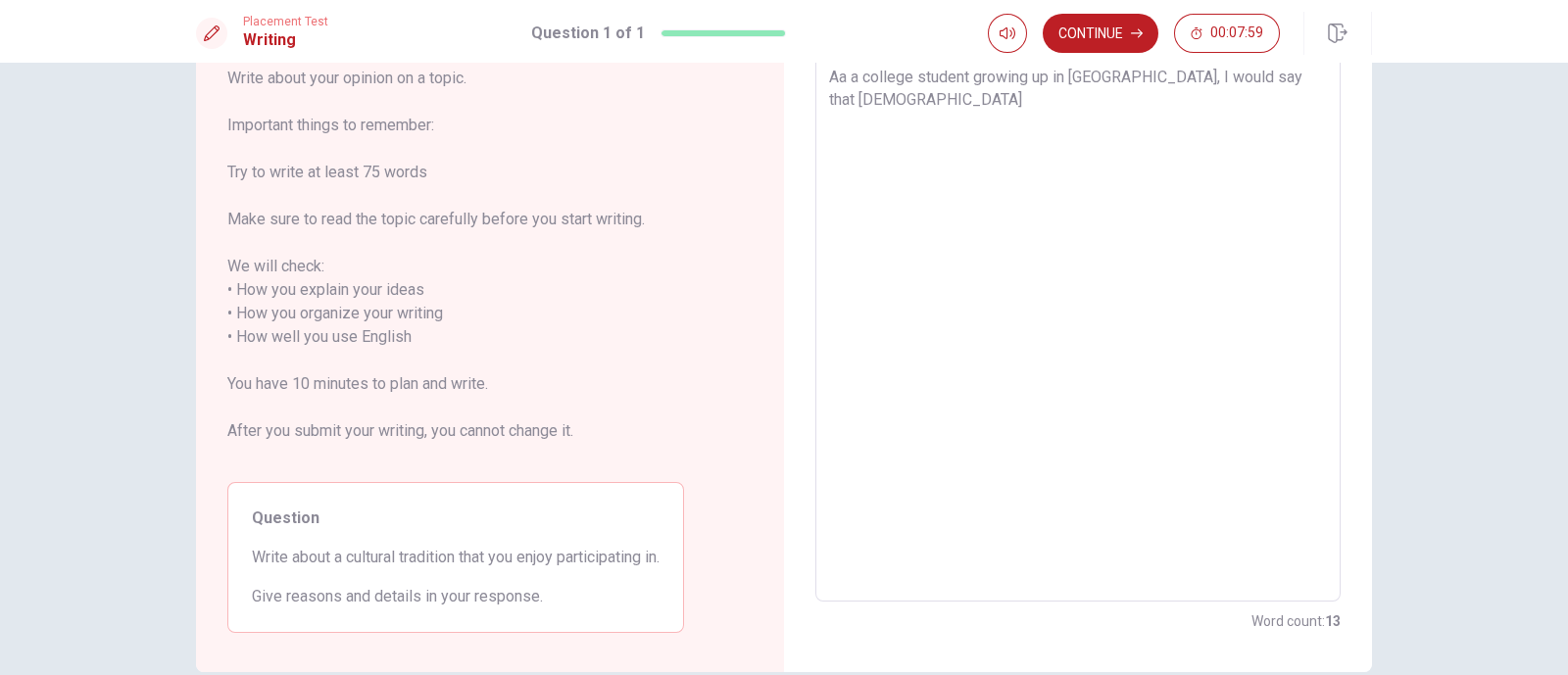 type on "x" 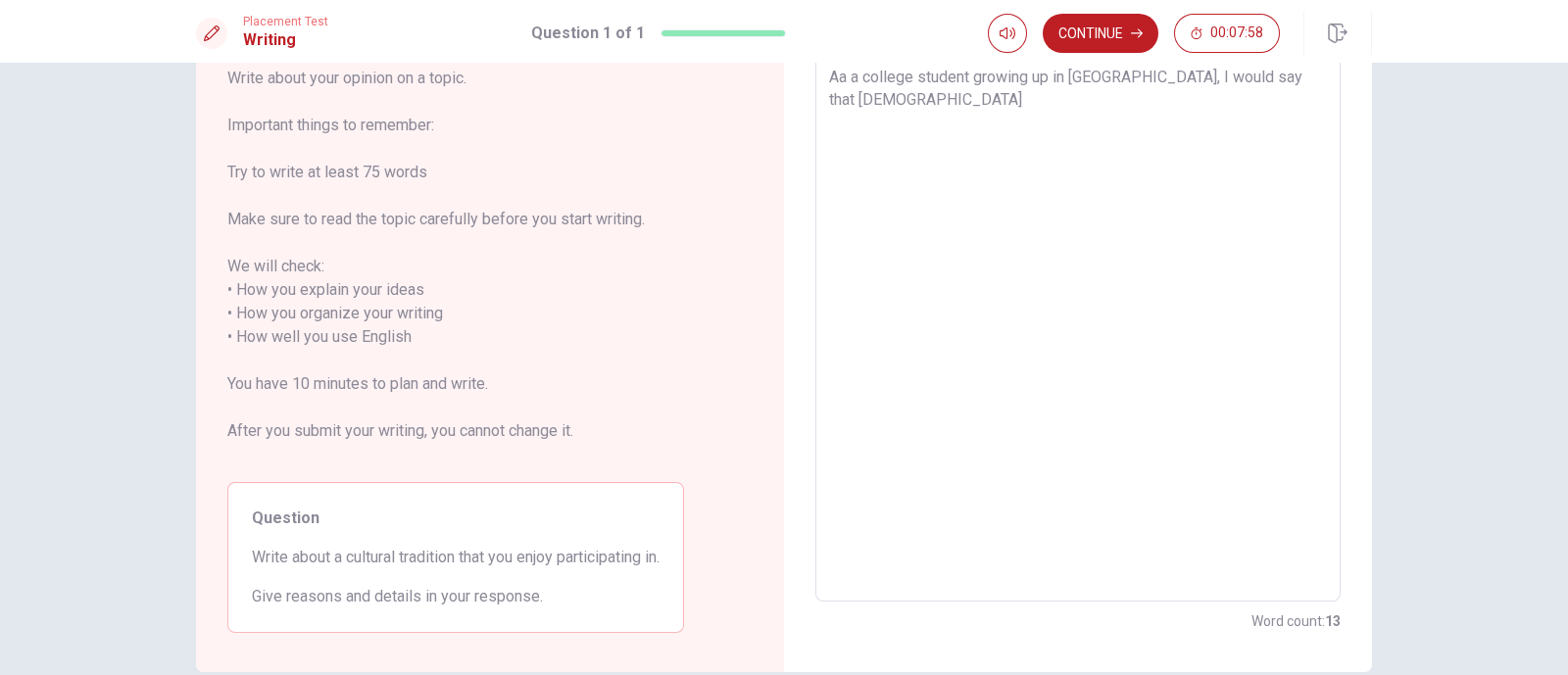 type on "Aa a college student growing up in [GEOGRAPHIC_DATA], I would say that [DEMOGRAPHIC_DATA] N" 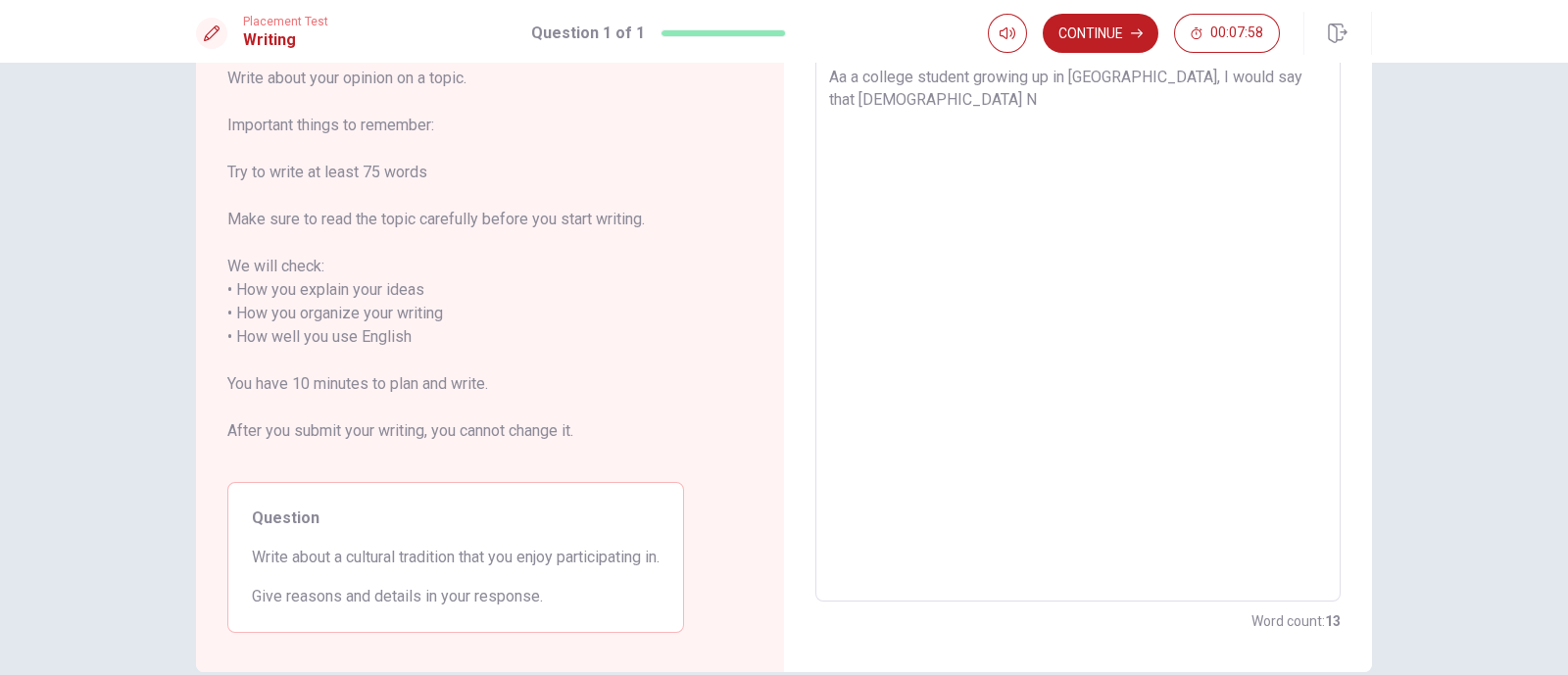 type on "x" 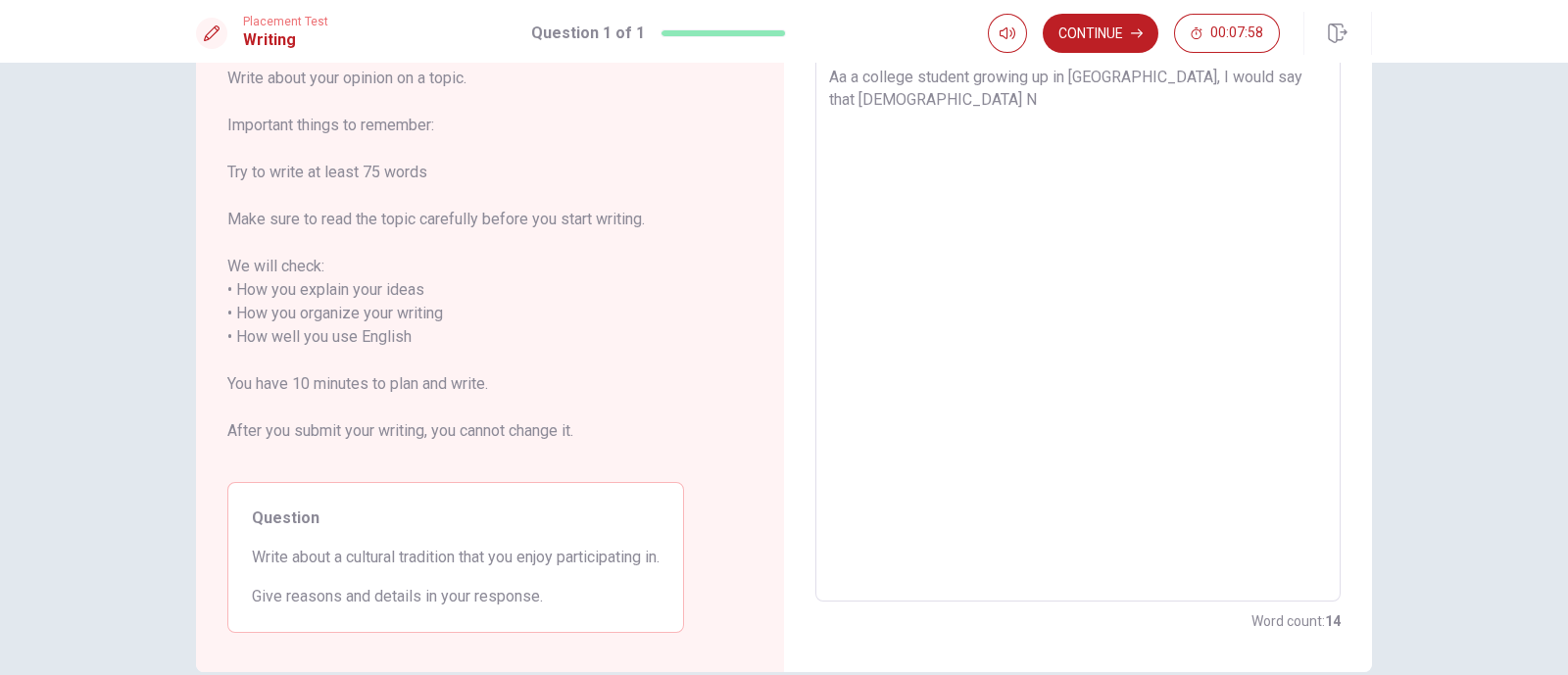 type on "Aa a college student growing up in [GEOGRAPHIC_DATA], I would say that [DEMOGRAPHIC_DATA] Ne" 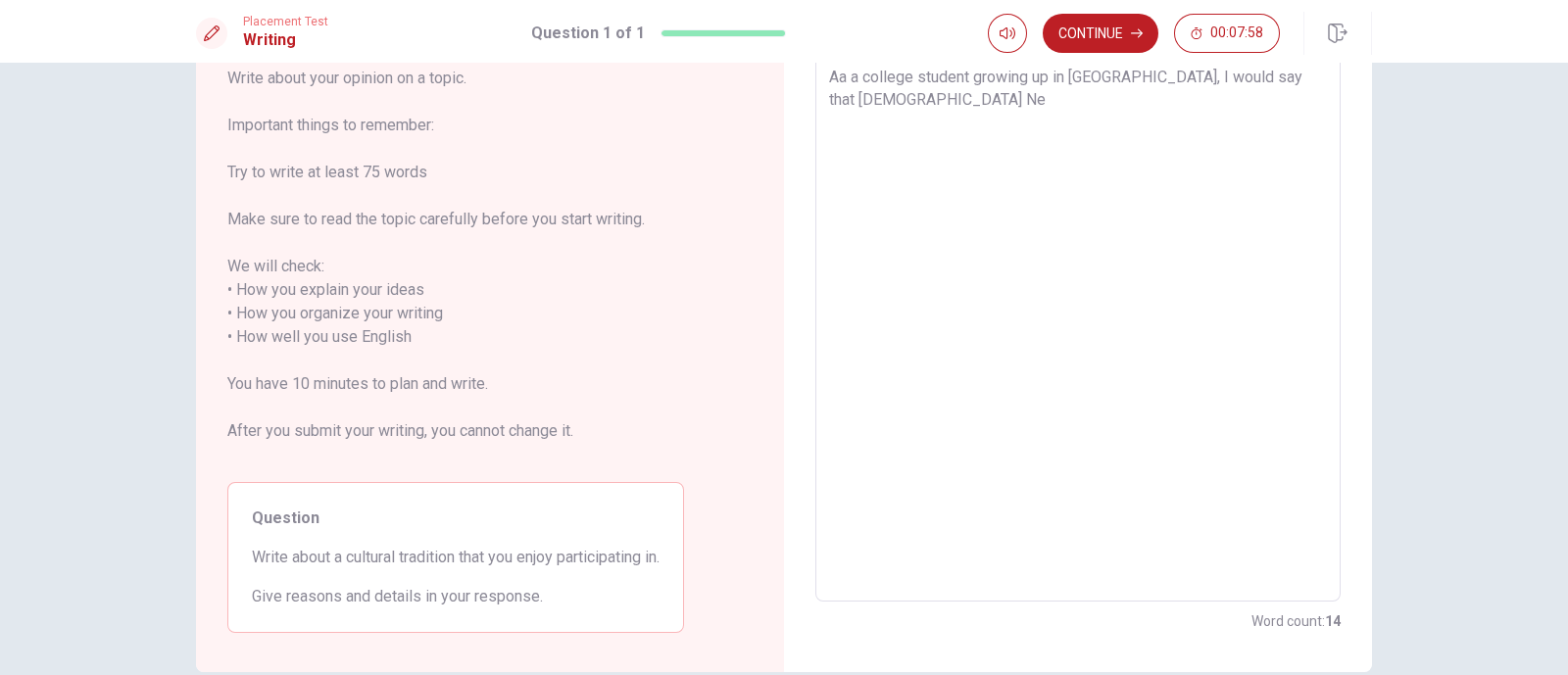 type on "x" 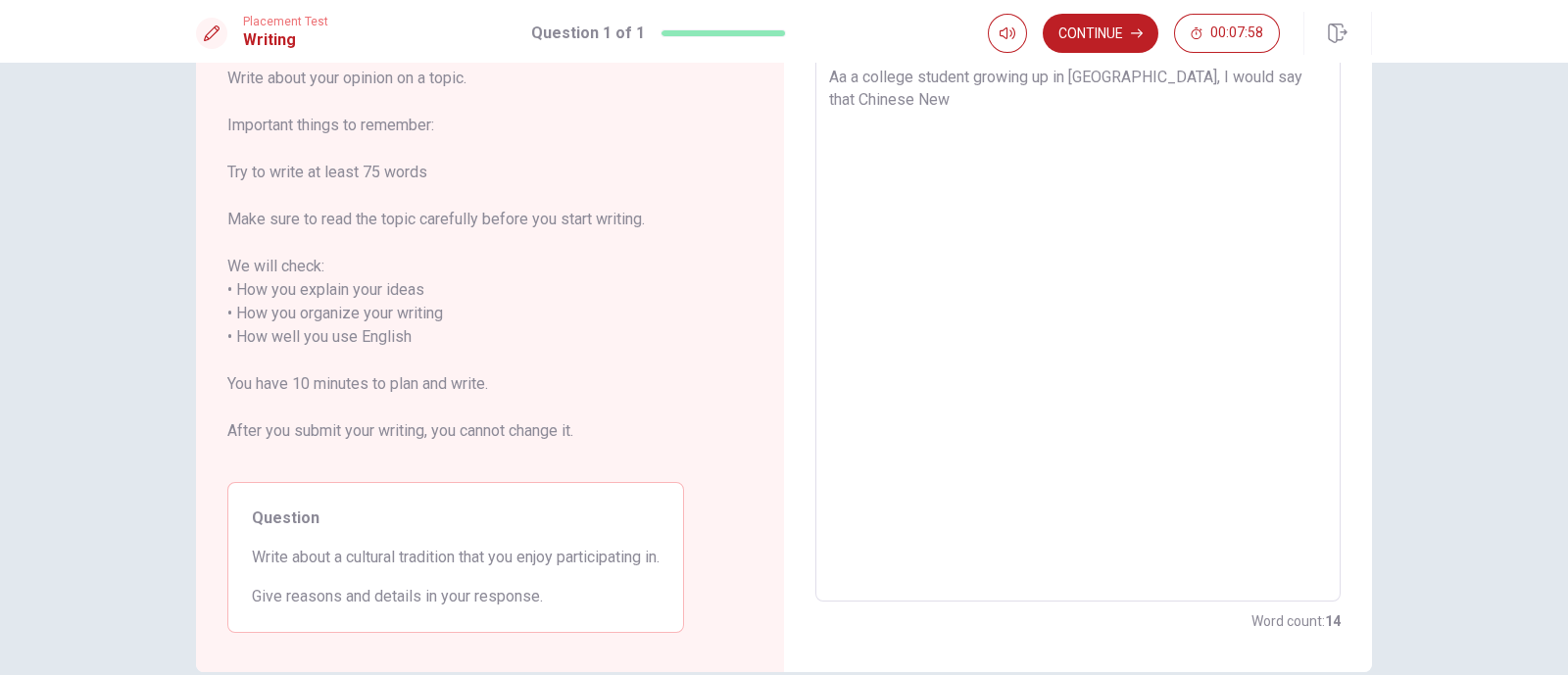 type on "x" 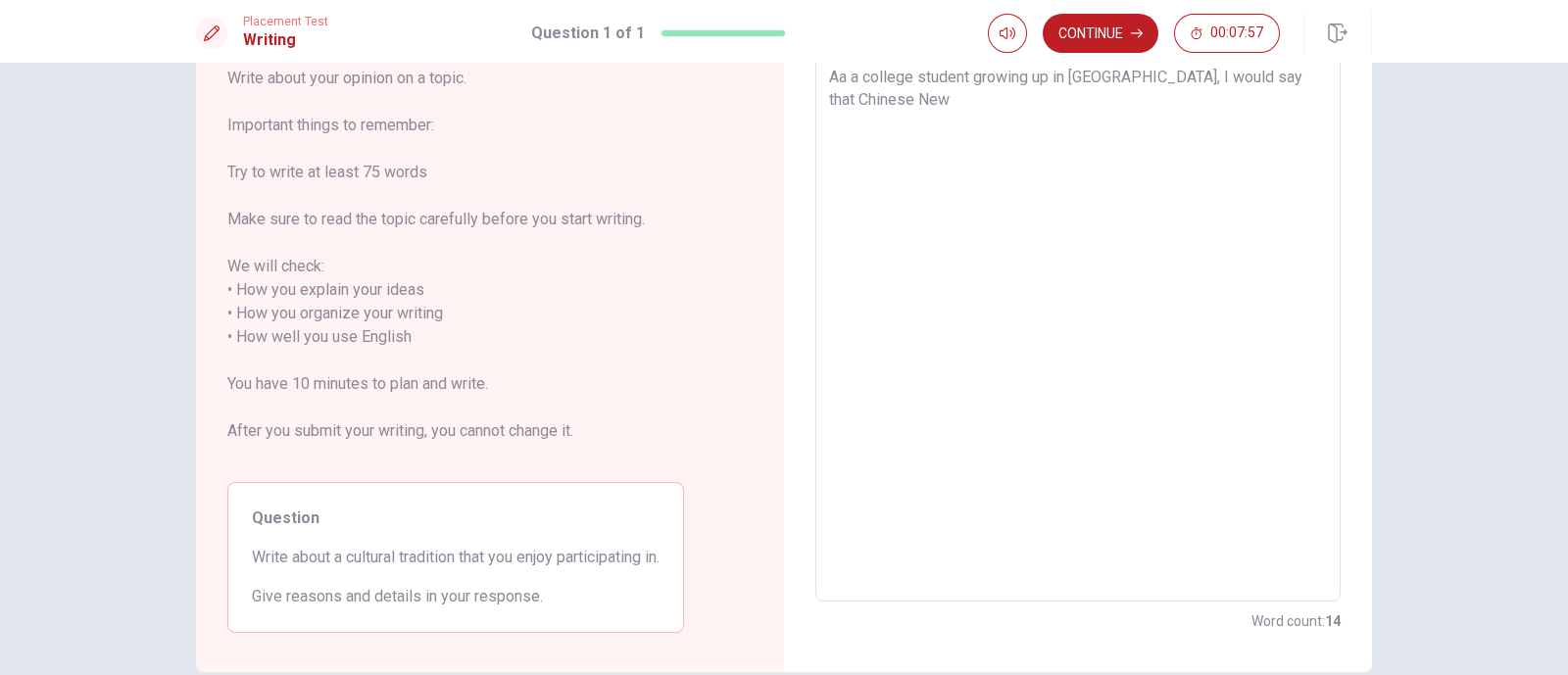 type on "Aa a college student growing up in [GEOGRAPHIC_DATA], I would say that Chinese New" 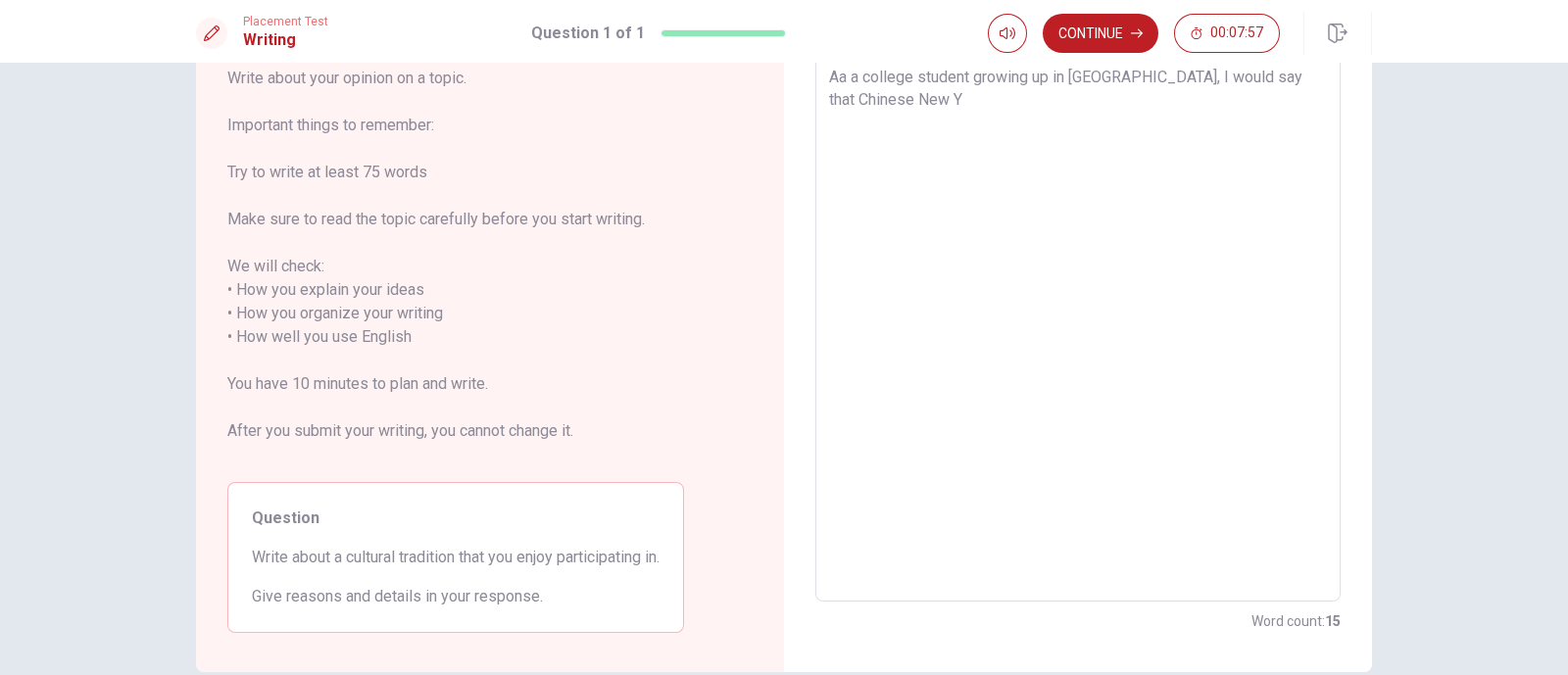 type on "x" 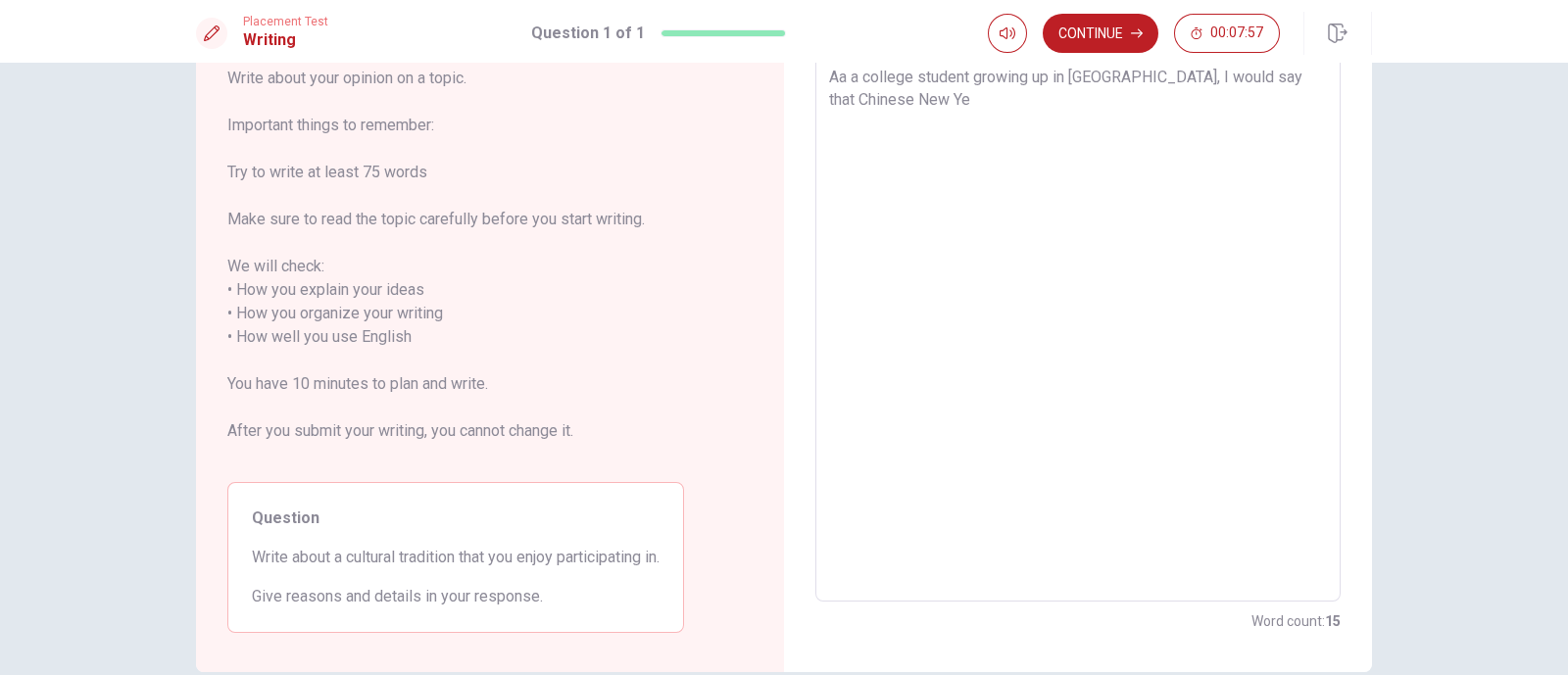 type on "x" 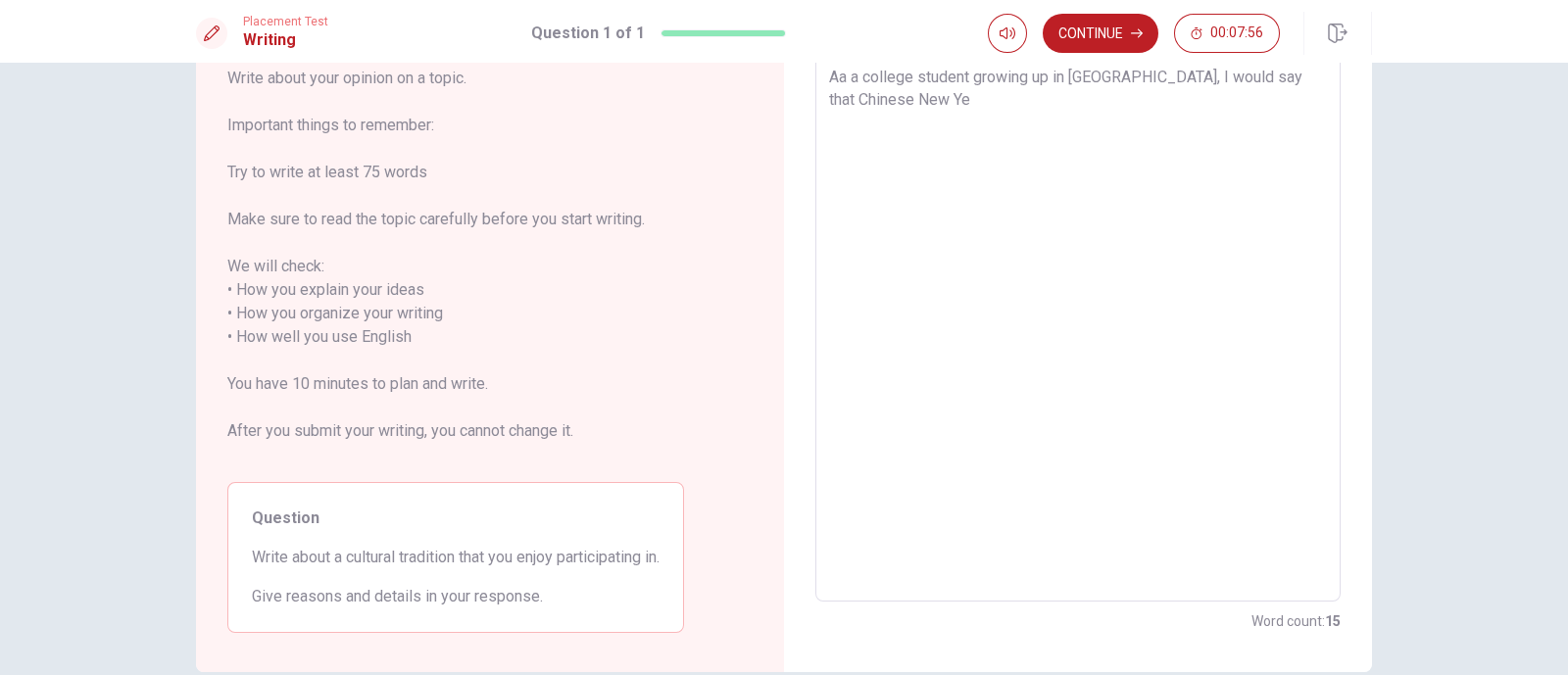 type on "Aa a college student growing up in [GEOGRAPHIC_DATA], I would say that Chinese New Yea" 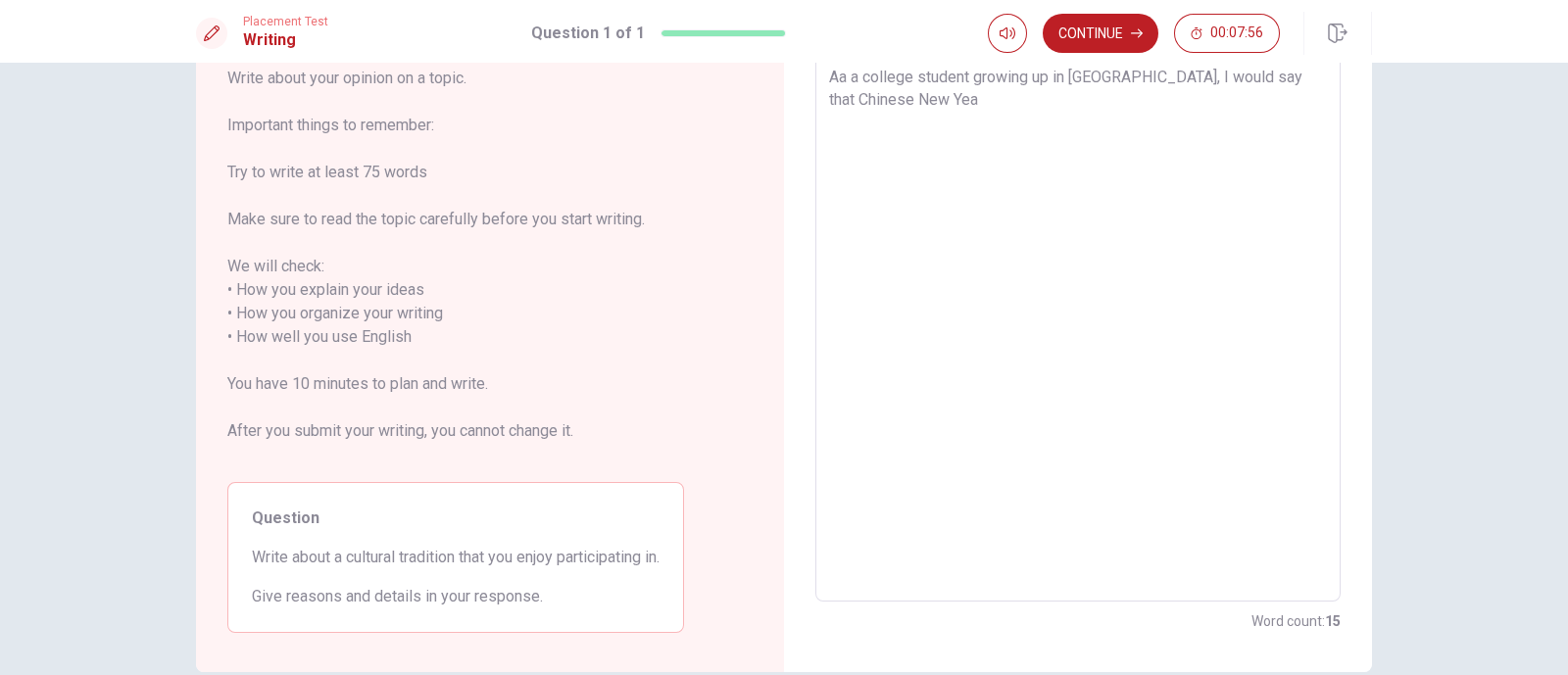 type on "x" 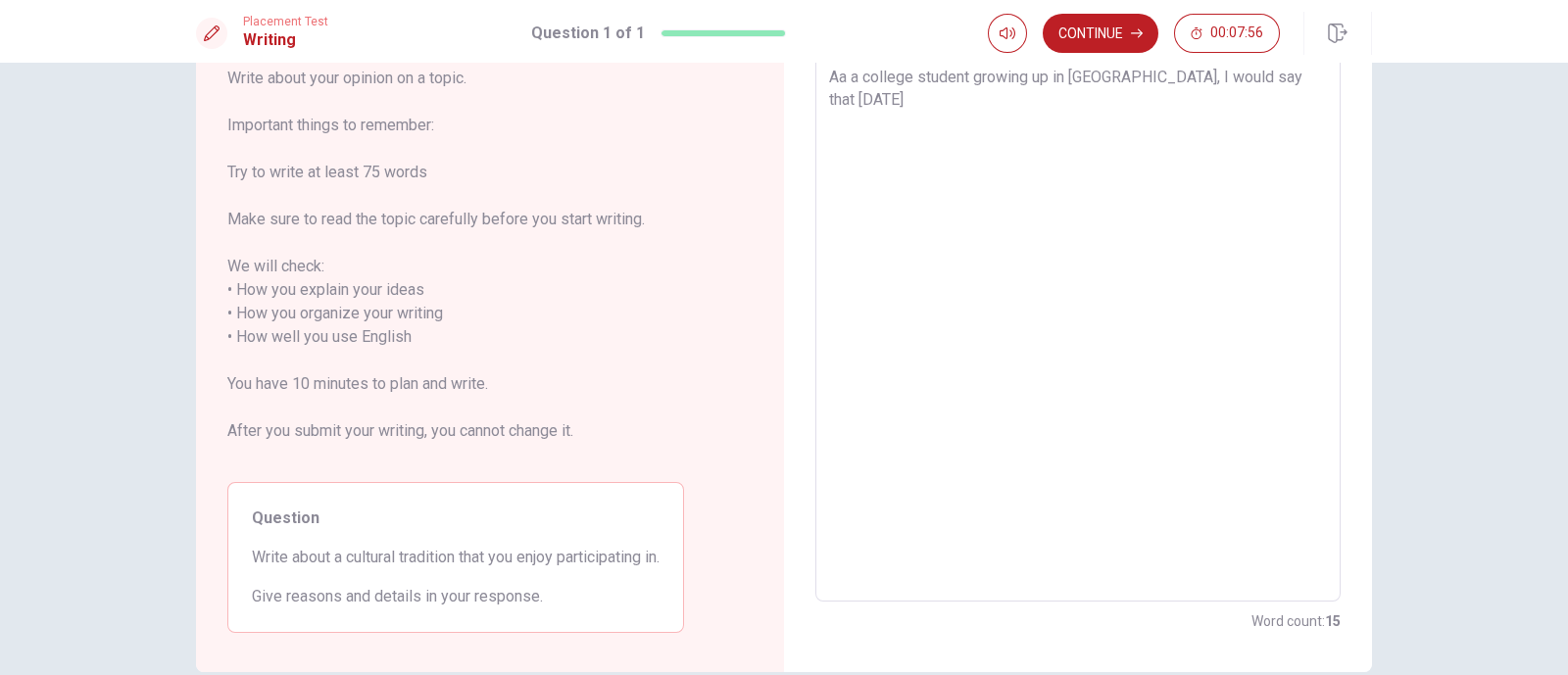 type on "x" 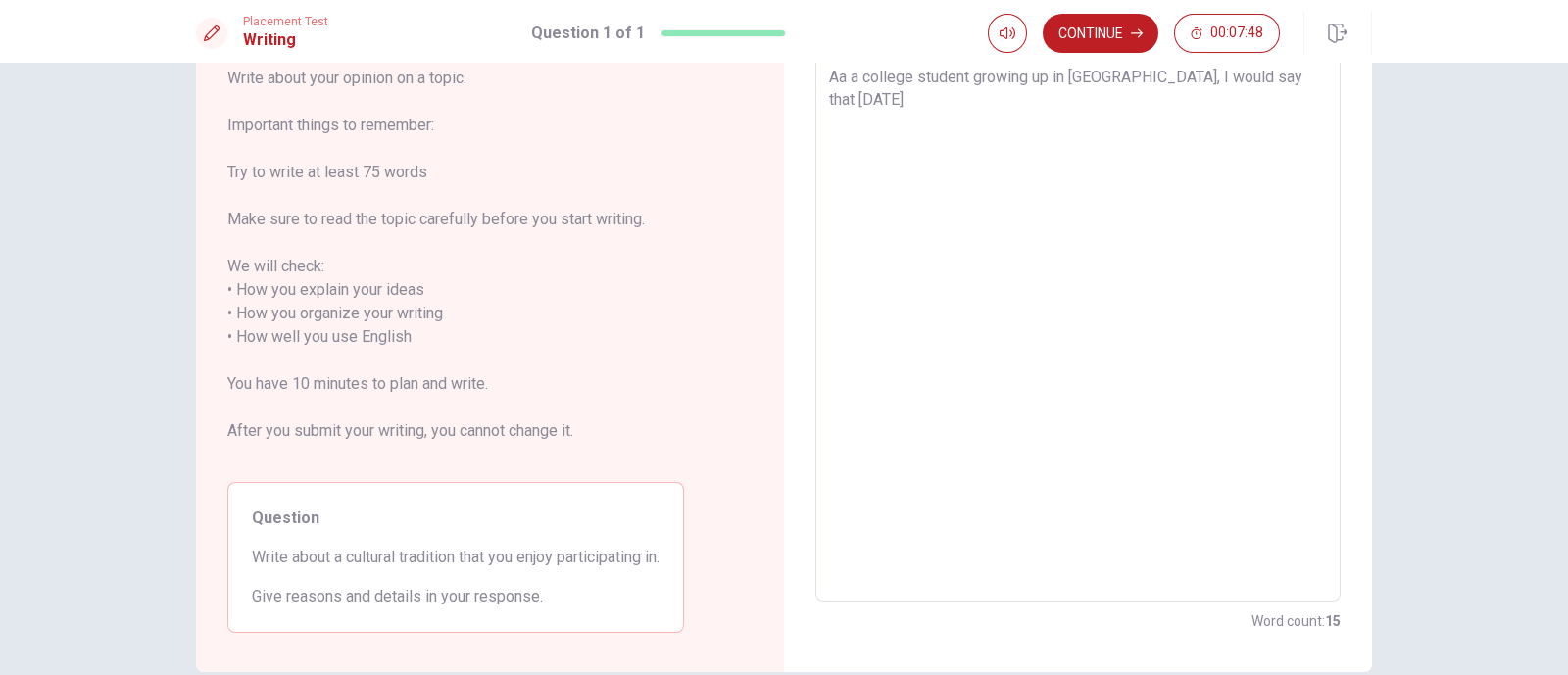 type on "x" 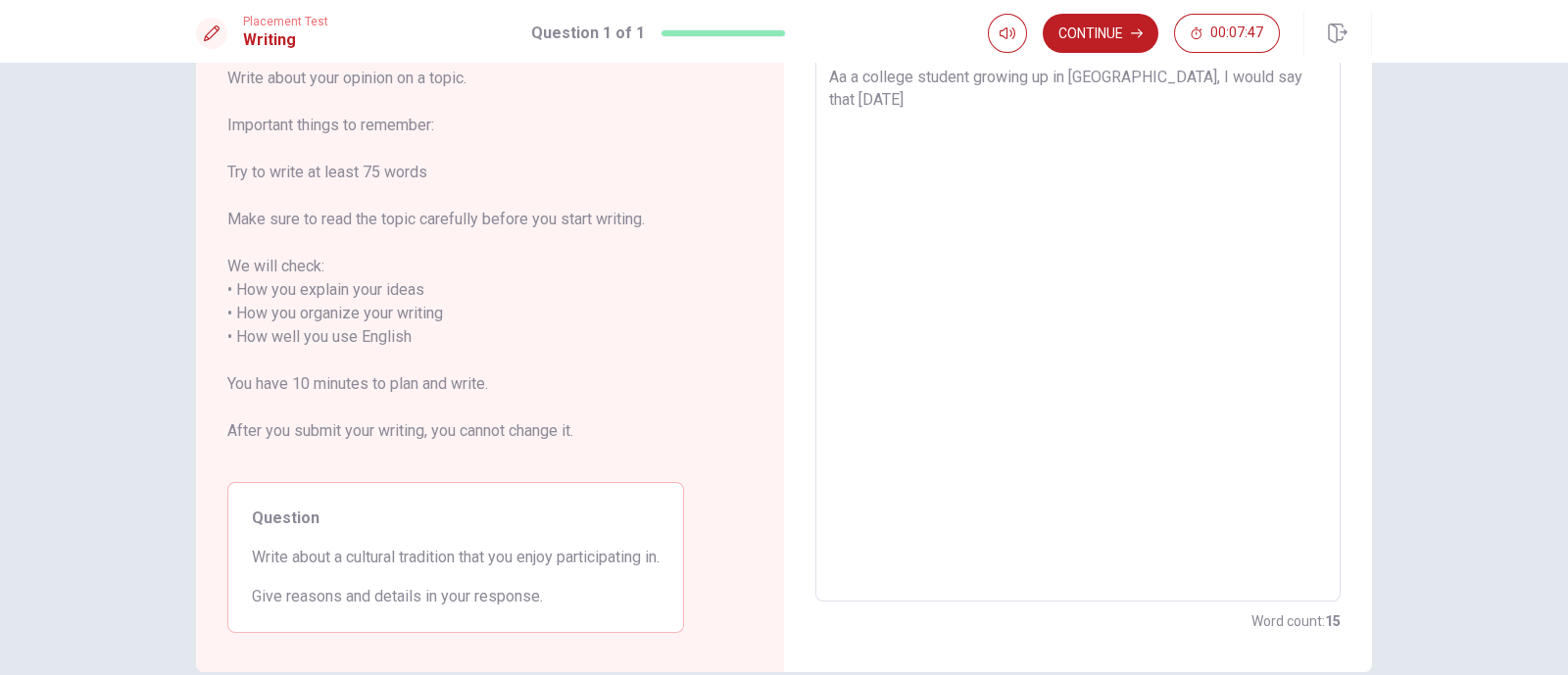 type on "Aa a college student growing up in [GEOGRAPHIC_DATA], I would say that [DATE] i" 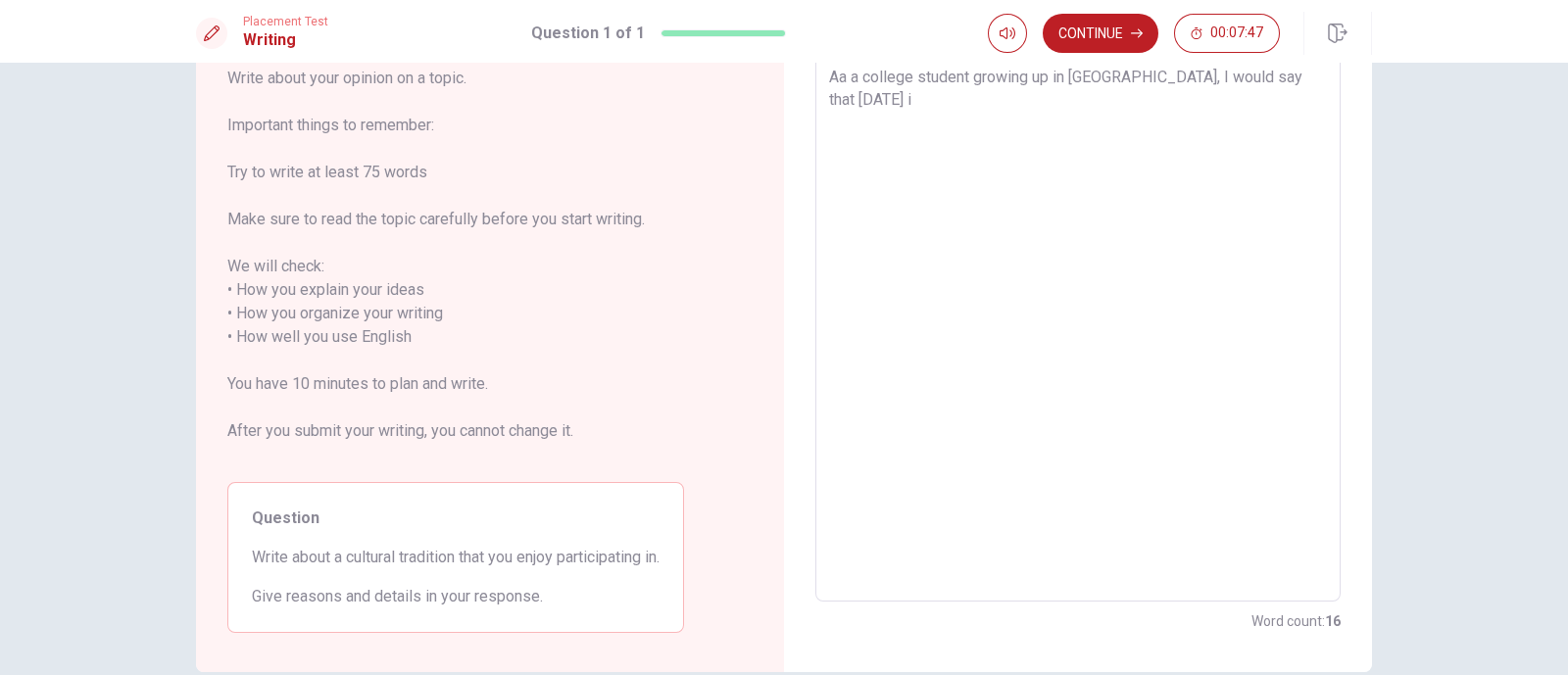 type on "x" 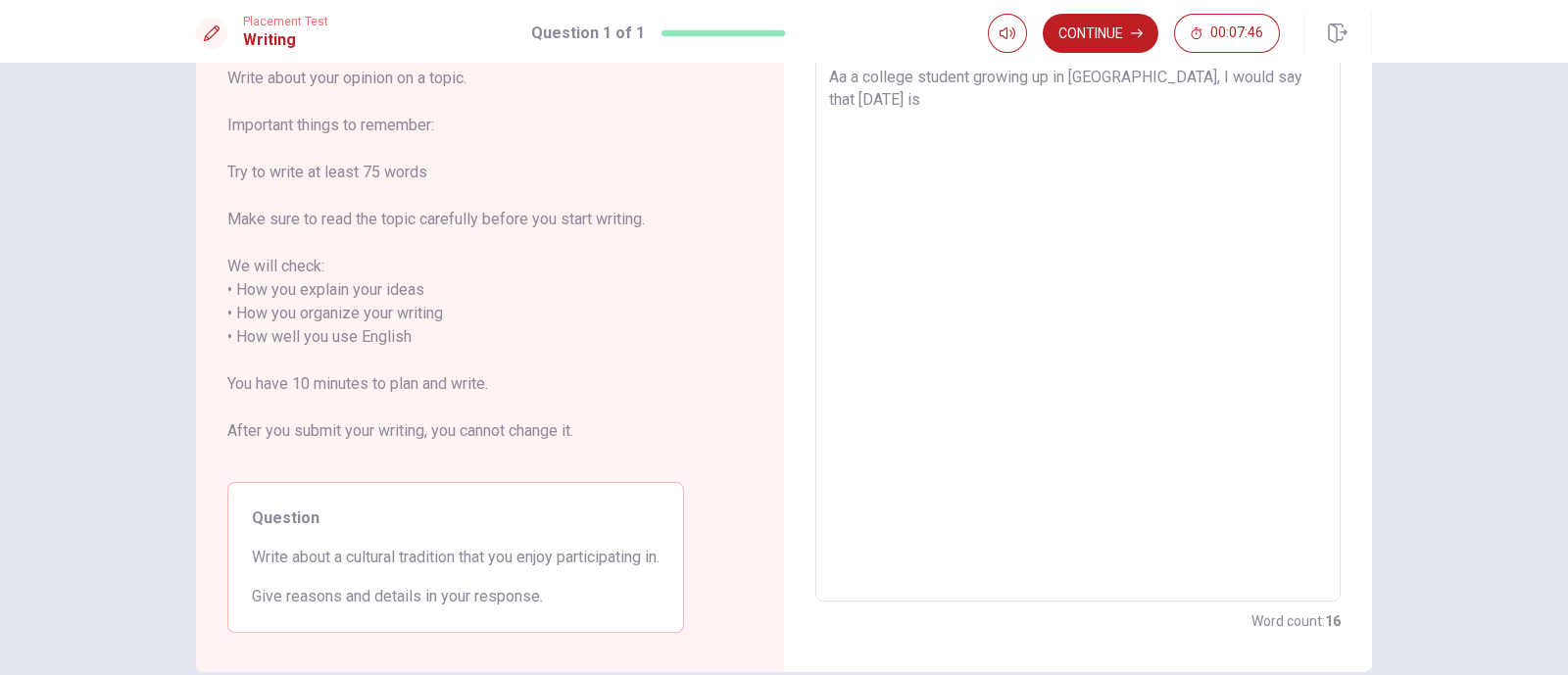 type on "Aa a college student growing up in [GEOGRAPHIC_DATA], I would say that [DATE] is" 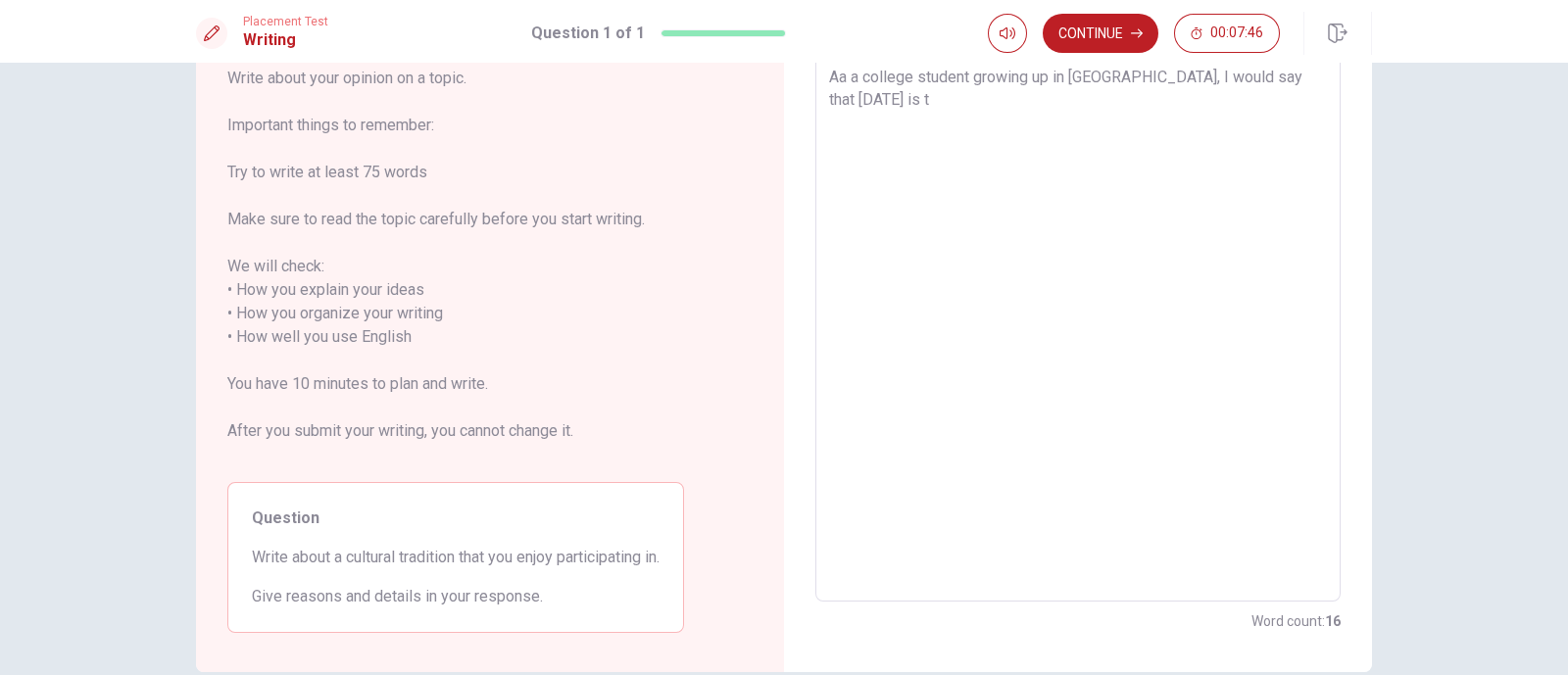 type on "x" 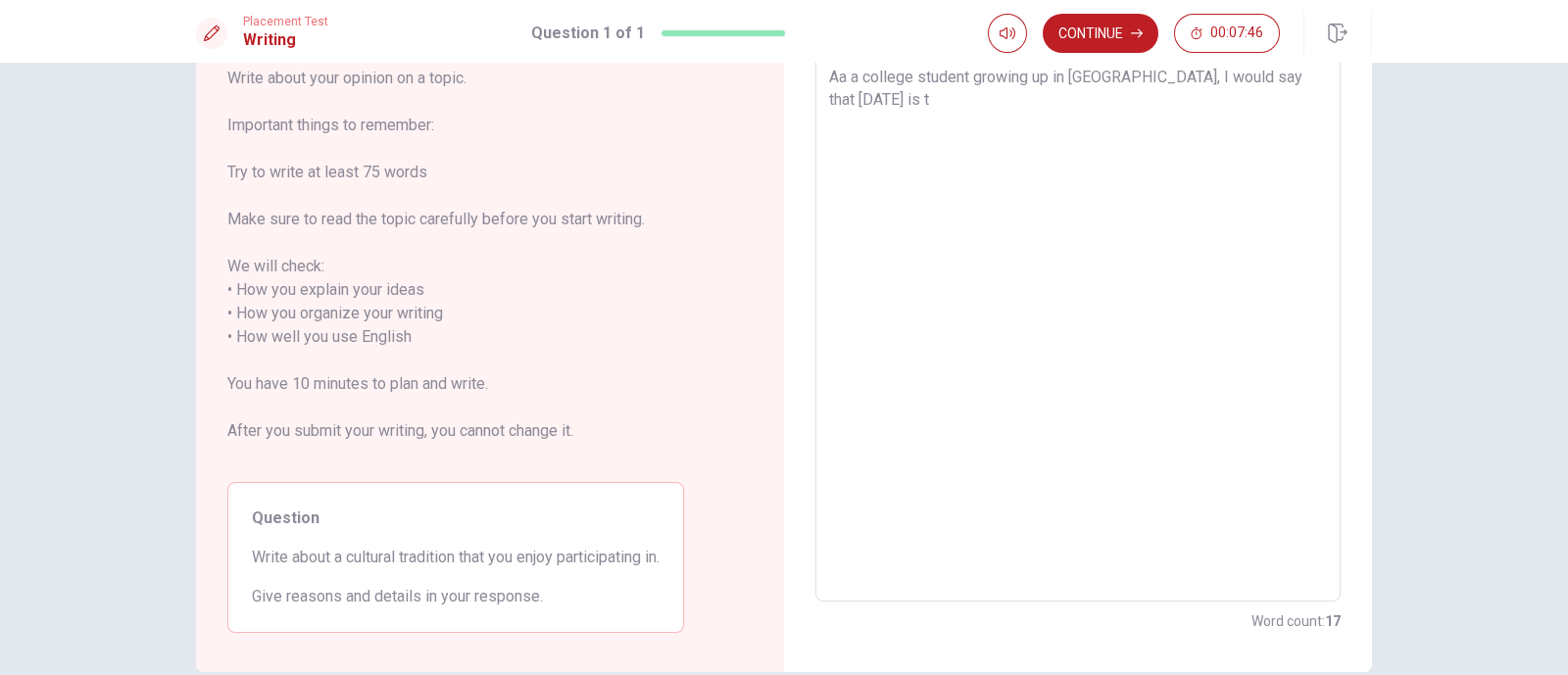 type on "Aa a college student growing up in [GEOGRAPHIC_DATA], I would say that [DATE] is th" 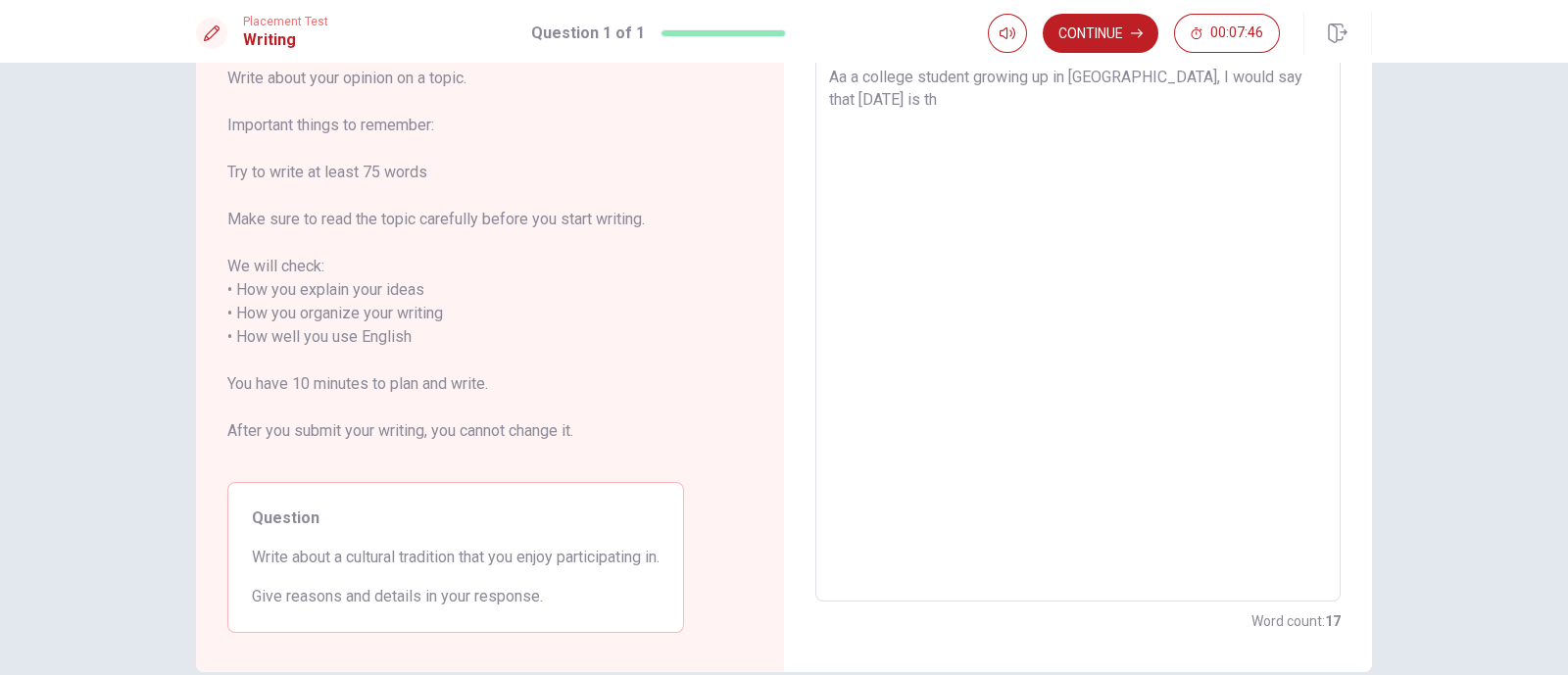 type on "x" 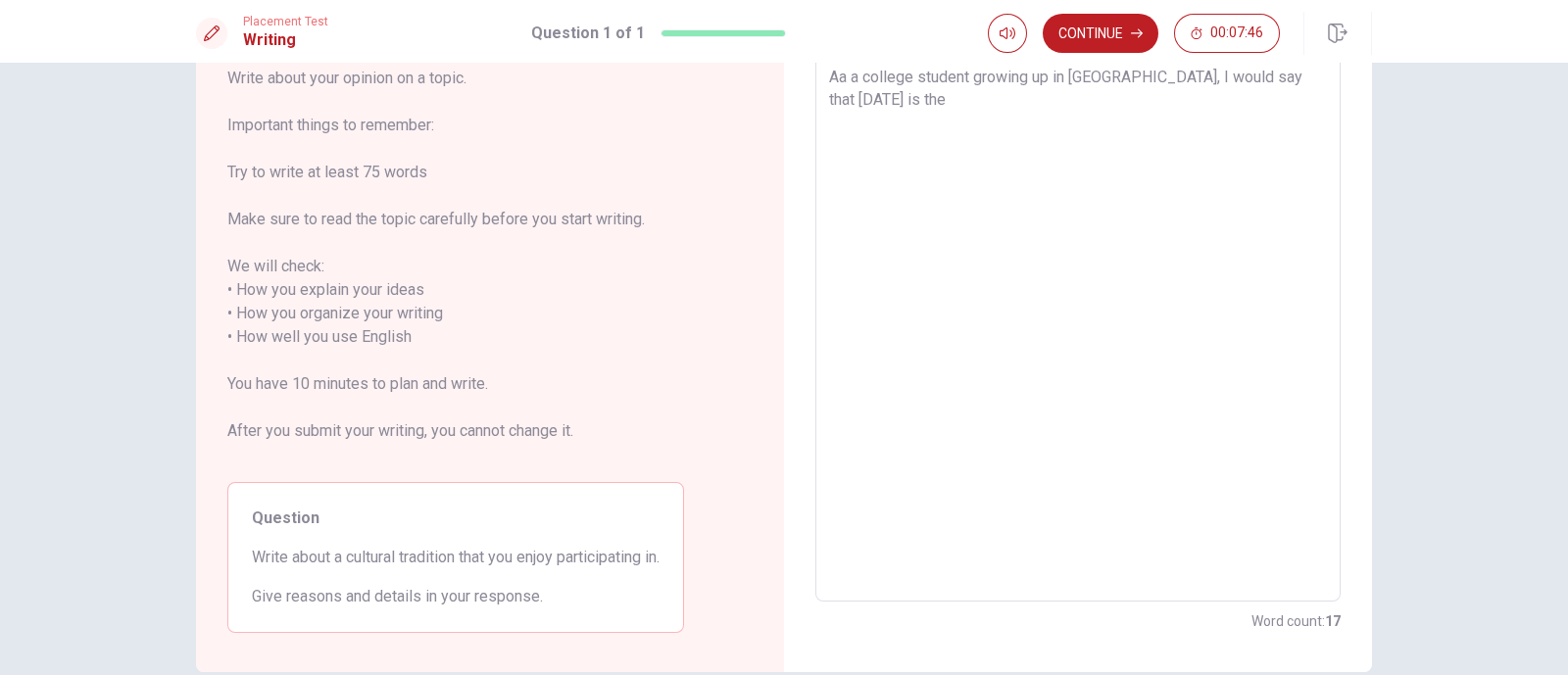 type on "x" 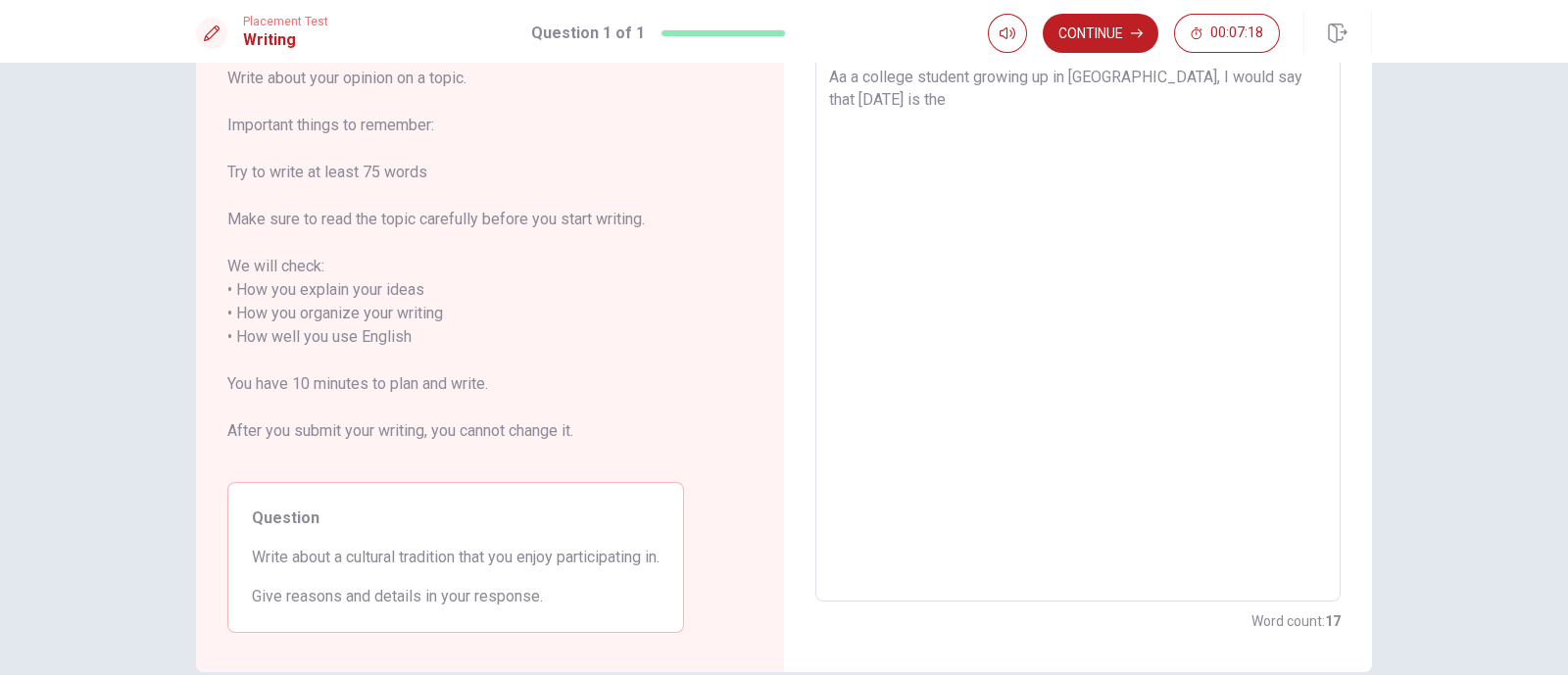 type on "x" 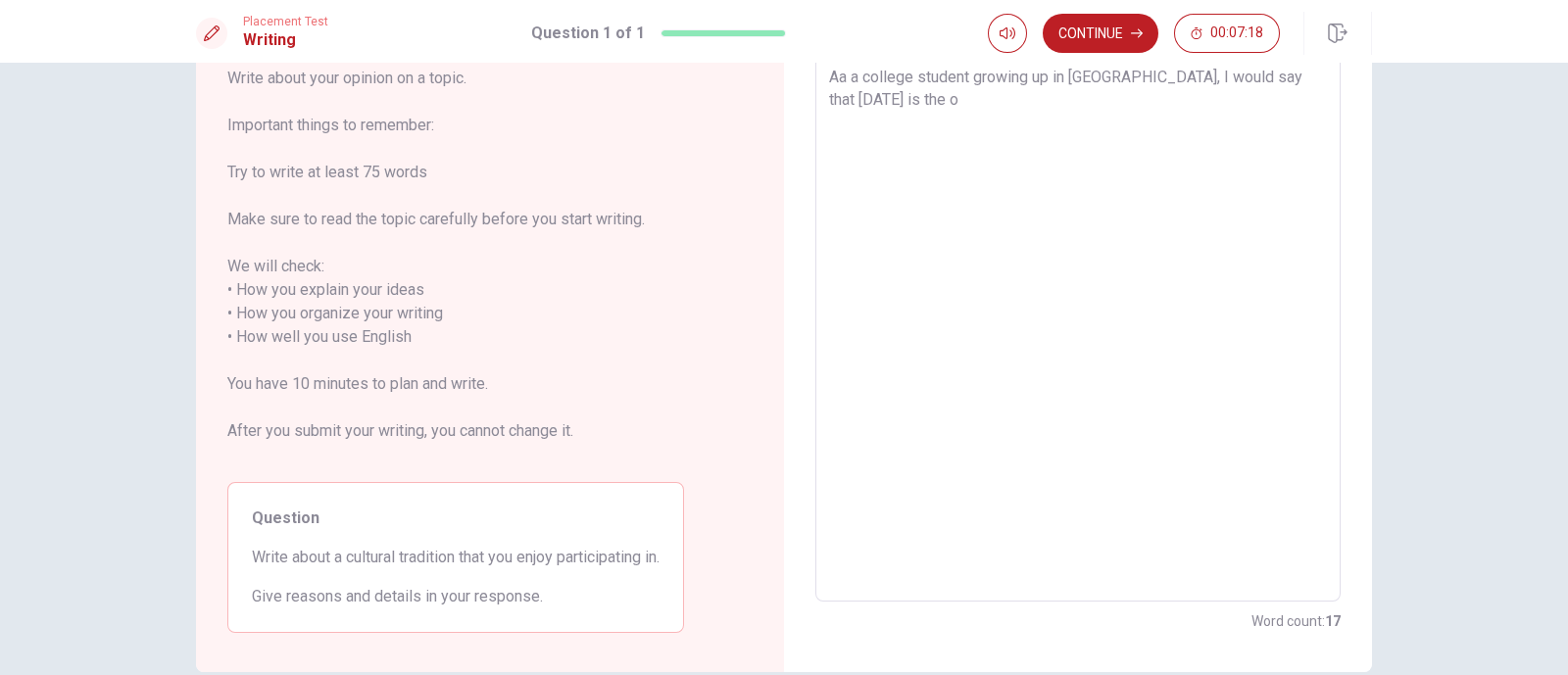 type on "x" 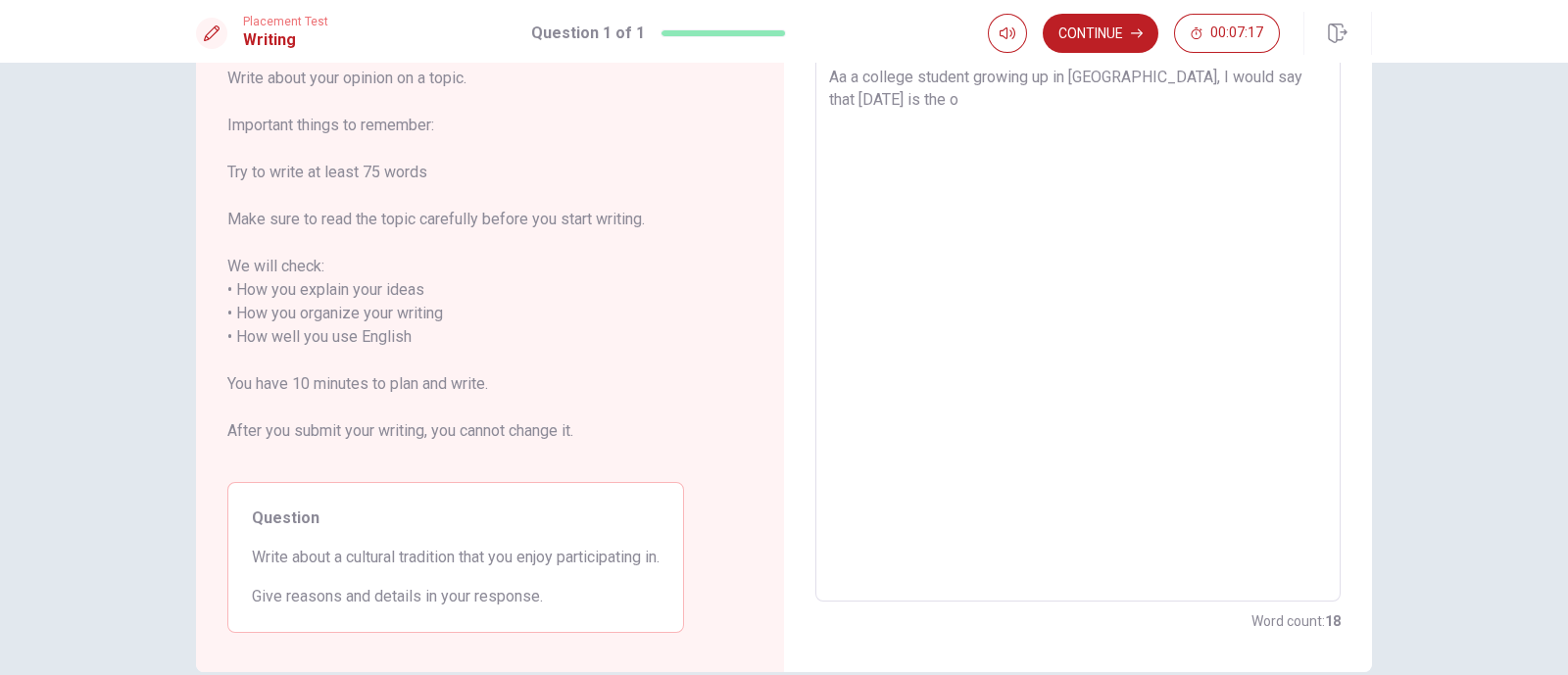type on "Aa a college student growing up in [GEOGRAPHIC_DATA], I would say that [DATE] is the on" 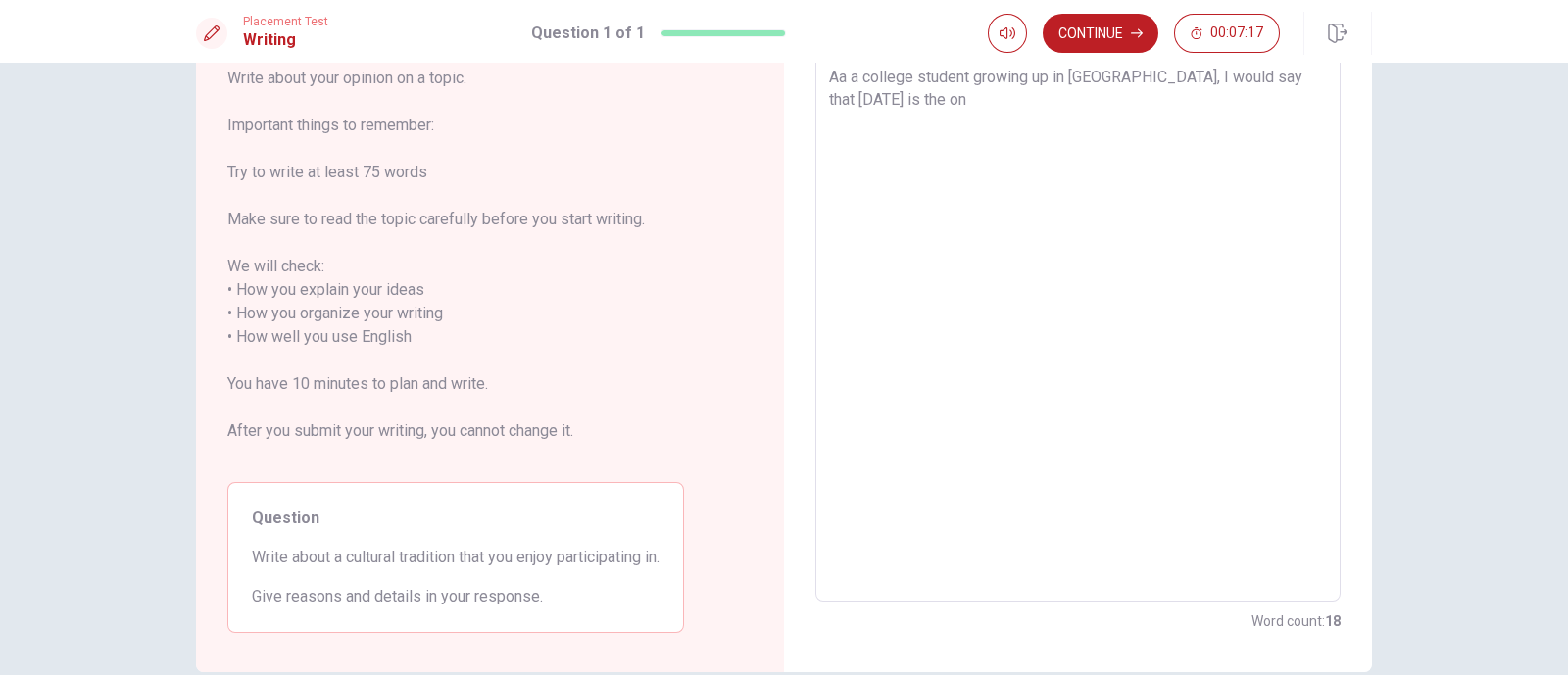 type on "x" 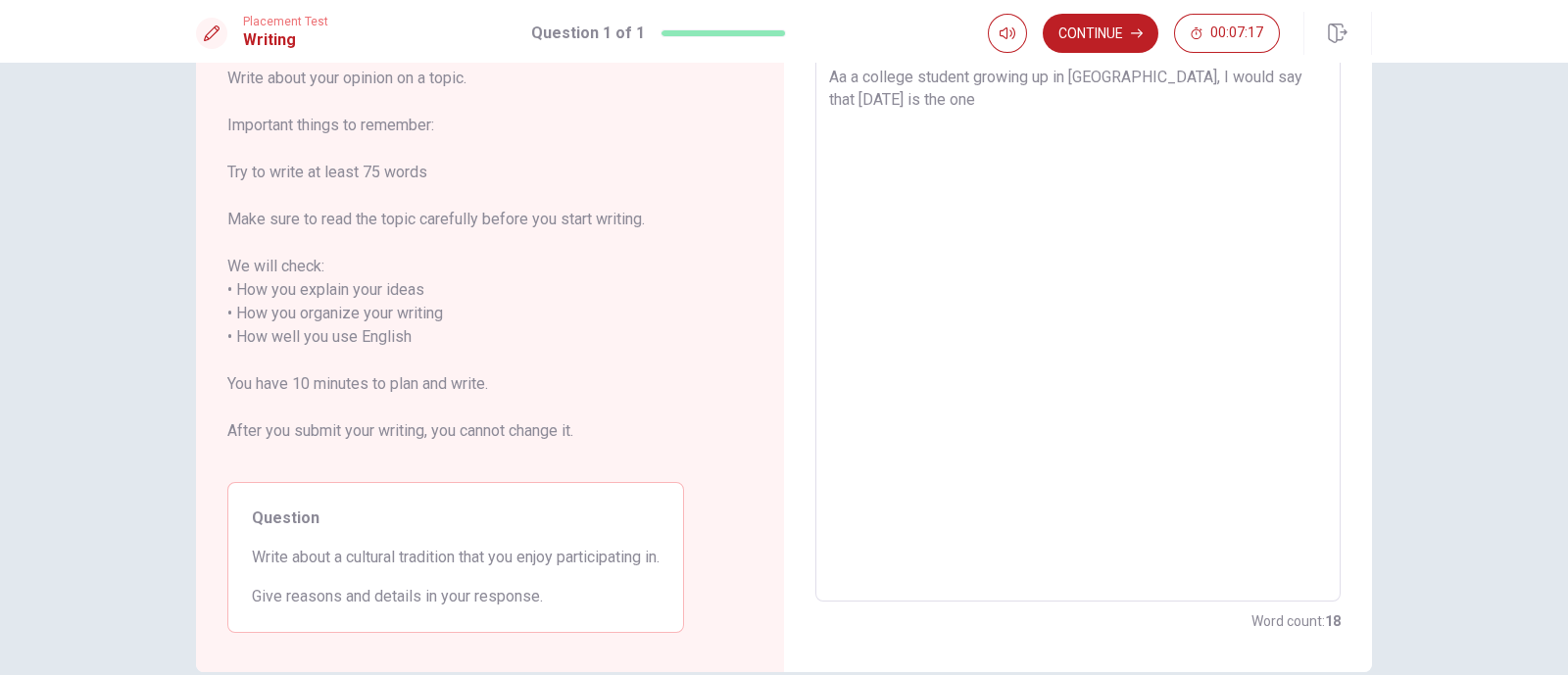 type on "x" 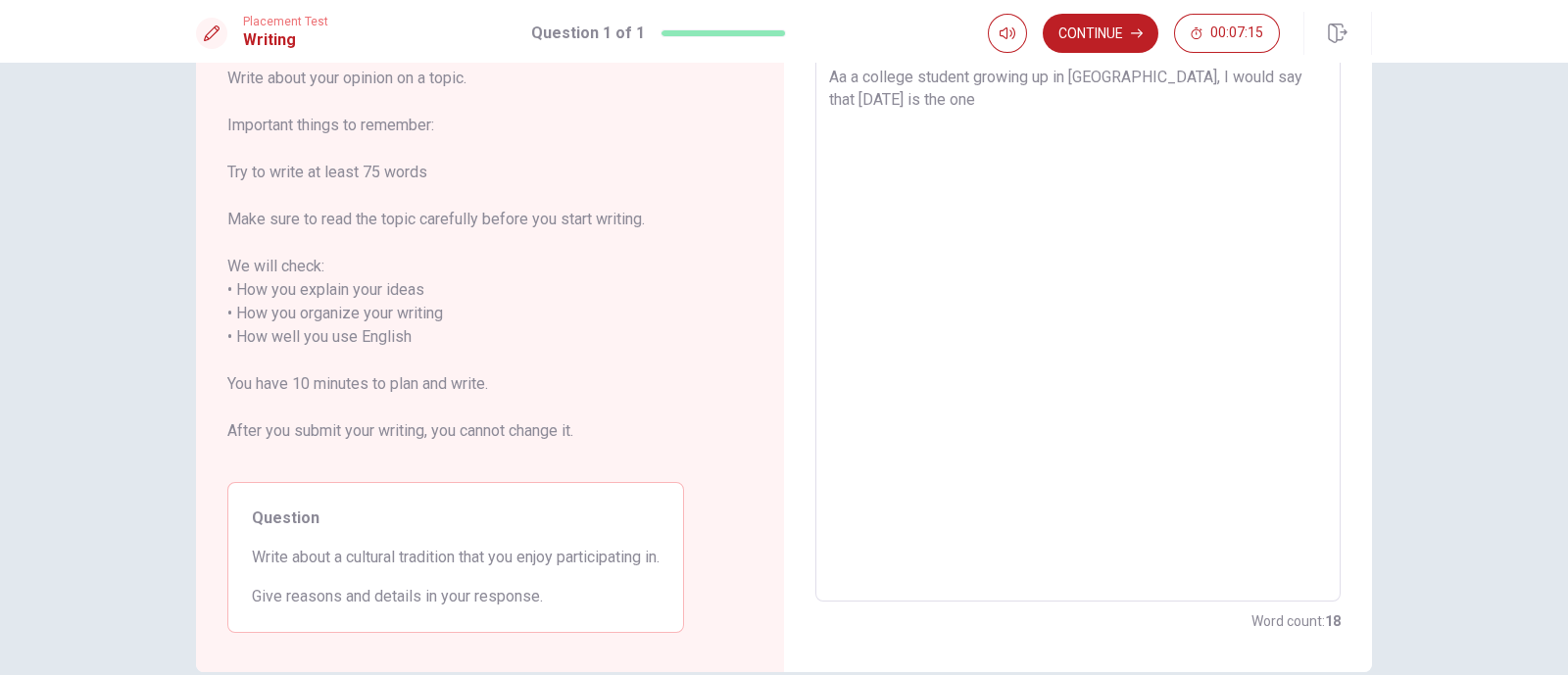 type on "x" 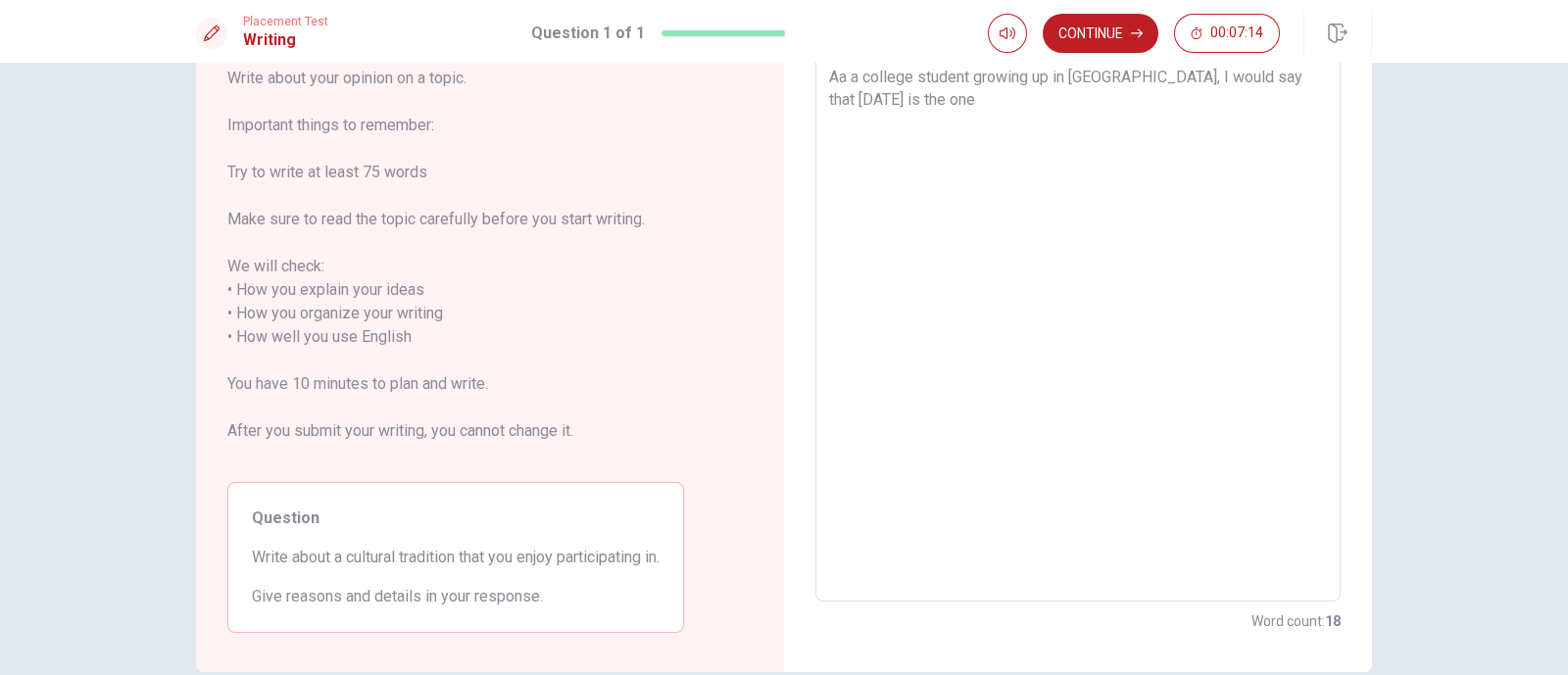 type on "Aa a college student growing up in [GEOGRAPHIC_DATA], I would say that [DATE] is the one I" 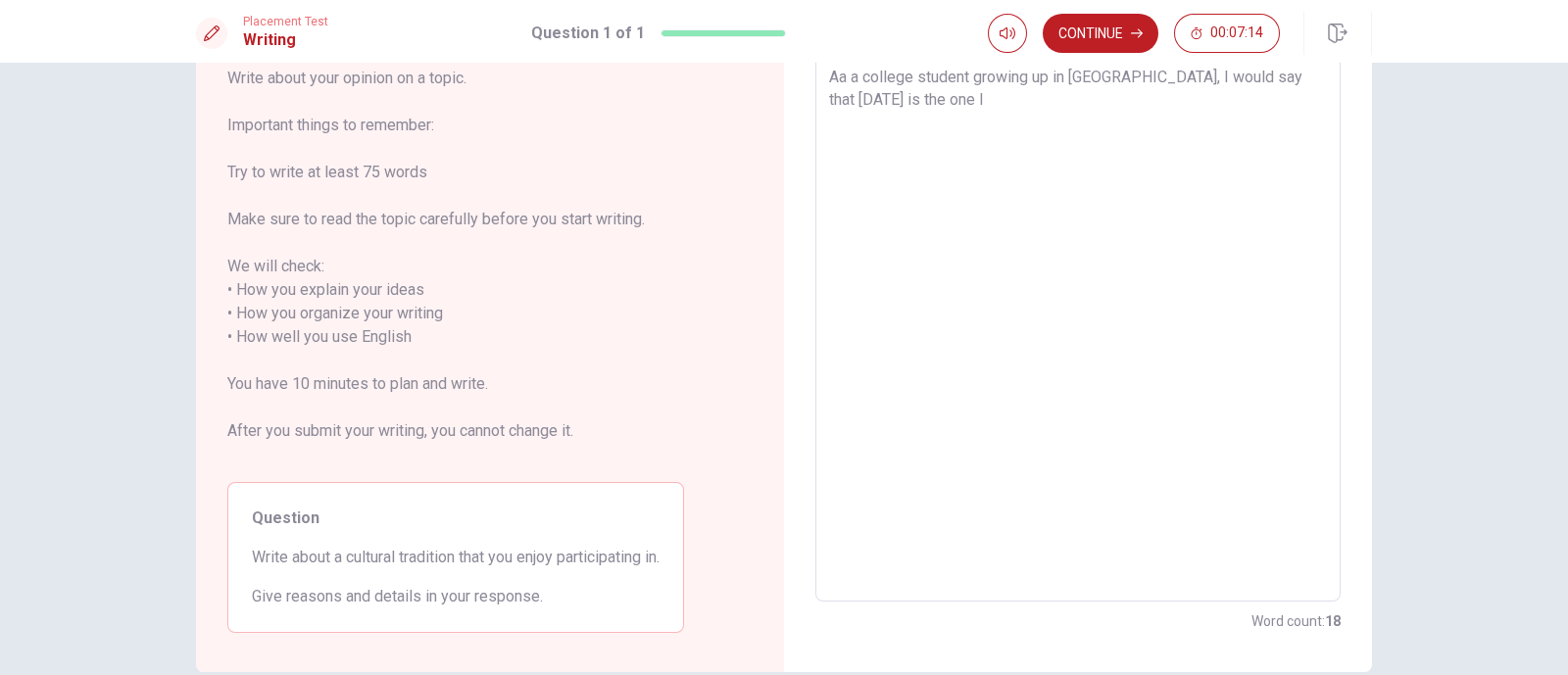 type on "x" 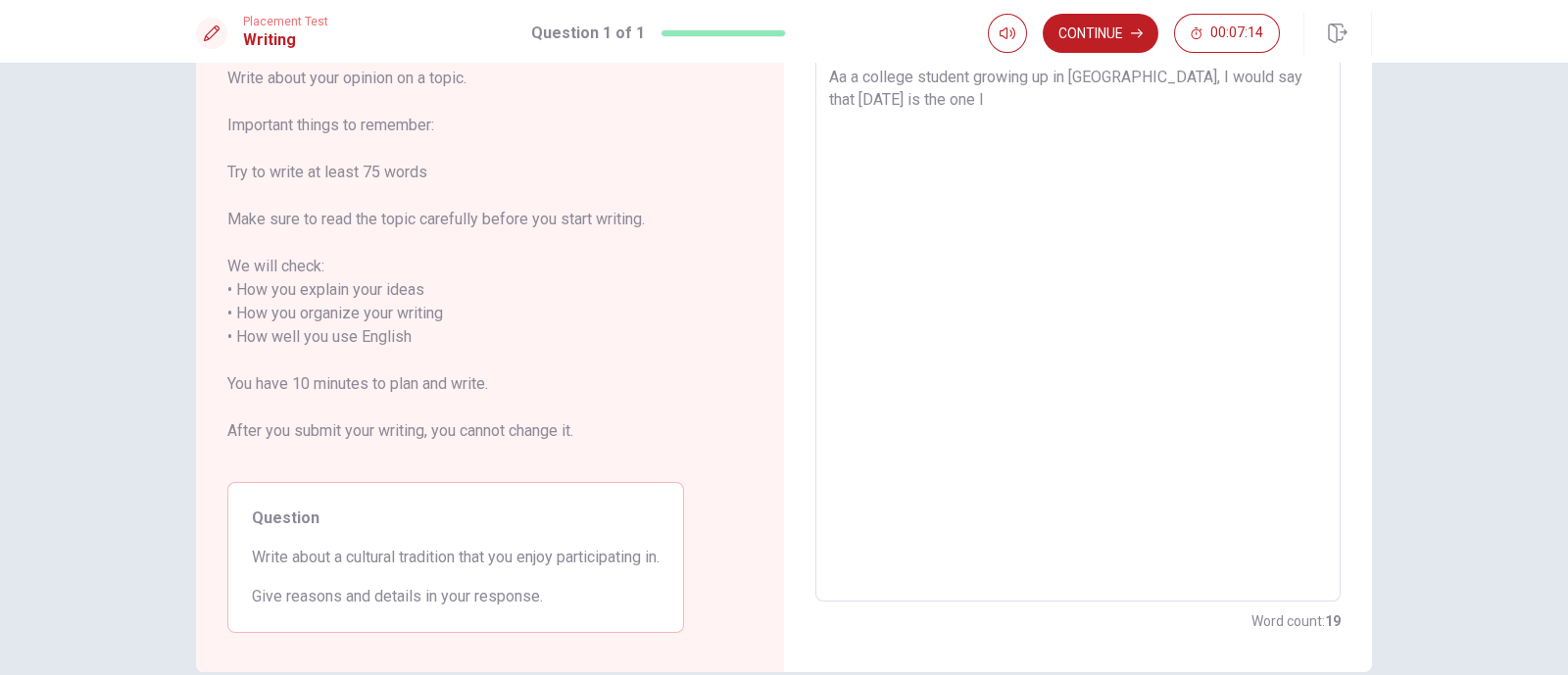 type on "Aa a college student growing up in [GEOGRAPHIC_DATA], I would say that [DATE] is the one I" 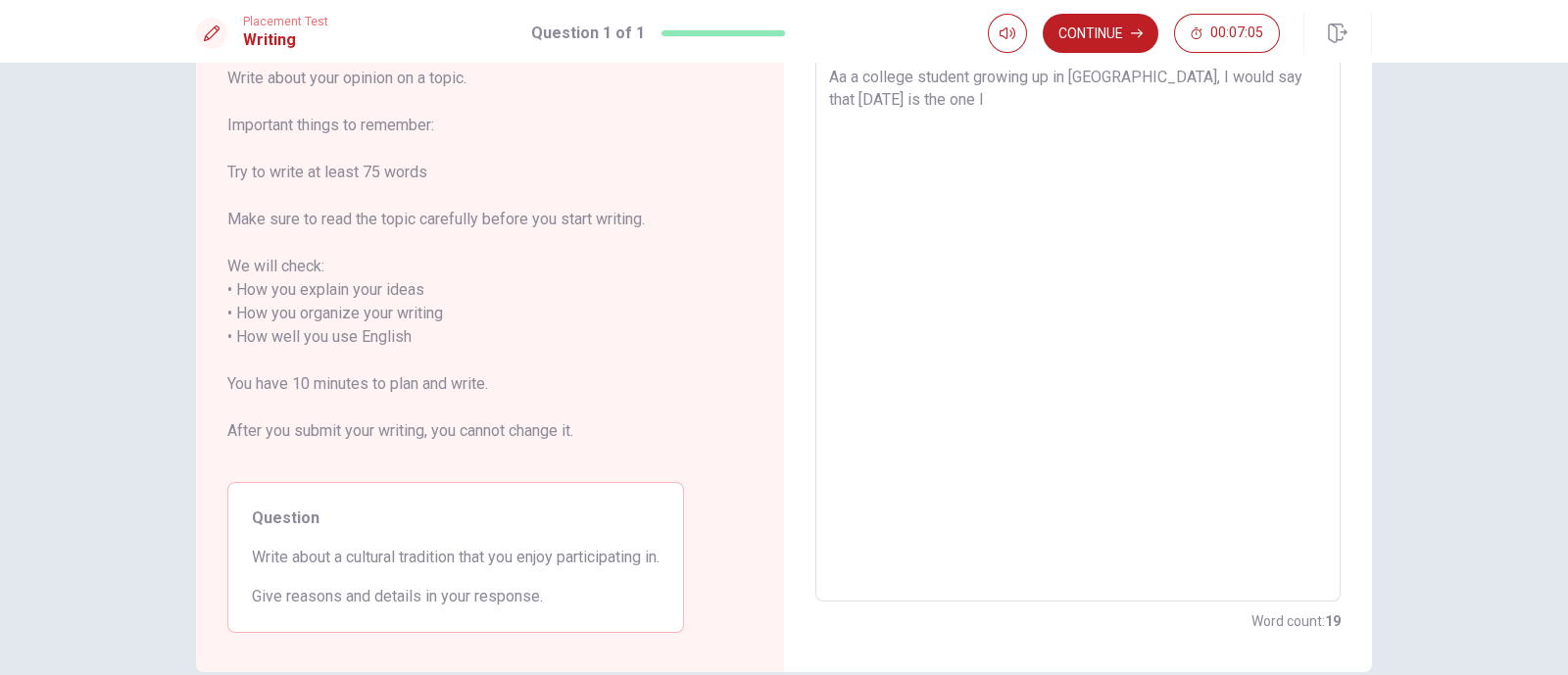 type on "x" 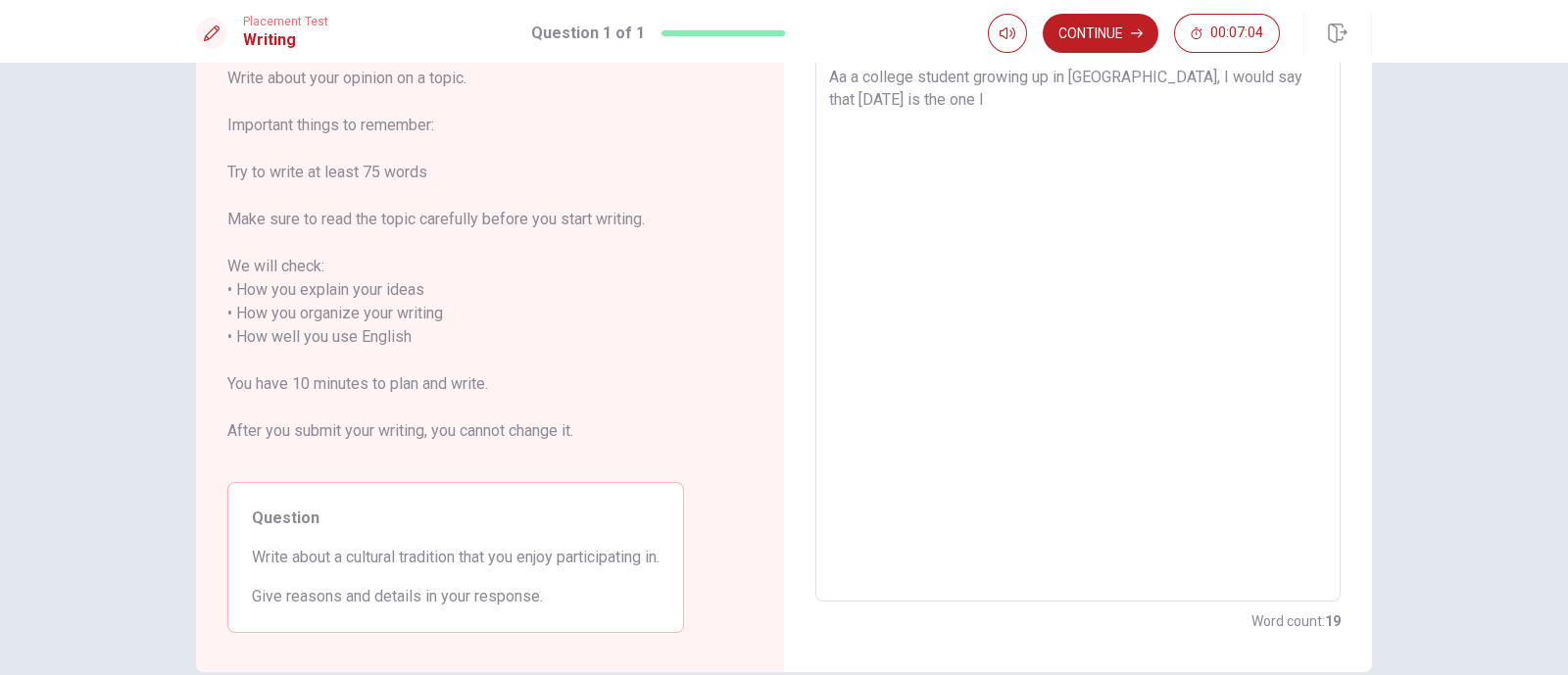 type on "Aa a college student growing up in [GEOGRAPHIC_DATA], I would say that [DATE] is the one I e" 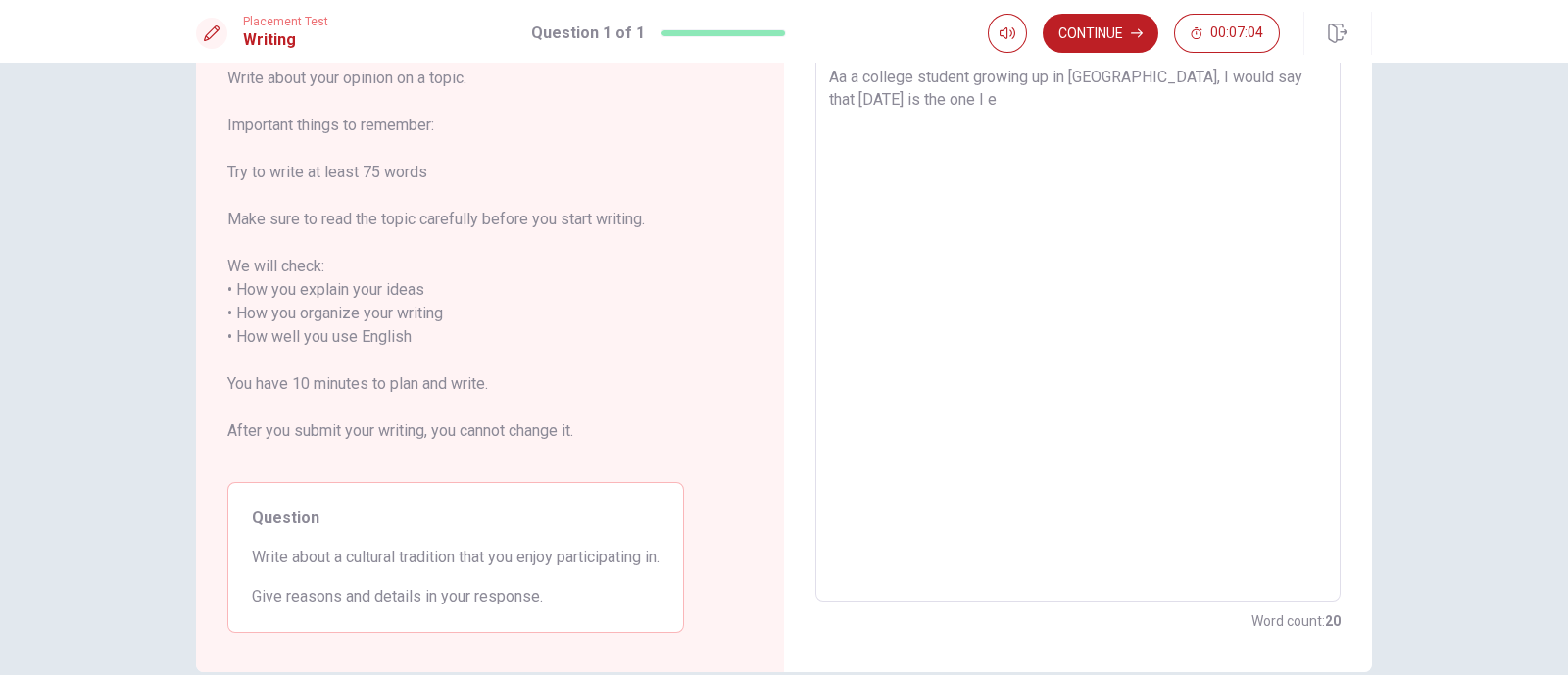 type 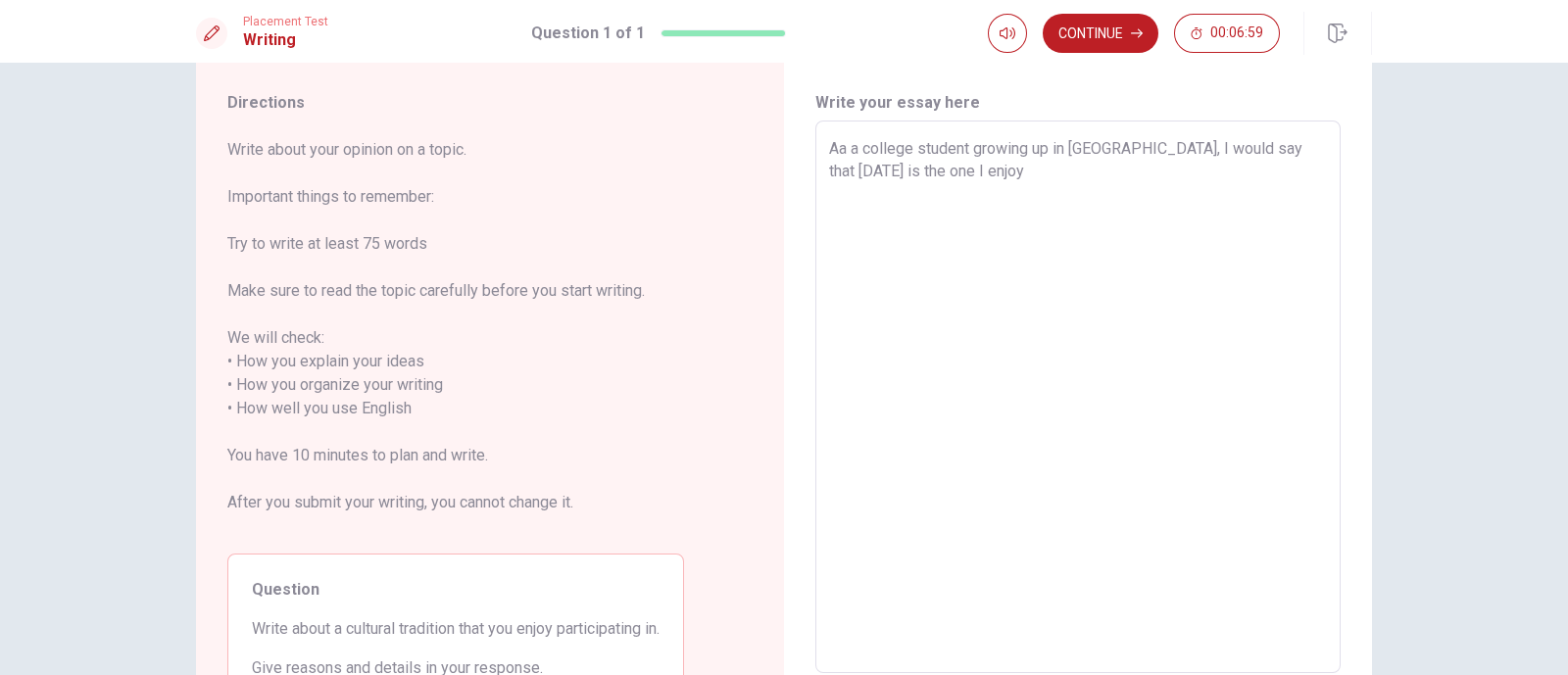 scroll, scrollTop: 0, scrollLeft: 0, axis: both 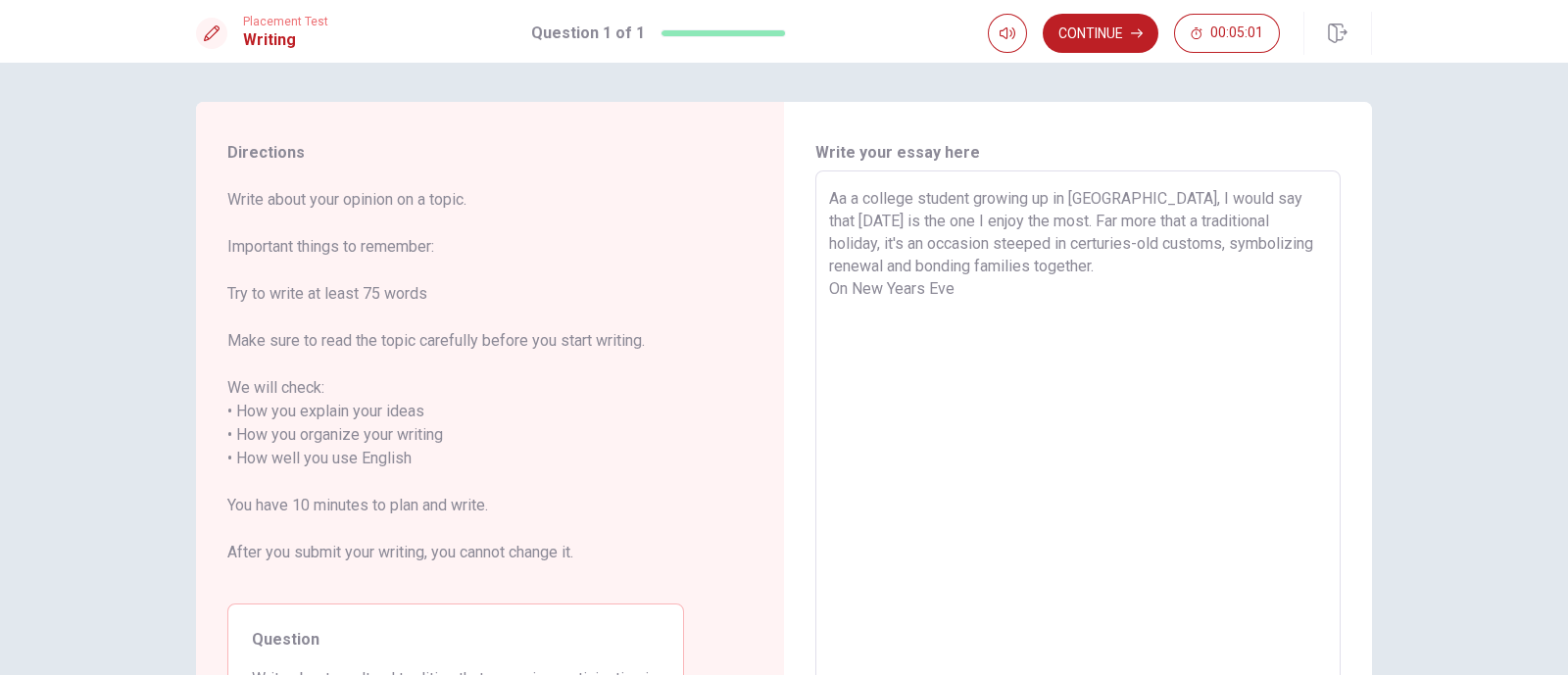 click on "Aa a college student growing up in [GEOGRAPHIC_DATA], I would say that [DATE] is the one I enjoy the most. Far more that a traditional holiday, it's an occasion steeped in certuries-old customs, symbolizing renewal and bonding families together.
On New Years Eve" at bounding box center [1078, 447] 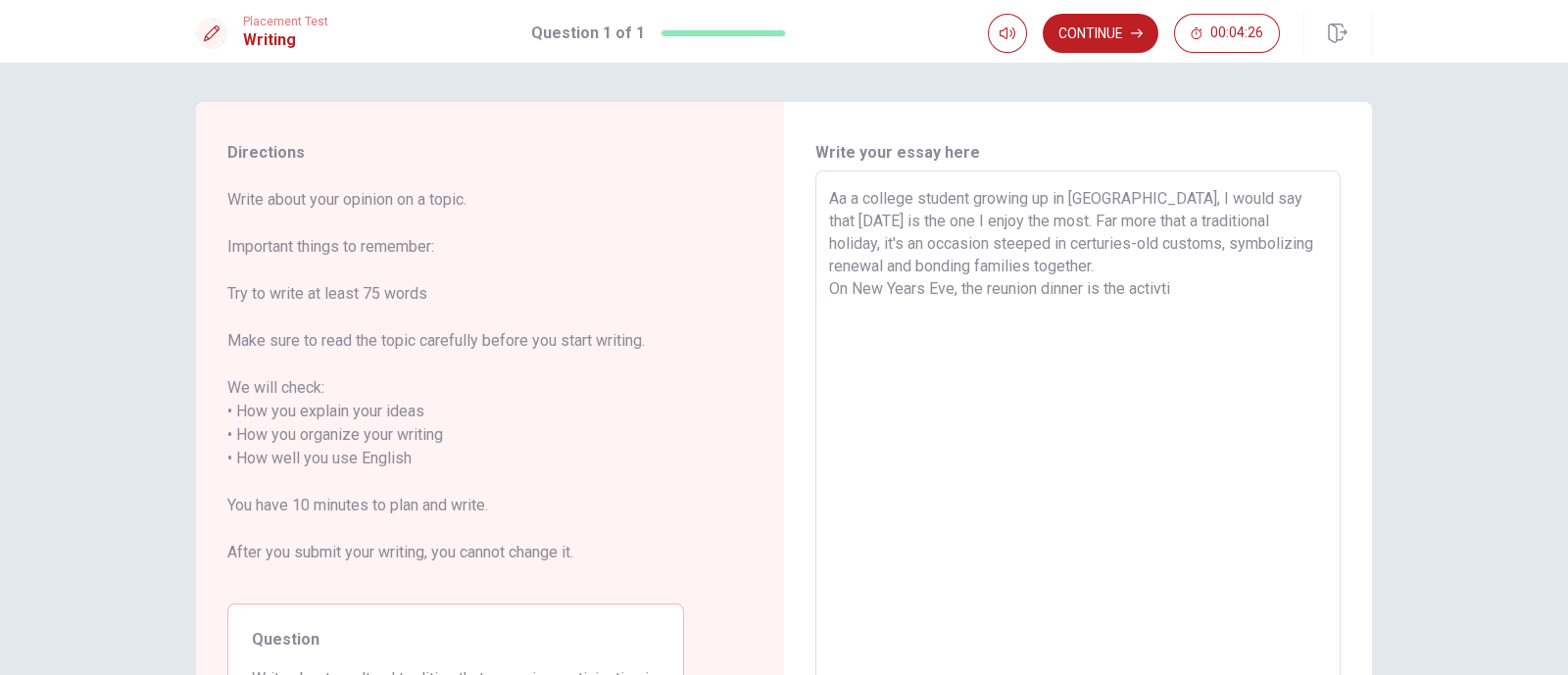 drag, startPoint x: 946, startPoint y: 291, endPoint x: 826, endPoint y: 290, distance: 120.0042 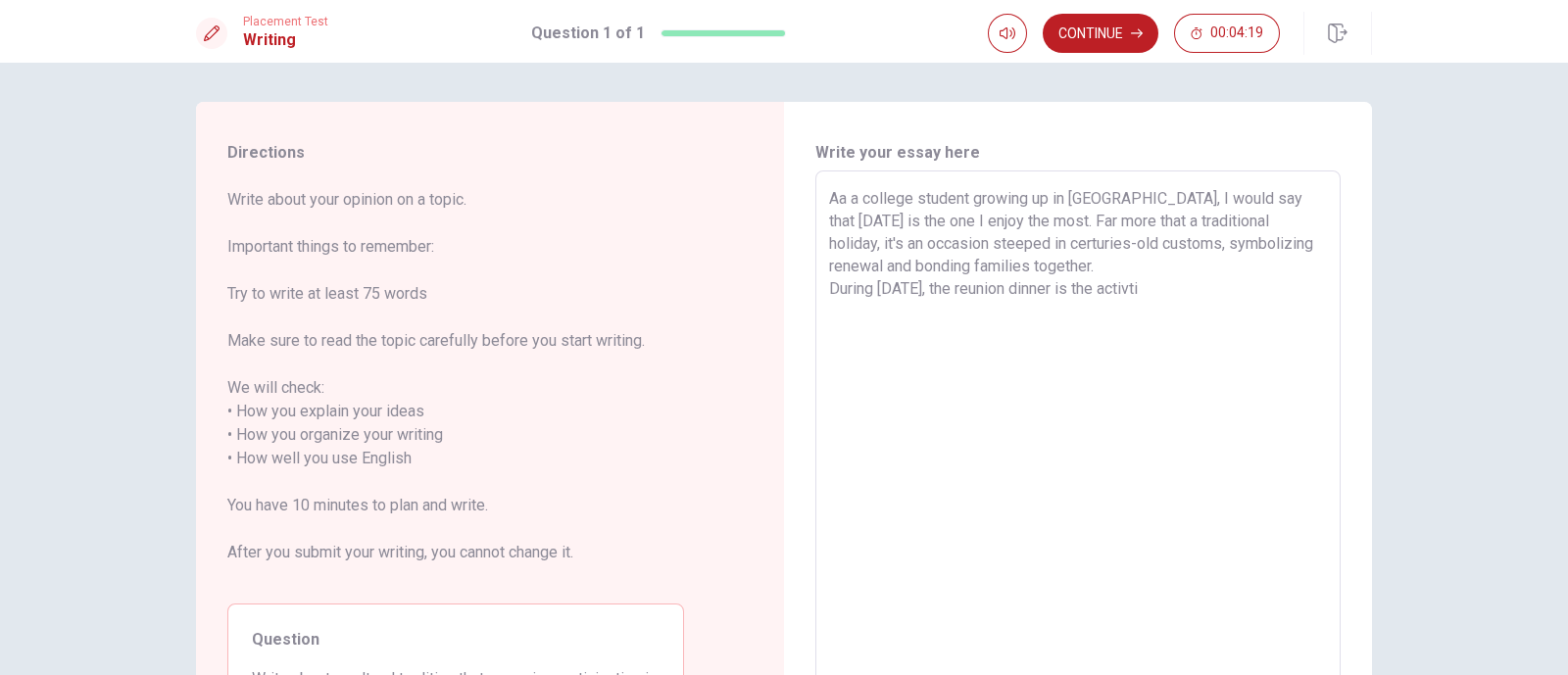 click on "Aa a college student growing up in [GEOGRAPHIC_DATA], I would say that [DATE] is the one I enjoy the most. Far more that a traditional holiday, it's an occasion steeped in certuries-old customs, symbolizing renewal and bonding families together.
During [DATE], the reunion dinner is the activti" at bounding box center [1078, 447] 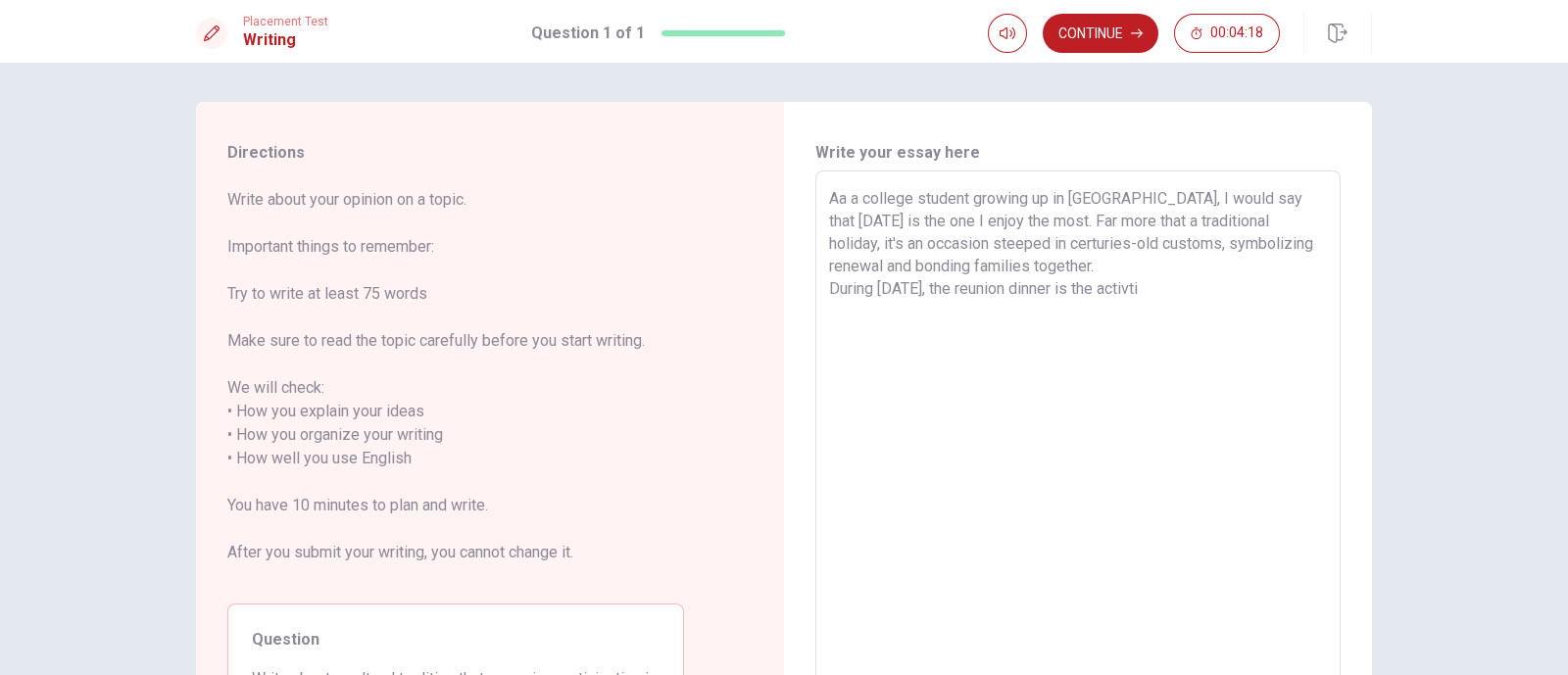 click on "Aa a college student growing up in [GEOGRAPHIC_DATA], I would say that [DATE] is the one I enjoy the most. Far more that a traditional holiday, it's an occasion steeped in certuries-old customs, symbolizing renewal and bonding families together.
During [DATE], the reunion dinner is the activti" at bounding box center [1078, 447] 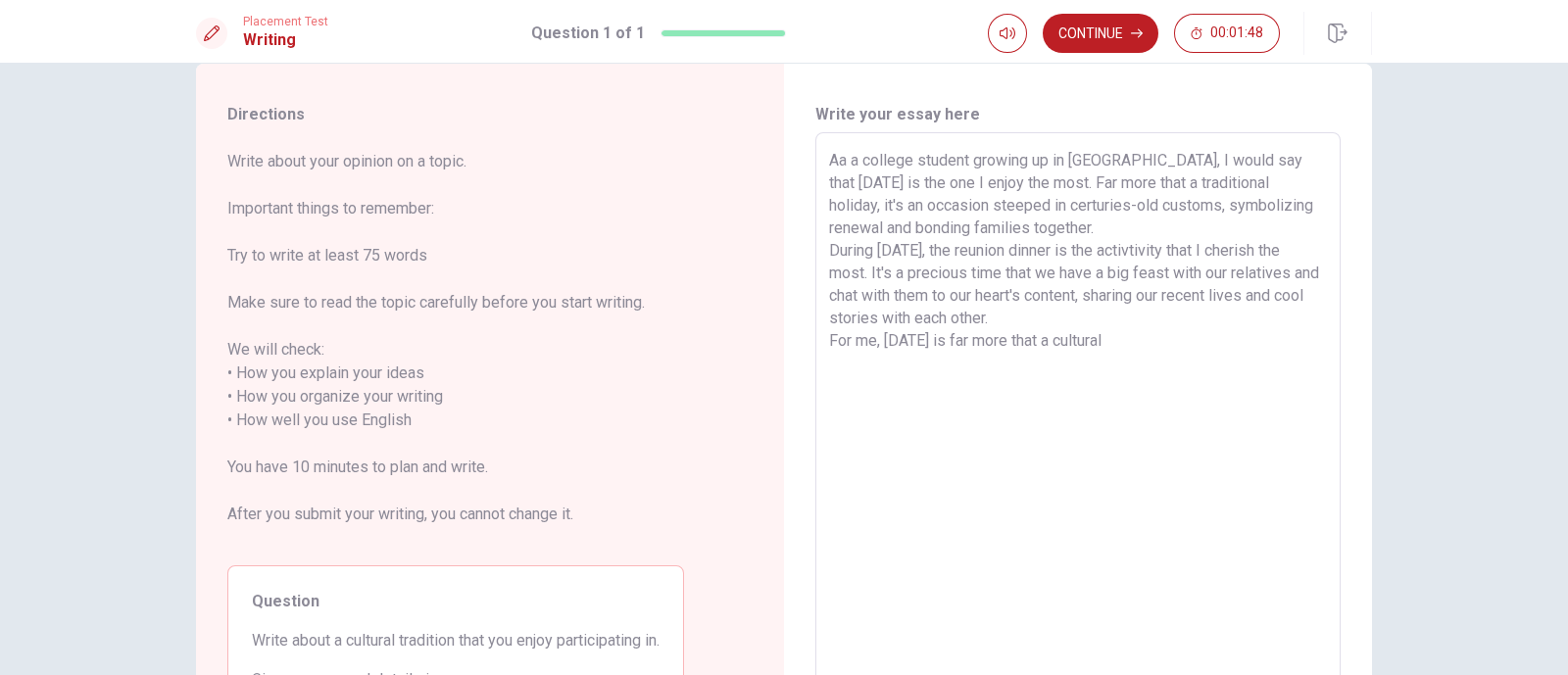 scroll, scrollTop: 0, scrollLeft: 0, axis: both 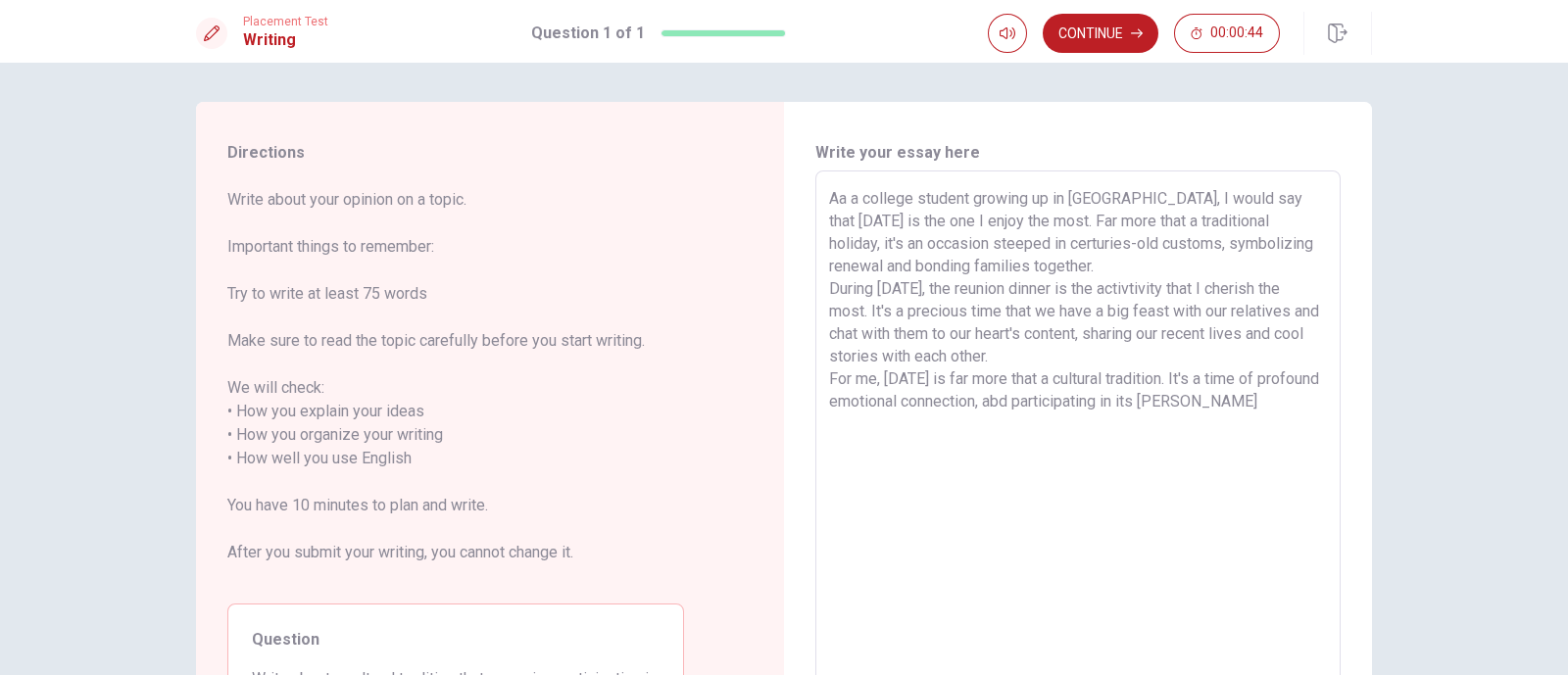 click on "Aa a college student growing up in [GEOGRAPHIC_DATA], I would say that [DATE] is the one I enjoy the most. Far more that a traditional holiday, it's an occasion steeped in certuries-old customs, symbolizing renewal and bonding families together.
During [DATE], the reunion dinner is the activtivity that I cherish the most. It's a precious time that we have a big feast with our relatives and chat with them to our heart's content, sharing our recent lives and cool stories with each other.
For me, [DATE] is far more that a cultural tradition. It's a time of profound emotional connection, abd participating in its [PERSON_NAME]" at bounding box center [1078, 447] 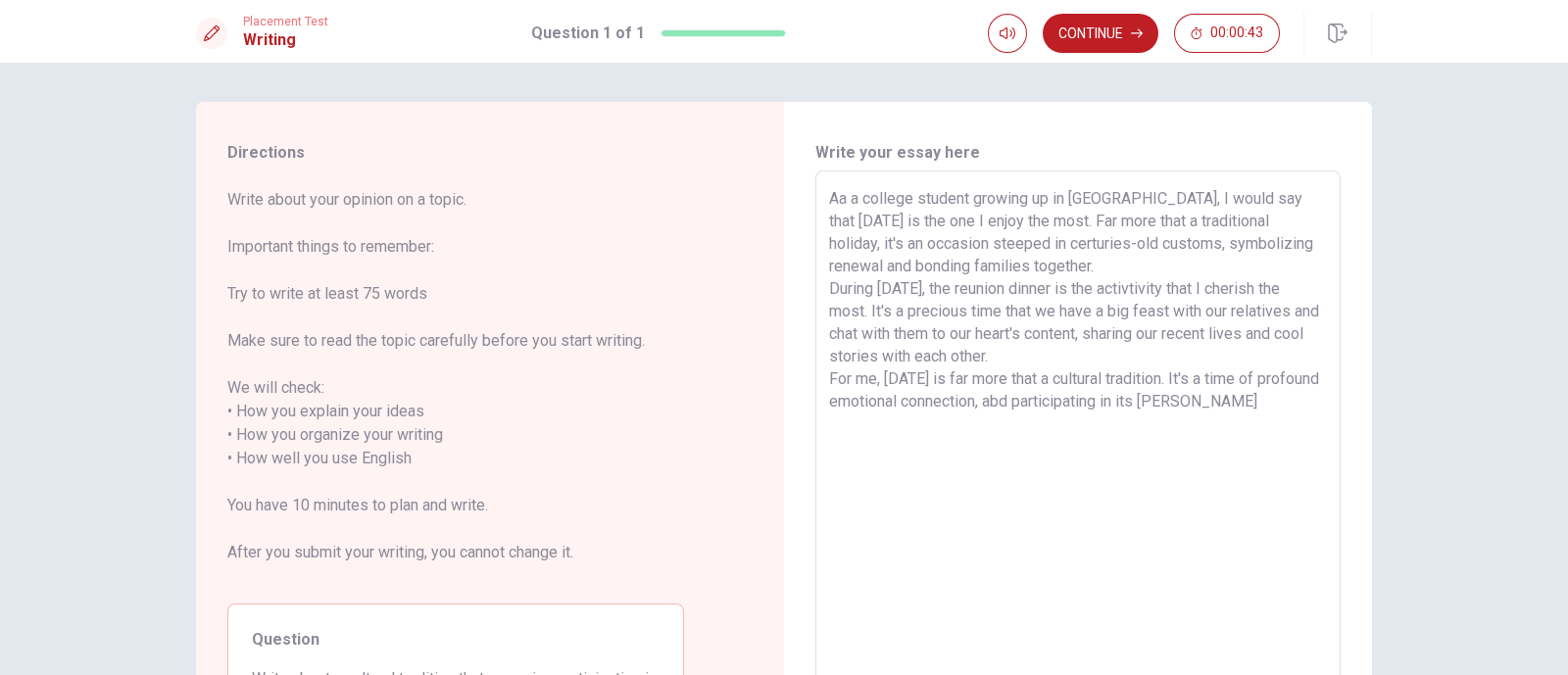 click on "Aa a college student growing up in [GEOGRAPHIC_DATA], I would say that [DATE] is the one I enjoy the most. Far more that a traditional holiday, it's an occasion steeped in certuries-old customs, symbolizing renewal and bonding families together.
During [DATE], the reunion dinner is the activtivity that I cherish the most. It's a precious time that we have a big feast with our relatives and chat with them to our heart's content, sharing our recent lives and cool stories with each other.
For me, [DATE] is far more that a cultural tradition. It's a time of profound emotional connection, abd participating in its [PERSON_NAME]" at bounding box center [1078, 447] 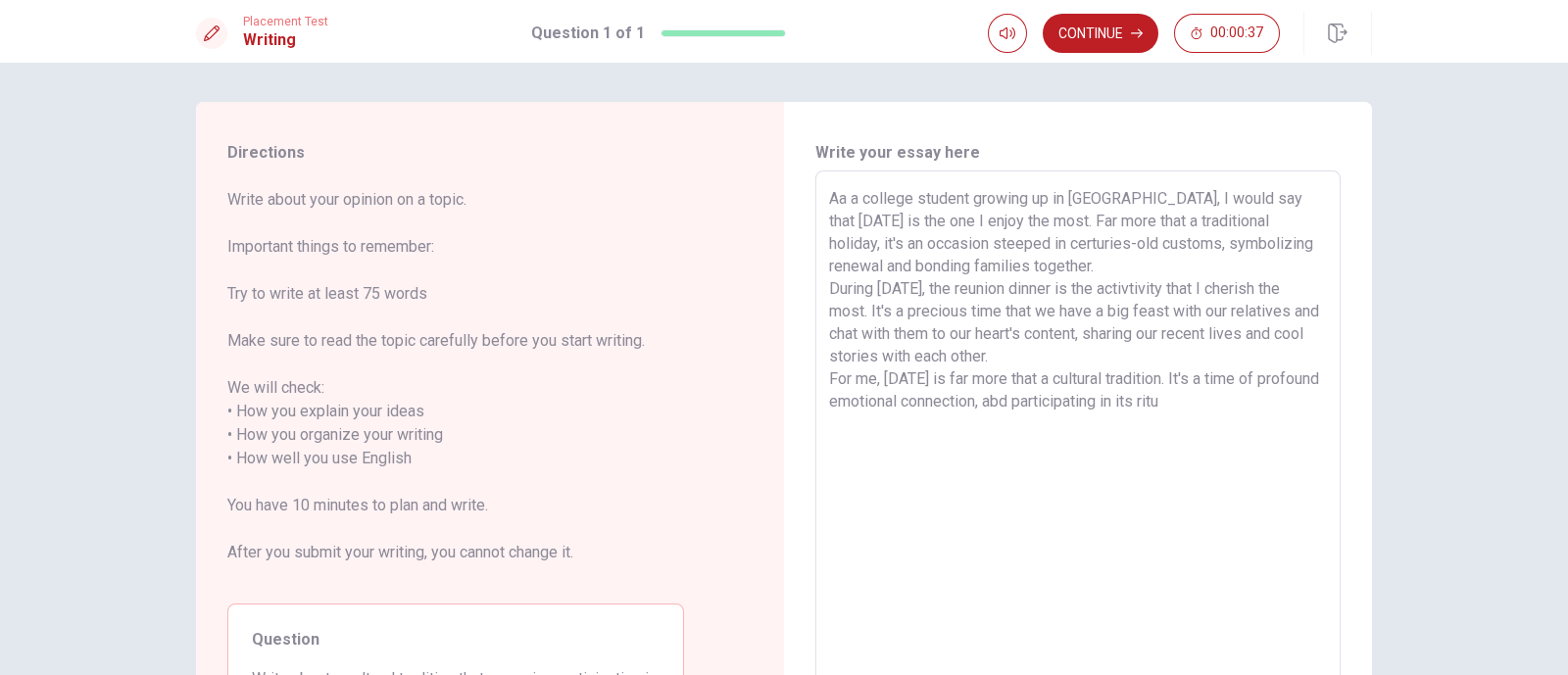 click on "Aa a college student growing up in [GEOGRAPHIC_DATA], I would say that [DATE] is the one I enjoy the most. Far more that a traditional holiday, it's an occasion steeped in certuries-old customs, symbolizing renewal and bonding families together.
During [DATE], the reunion dinner is the activtivity that I cherish the most. It's a precious time that we have a big feast with our relatives and chat with them to our heart's content, sharing our recent lives and cool stories with each other.
For me, [DATE] is far more that a cultural tradition. It's a time of profound emotional connection, abd participating in its ritu" at bounding box center [1078, 447] 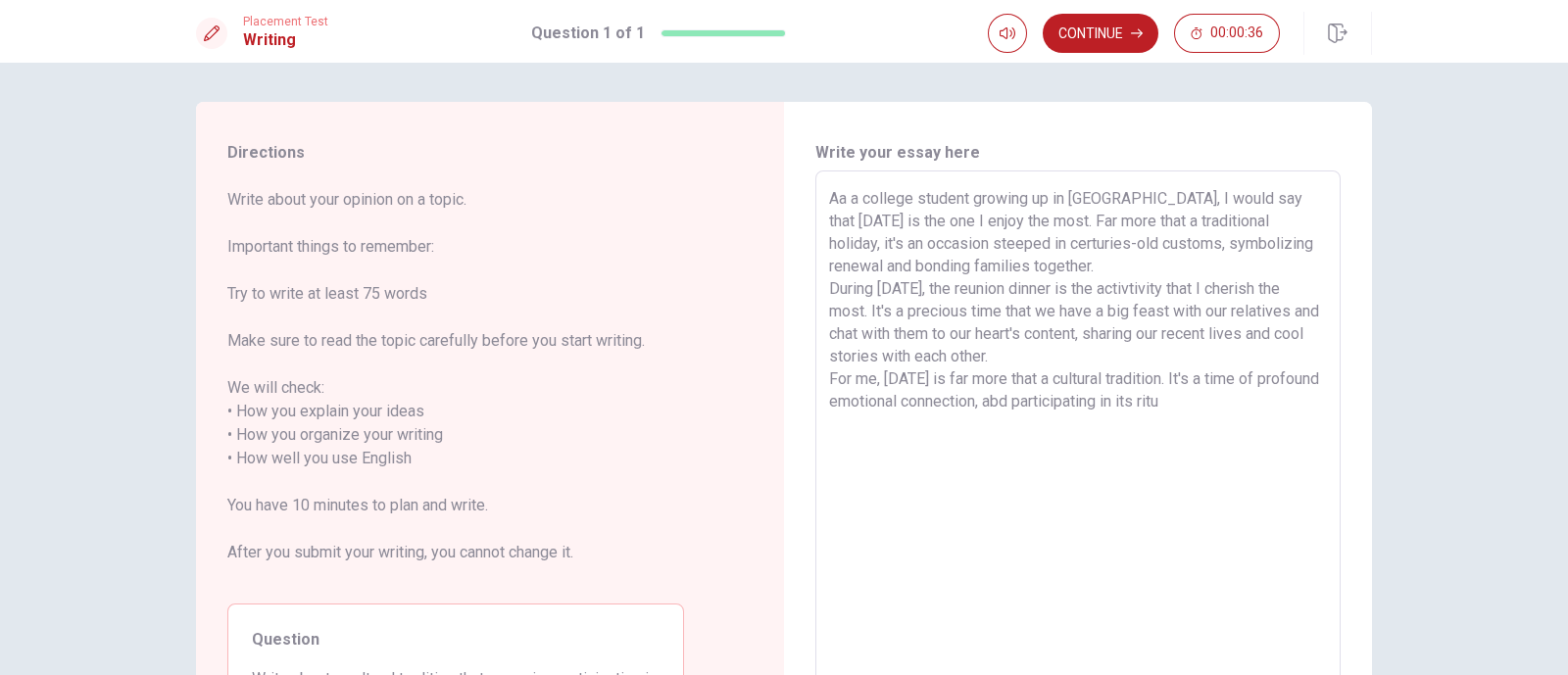 click on "Aa a college student growing up in [GEOGRAPHIC_DATA], I would say that [DATE] is the one I enjoy the most. Far more that a traditional holiday, it's an occasion steeped in certuries-old customs, symbolizing renewal and bonding families together.
During [DATE], the reunion dinner is the activtivity that I cherish the most. It's a precious time that we have a big feast with our relatives and chat with them to our heart's content, sharing our recent lives and cool stories with each other.
For me, [DATE] is far more that a cultural tradition. It's a time of profound emotional connection, abd participating in its ritu" at bounding box center [1078, 447] 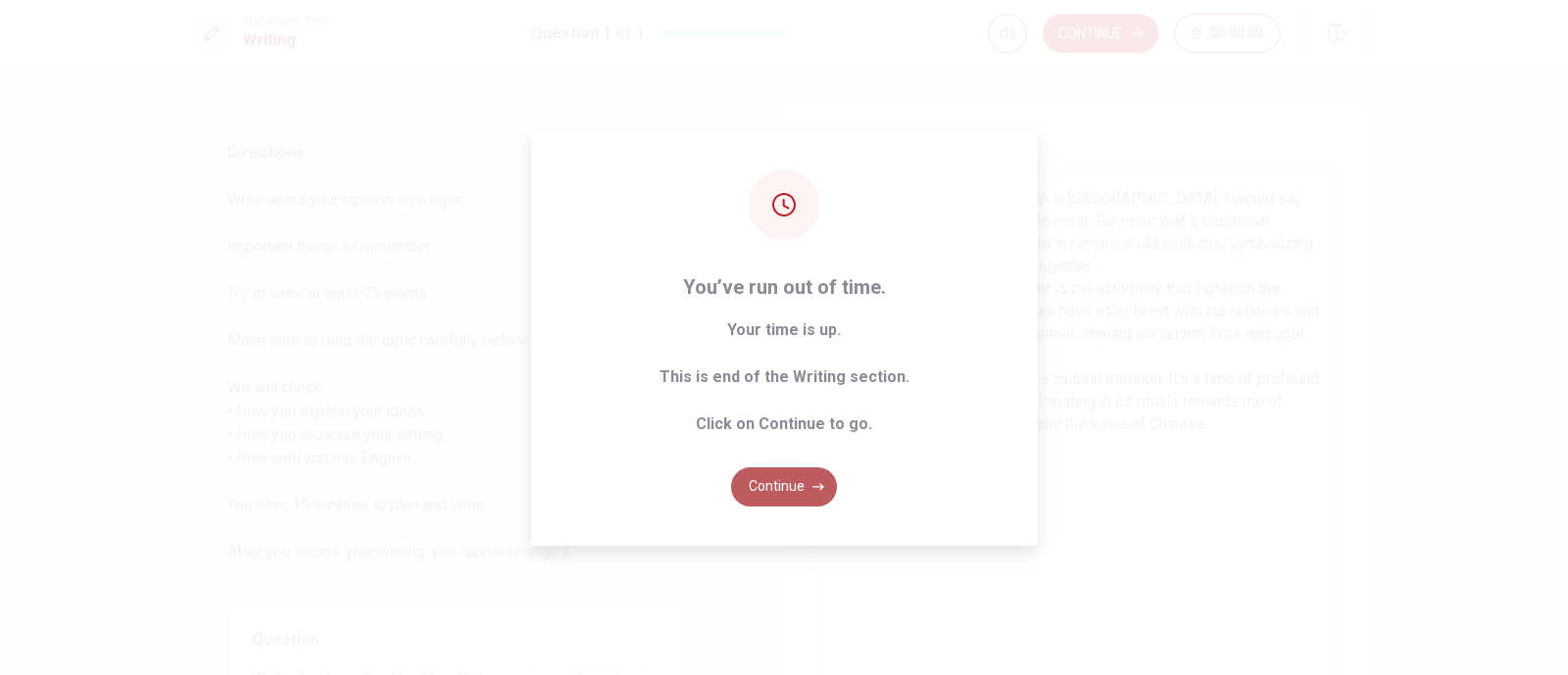 click on "Continue" at bounding box center (784, 487) 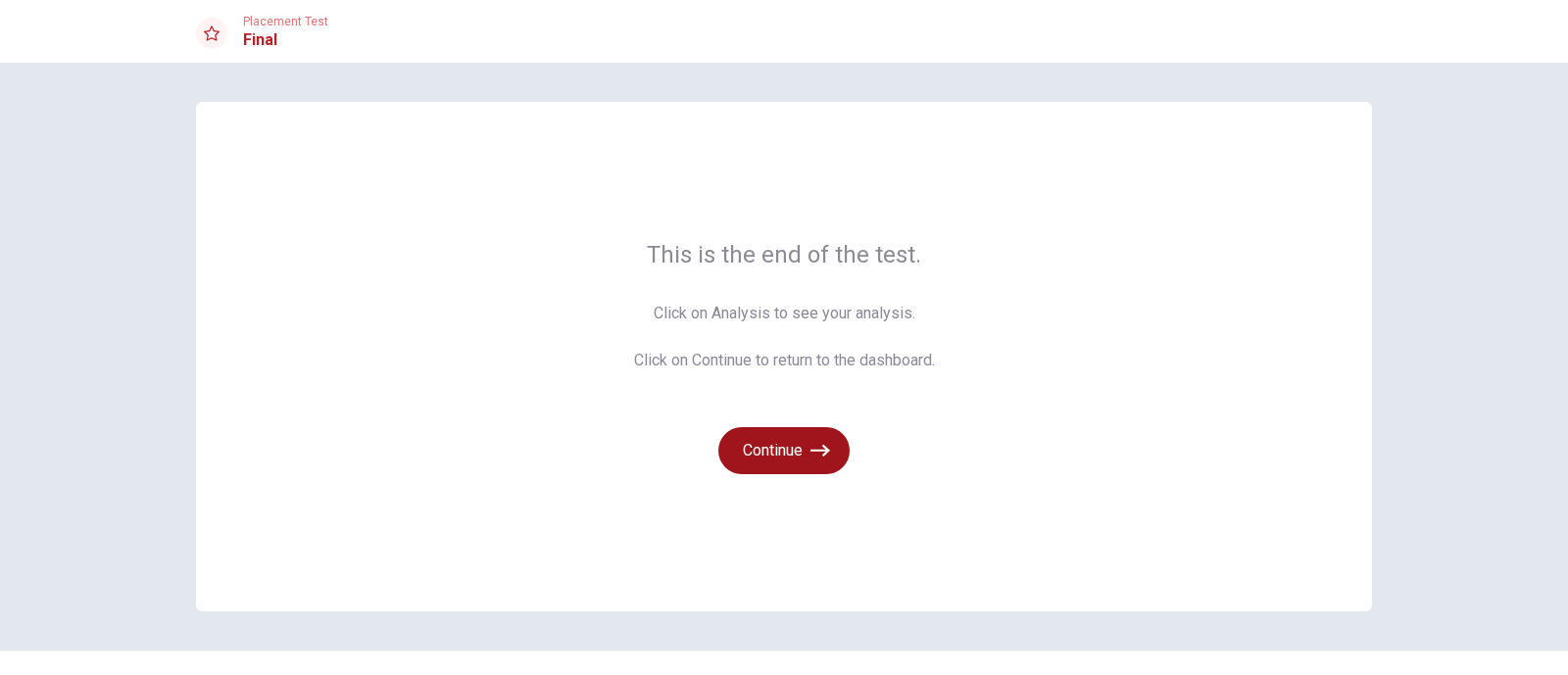 click on "Continue" at bounding box center (784, 451) 